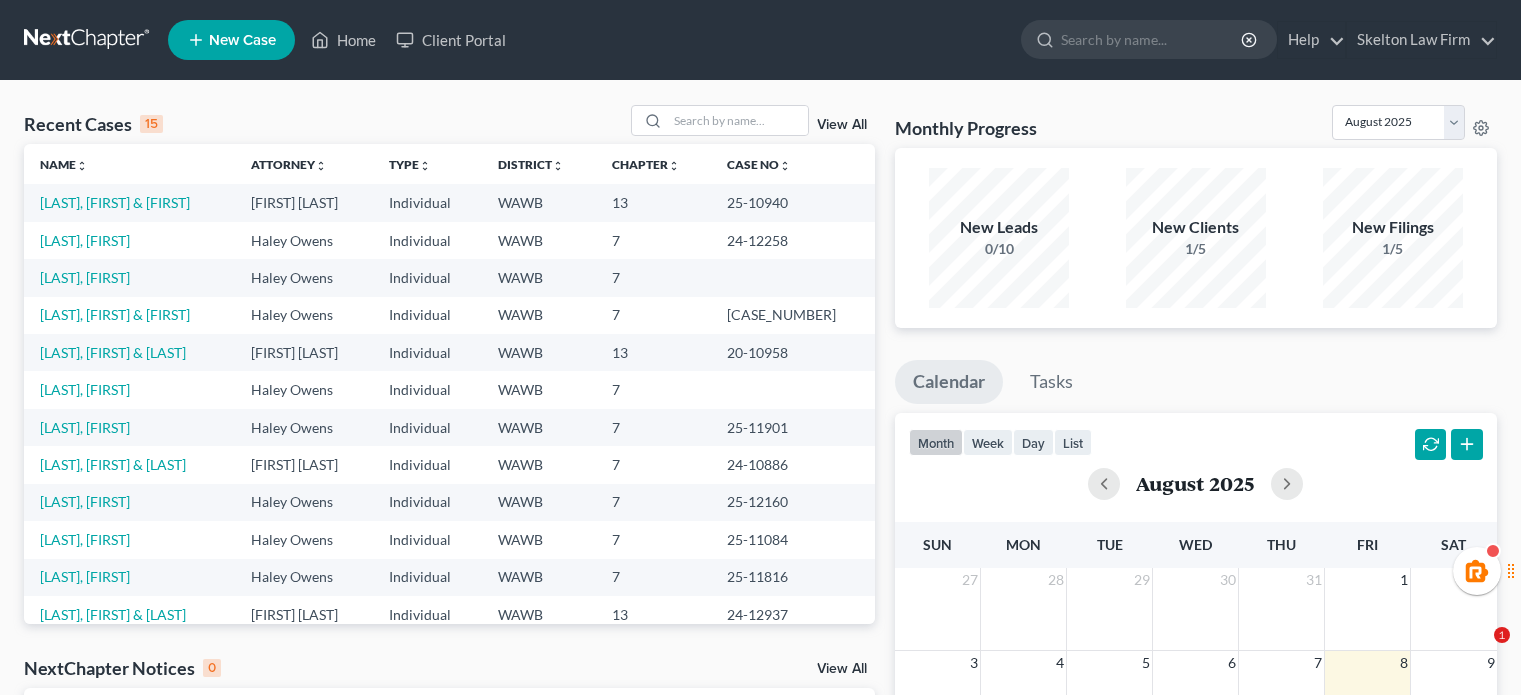 scroll, scrollTop: 0, scrollLeft: 0, axis: both 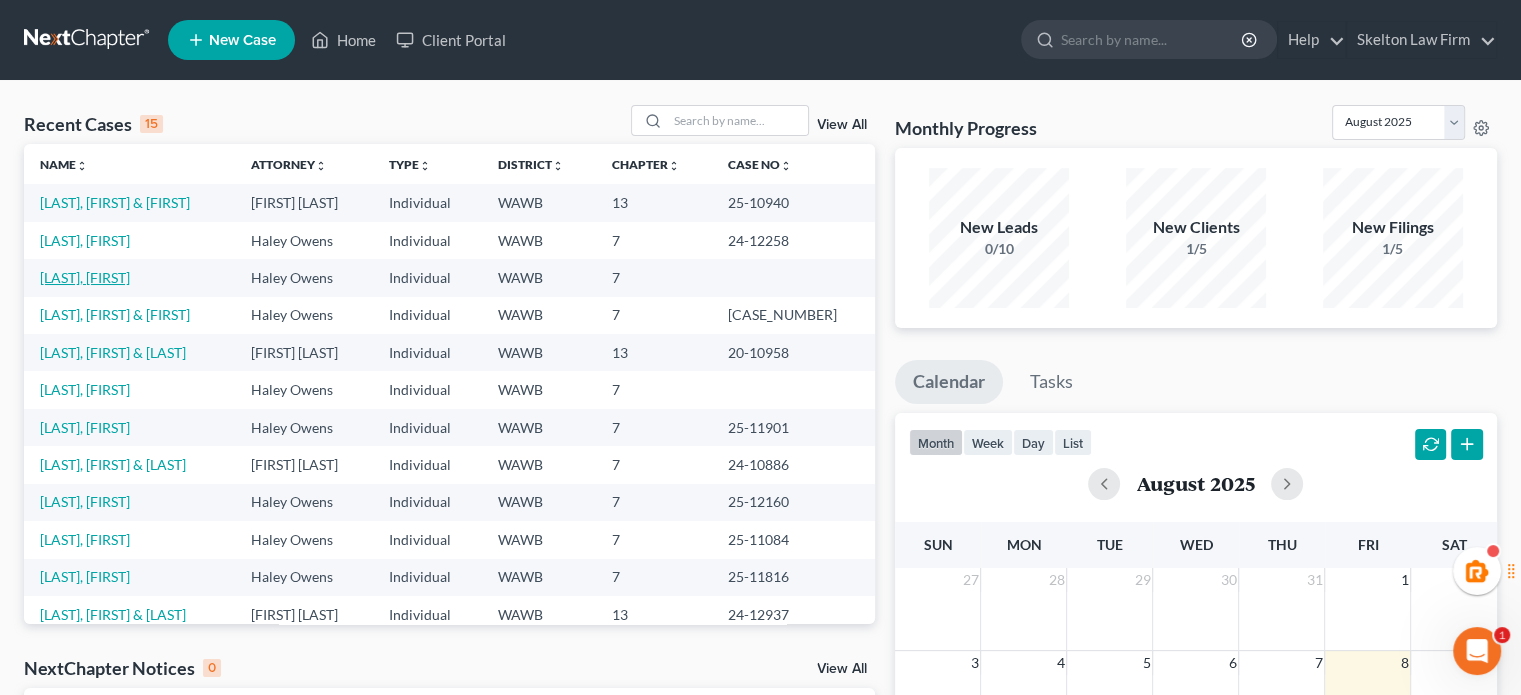 click on "[LAST], [FIRST]" at bounding box center [85, 277] 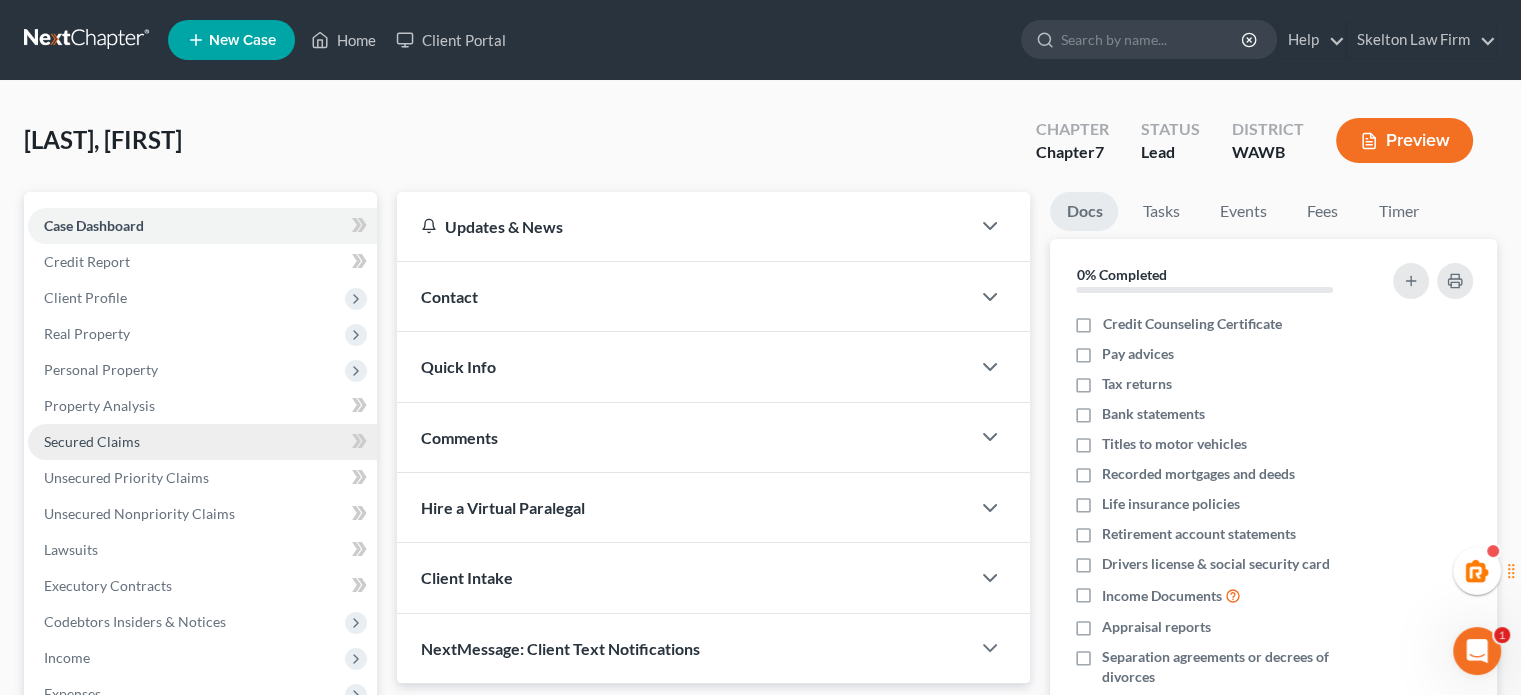 click on "Secured Claims" at bounding box center (92, 441) 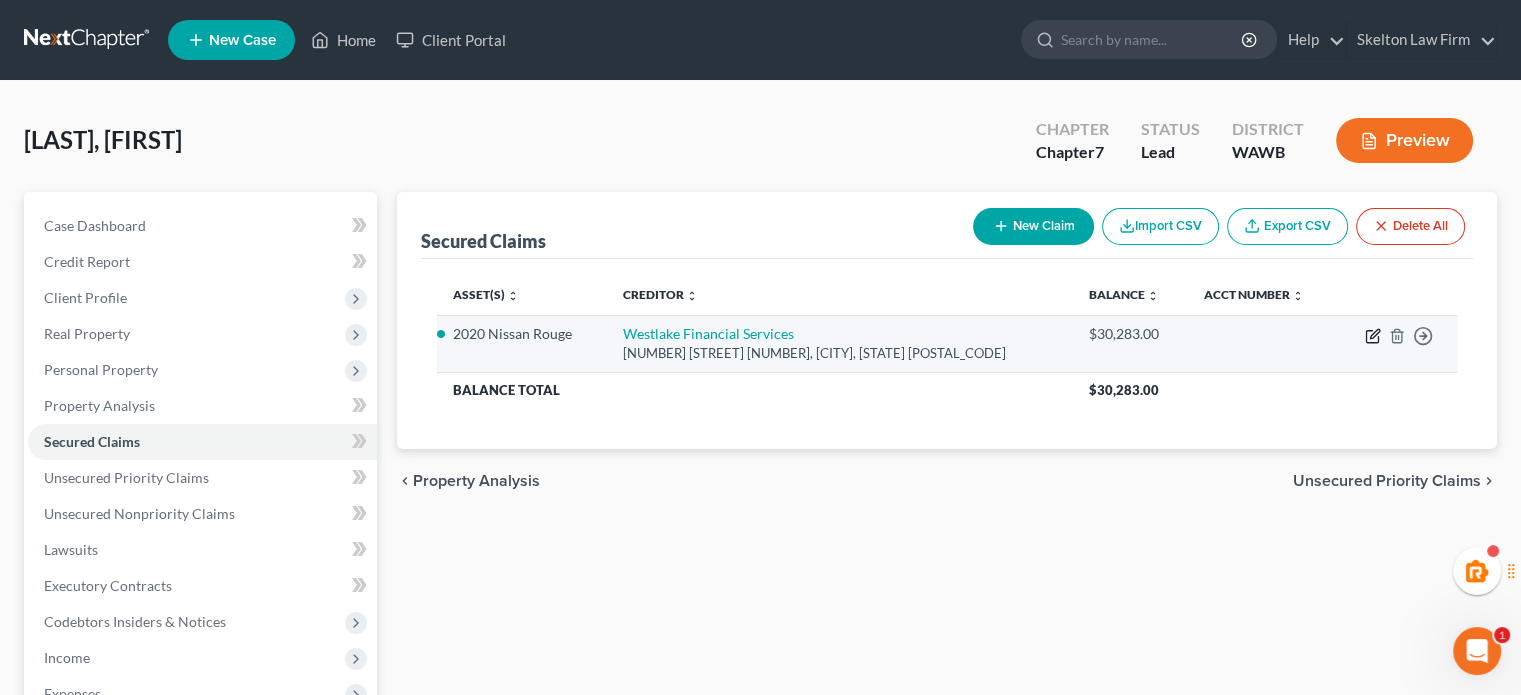click 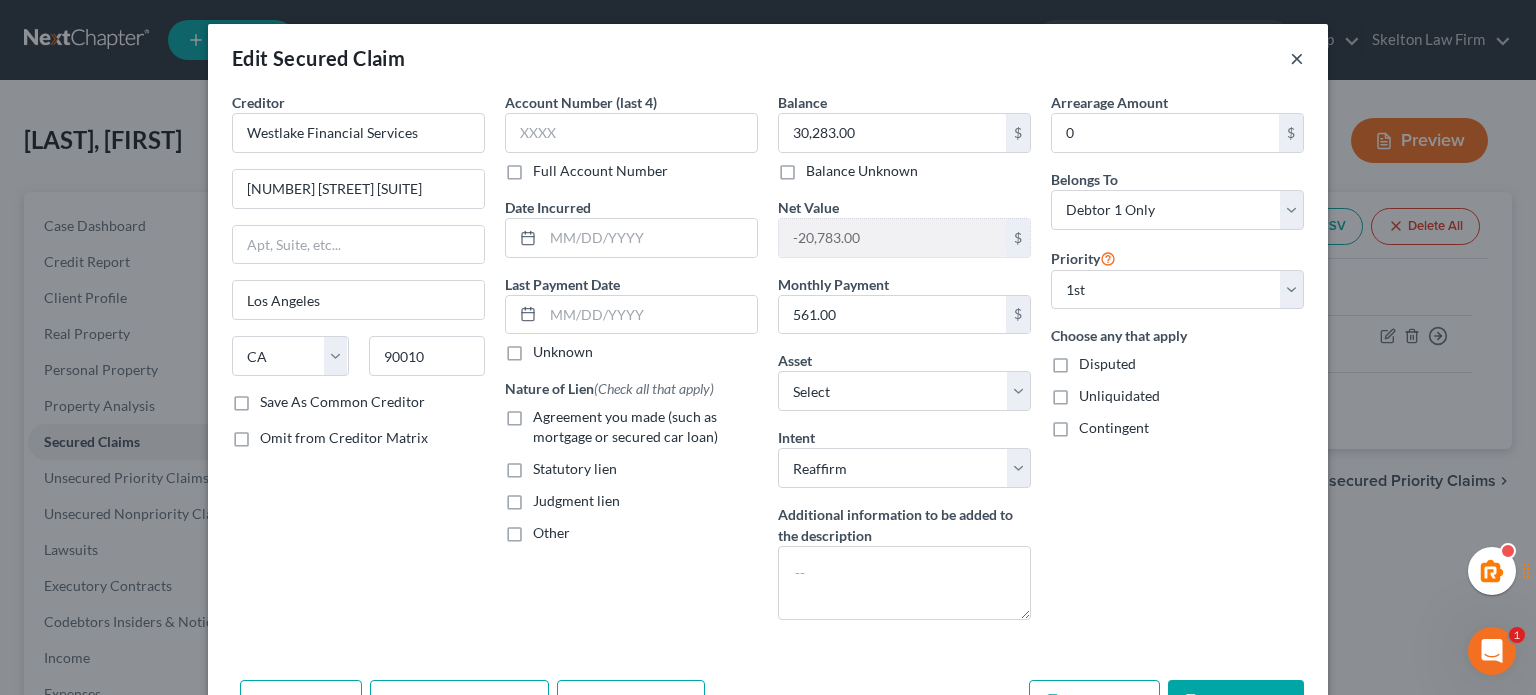 click on "×" at bounding box center (1297, 58) 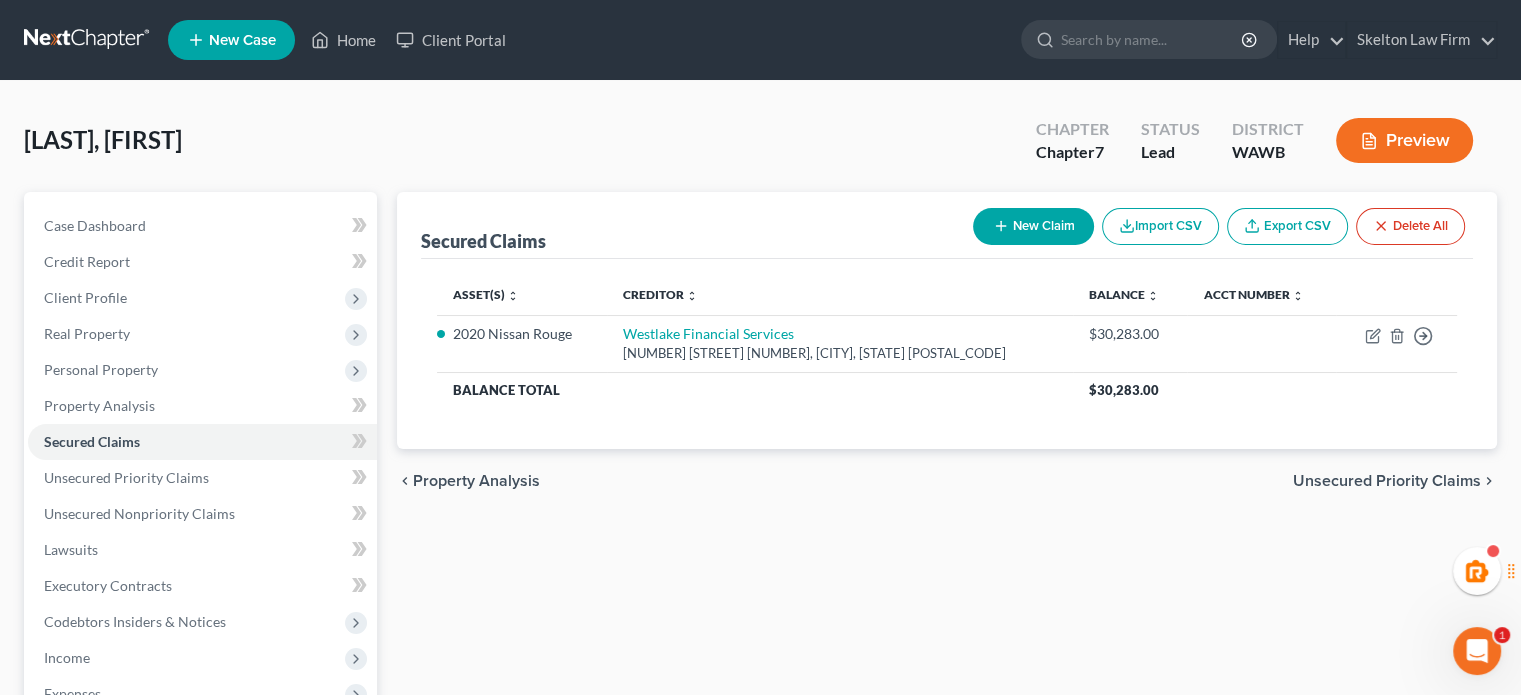 click on "[VEHICLE_TYPE] [MAKE] [CREDITOR] [ADDRESS] [AMOUNT] [TOTAL_BALANCE]" at bounding box center (947, 589) 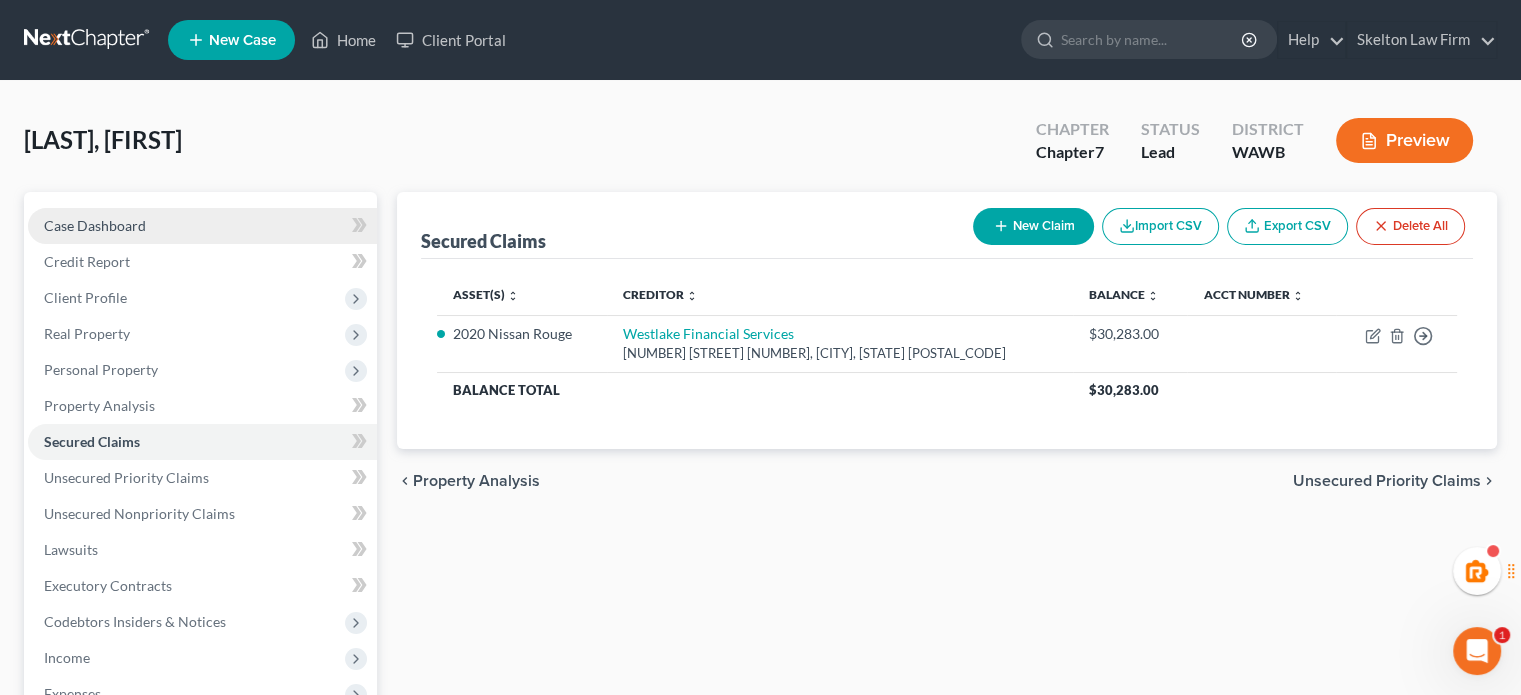 click on "Case Dashboard" at bounding box center (202, 226) 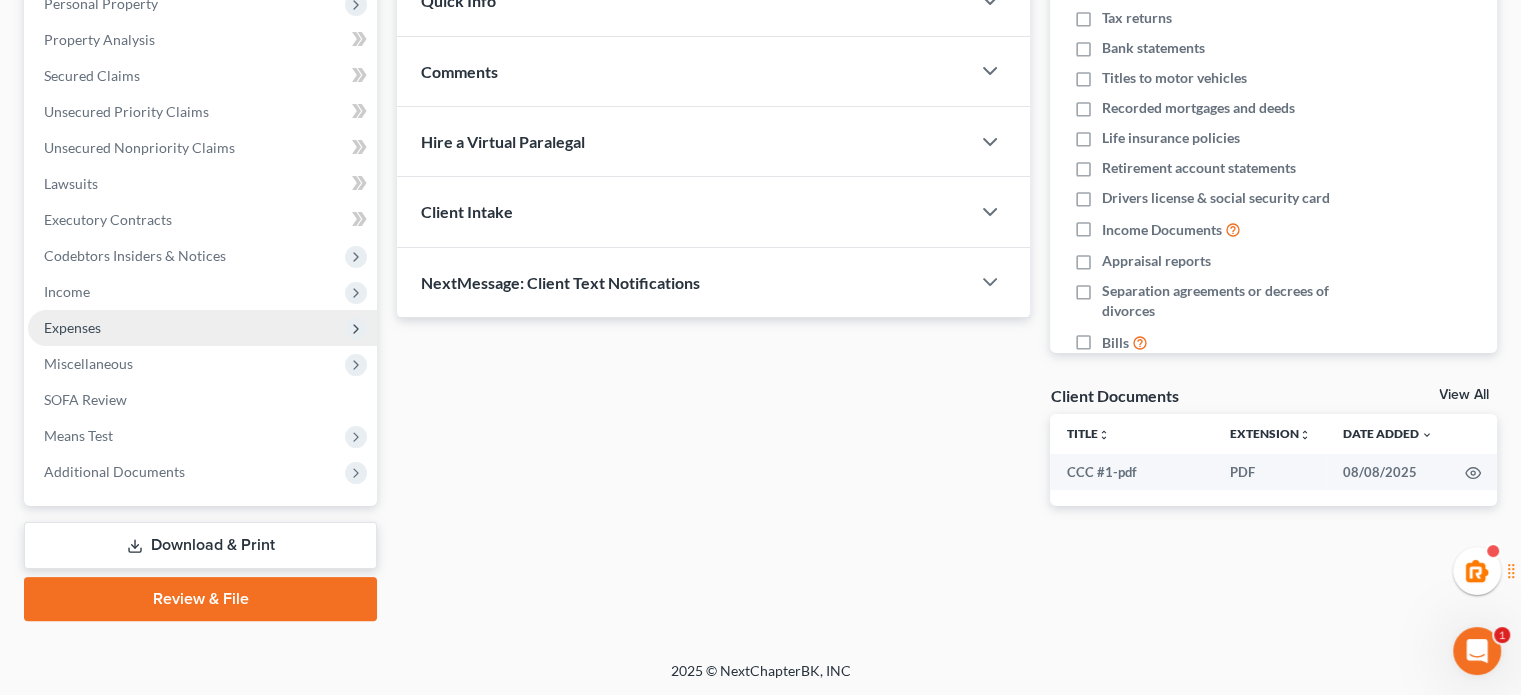 scroll, scrollTop: 0, scrollLeft: 0, axis: both 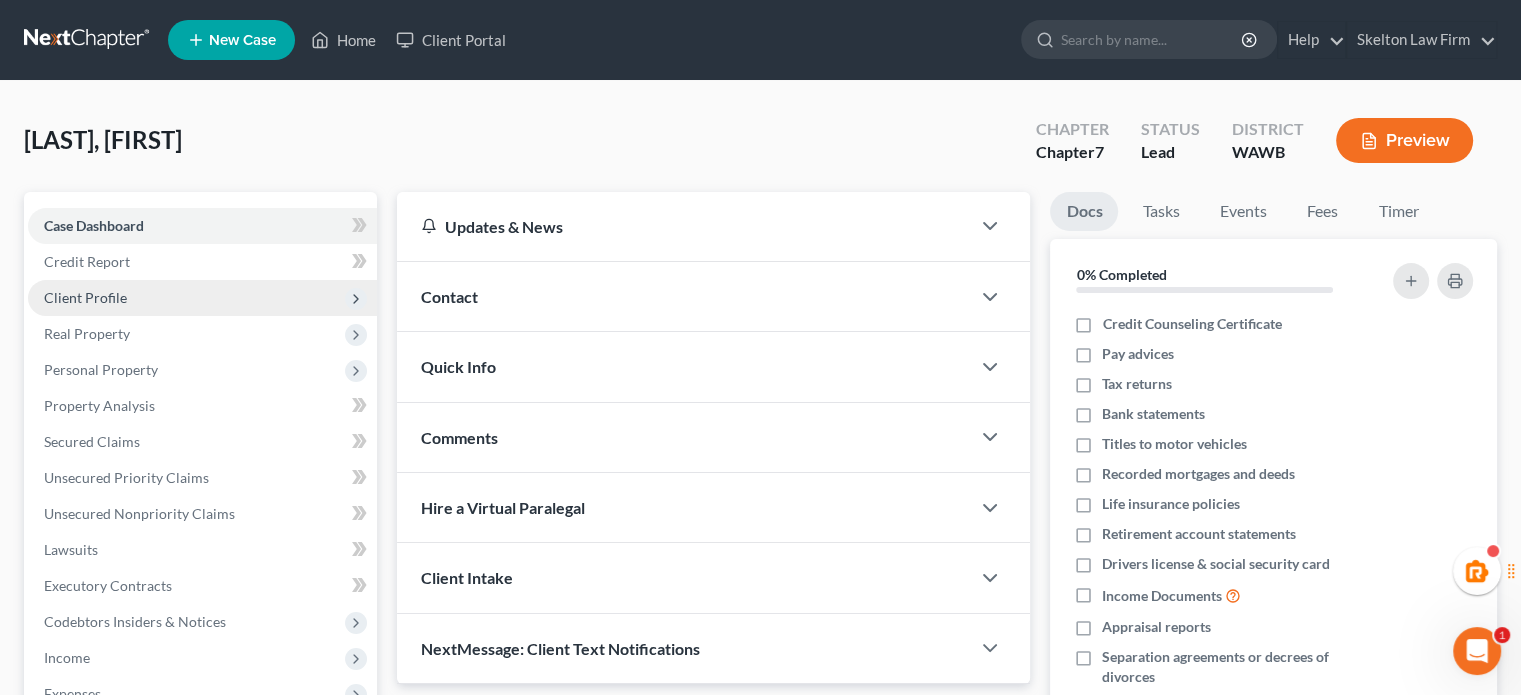 click on "Client Profile" at bounding box center (202, 298) 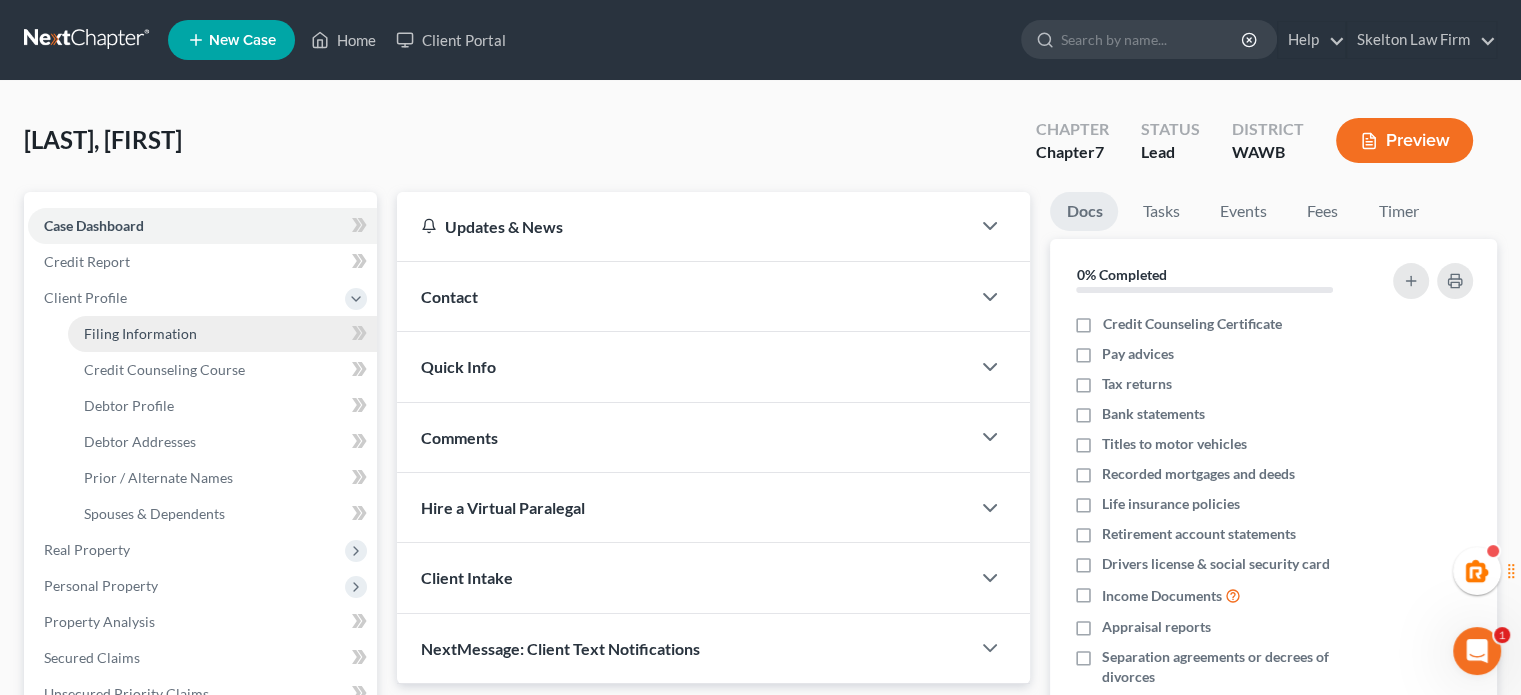 click on "Filing Information" at bounding box center (222, 334) 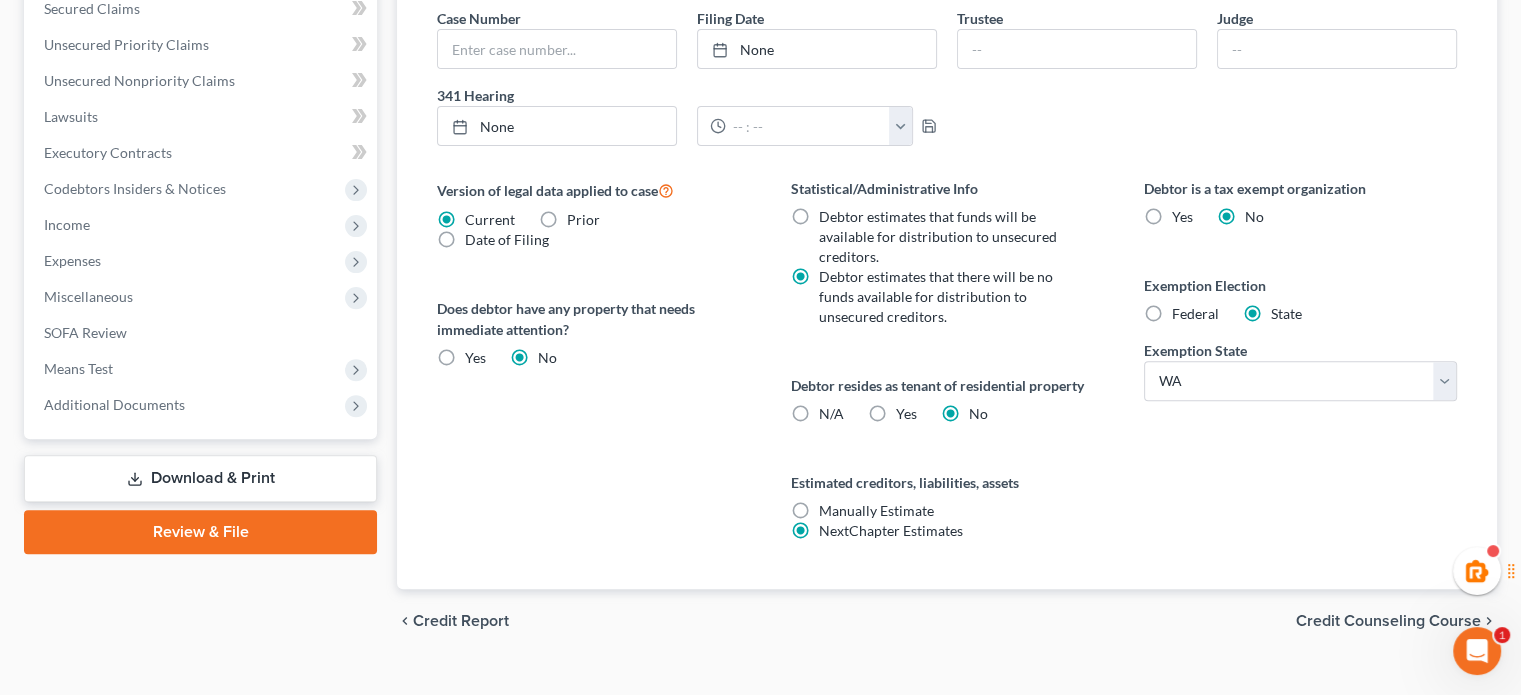 scroll, scrollTop: 666, scrollLeft: 0, axis: vertical 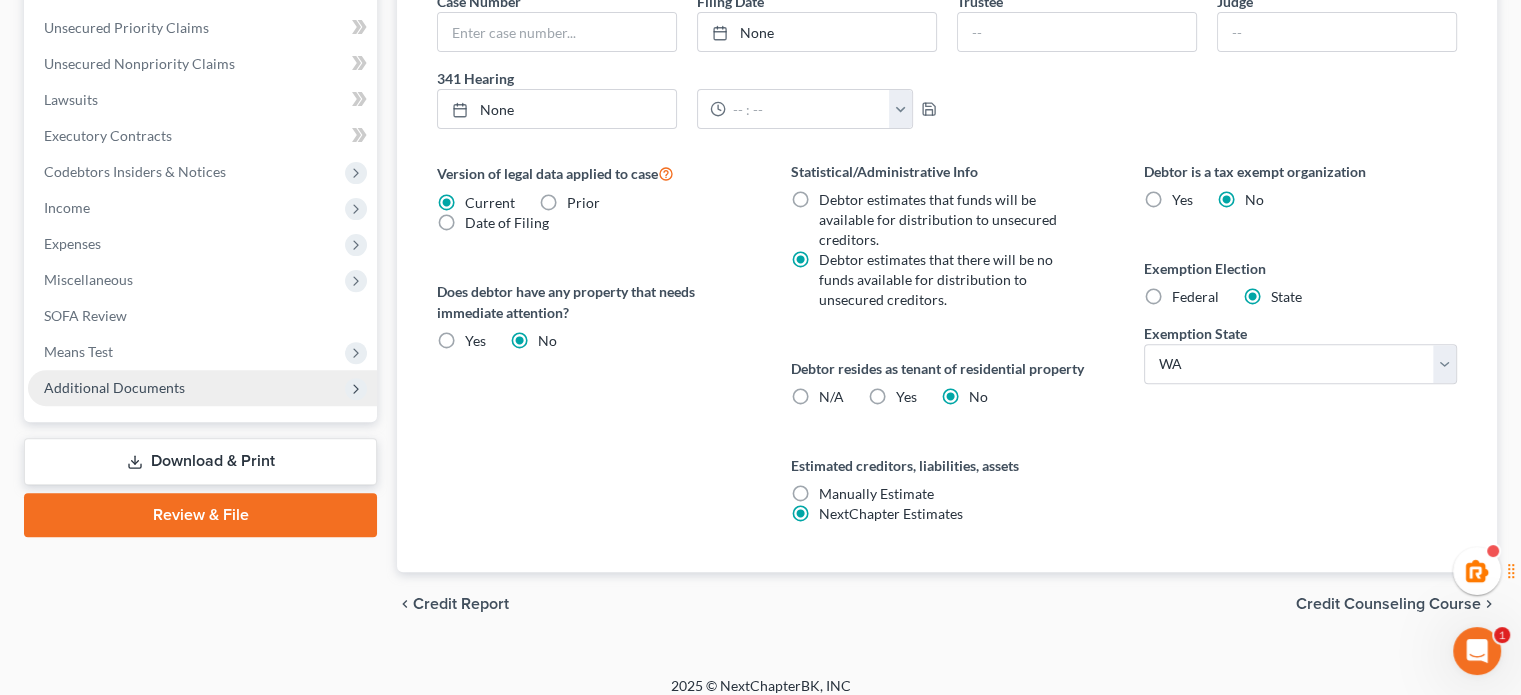 click on "Additional Documents" at bounding box center (202, 388) 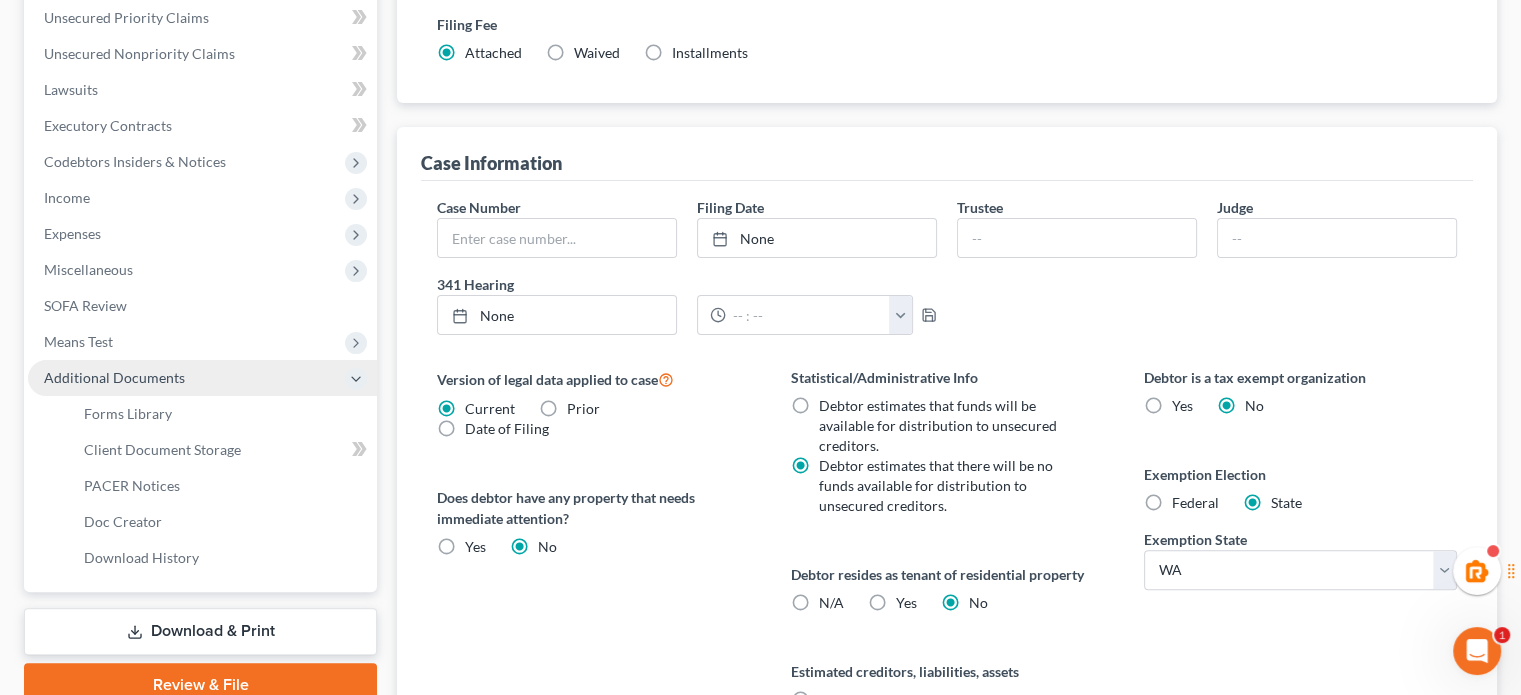 scroll, scrollTop: 450, scrollLeft: 0, axis: vertical 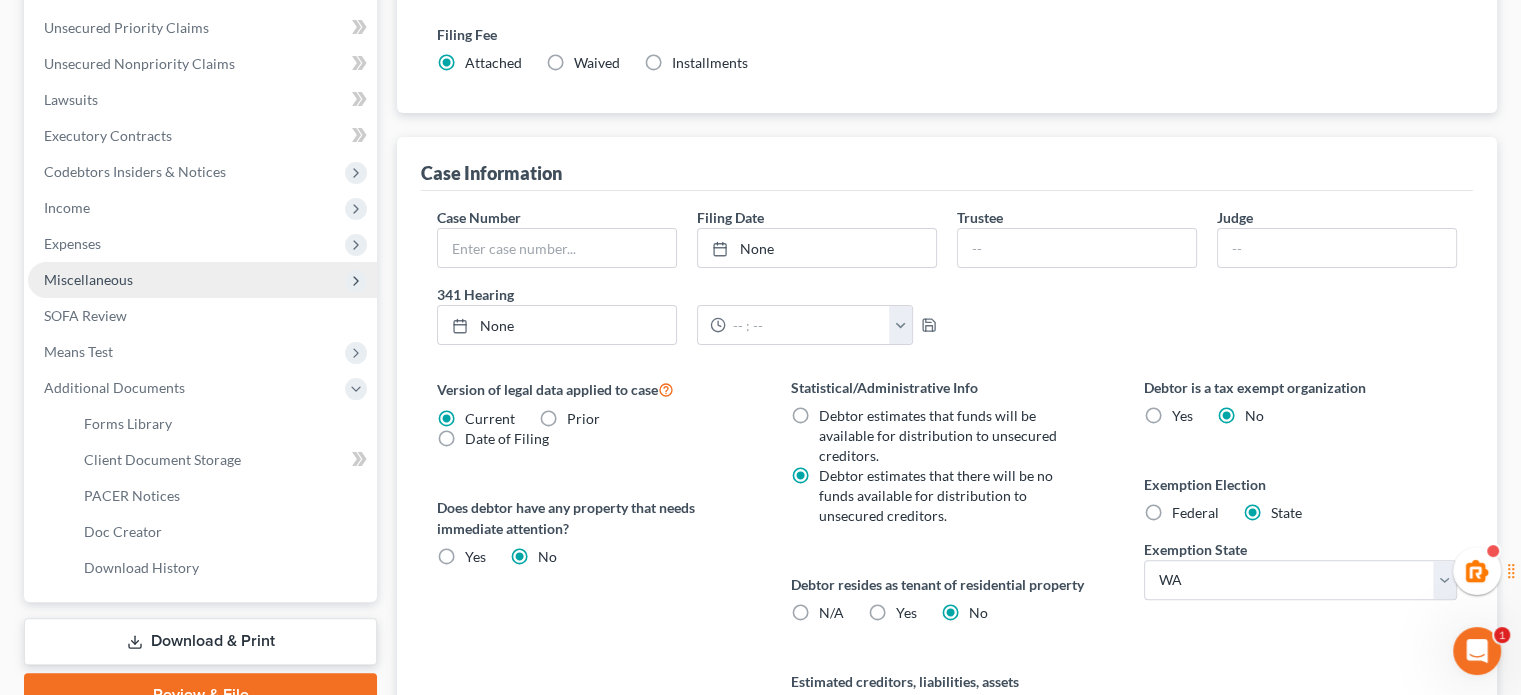 click on "Miscellaneous" at bounding box center (202, 280) 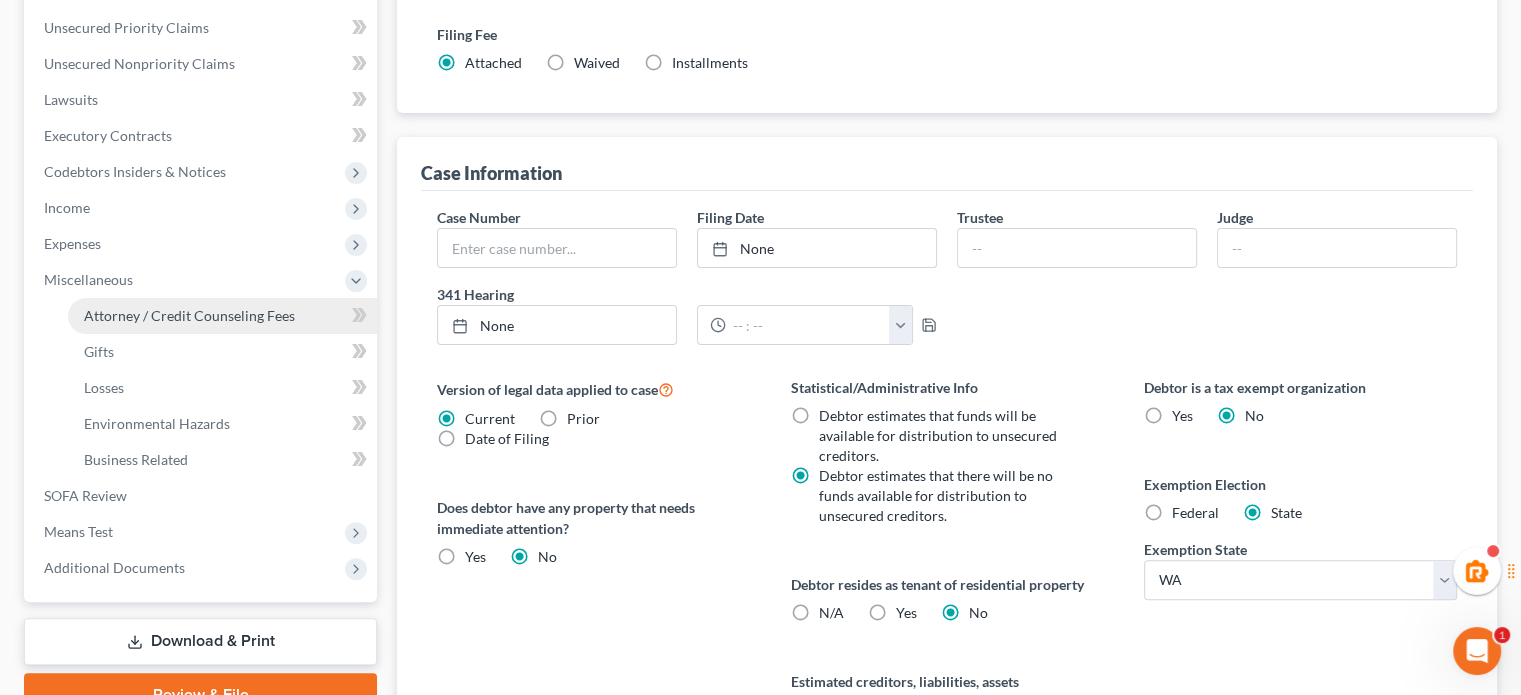 click on "Attorney / Credit Counseling Fees" at bounding box center (189, 315) 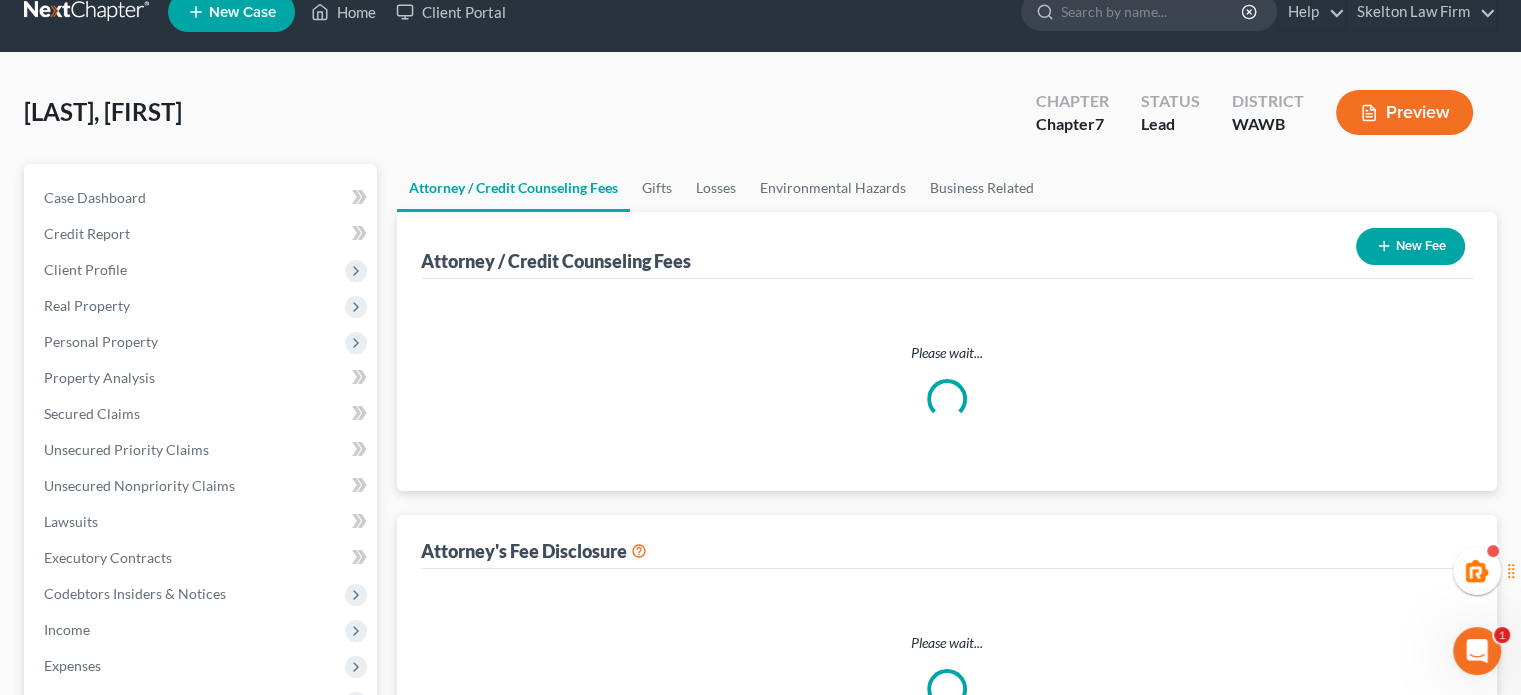 select on "1" 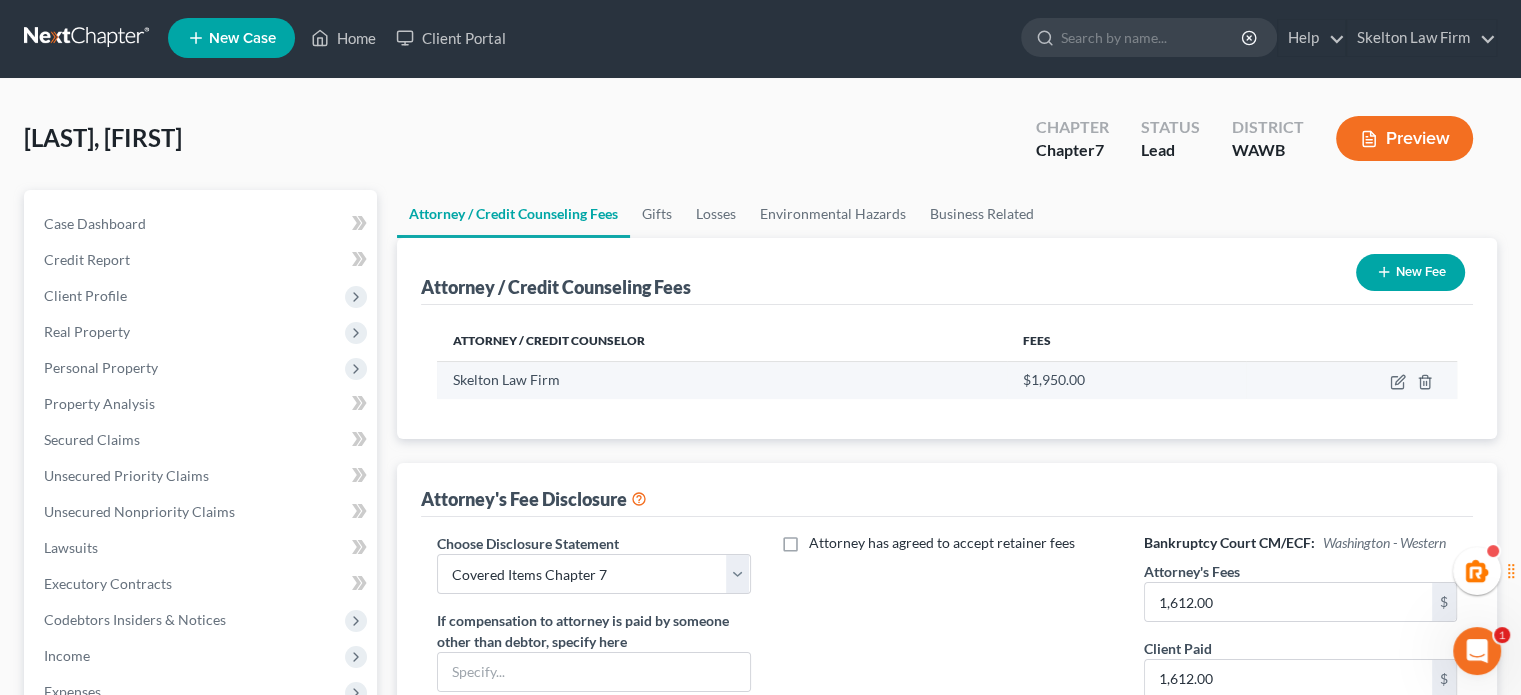 scroll, scrollTop: 0, scrollLeft: 0, axis: both 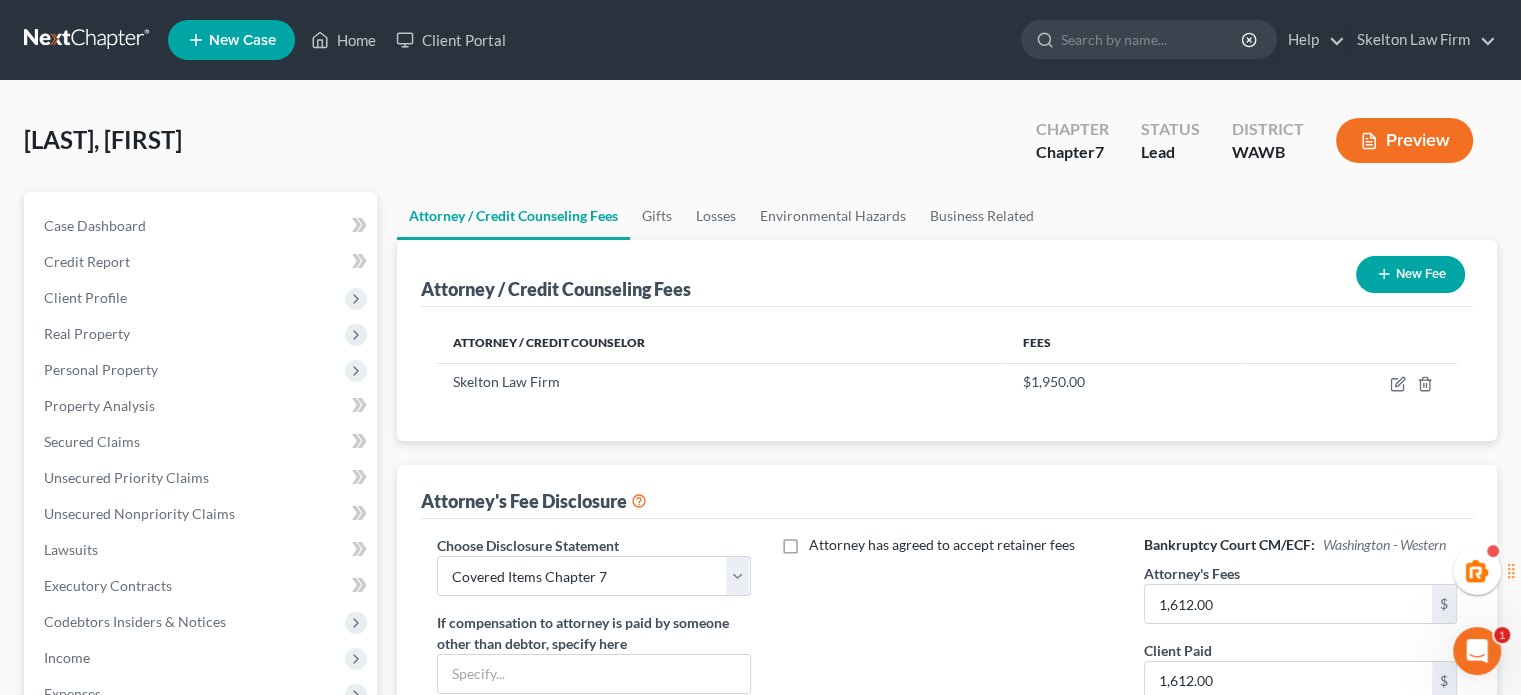 click on "New Fee" at bounding box center (1410, 274) 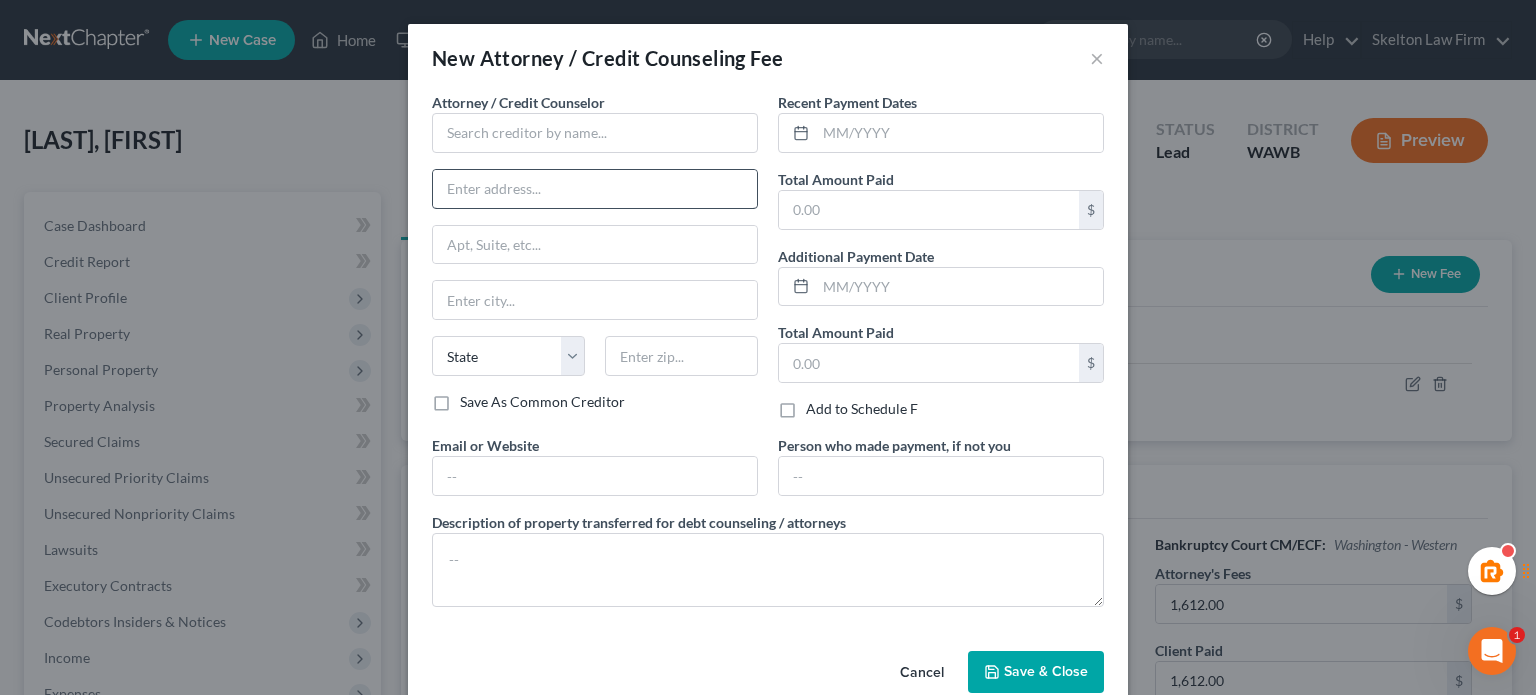 drag, startPoint x: 484, startPoint y: 156, endPoint x: 468, endPoint y: 175, distance: 24.839485 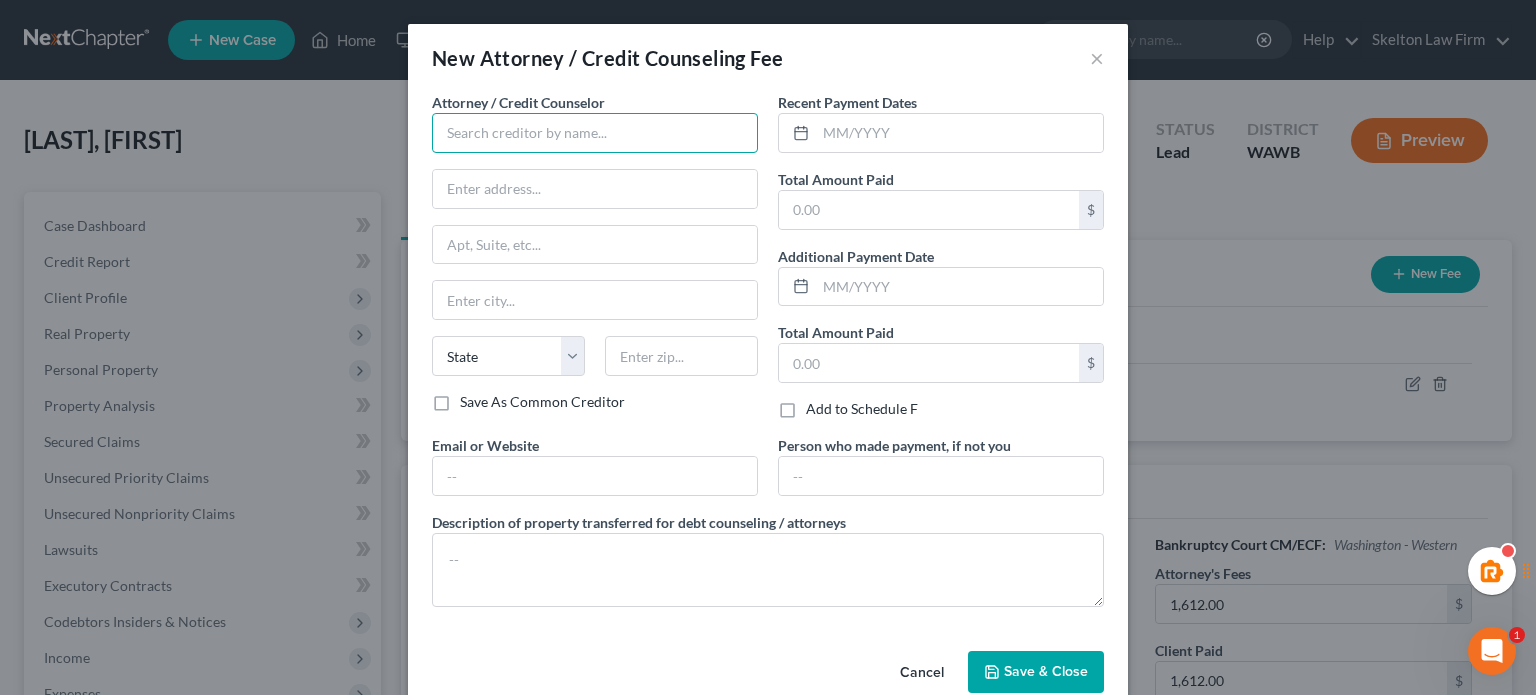 click at bounding box center (595, 133) 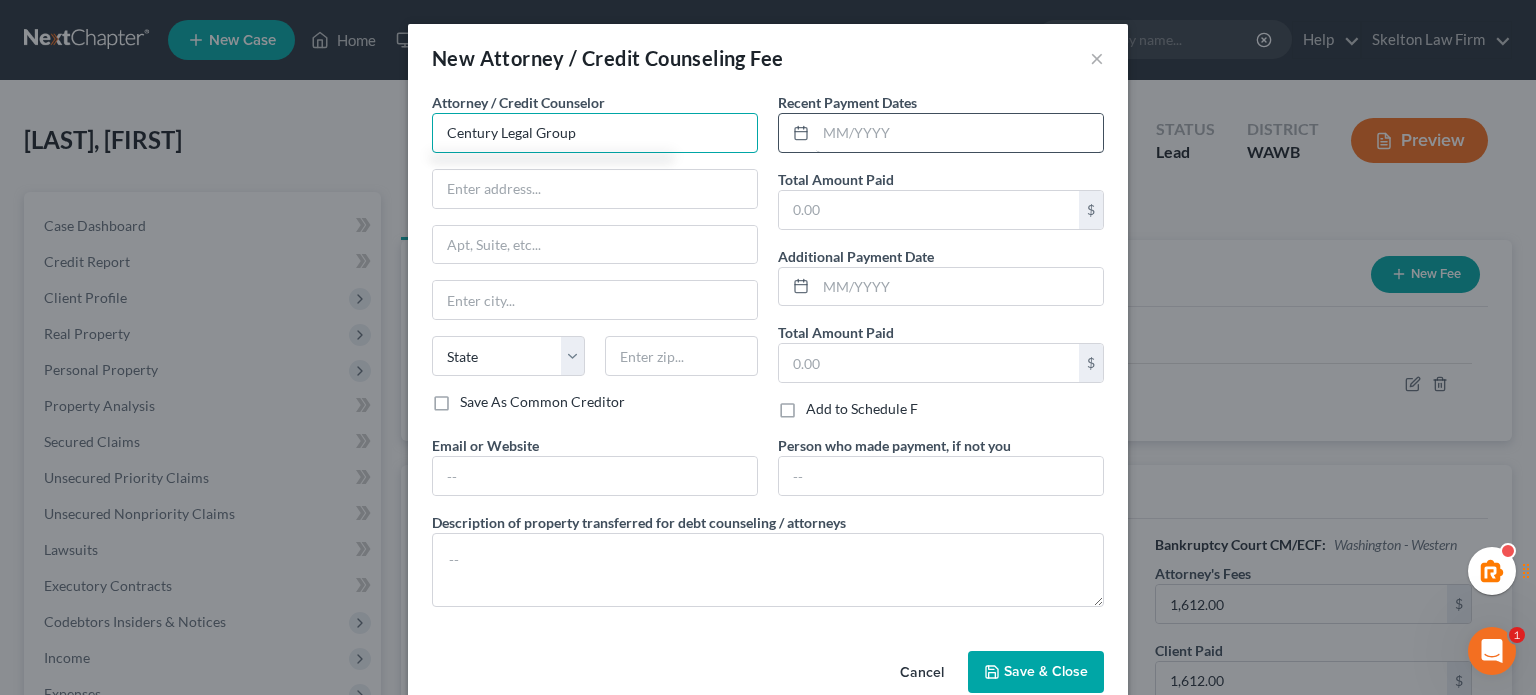 type on "Century Legal Group" 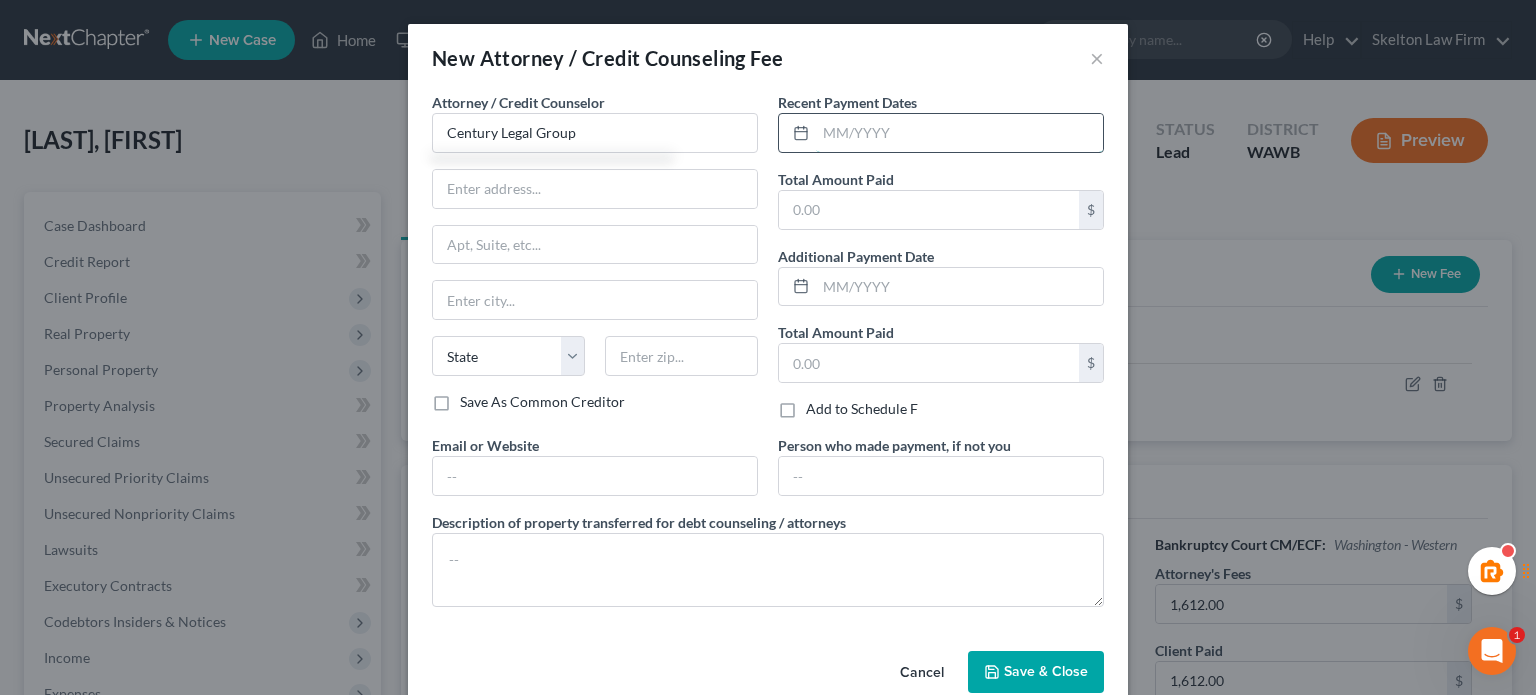 click at bounding box center [959, 133] 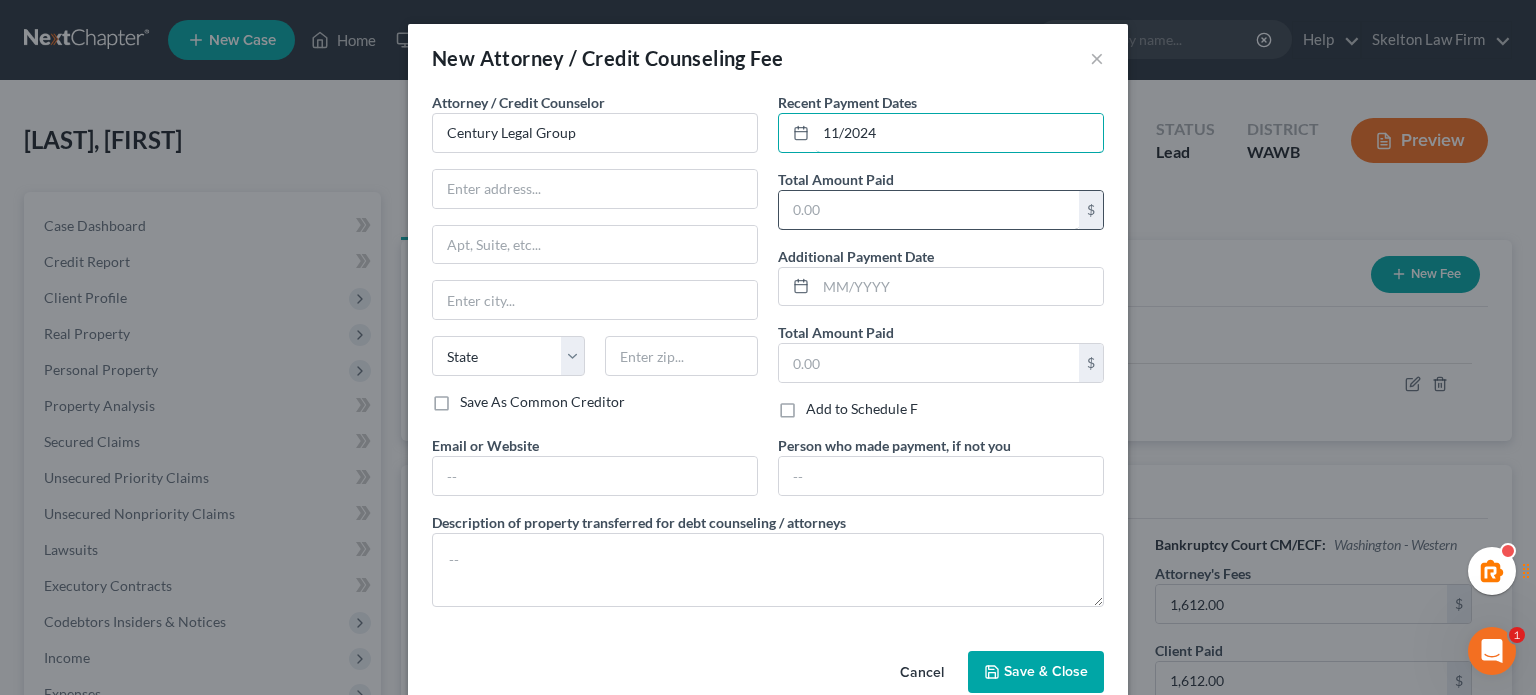 type on "11/2024" 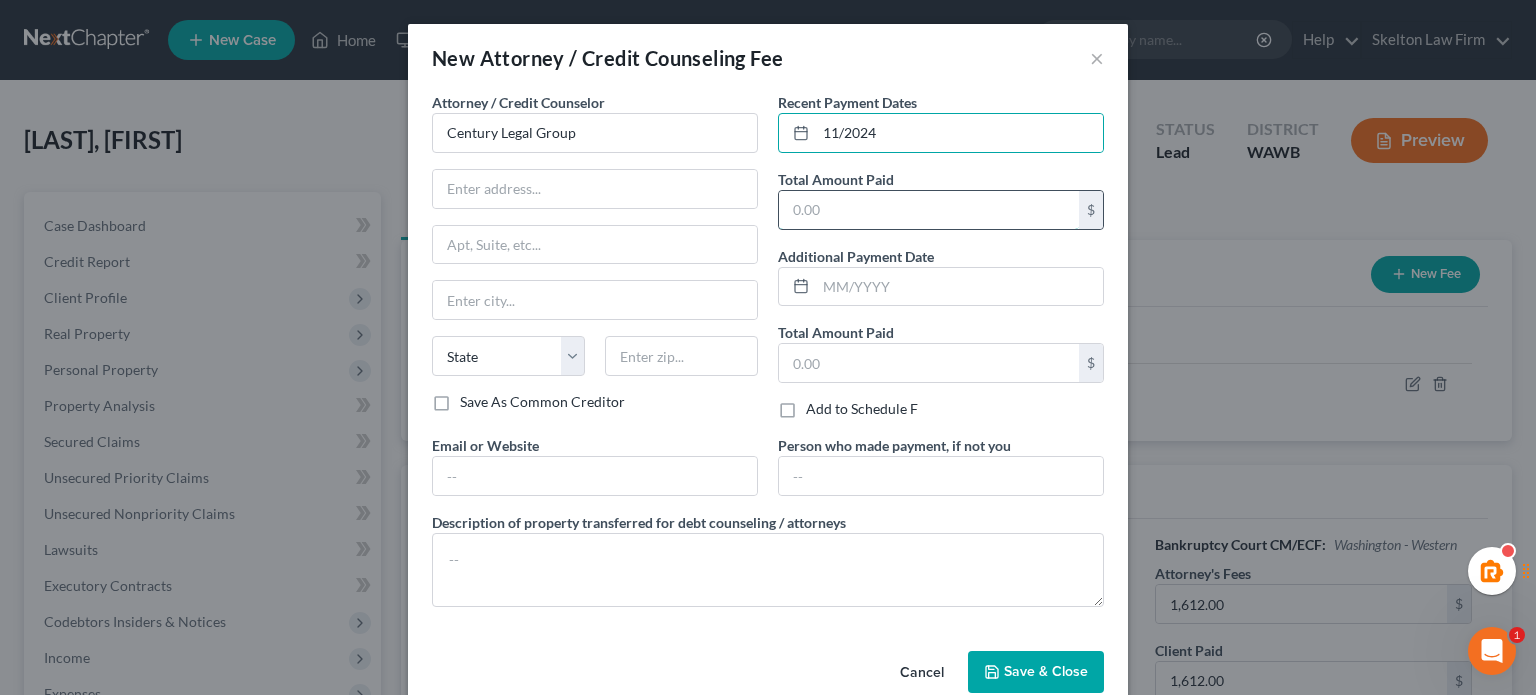 click at bounding box center [929, 210] 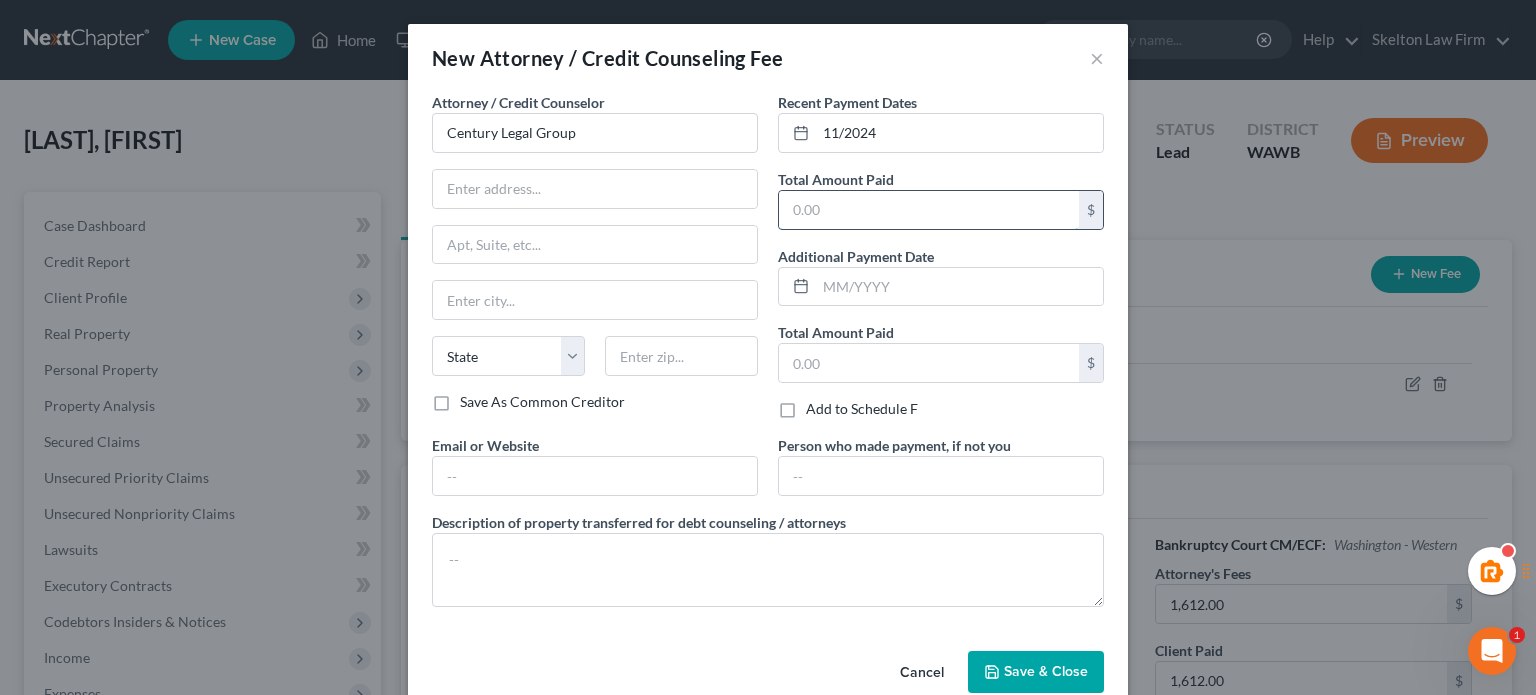 click at bounding box center [929, 210] 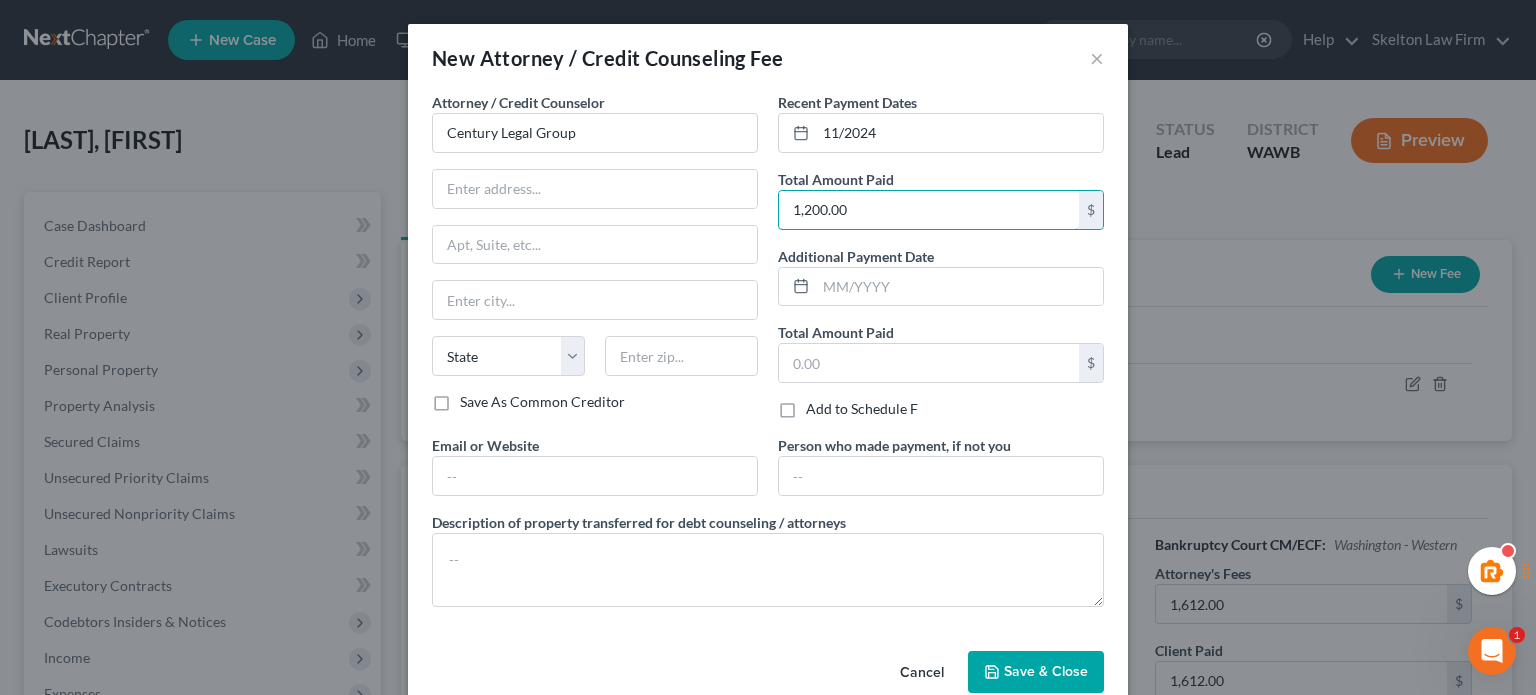 type on "1,200.00" 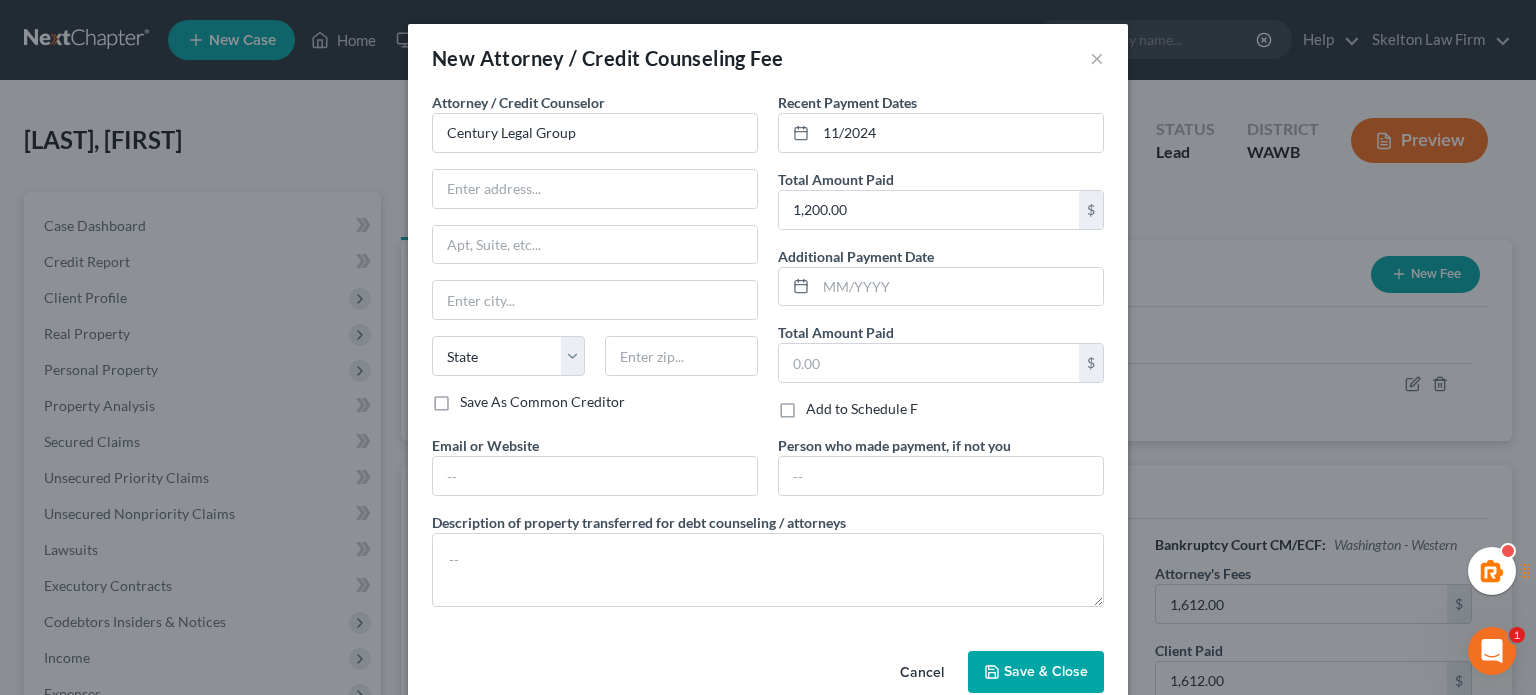 click on "Cancel Save & Close" at bounding box center (768, 676) 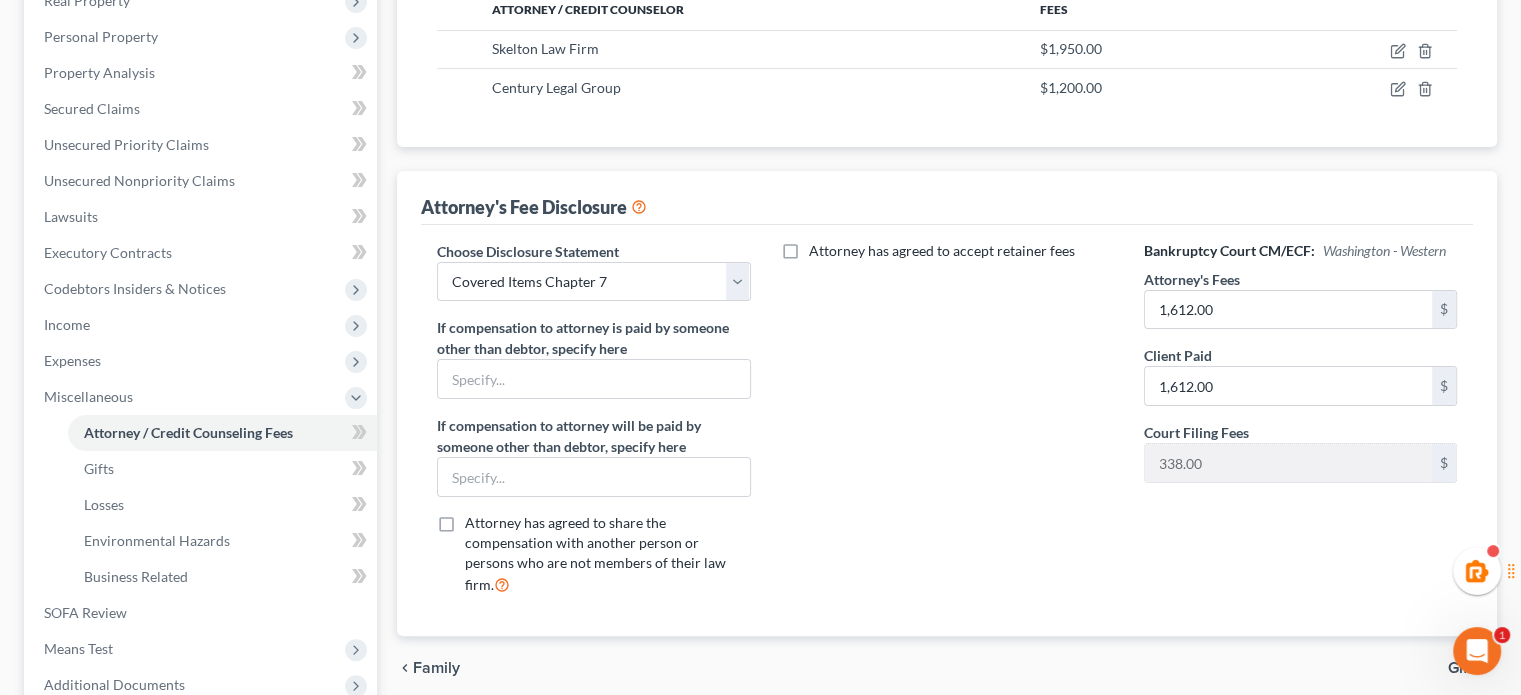 scroll, scrollTop: 0, scrollLeft: 0, axis: both 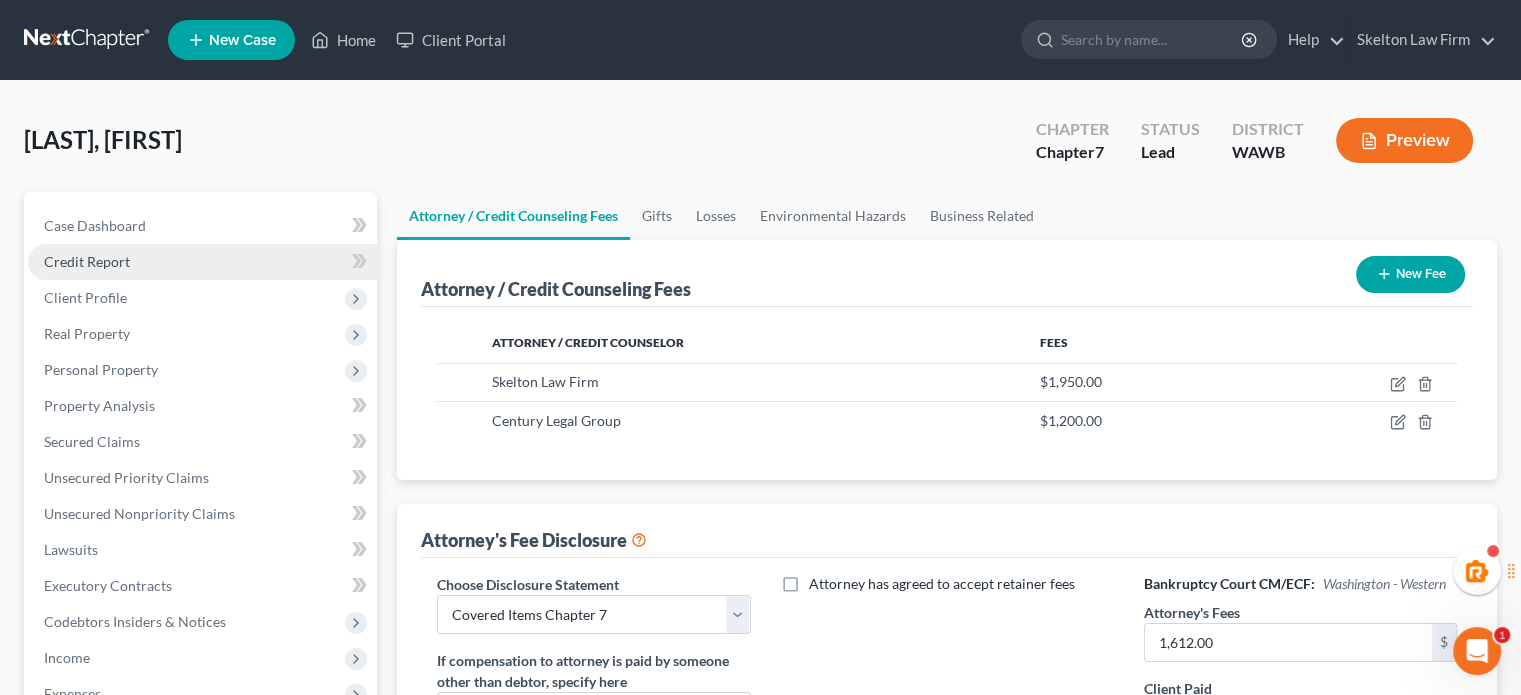click on "Credit Report" at bounding box center [202, 262] 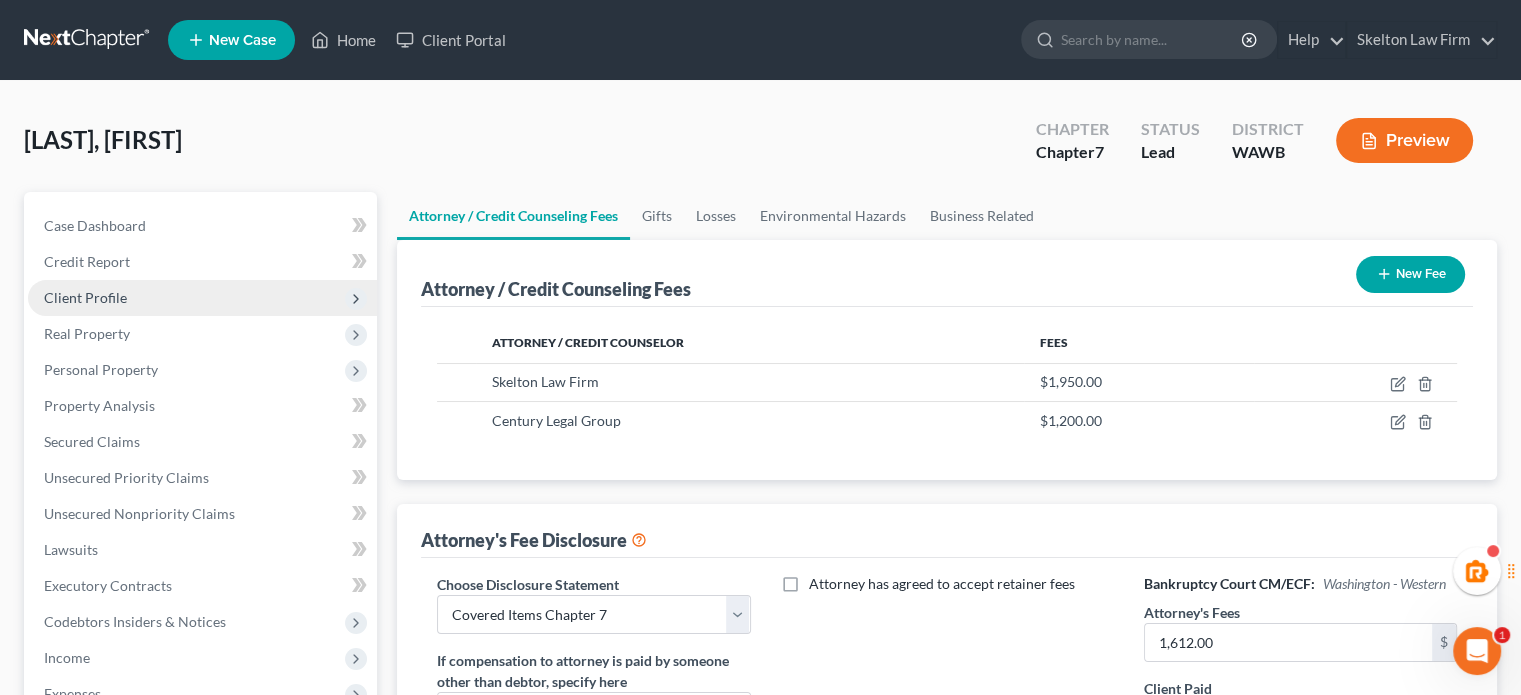 click on "Client Profile" at bounding box center (202, 298) 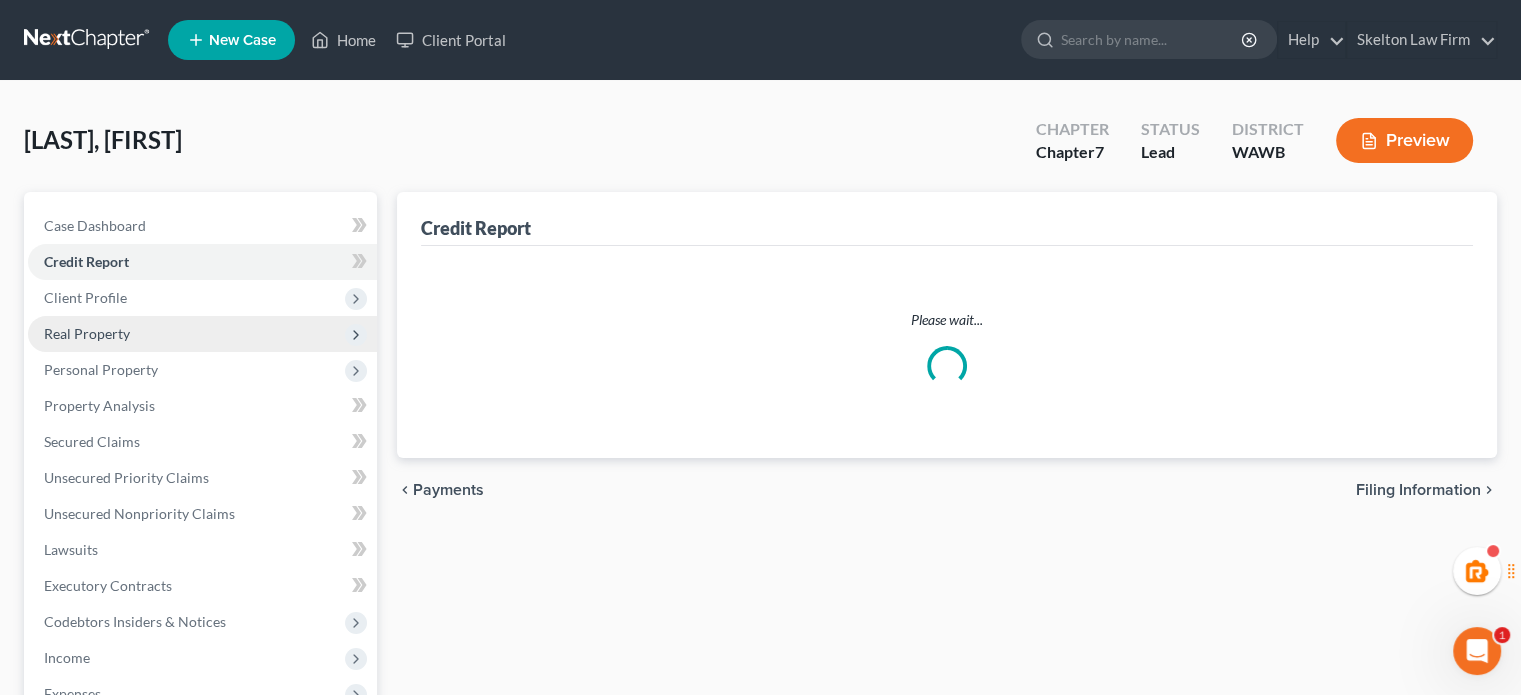 click on "Real Property" at bounding box center (202, 334) 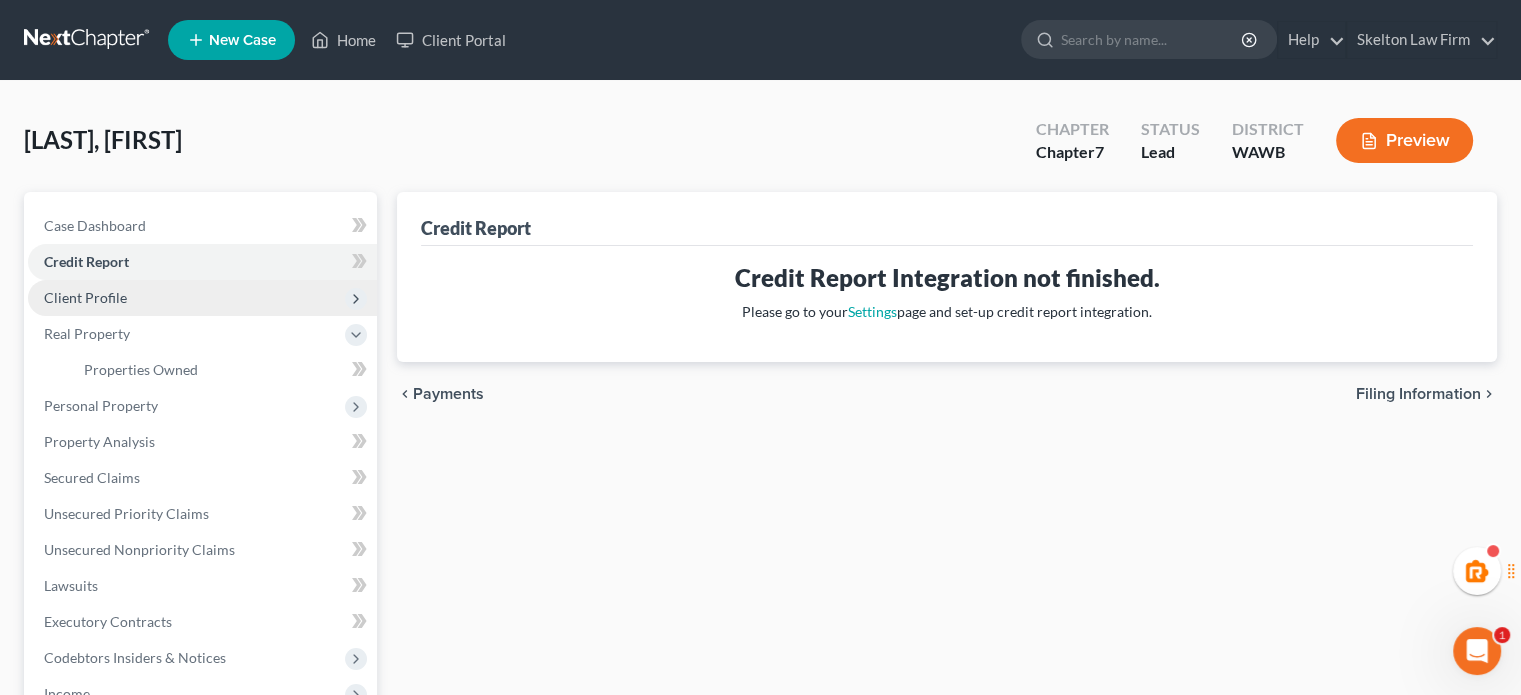 click on "Client Profile" at bounding box center [202, 298] 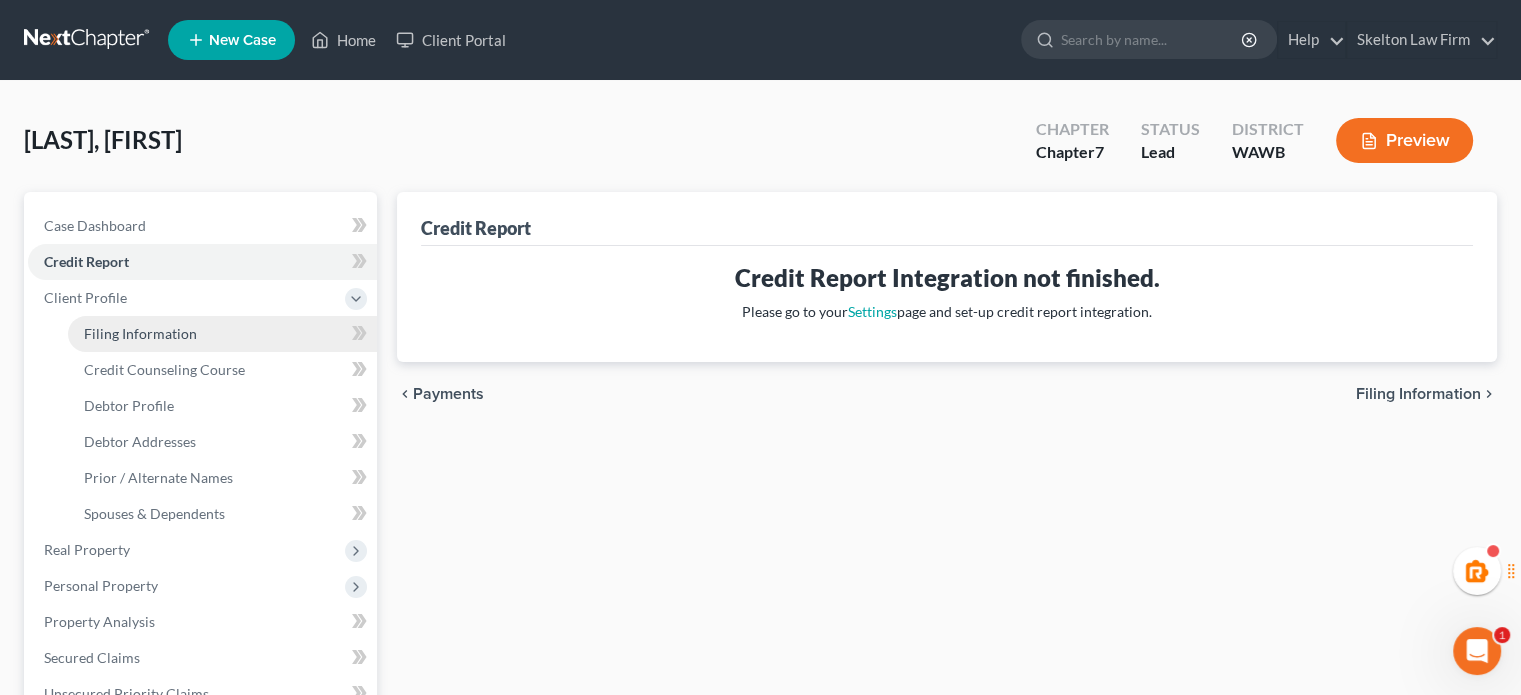 click on "Filing Information" at bounding box center [140, 333] 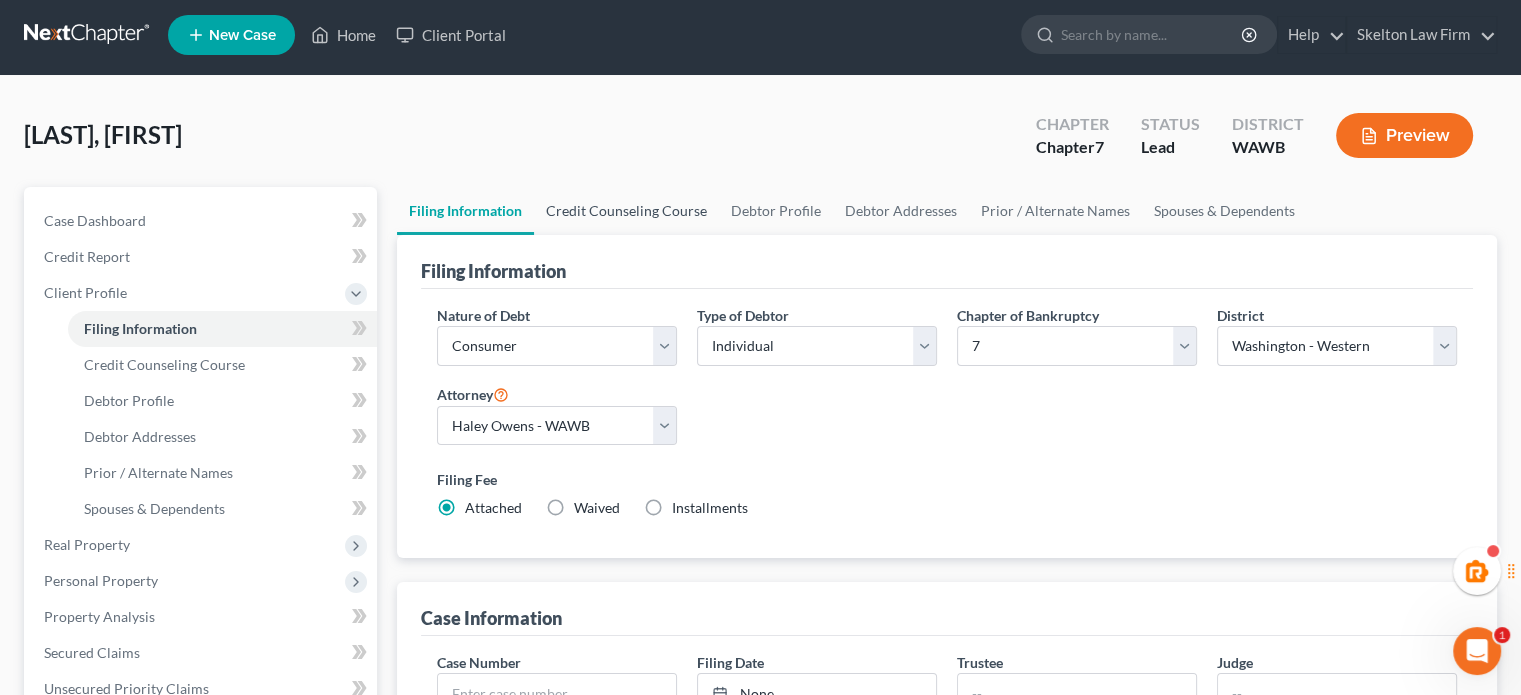 scroll, scrollTop: 0, scrollLeft: 0, axis: both 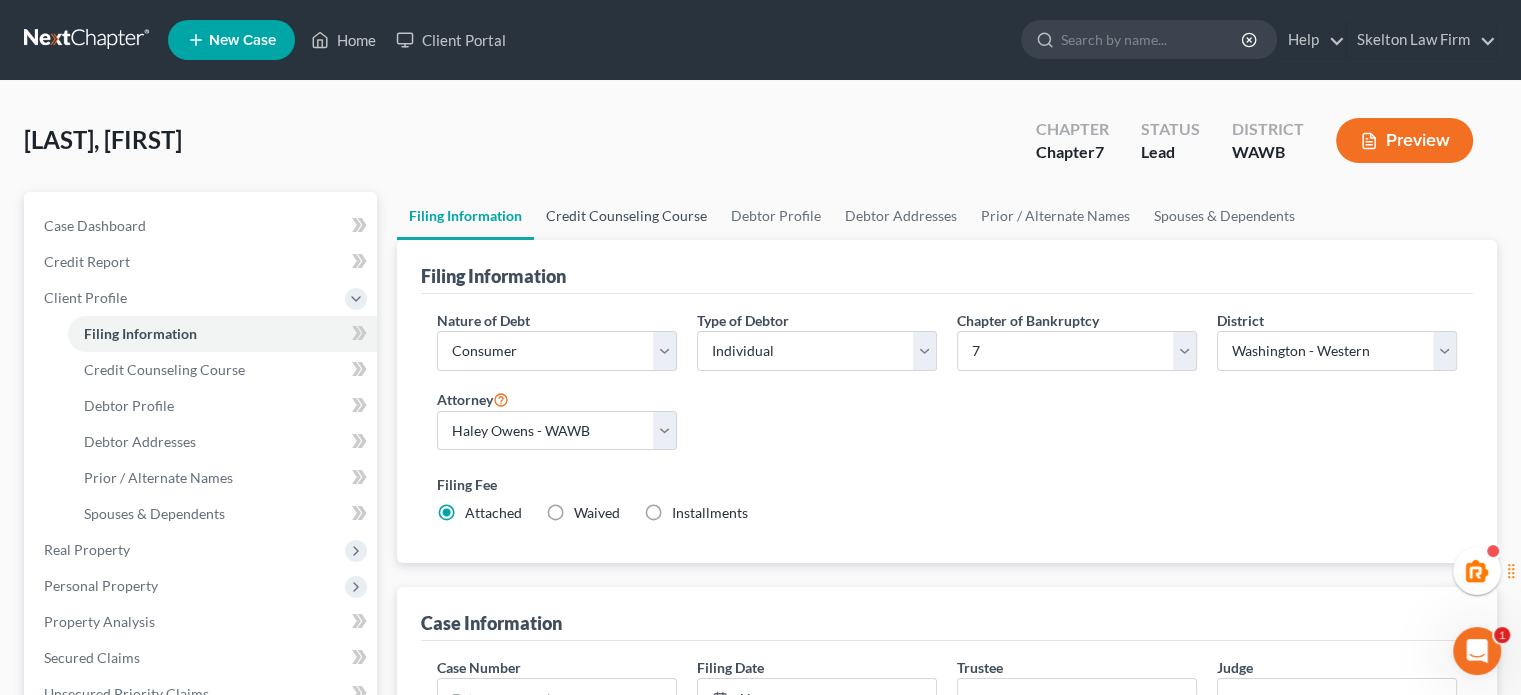 click on "Credit Counseling Course" at bounding box center (626, 216) 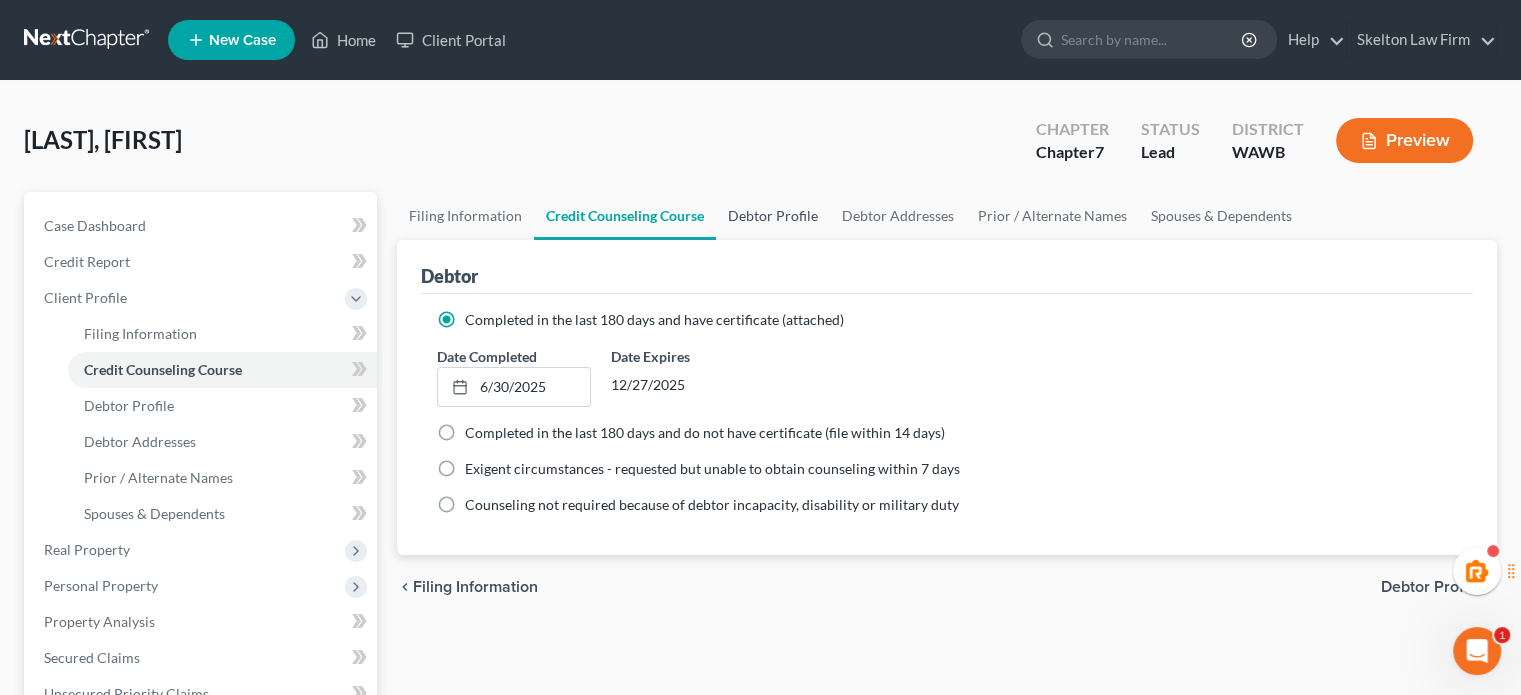click on "Debtor Profile" at bounding box center [773, 216] 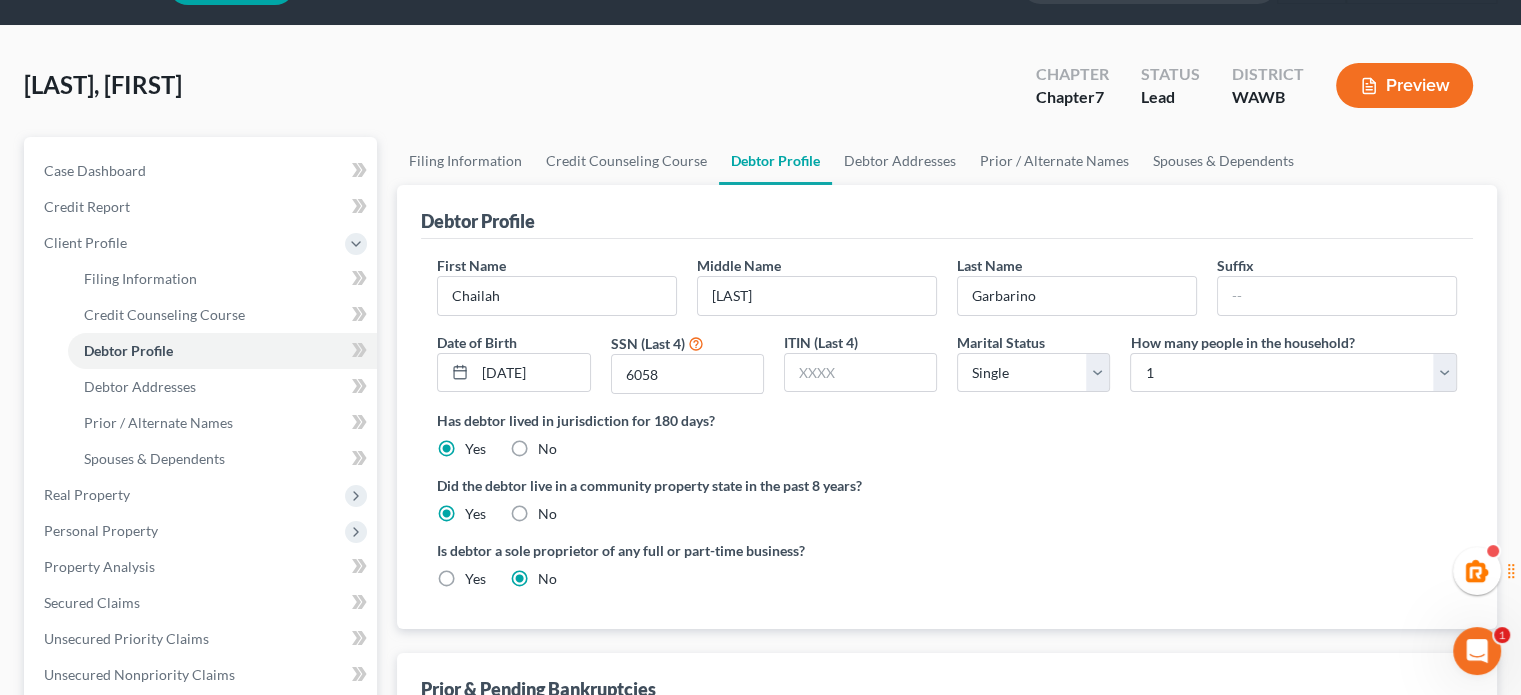 scroll, scrollTop: 0, scrollLeft: 0, axis: both 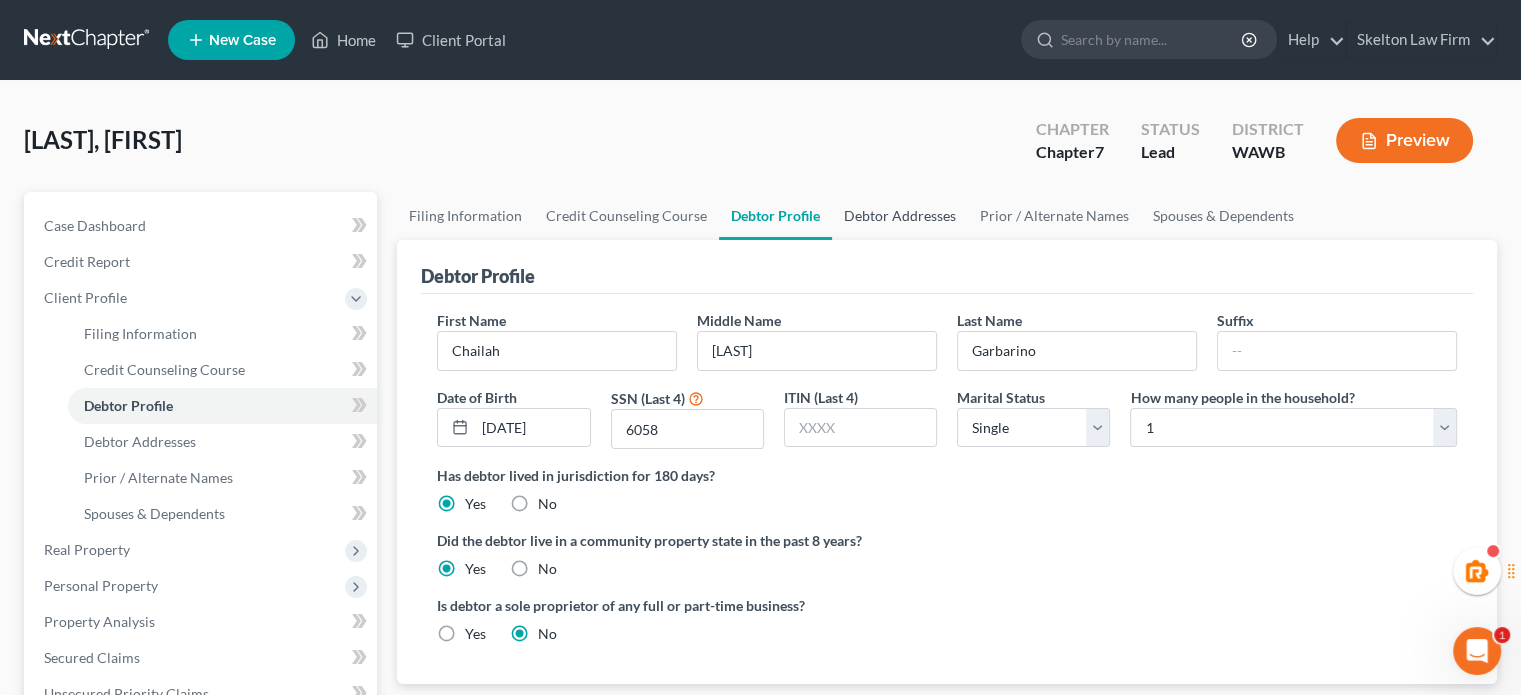 click on "Debtor Addresses" at bounding box center [900, 216] 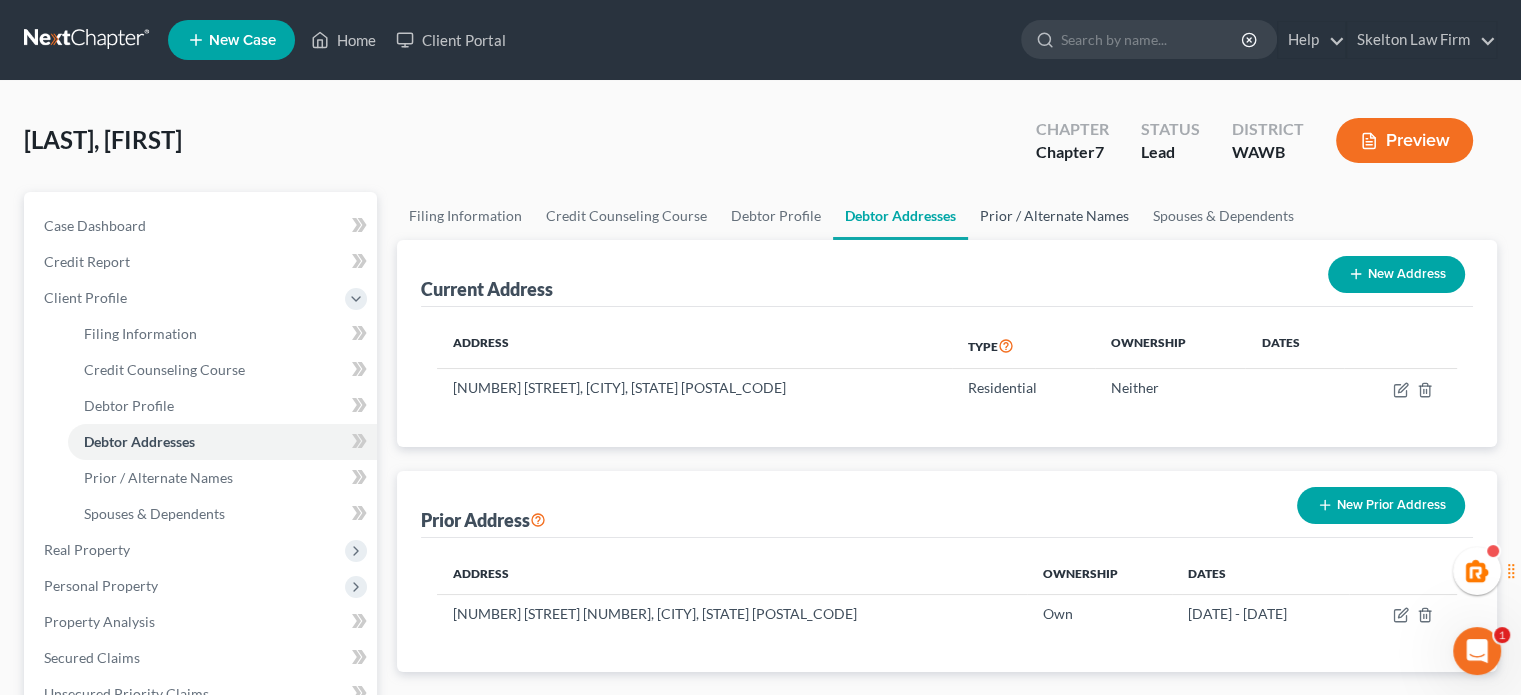 click on "Prior / Alternate Names" at bounding box center [1054, 216] 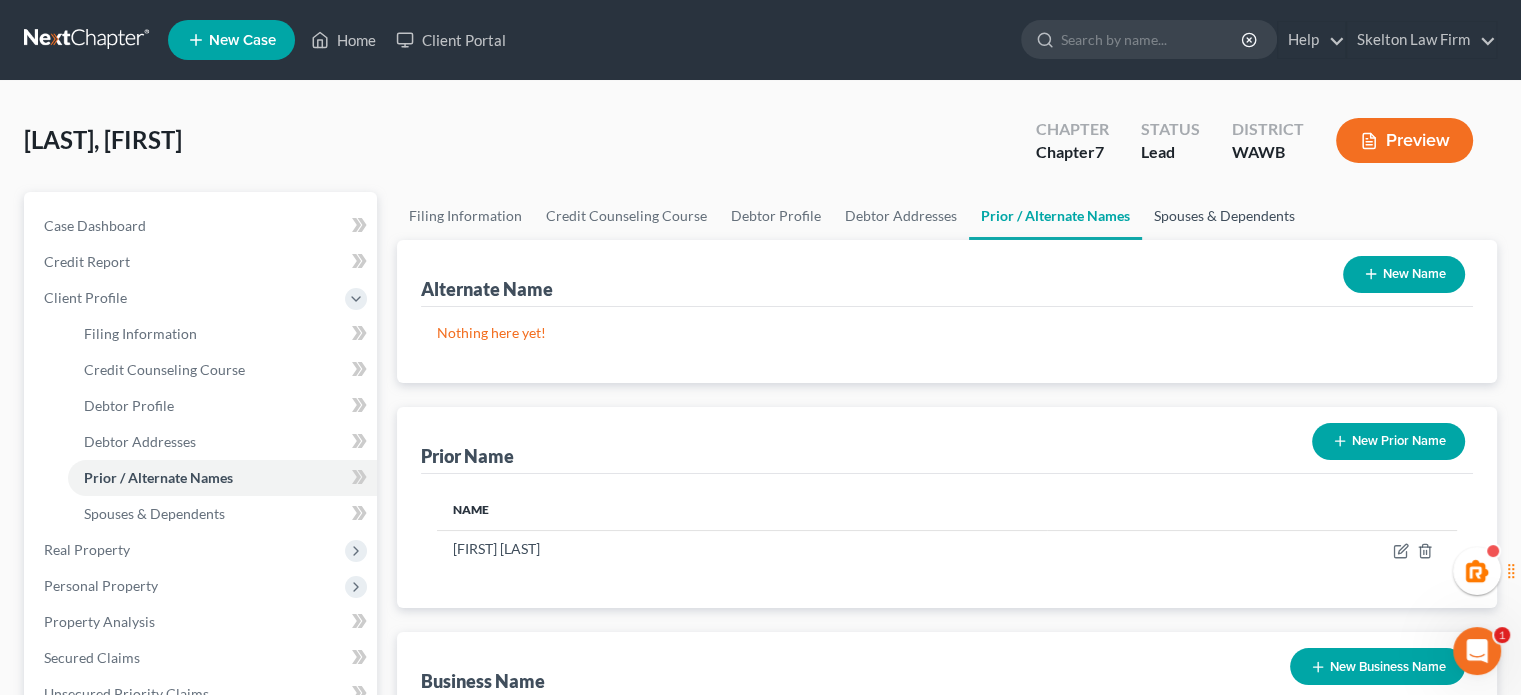 click on "Spouses & Dependents" at bounding box center [1224, 216] 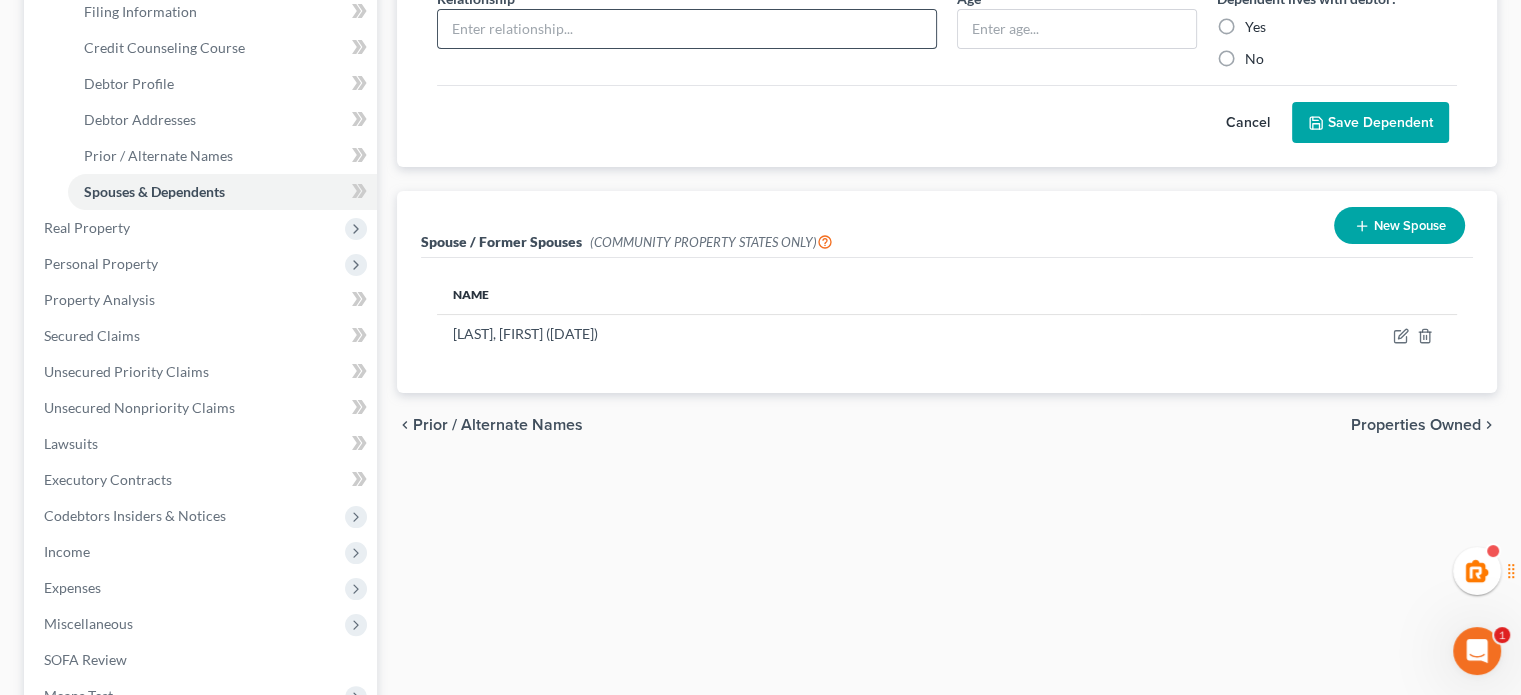scroll, scrollTop: 333, scrollLeft: 0, axis: vertical 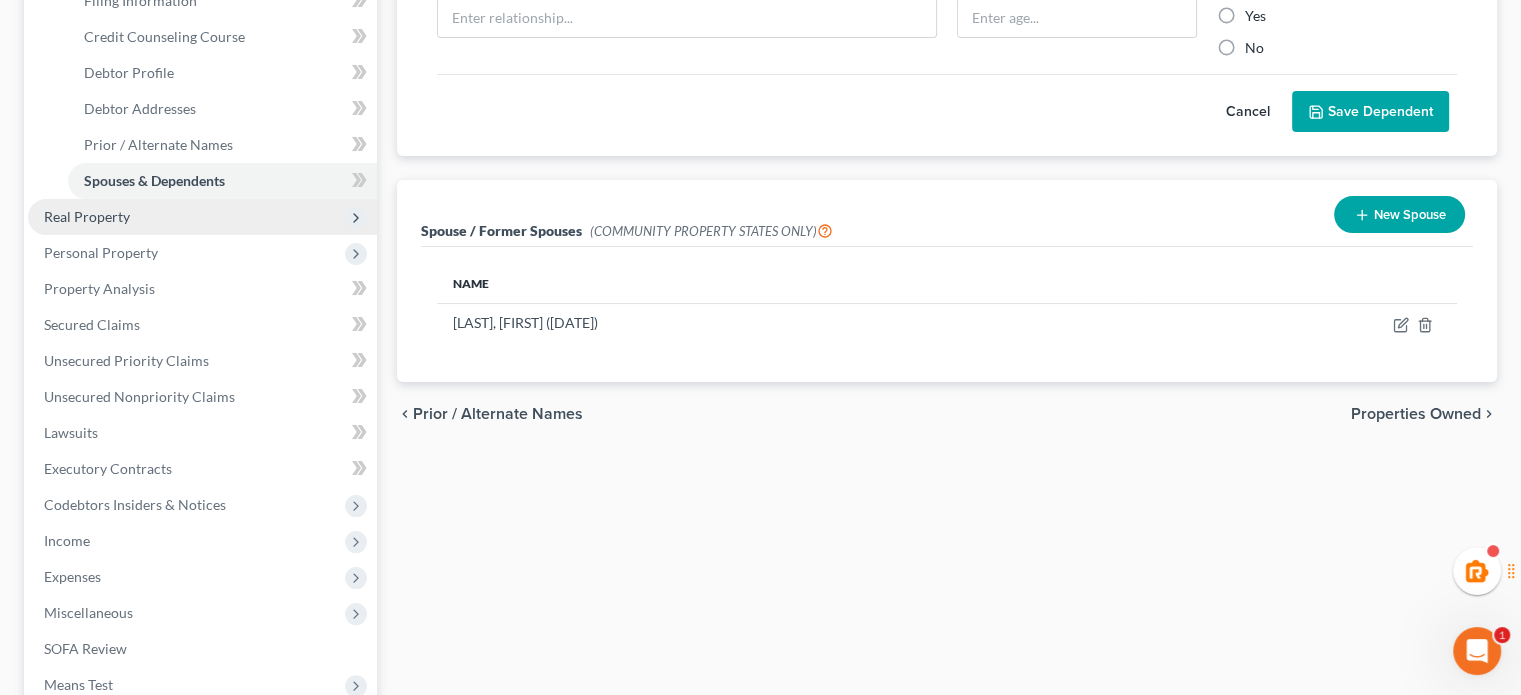 click on "Real Property" at bounding box center [202, 217] 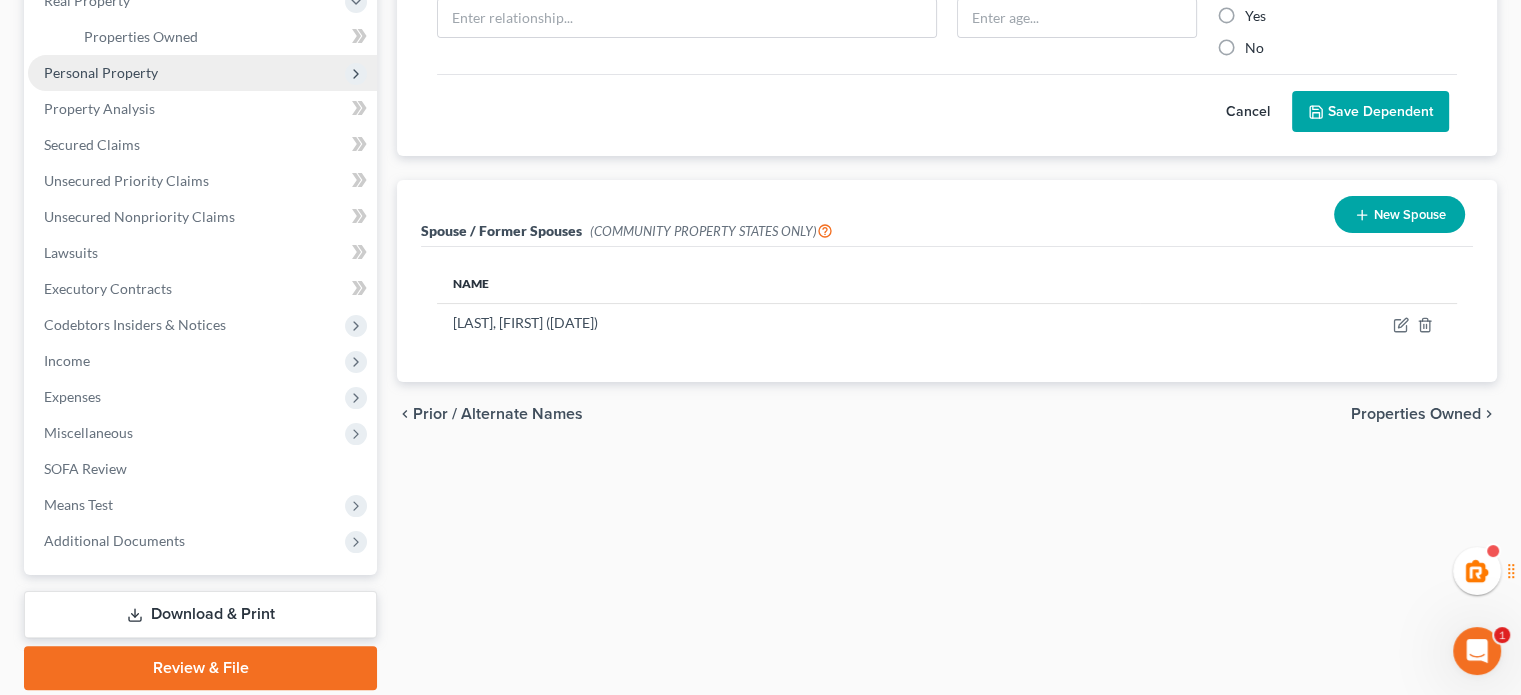 click on "Personal Property" at bounding box center [202, 73] 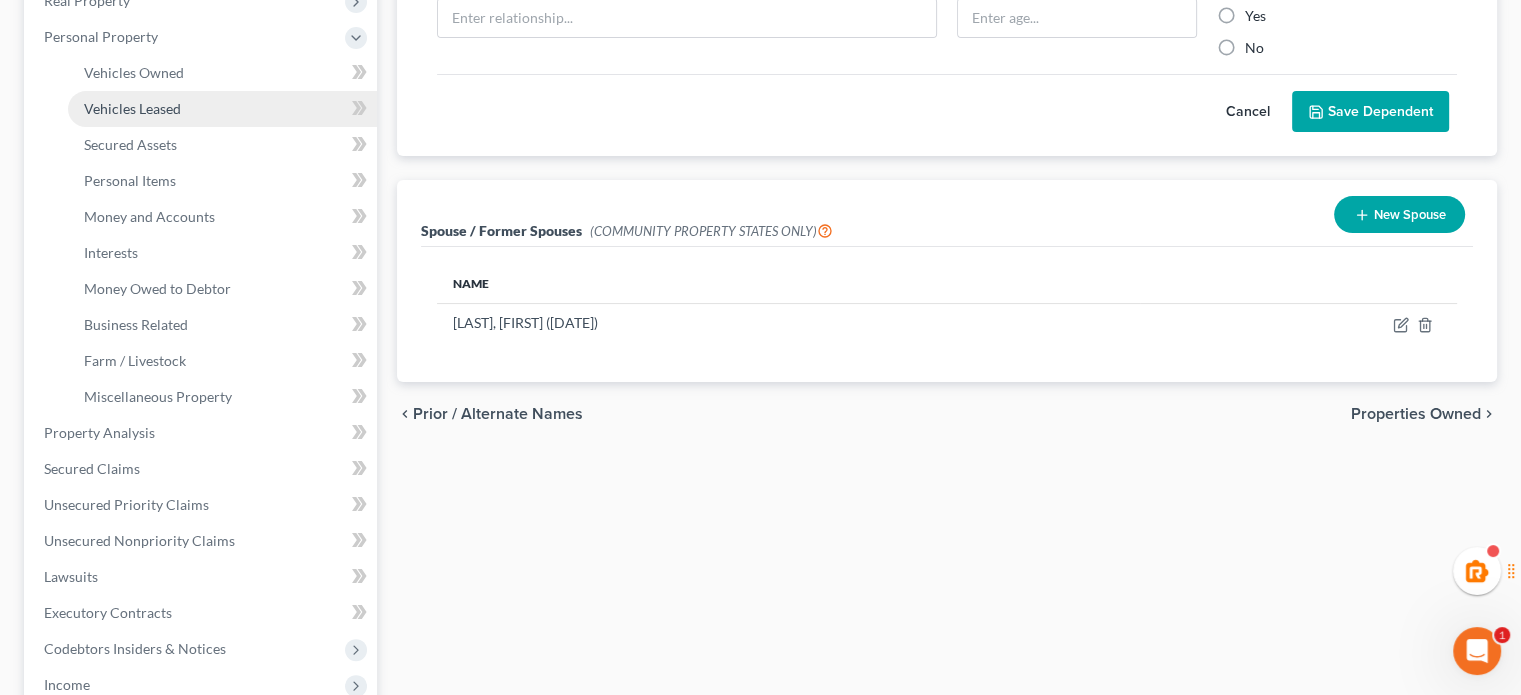 click on "Vehicles Leased" at bounding box center [132, 108] 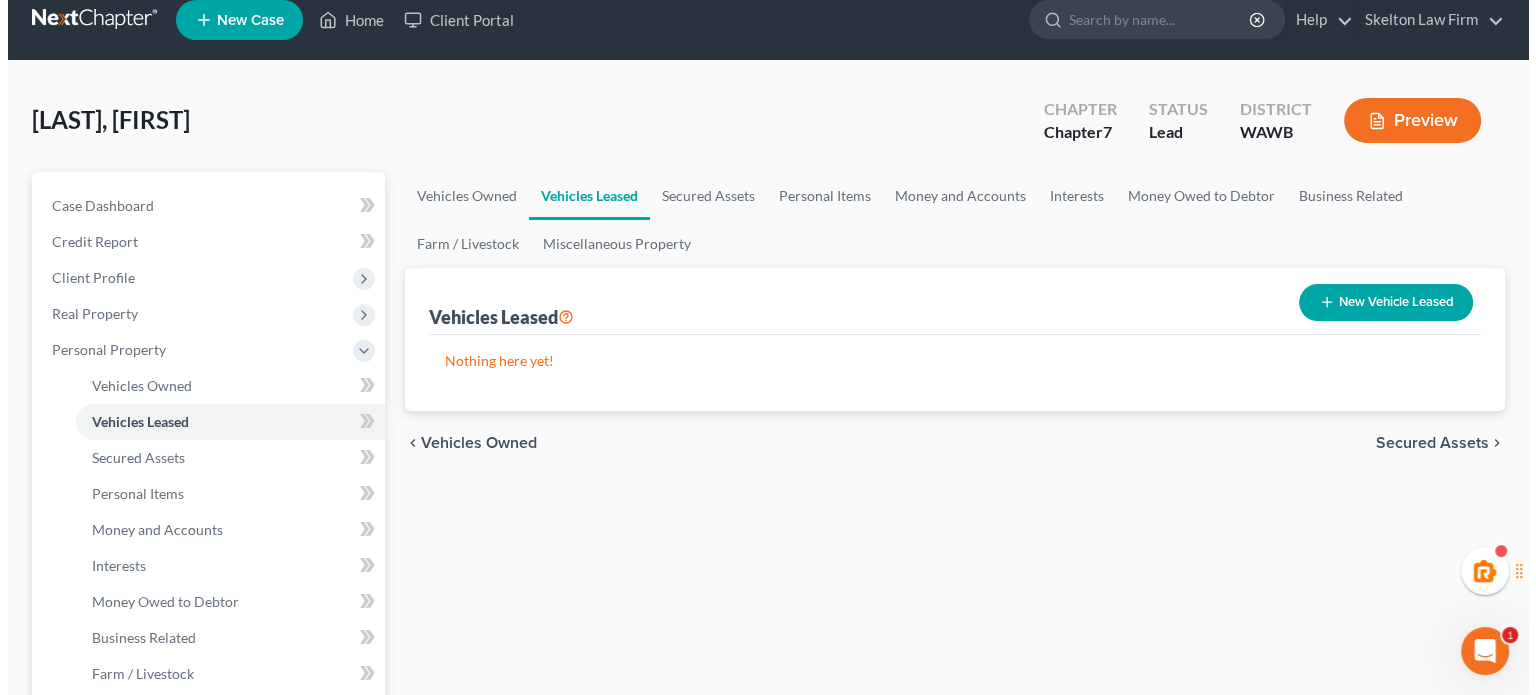 scroll, scrollTop: 0, scrollLeft: 0, axis: both 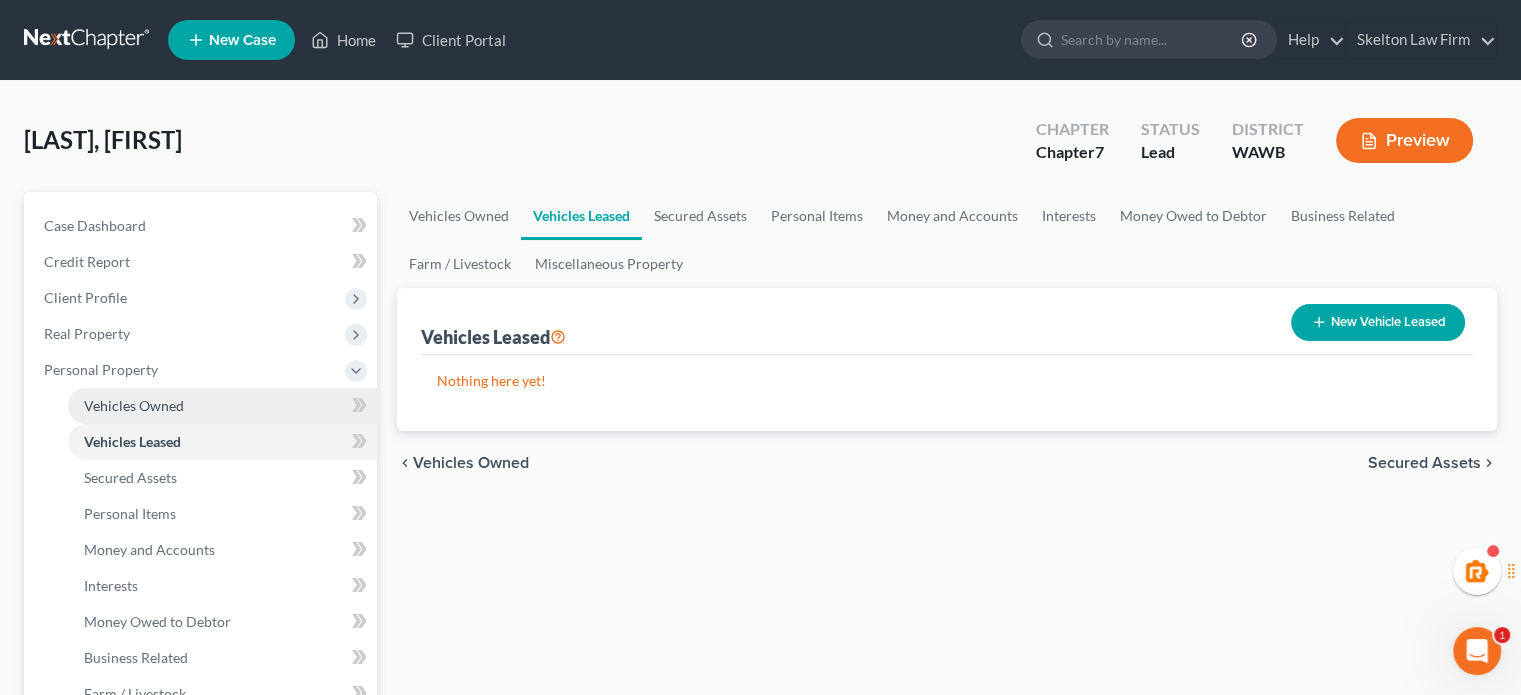 click on "Vehicles Owned" at bounding box center [134, 405] 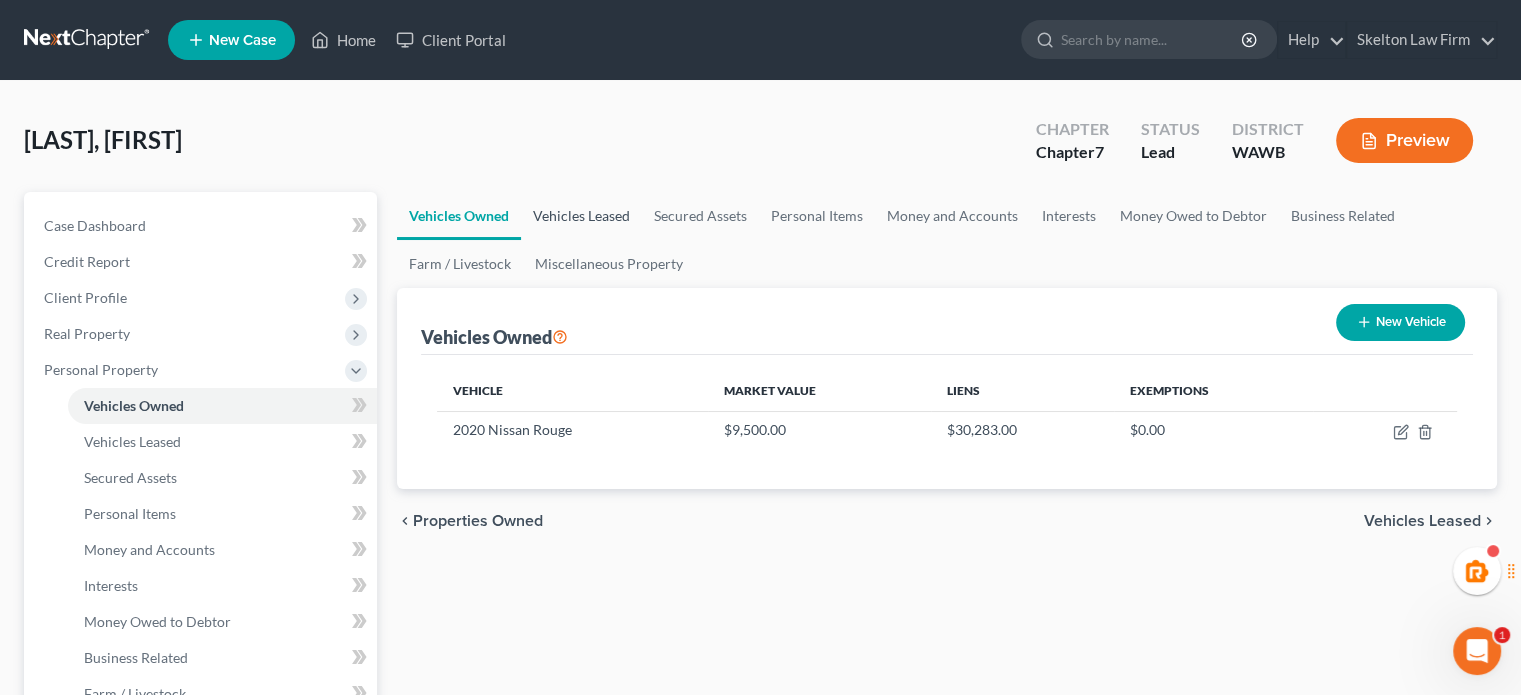 click on "Vehicles Leased" at bounding box center [581, 216] 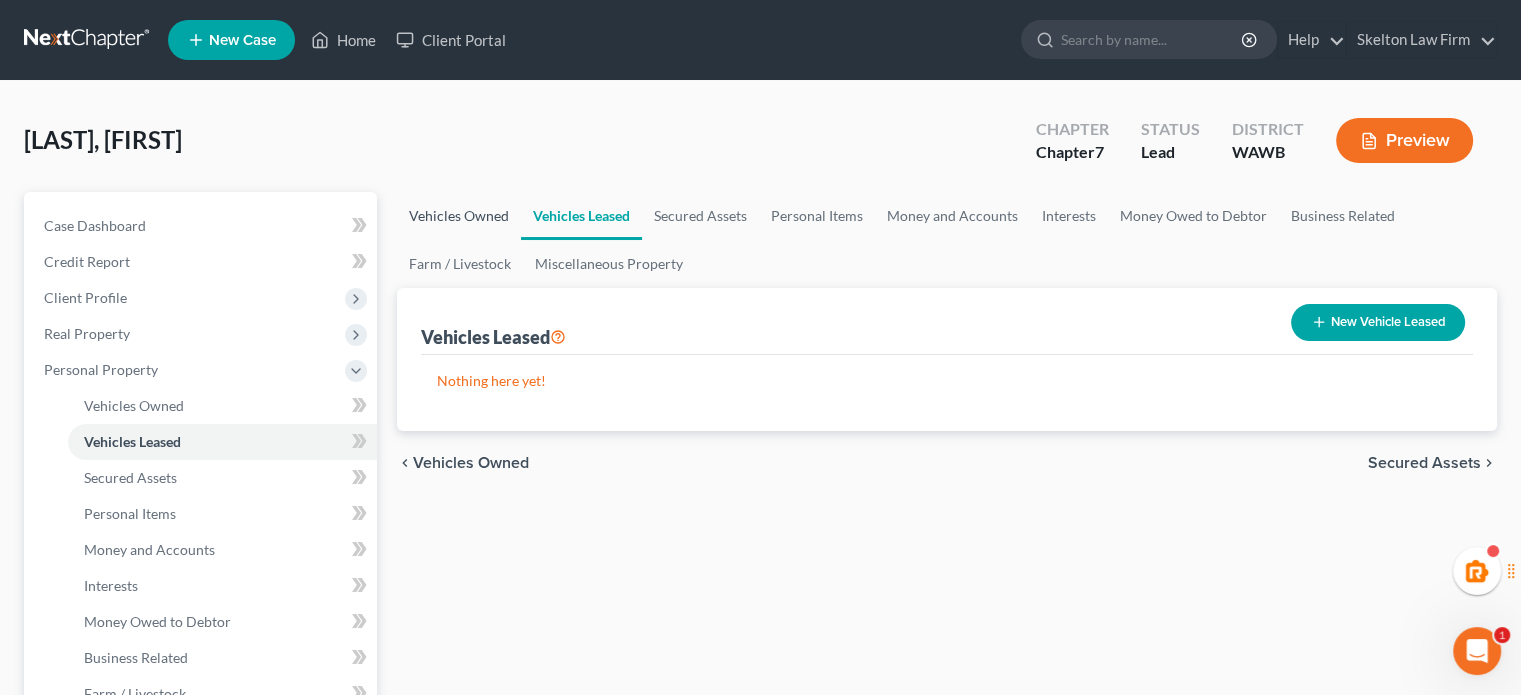 click on "Vehicles Owned" at bounding box center [459, 216] 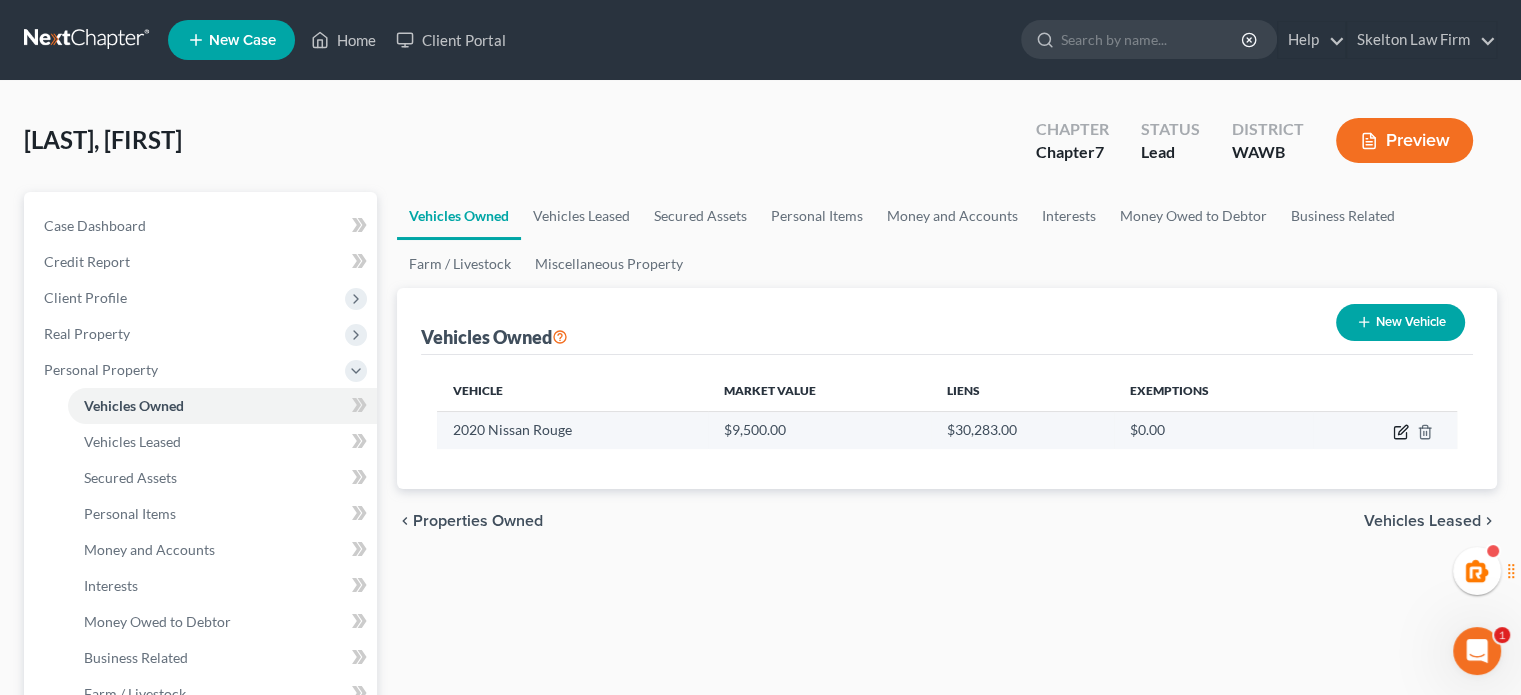click 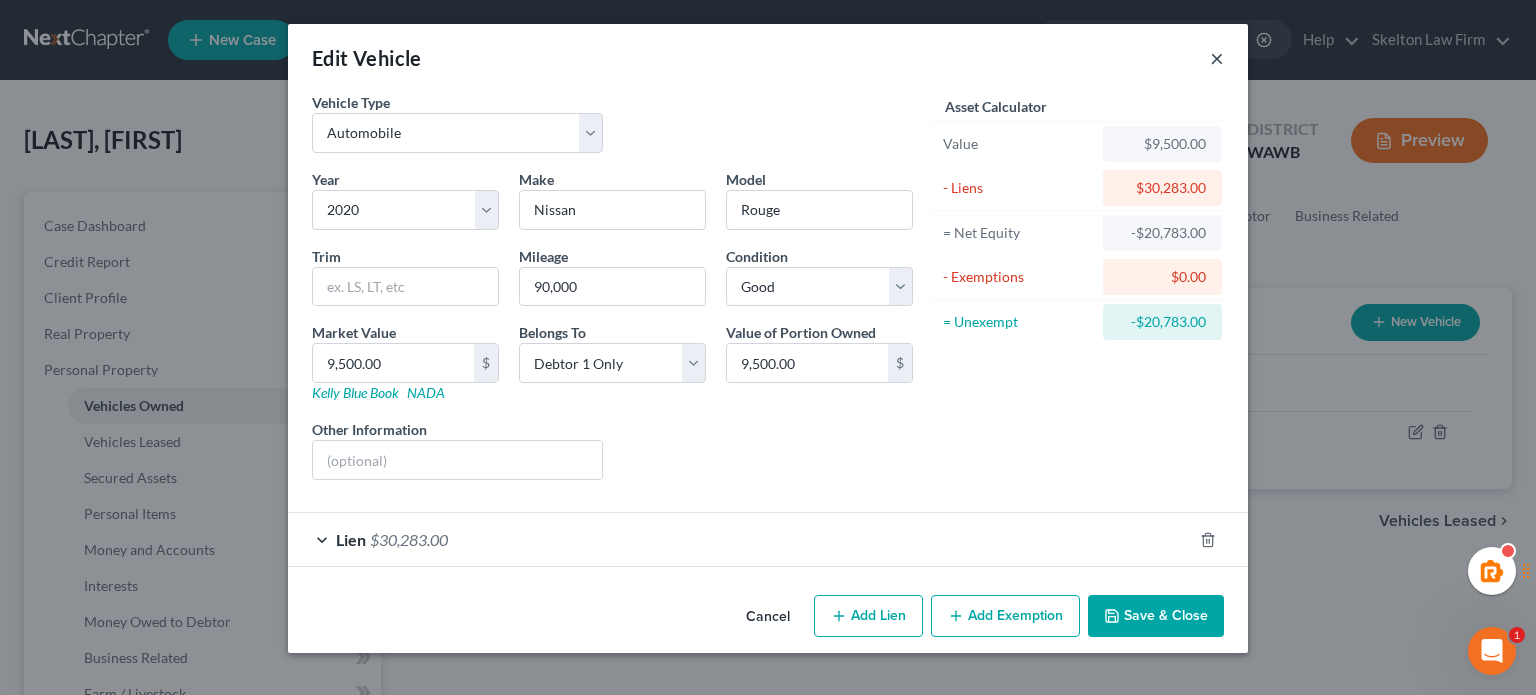 click on "×" at bounding box center [1217, 58] 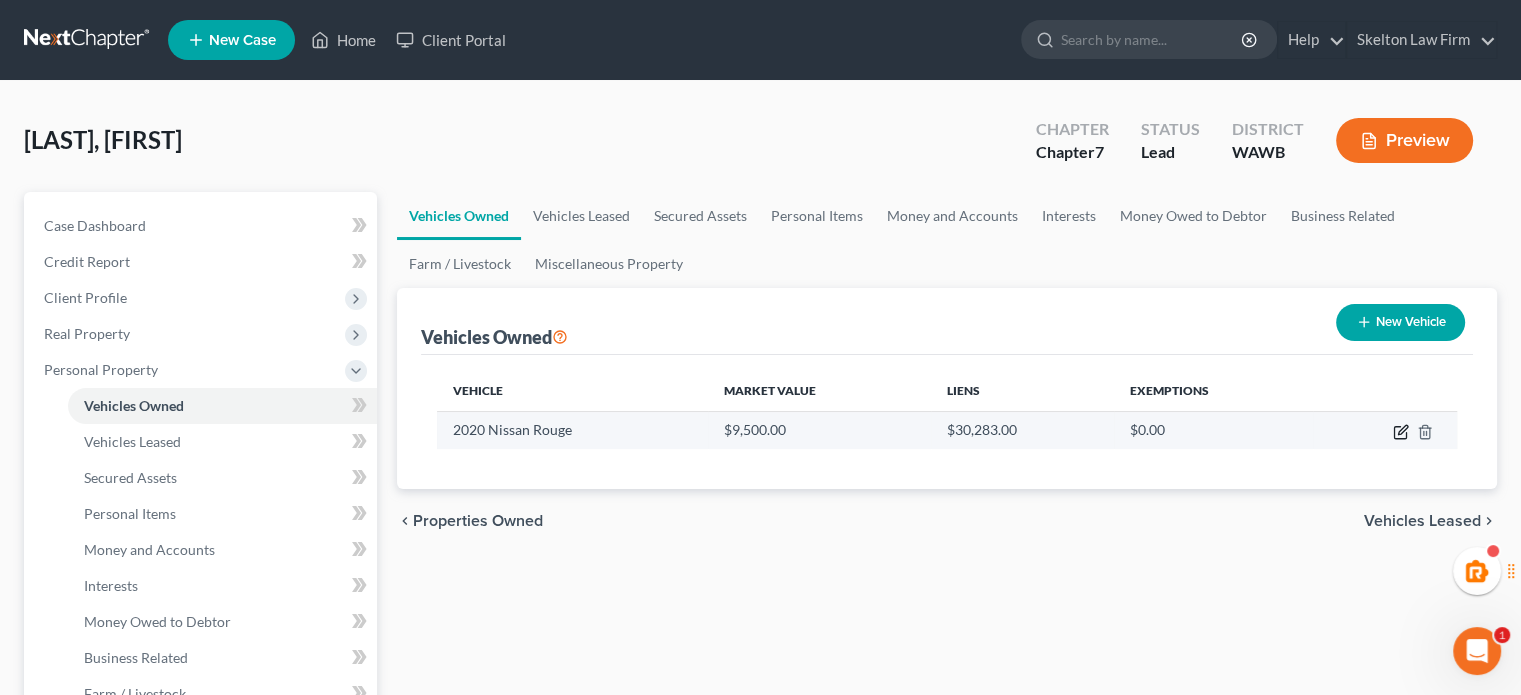 click 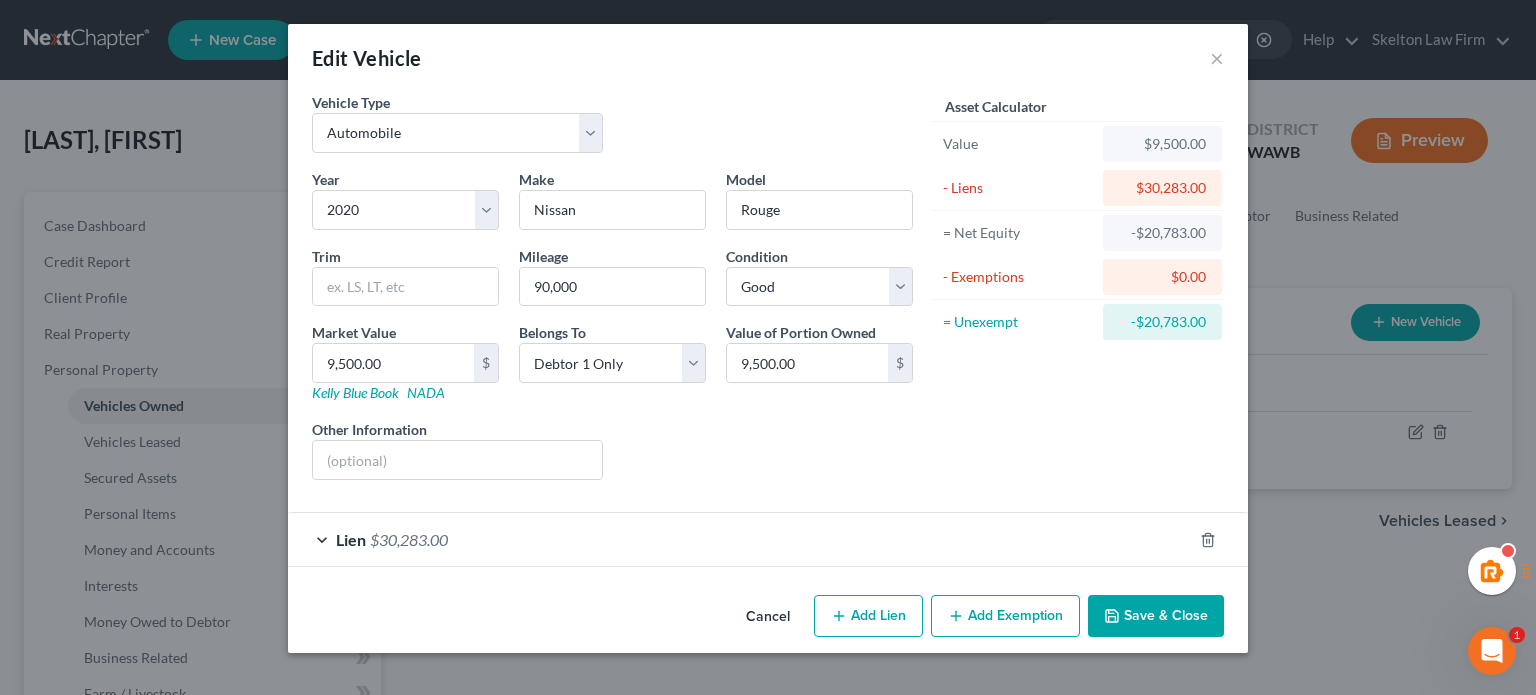 click on "Lien $30,283.00" at bounding box center [740, 539] 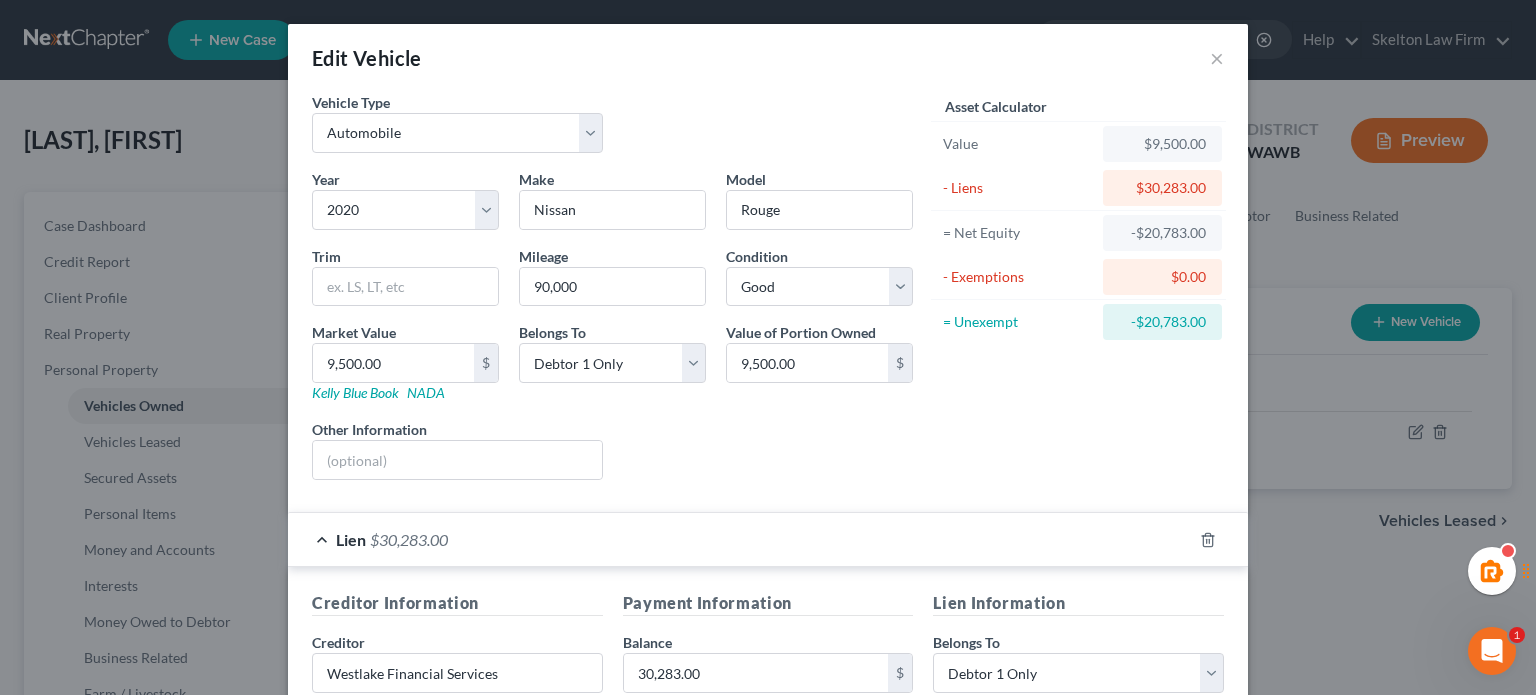scroll, scrollTop: 394, scrollLeft: 0, axis: vertical 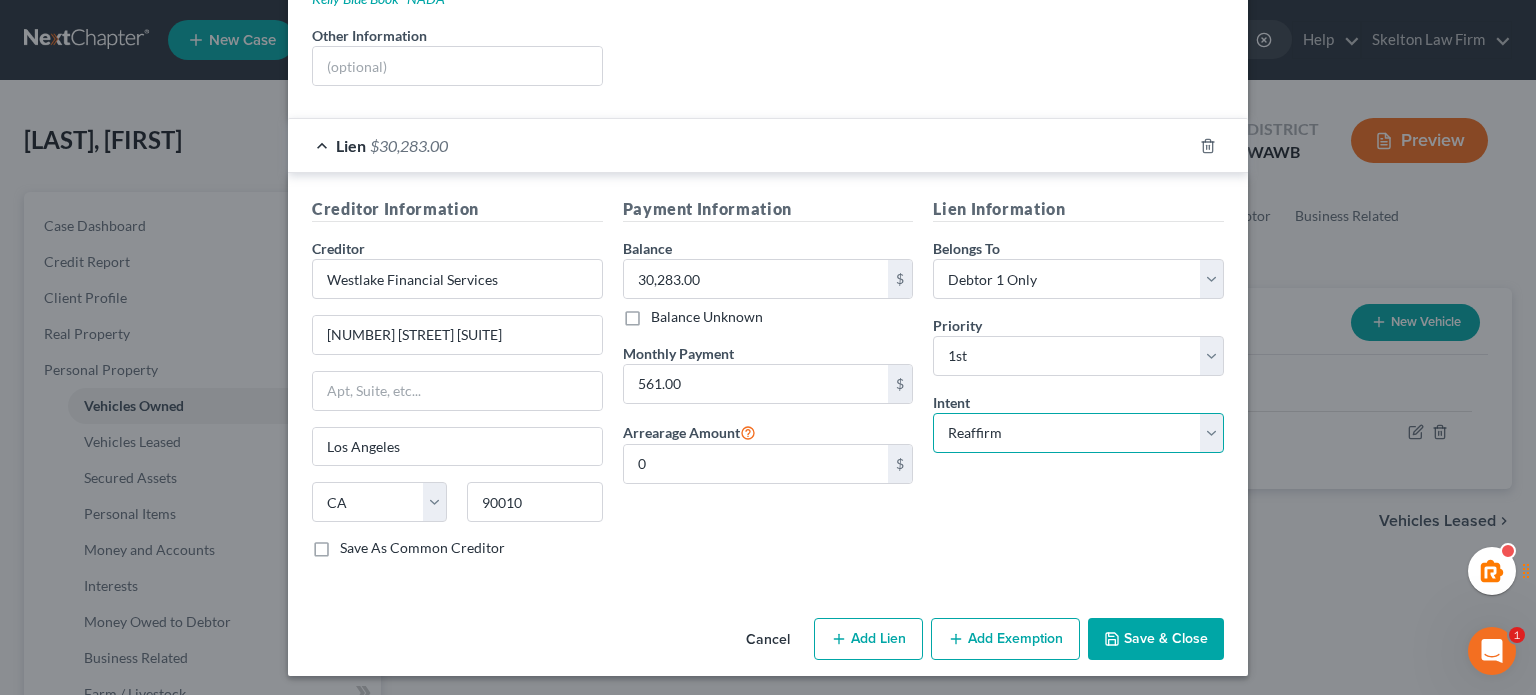 click on "Select Surrender Redeem Reaffirm Avoid Other" at bounding box center (1078, 433) 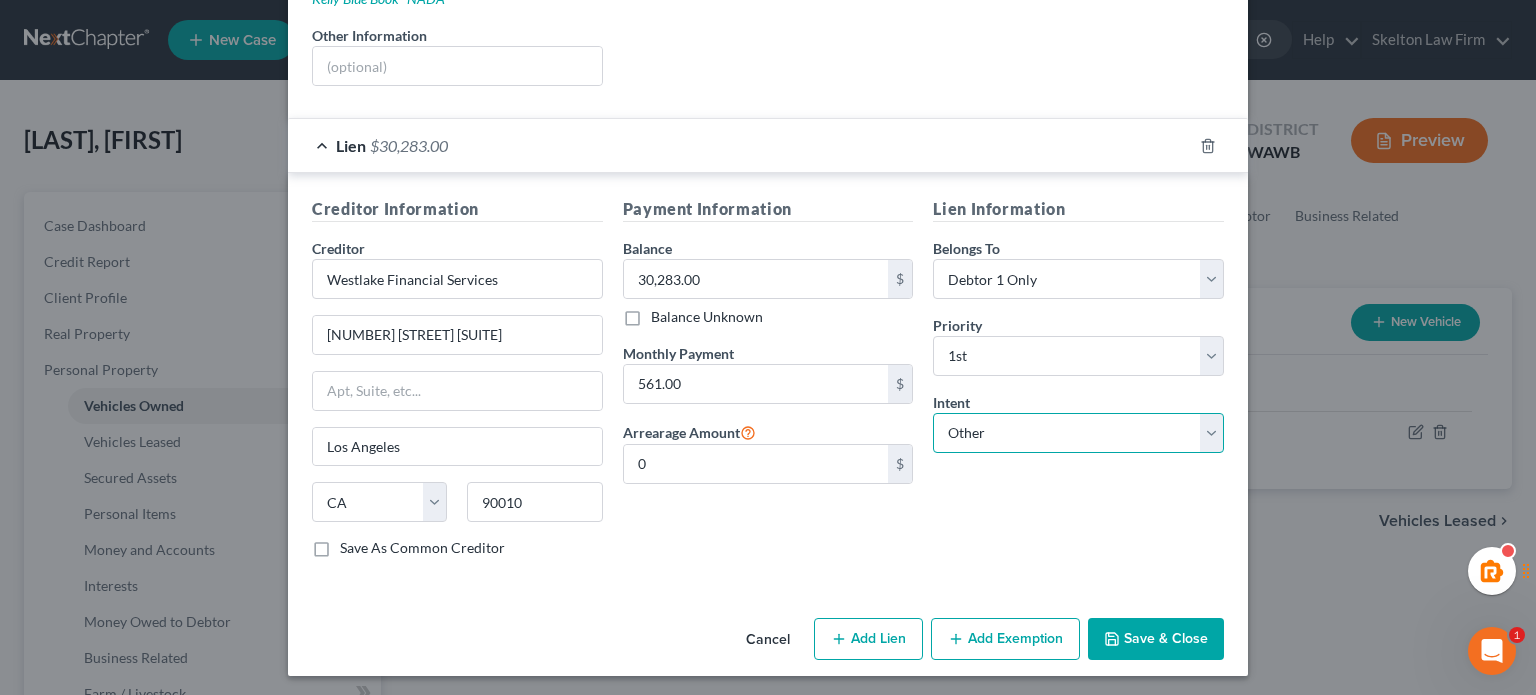 click on "Select Surrender Redeem Reaffirm Avoid Other" at bounding box center [1078, 433] 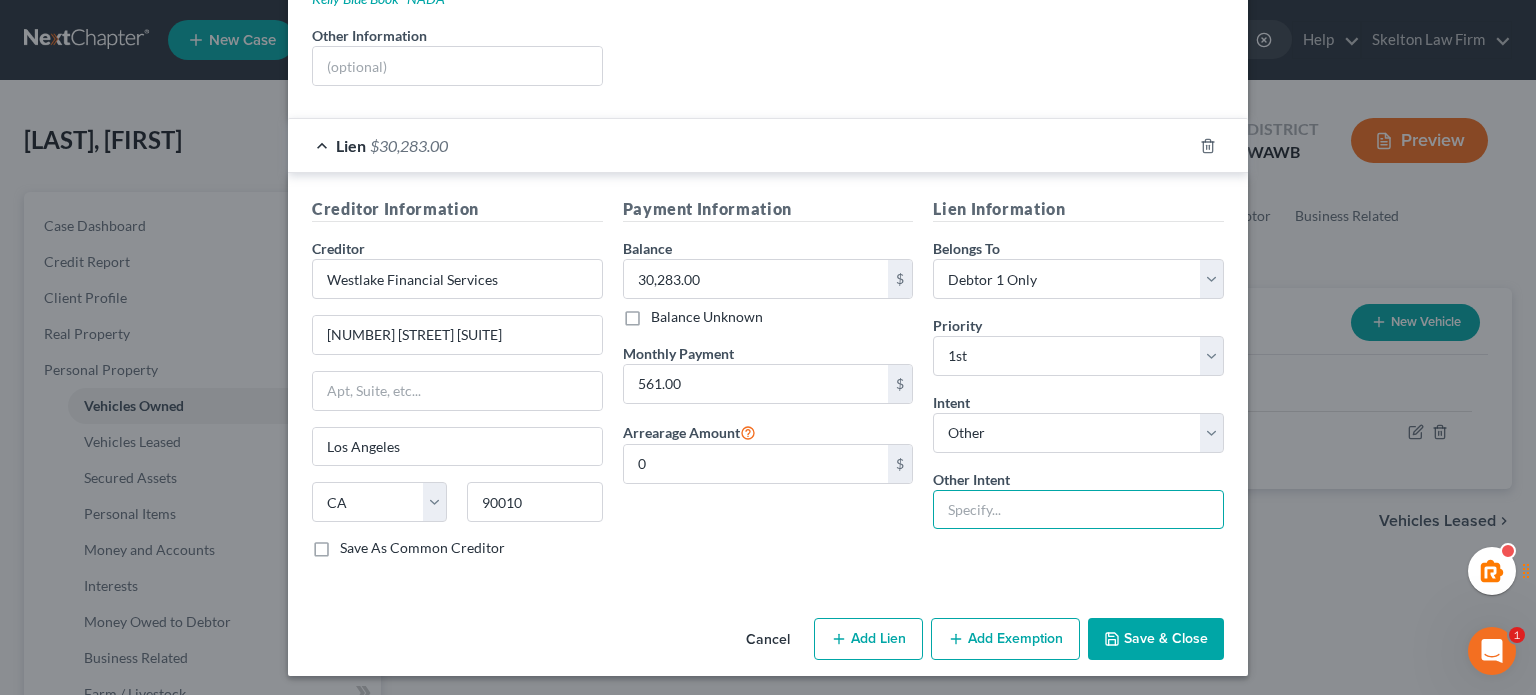 click at bounding box center [1078, 510] 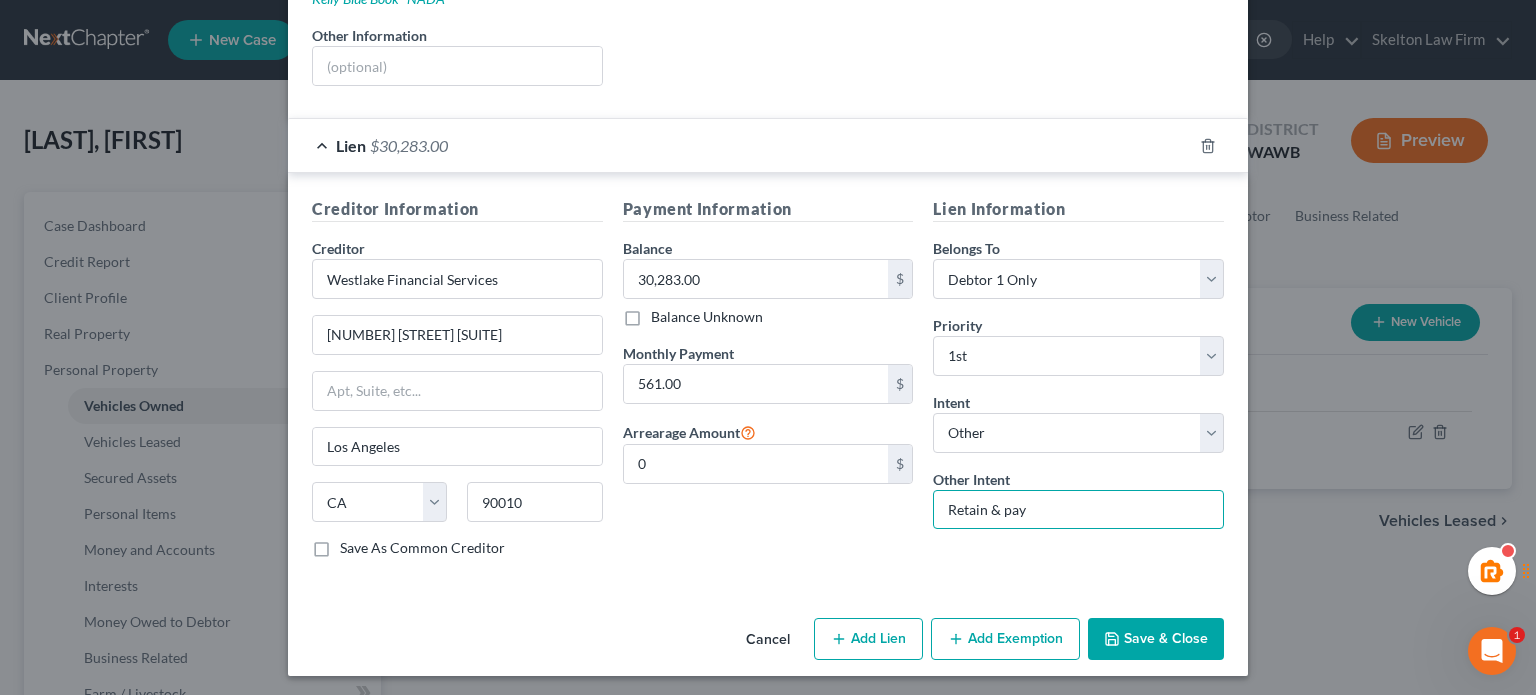 type on "Retain & pay" 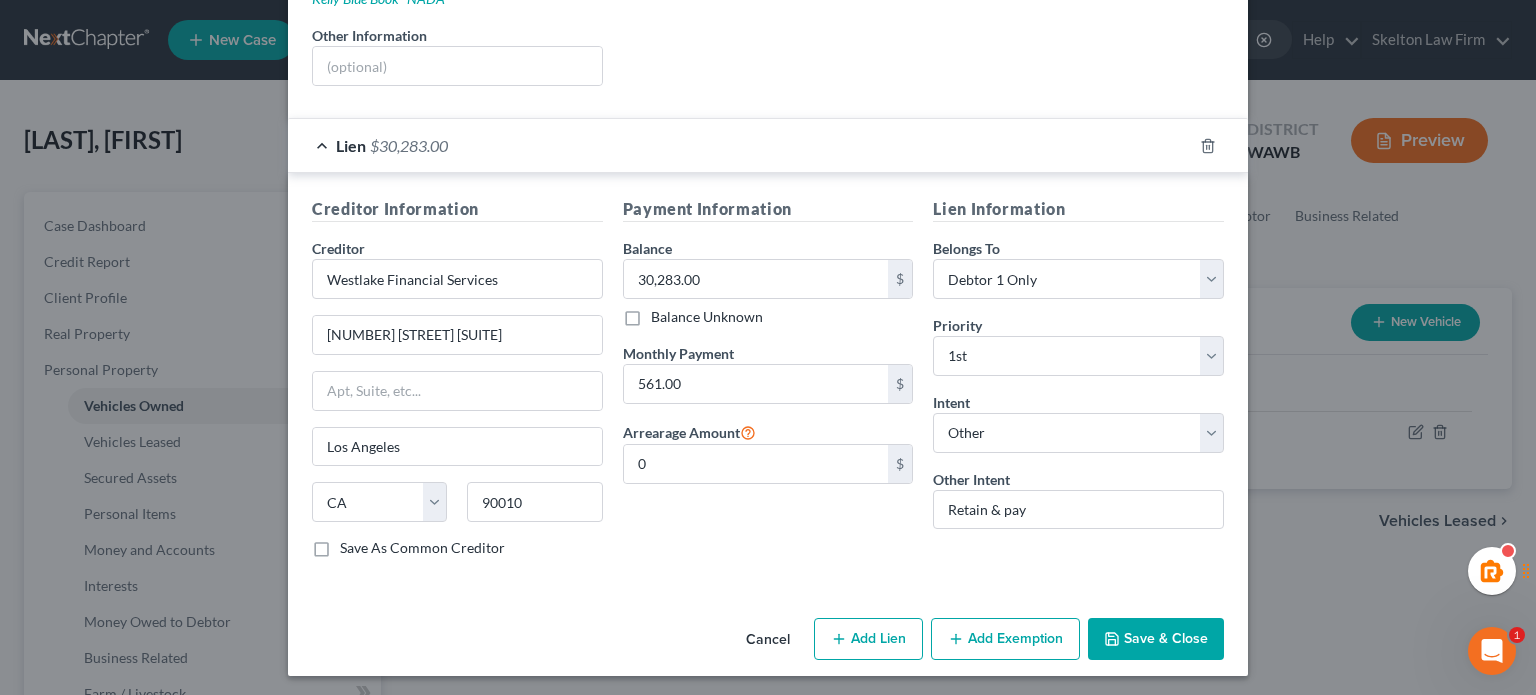 click on "[CATEGORY] $[AMOUNT] $[CATEGORY] $[AMOUNT] [CATEGORY] $[AMOUNT] [CATEGORY] $[AMOUNT]" at bounding box center [768, 385] 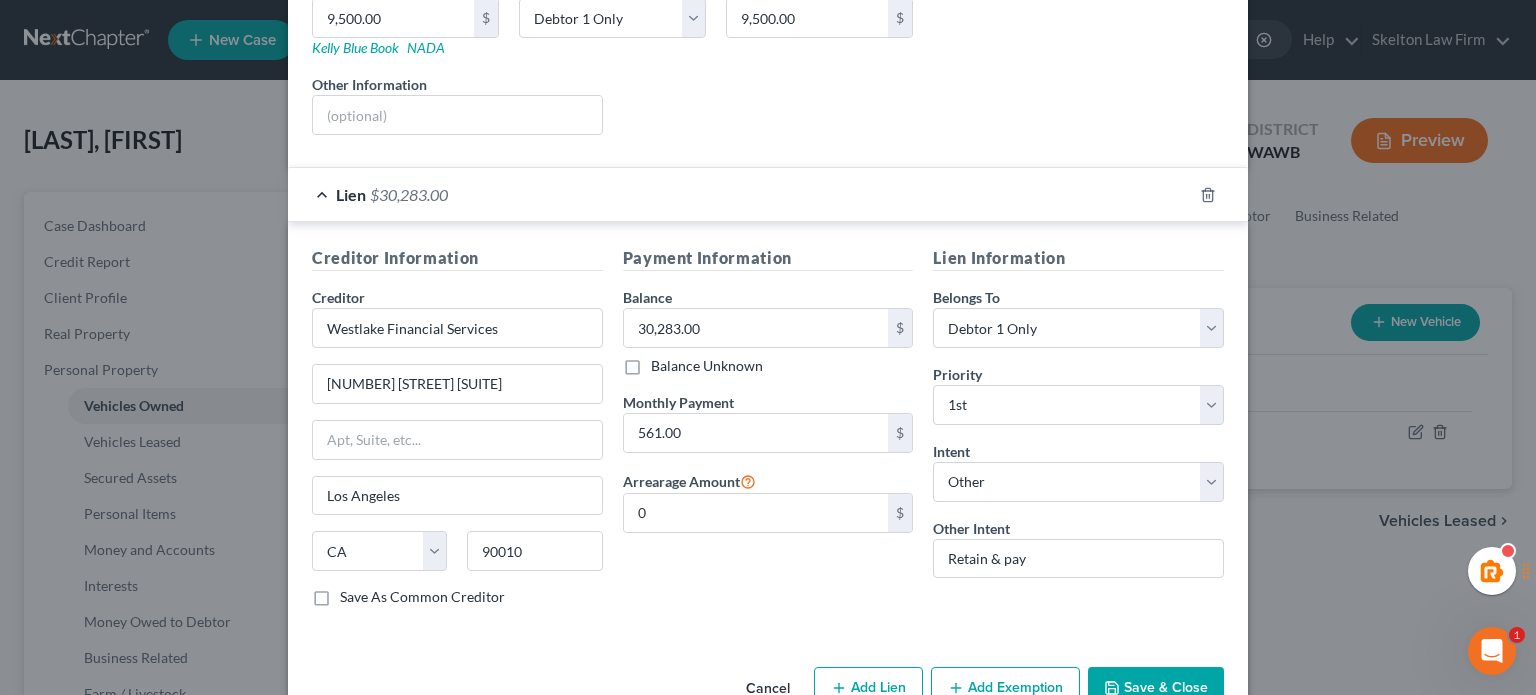 scroll, scrollTop: 394, scrollLeft: 0, axis: vertical 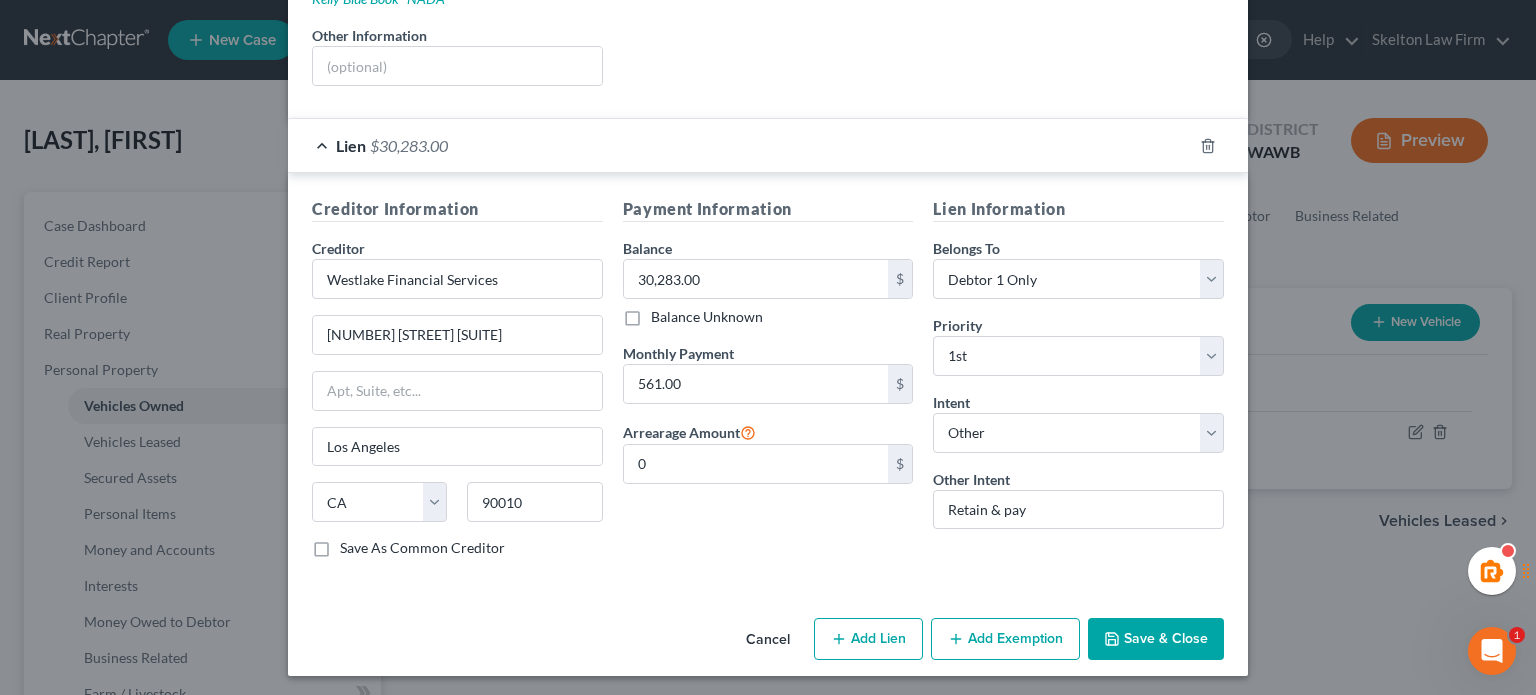 click on "Save & Close" at bounding box center [1156, 639] 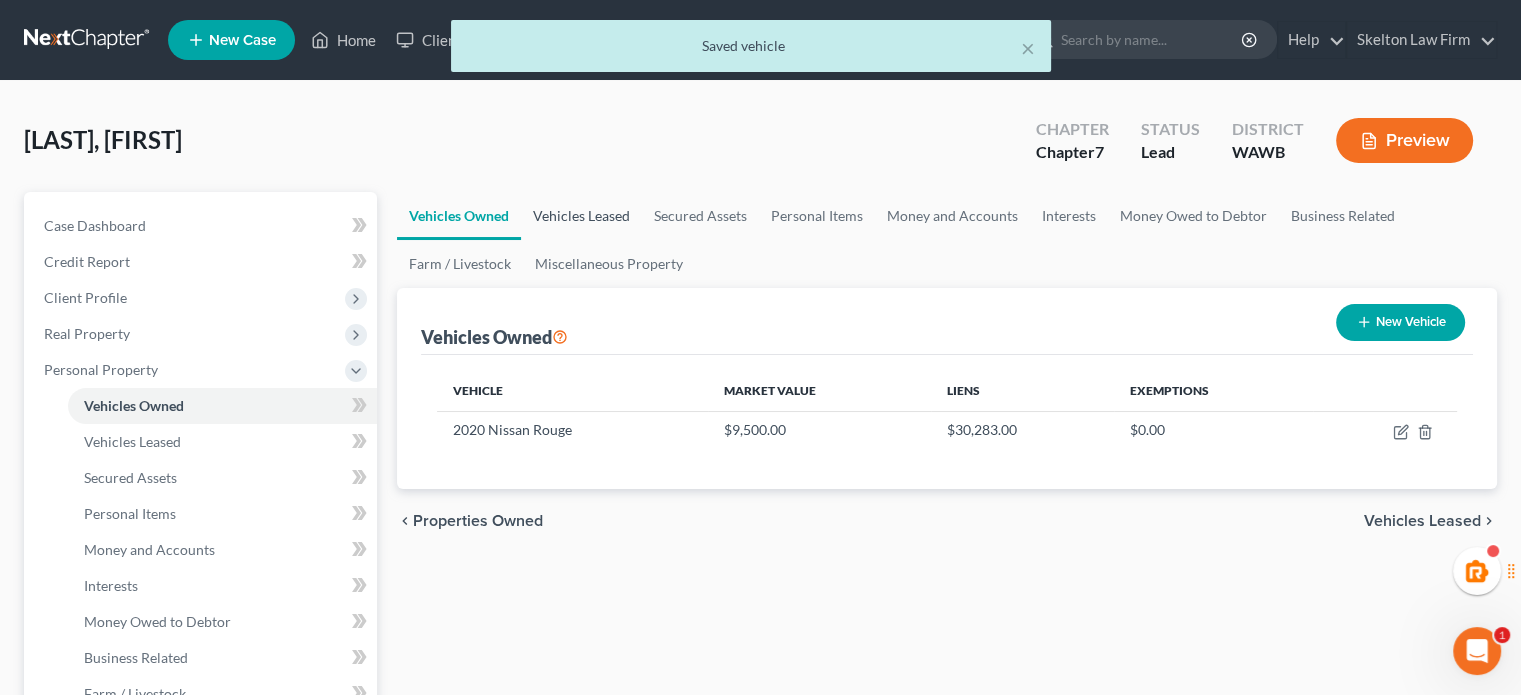 drag, startPoint x: 598, startPoint y: 214, endPoint x: 598, endPoint y: 200, distance: 14 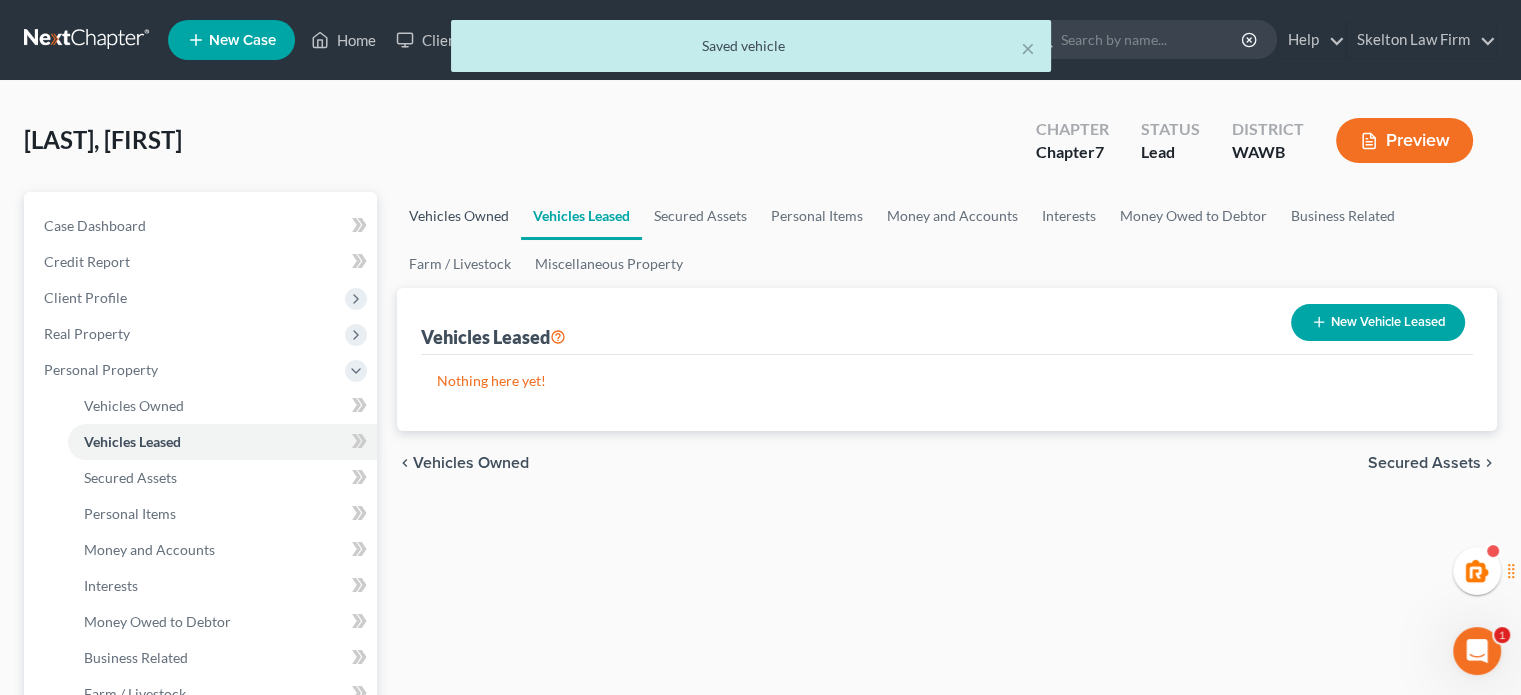 click on "Vehicles Owned" at bounding box center (459, 216) 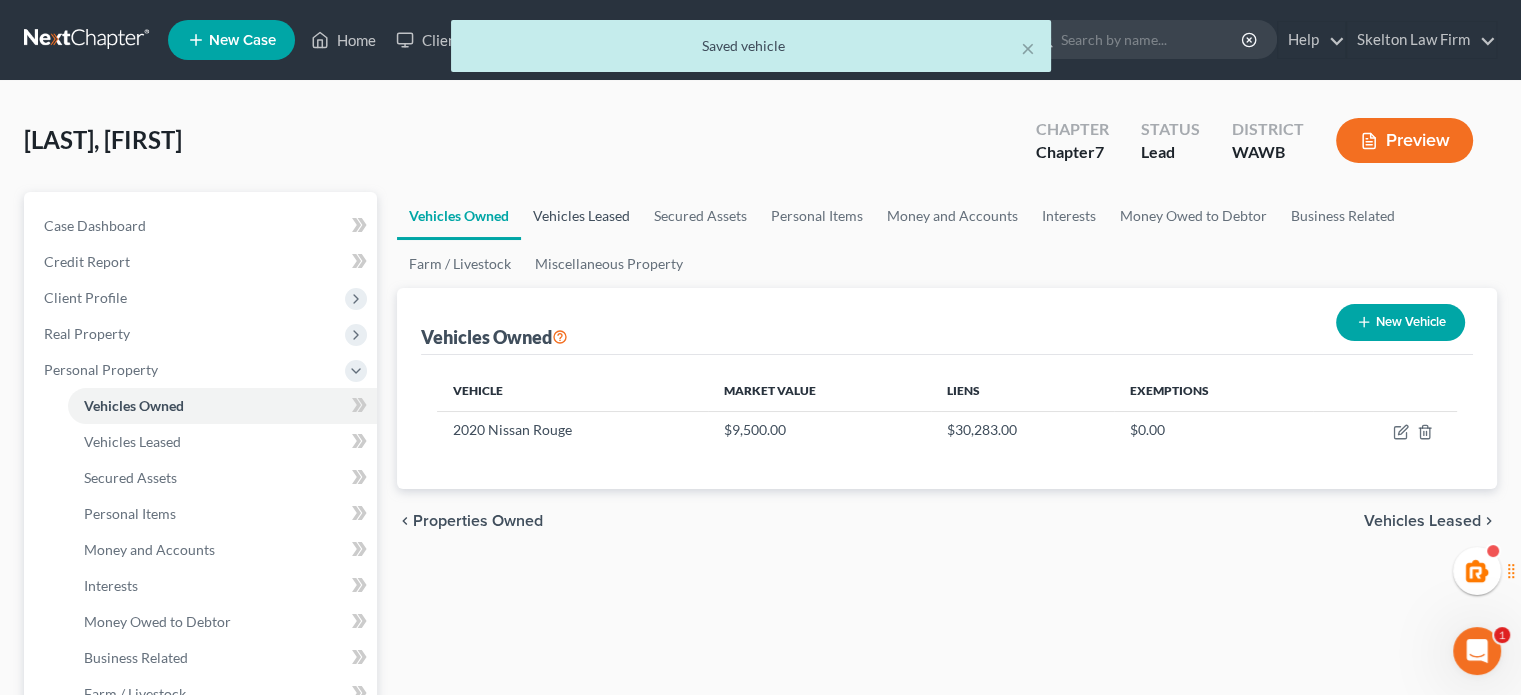click on "Vehicles Leased" at bounding box center (581, 216) 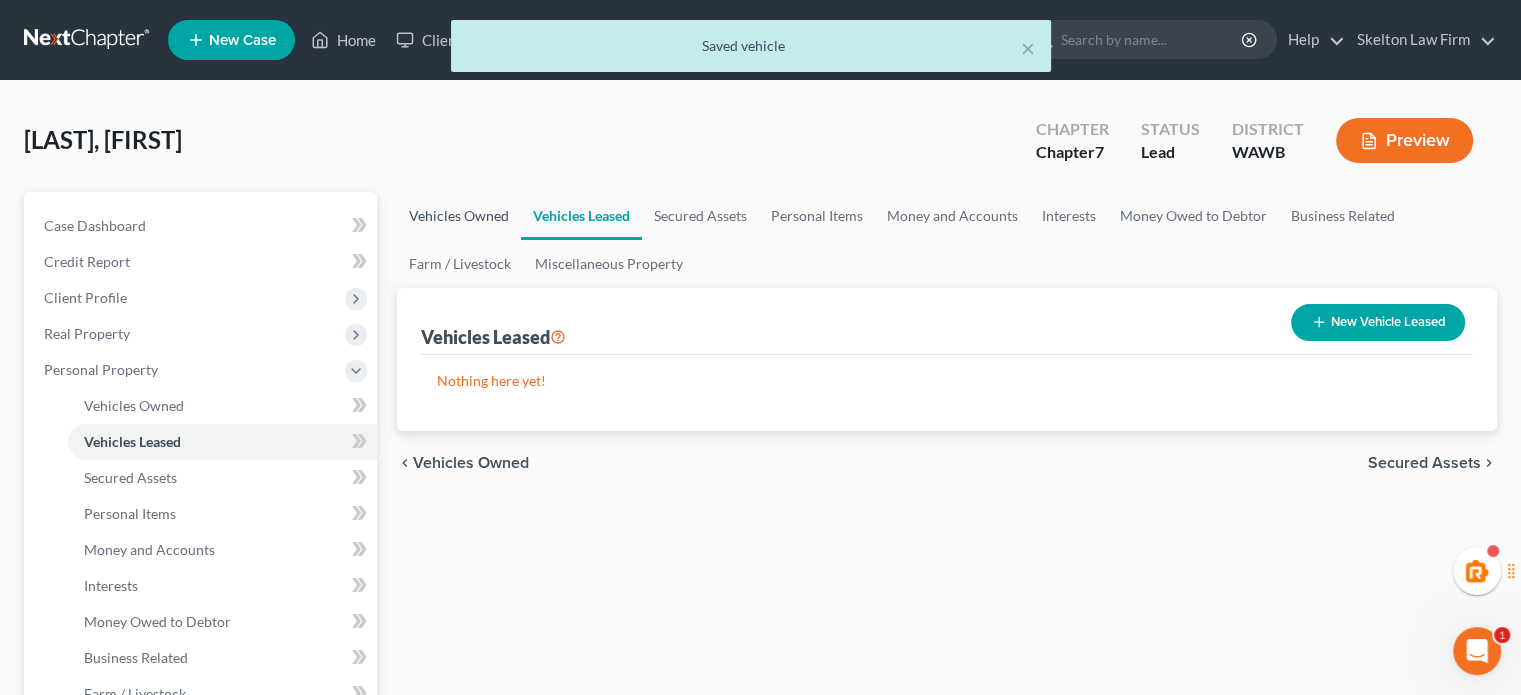 click on "Vehicles Owned" at bounding box center [459, 216] 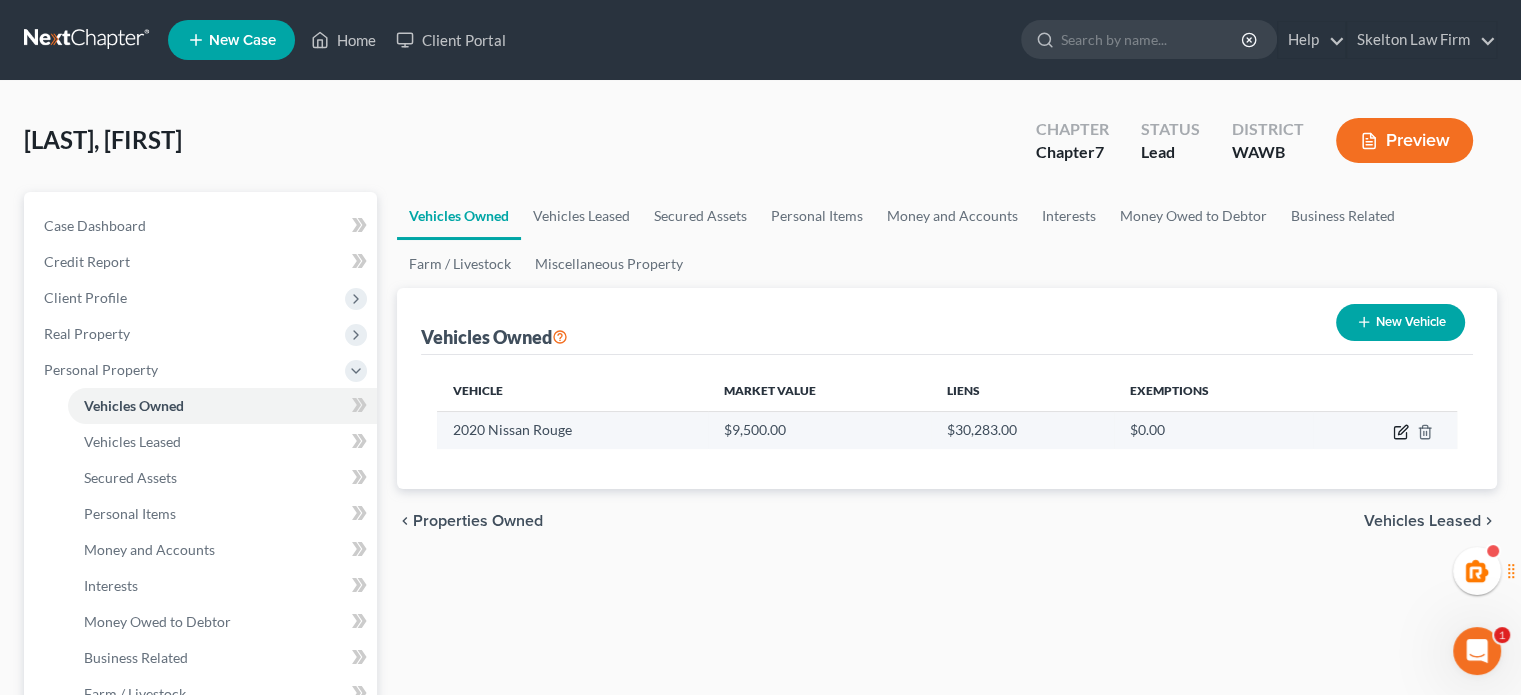click 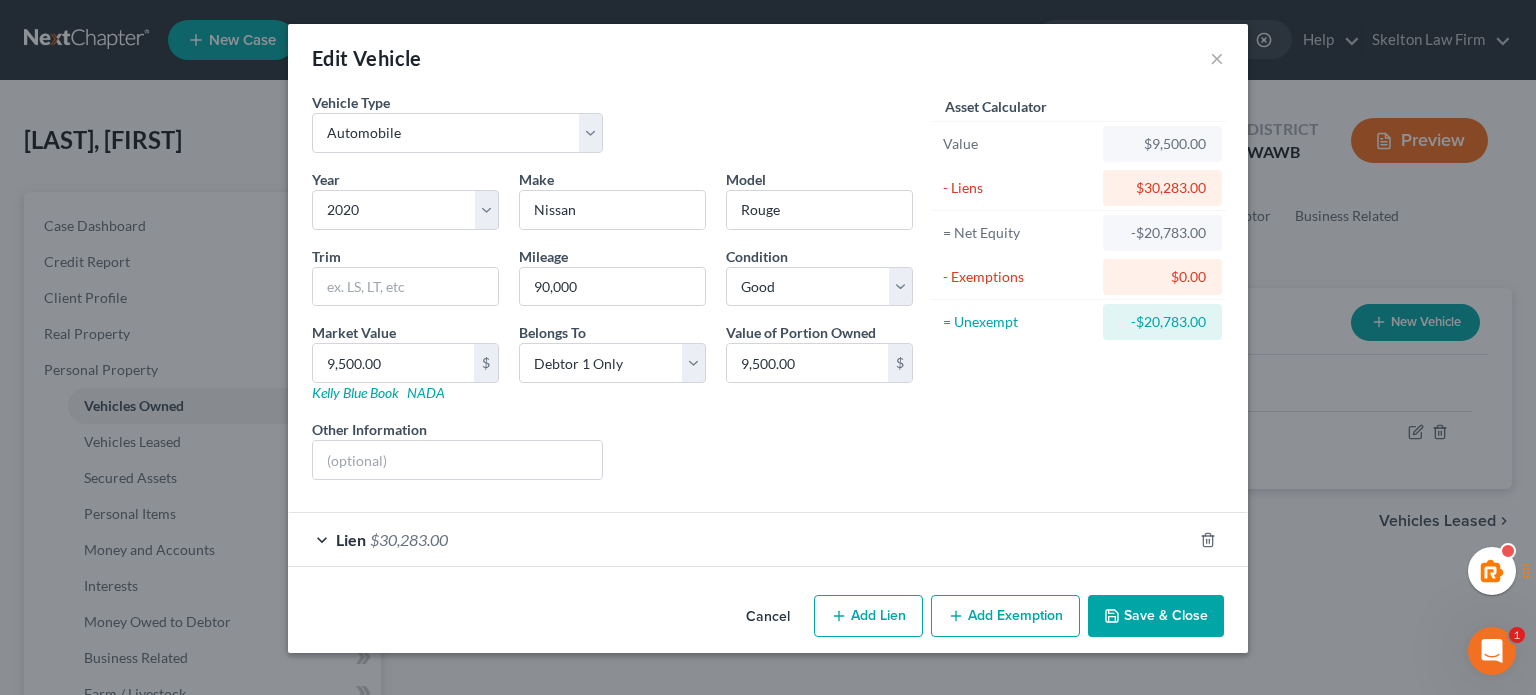 click on "Lien $30,283.00" at bounding box center (740, 539) 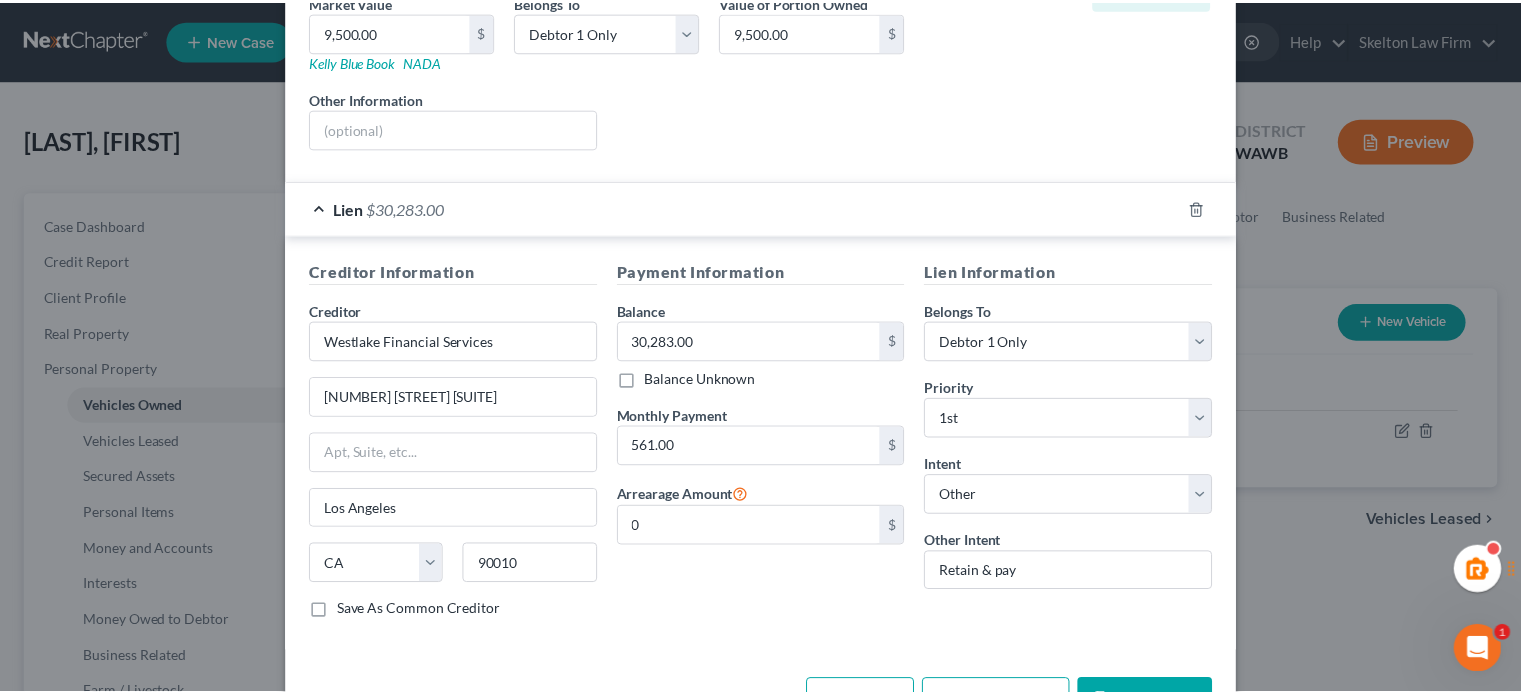scroll, scrollTop: 333, scrollLeft: 0, axis: vertical 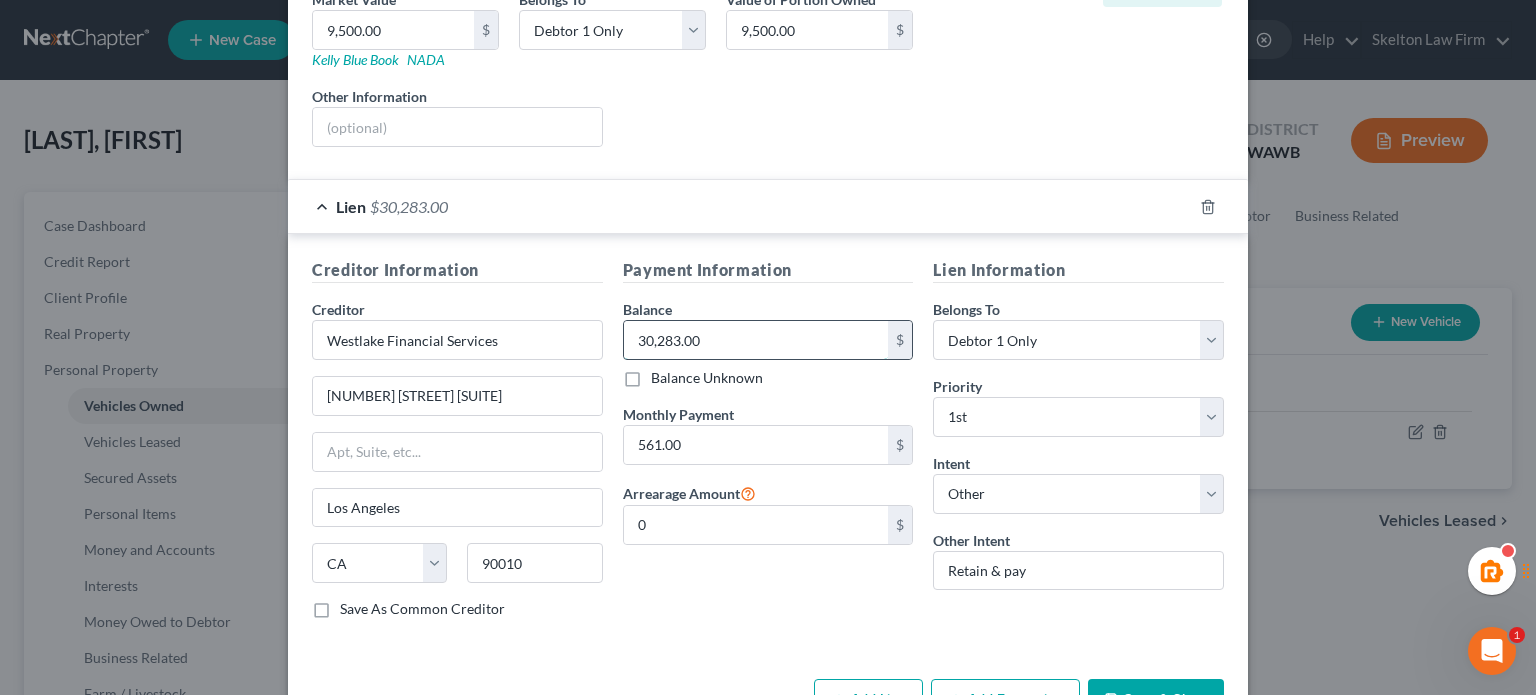 click on "30,283.00" at bounding box center (756, 340) 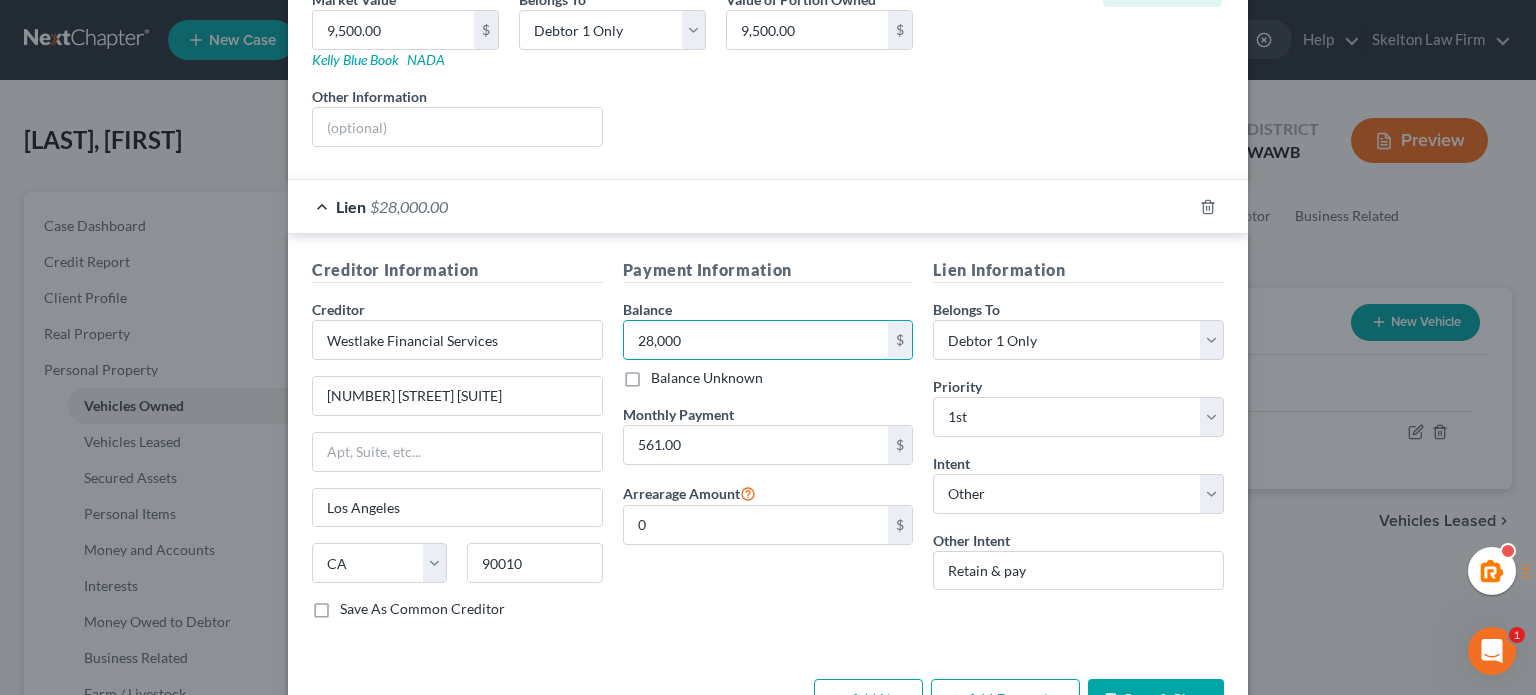 type on "28,000" 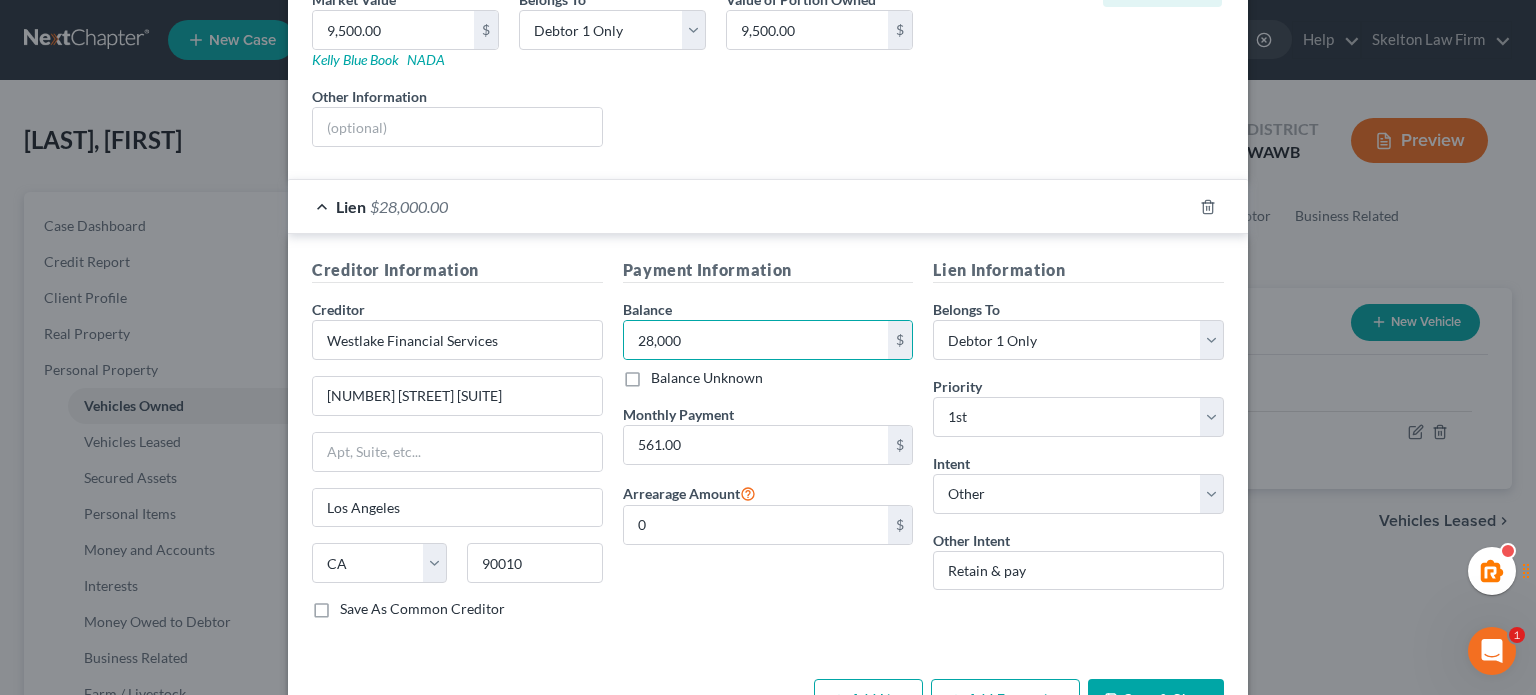 click on "Save & Close" at bounding box center [1156, 700] 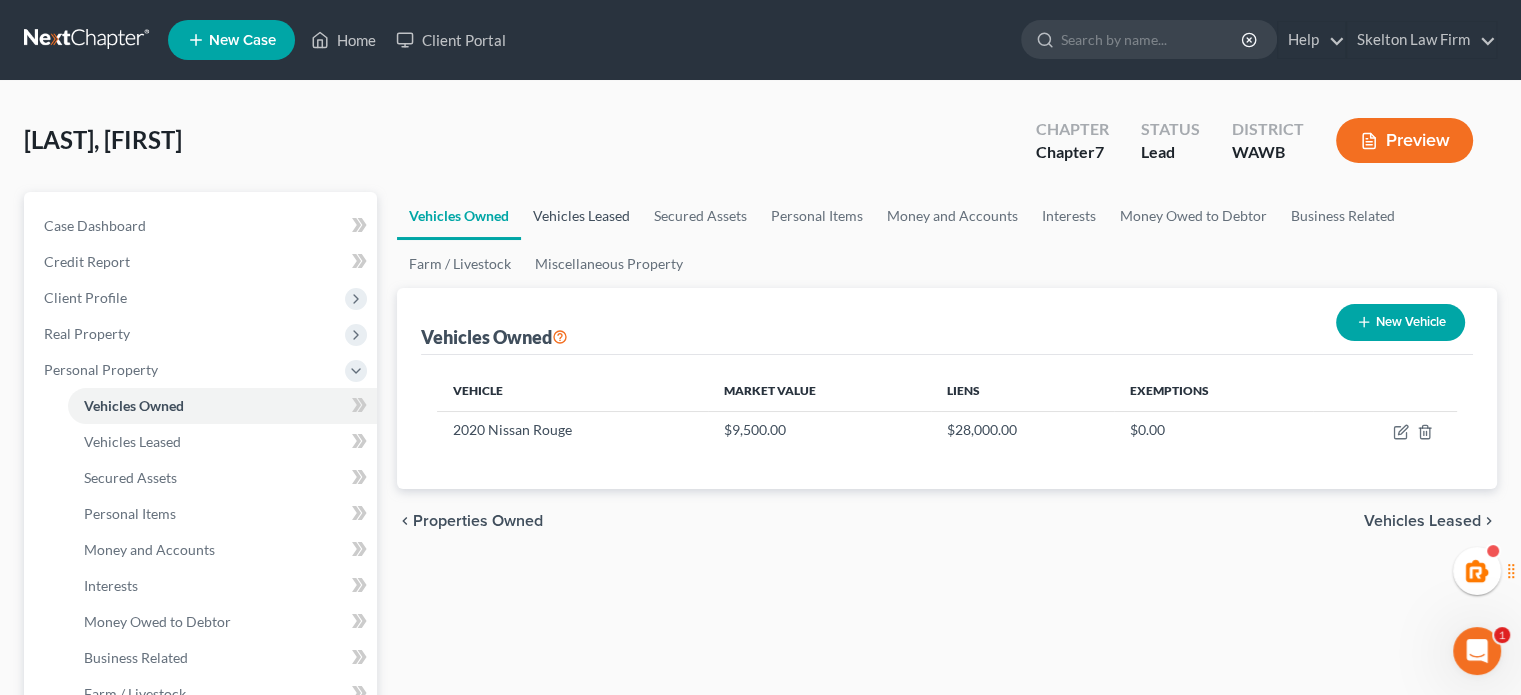 click on "Vehicles Leased" at bounding box center (581, 216) 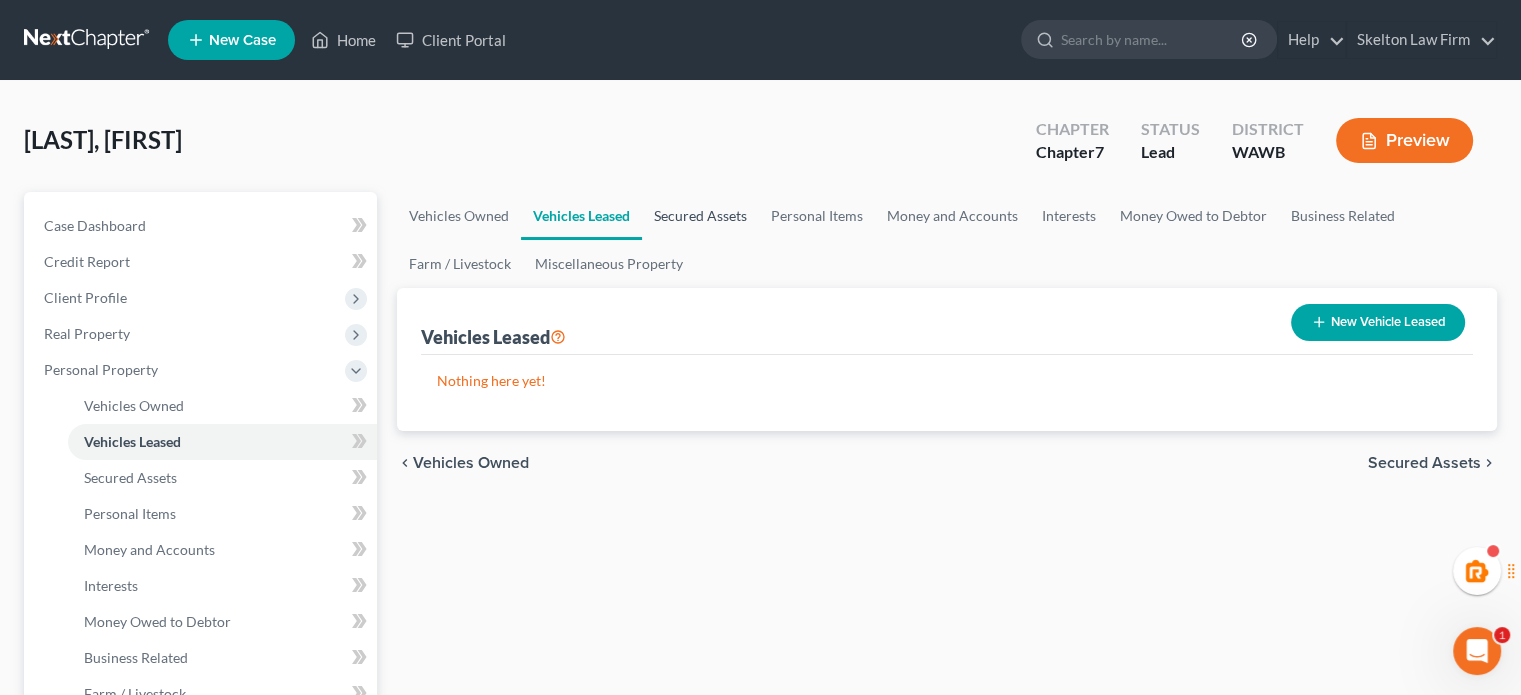 click on "Secured Assets" at bounding box center [700, 216] 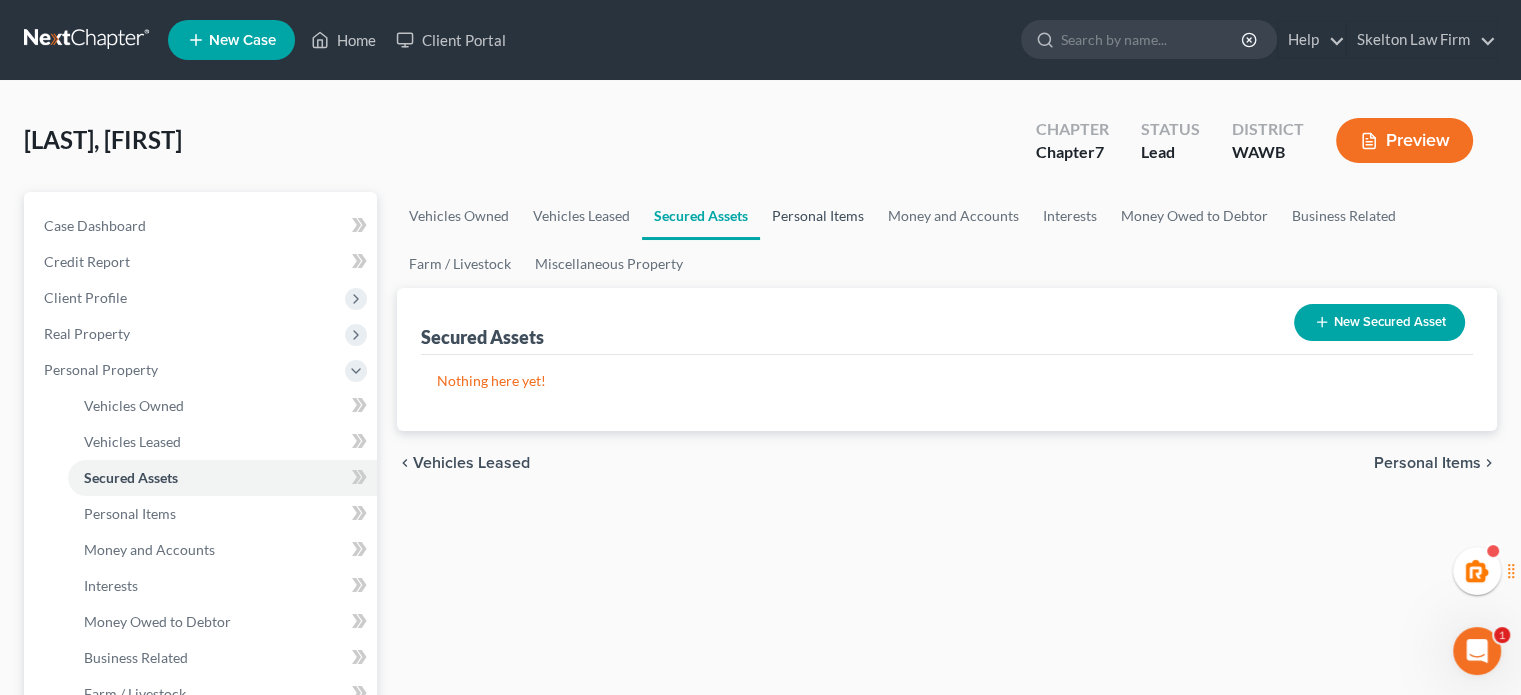 click on "Personal Items" at bounding box center (818, 216) 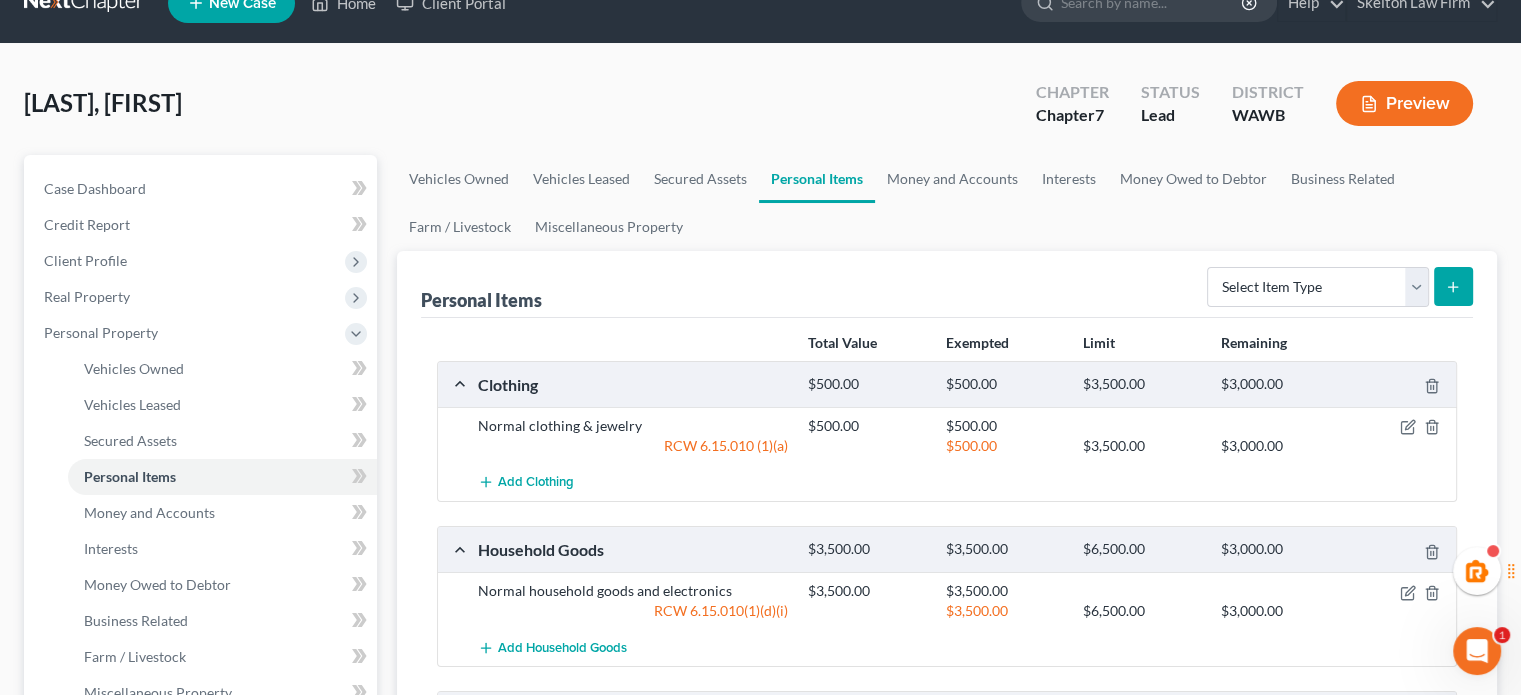 scroll, scrollTop: 0, scrollLeft: 0, axis: both 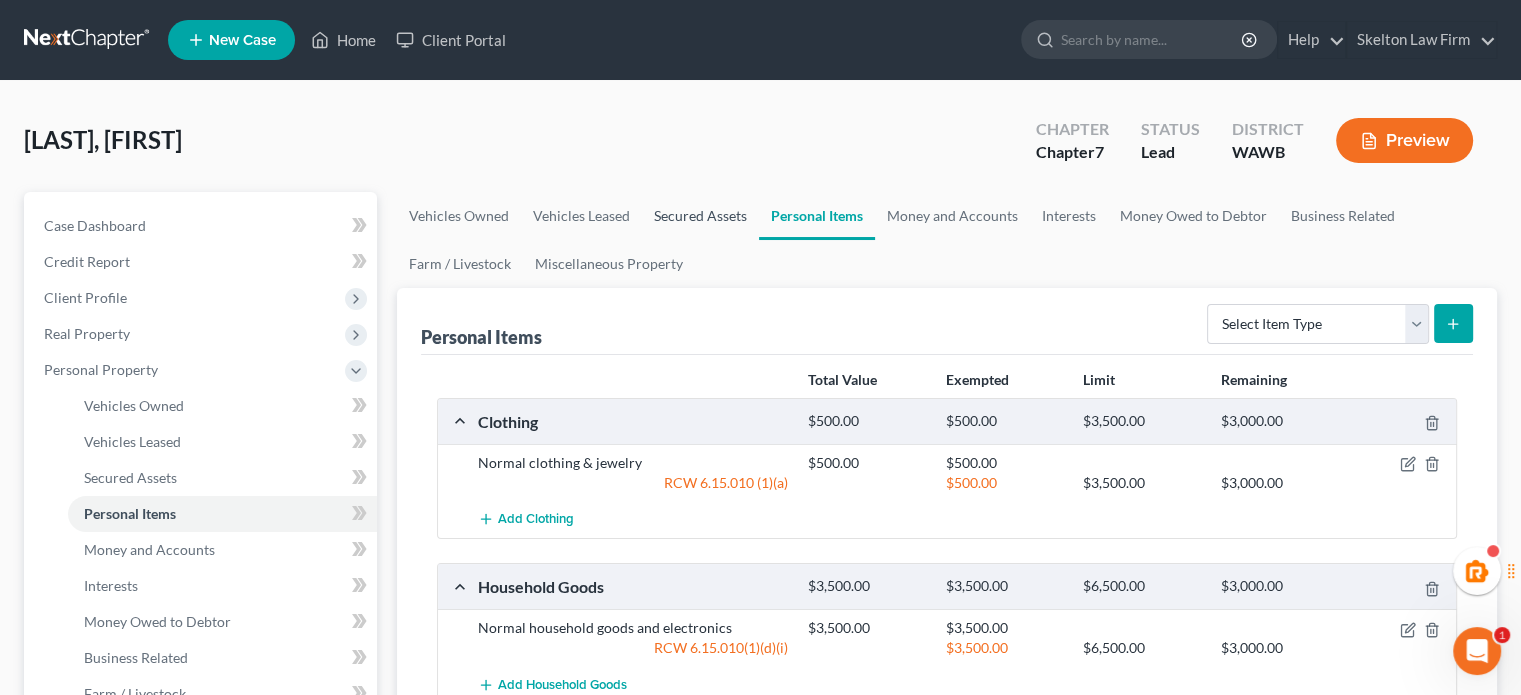 click on "Secured Assets" at bounding box center [700, 216] 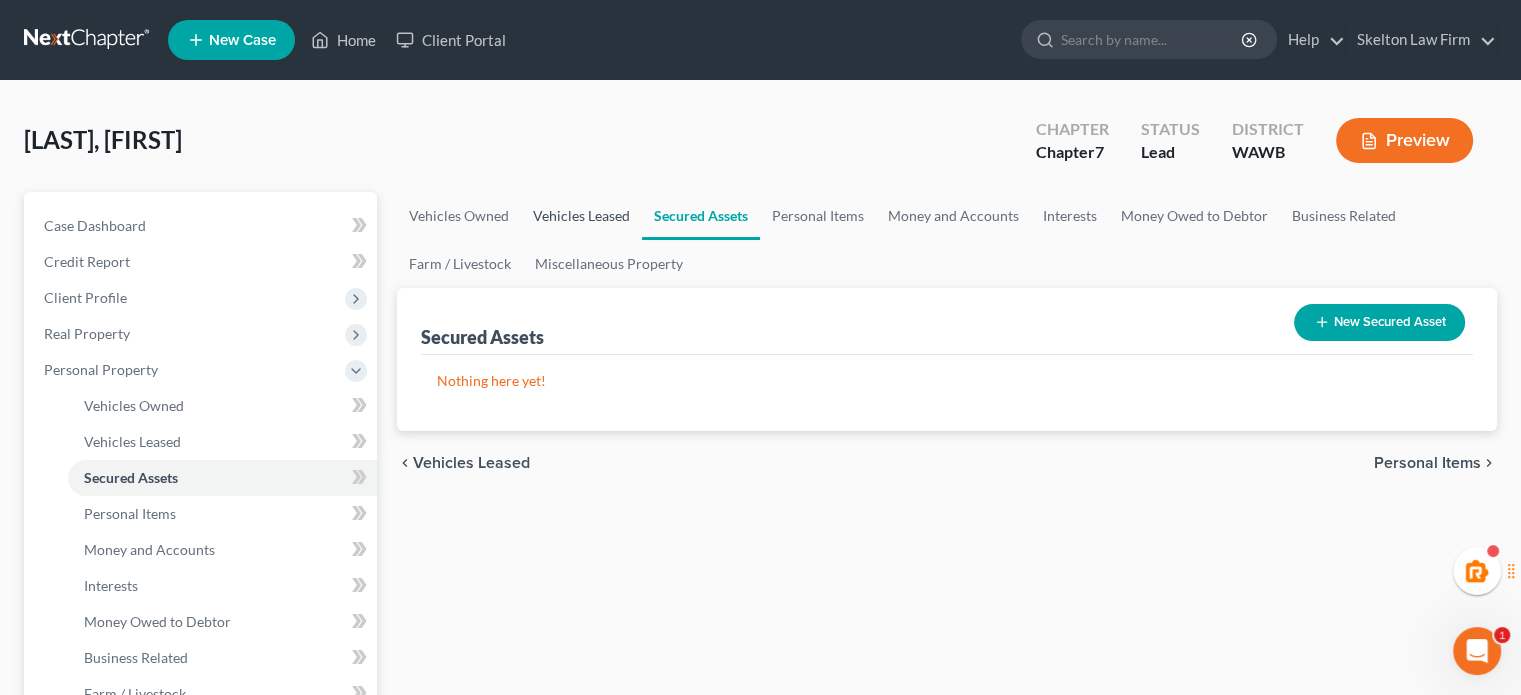 click on "Vehicles Leased" at bounding box center [581, 216] 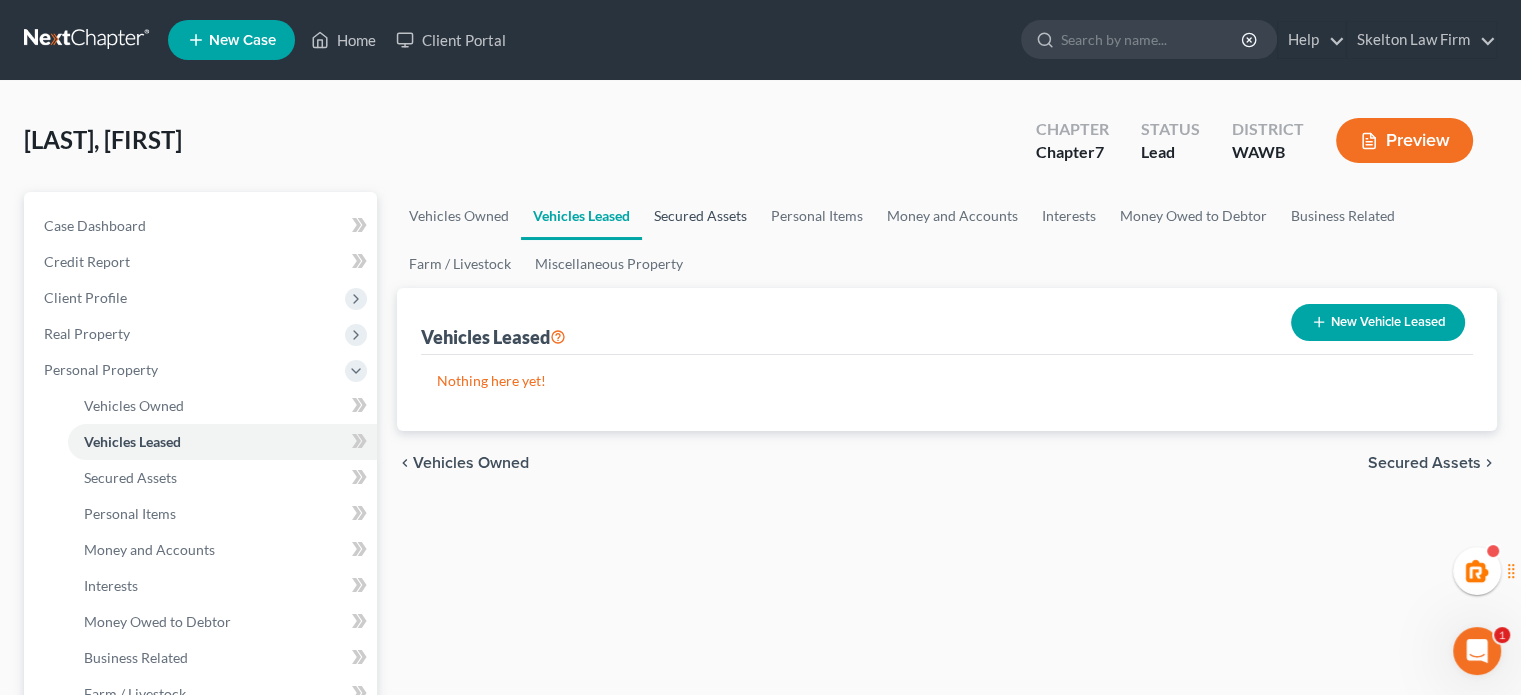 click on "Secured Assets" at bounding box center [700, 216] 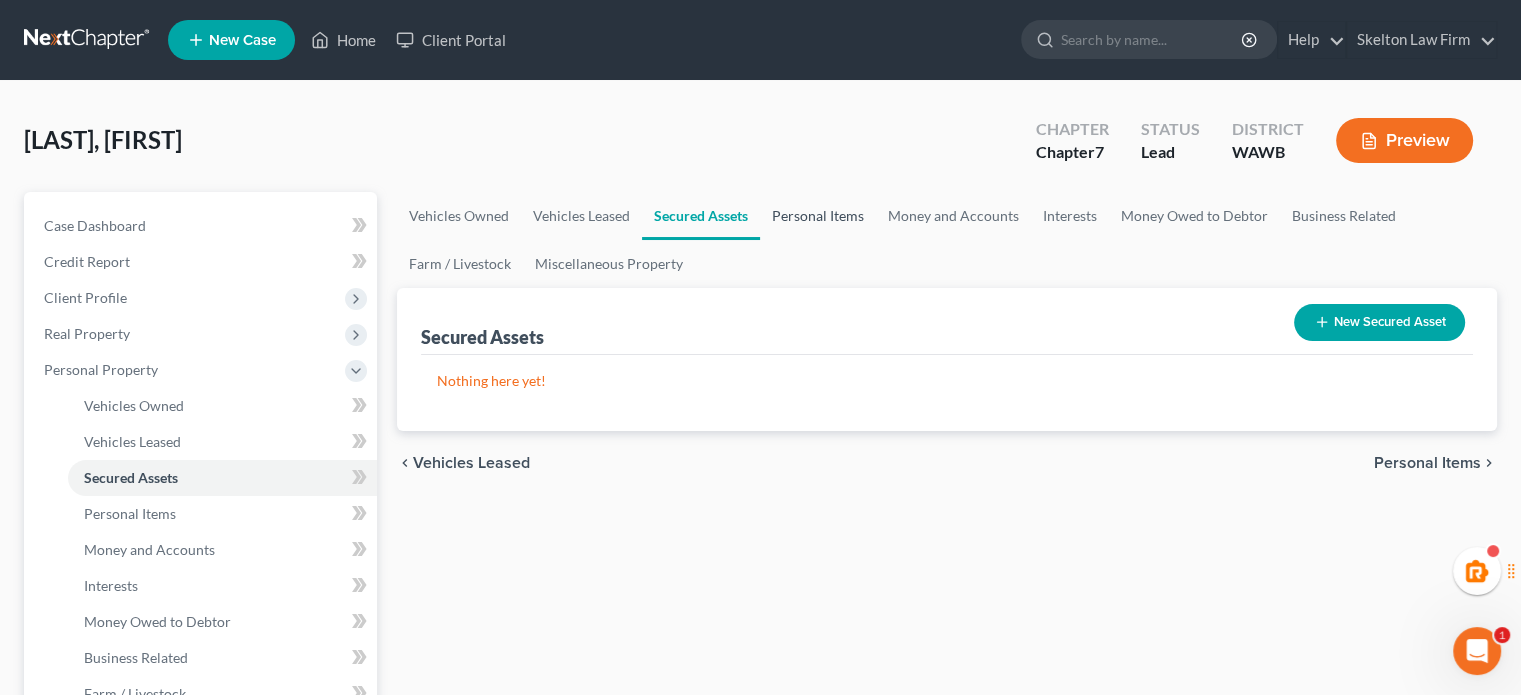 click on "Personal Items" at bounding box center (818, 216) 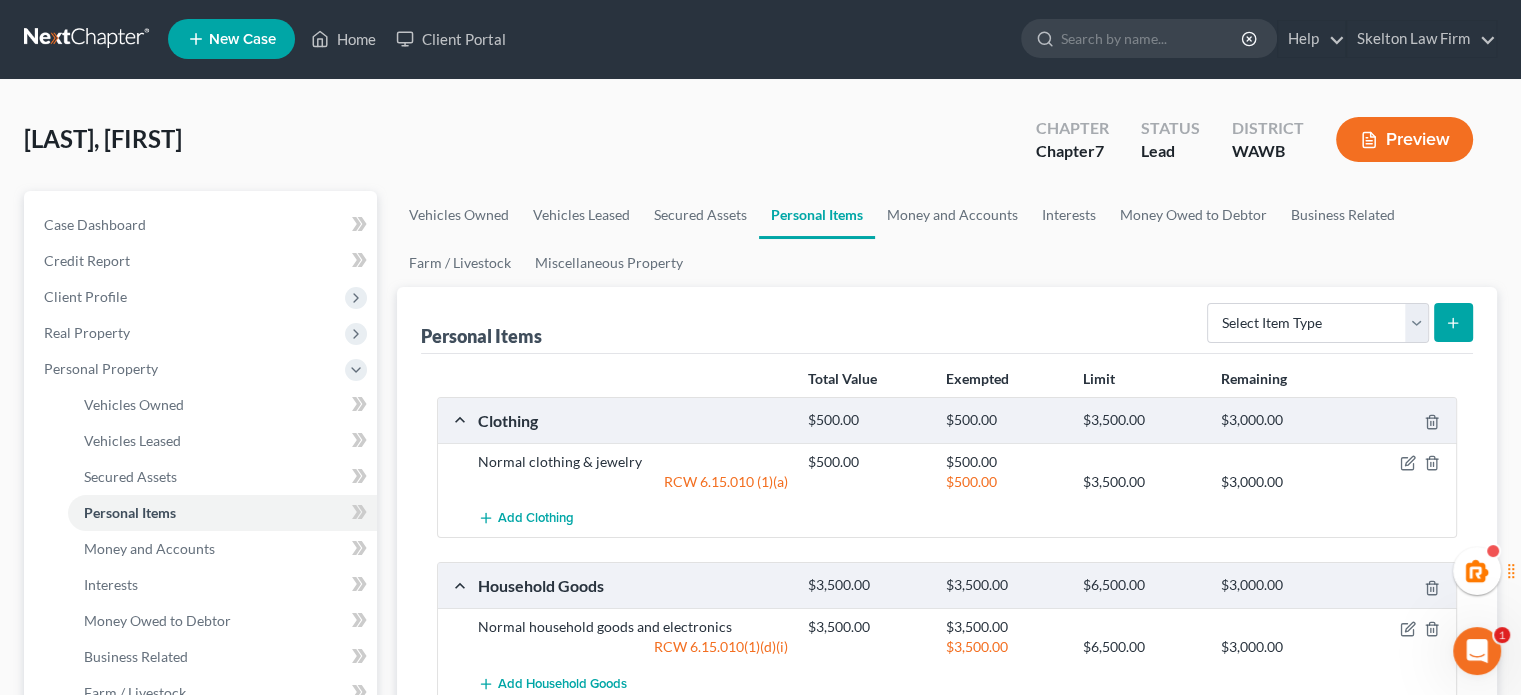 scroll, scrollTop: 0, scrollLeft: 0, axis: both 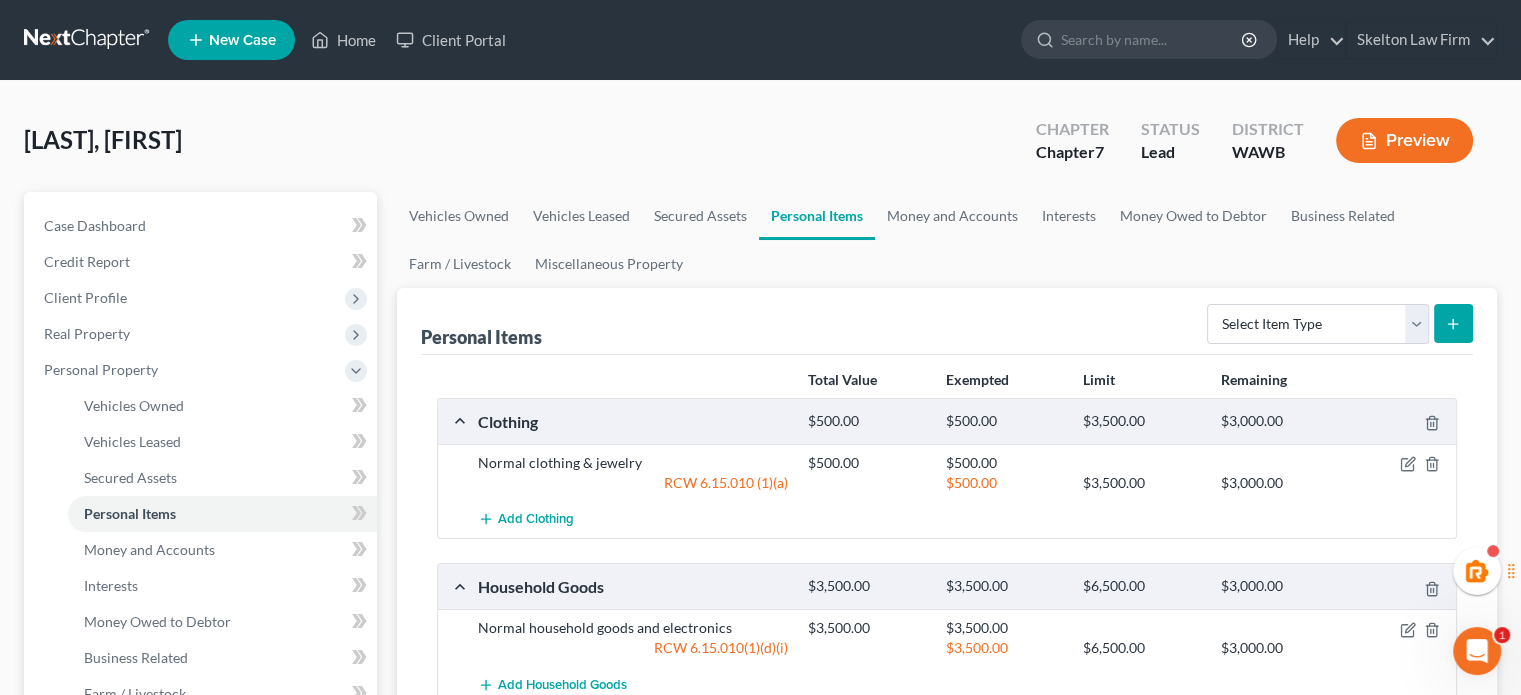 click on "Vehicles Owned
Vehicles Leased
Secured Assets
Personal Items
Money and Accounts
Interests
Money Owed to Debtor
Business Related
Farm / Livestock
Miscellaneous Property" at bounding box center [947, 240] 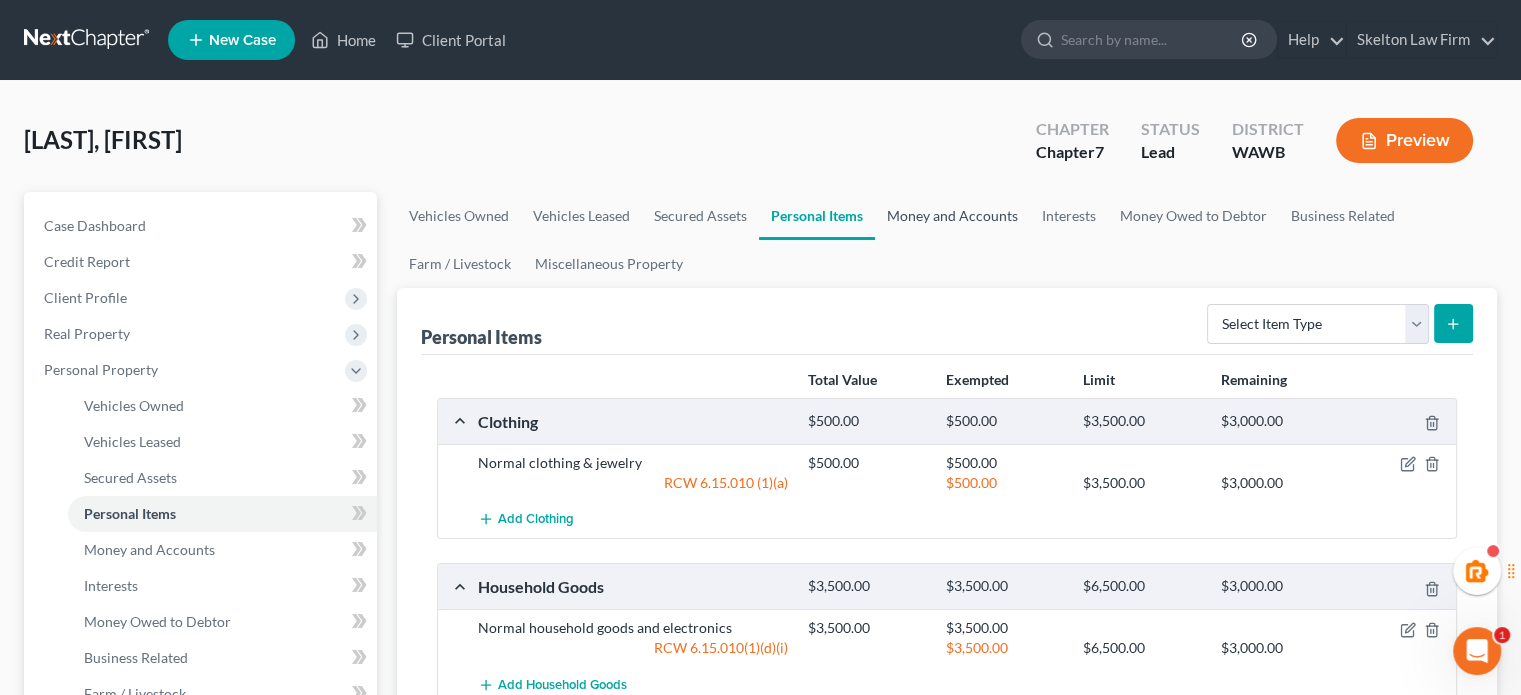 click on "Money and Accounts" at bounding box center (952, 216) 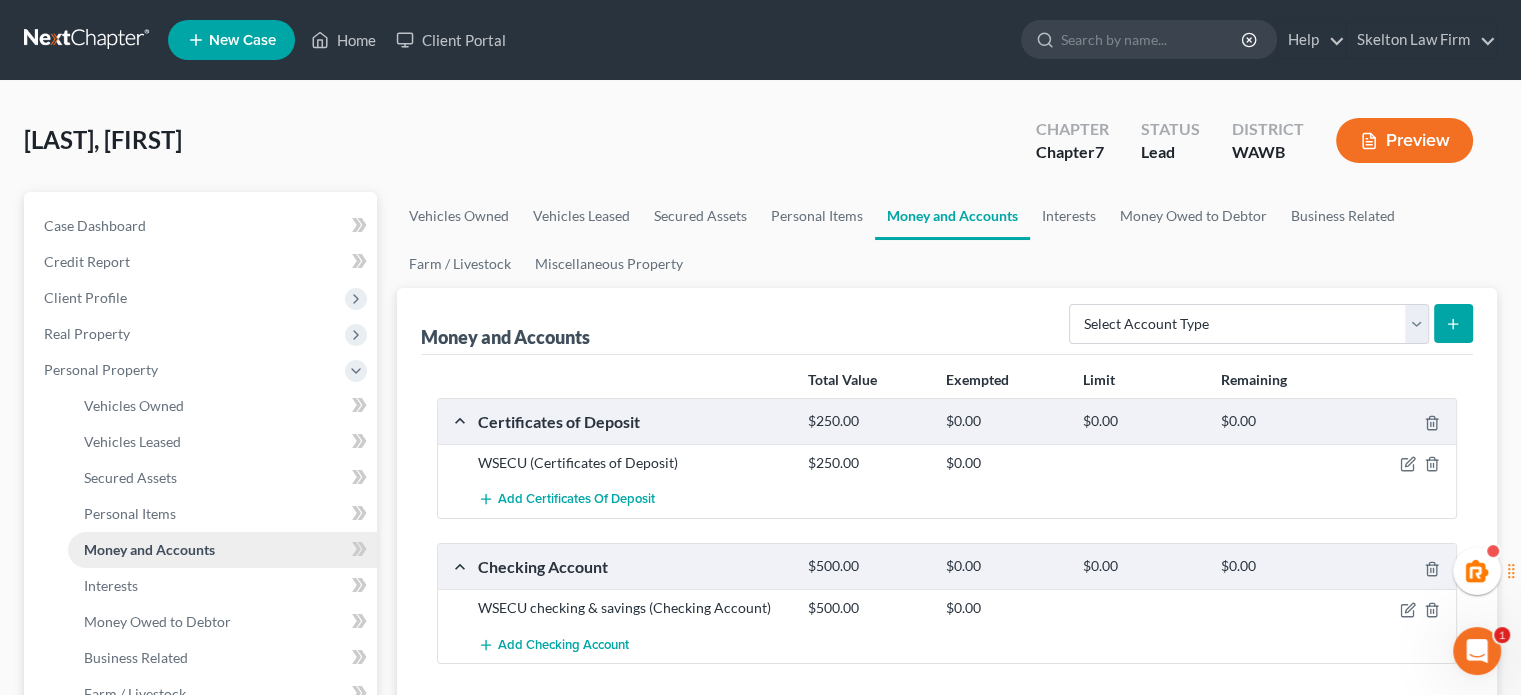 scroll, scrollTop: 333, scrollLeft: 0, axis: vertical 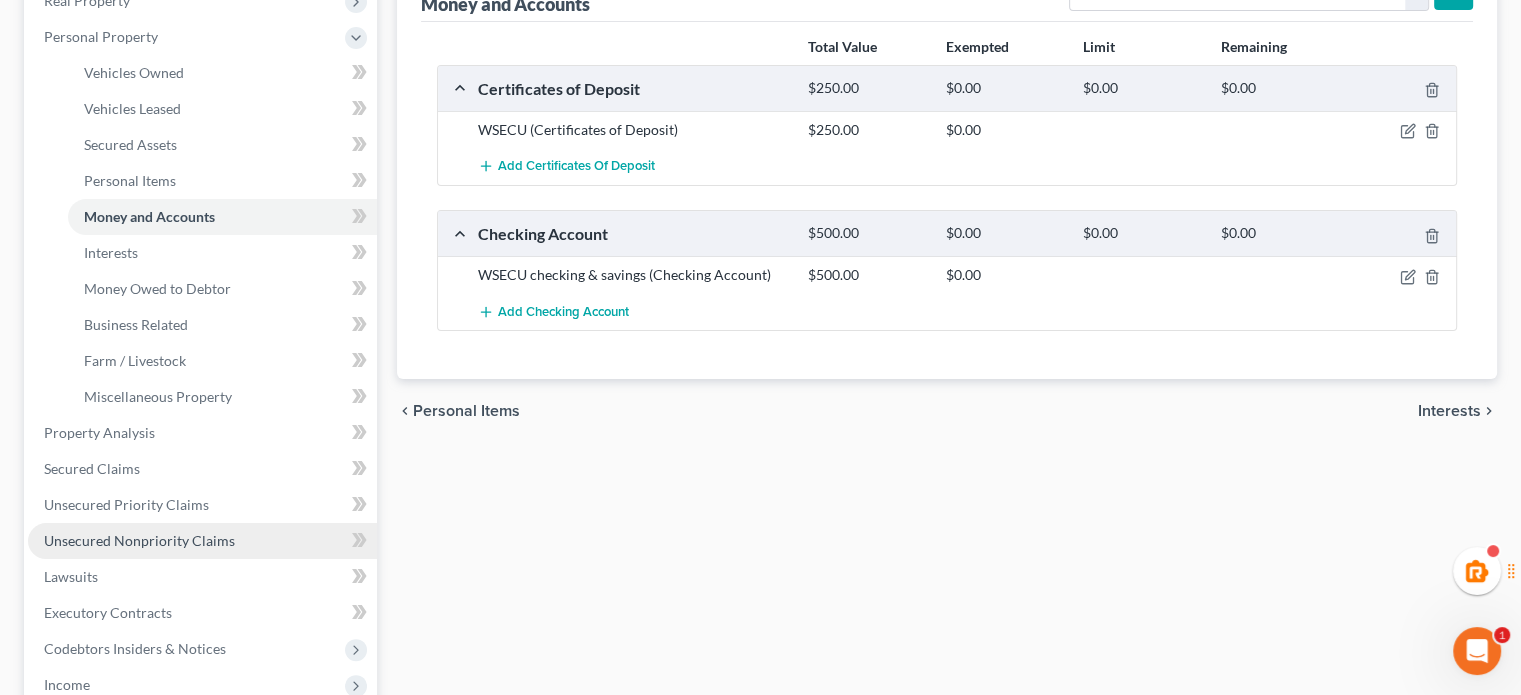 click on "Unsecured Nonpriority Claims" at bounding box center (139, 540) 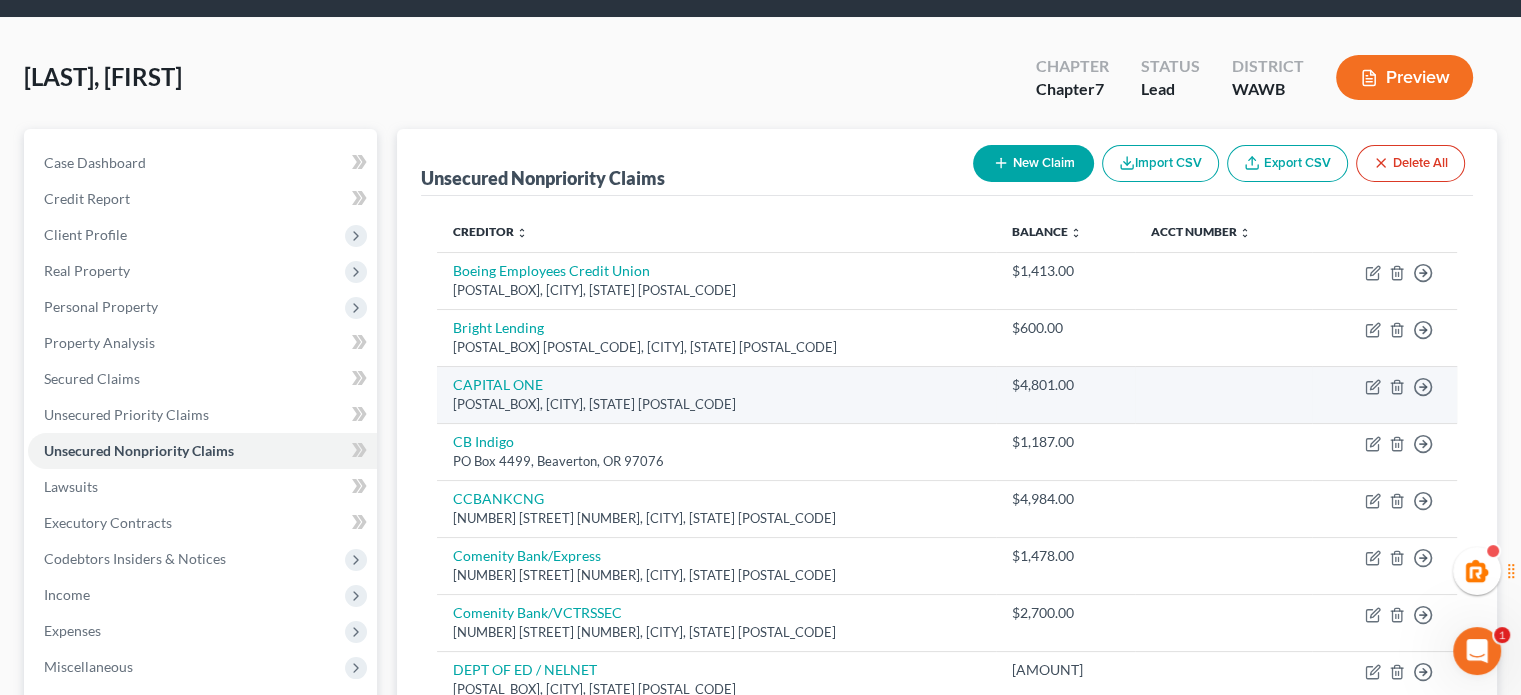 scroll, scrollTop: 0, scrollLeft: 0, axis: both 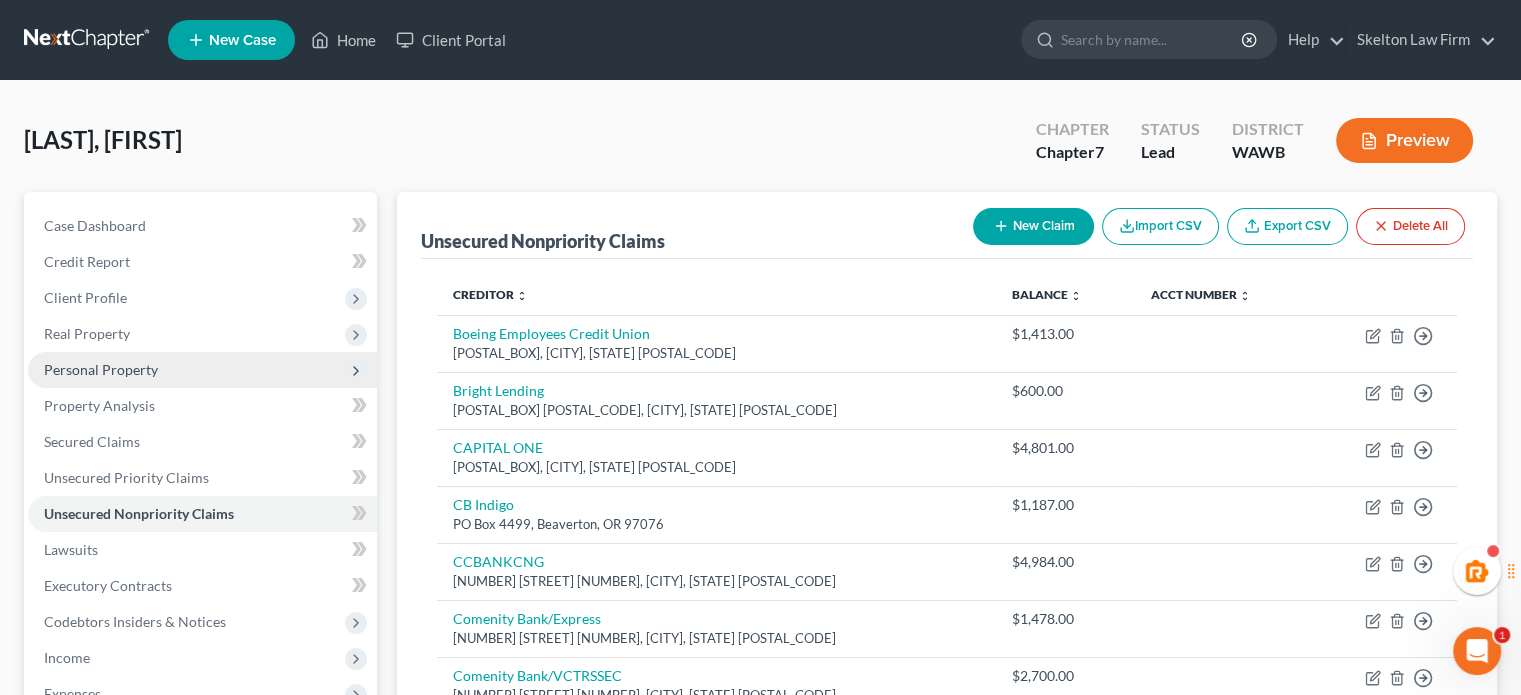 click on "Personal Property" at bounding box center [202, 370] 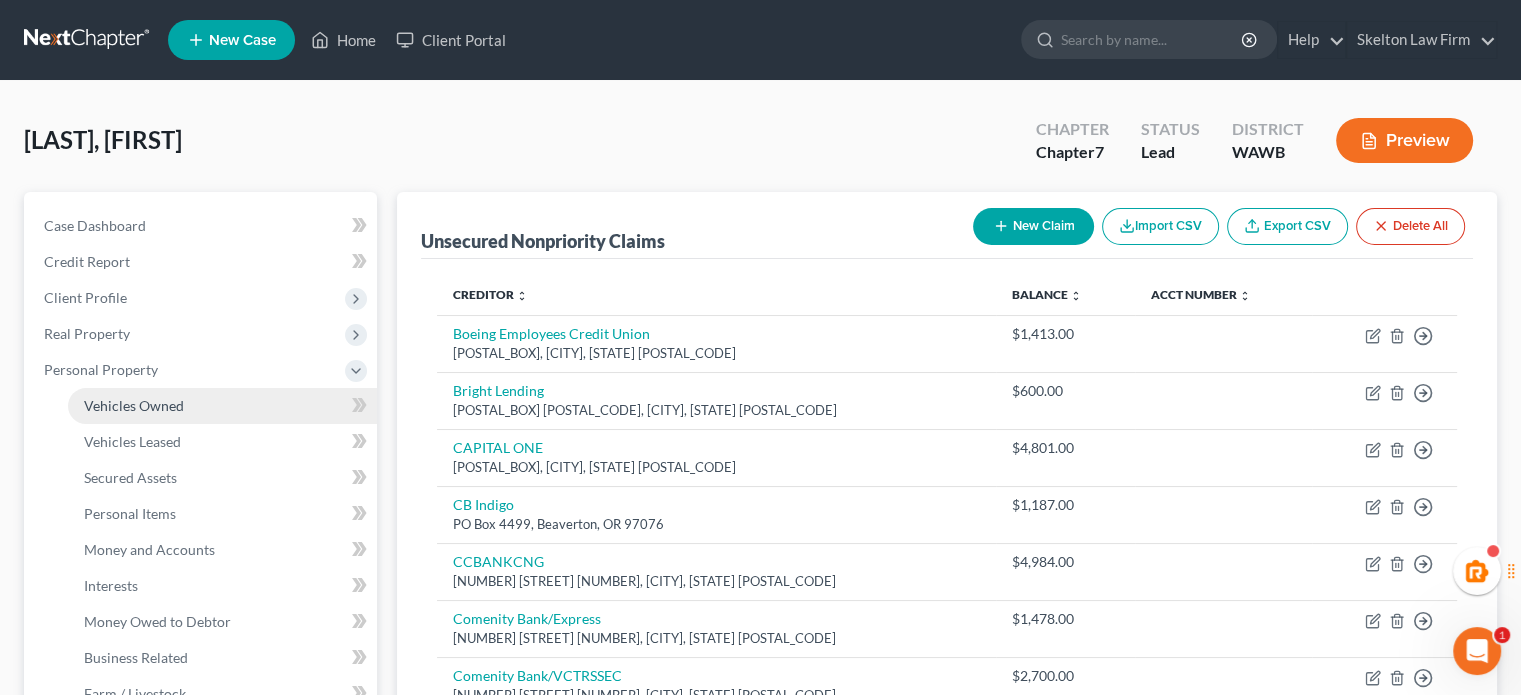 click on "Vehicles Owned" at bounding box center (134, 405) 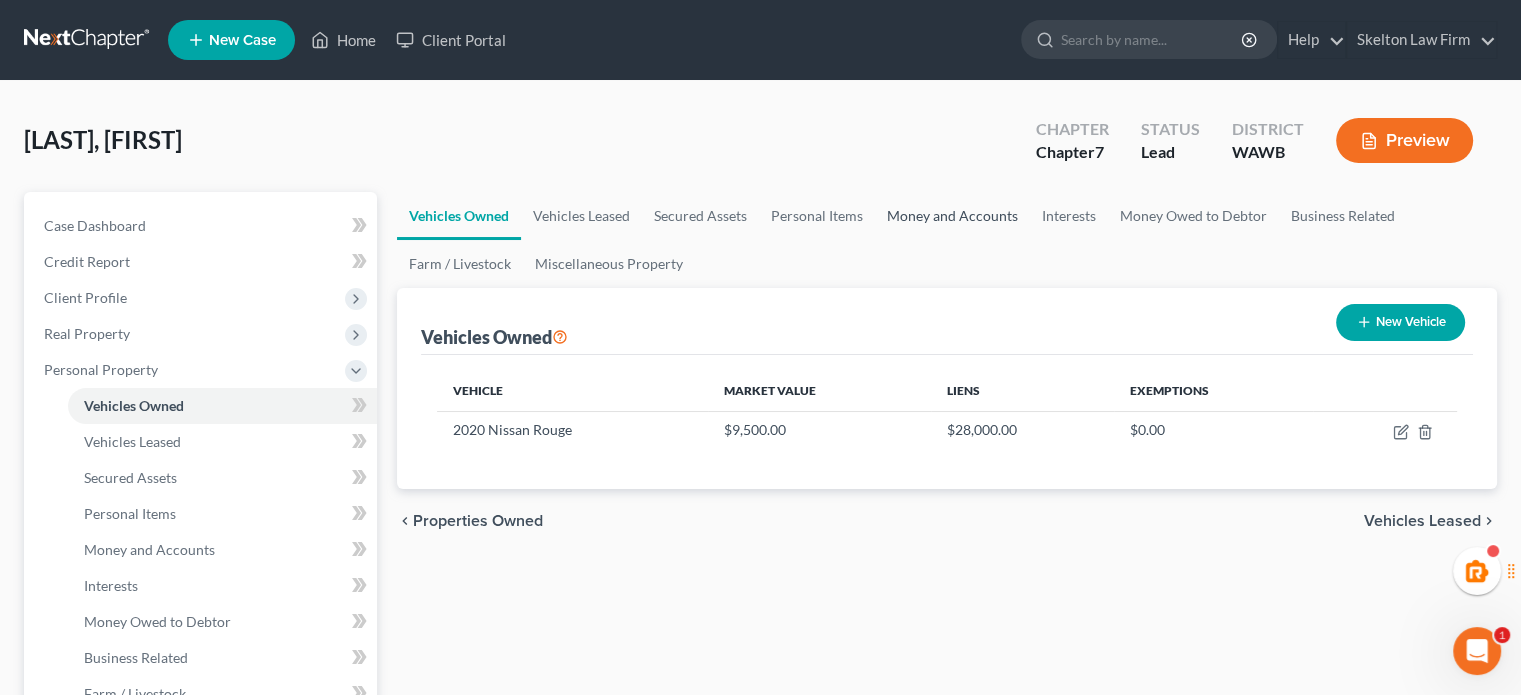 click on "Money and Accounts" at bounding box center [952, 216] 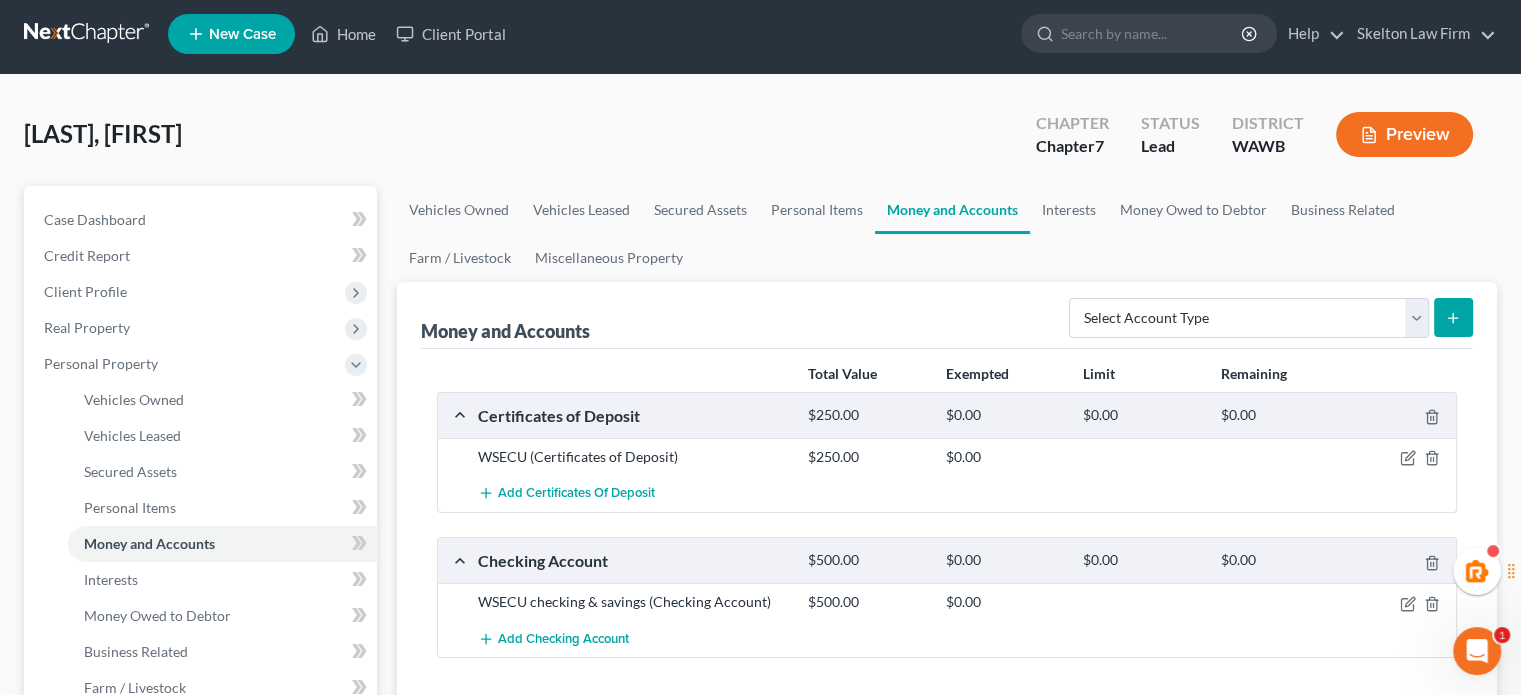 scroll, scrollTop: 0, scrollLeft: 0, axis: both 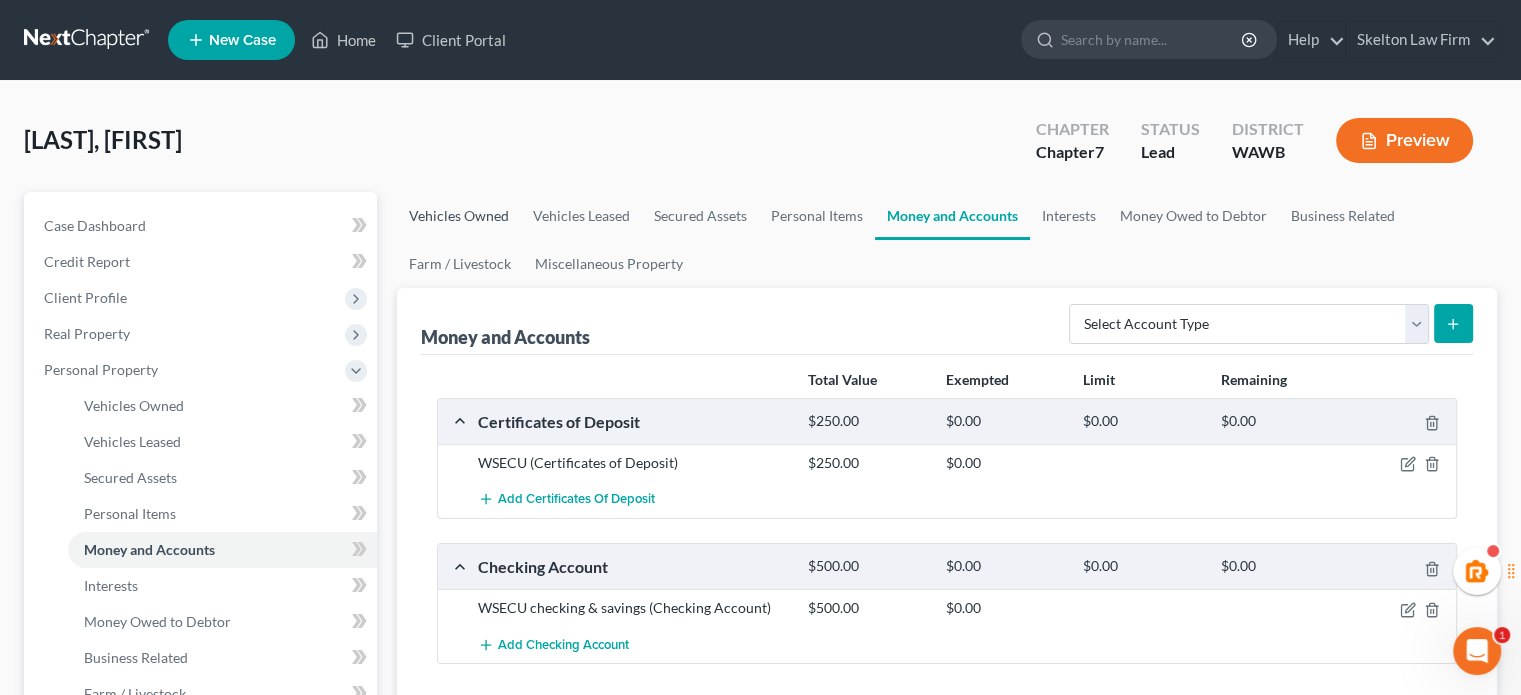 click on "Vehicles Owned" at bounding box center (459, 216) 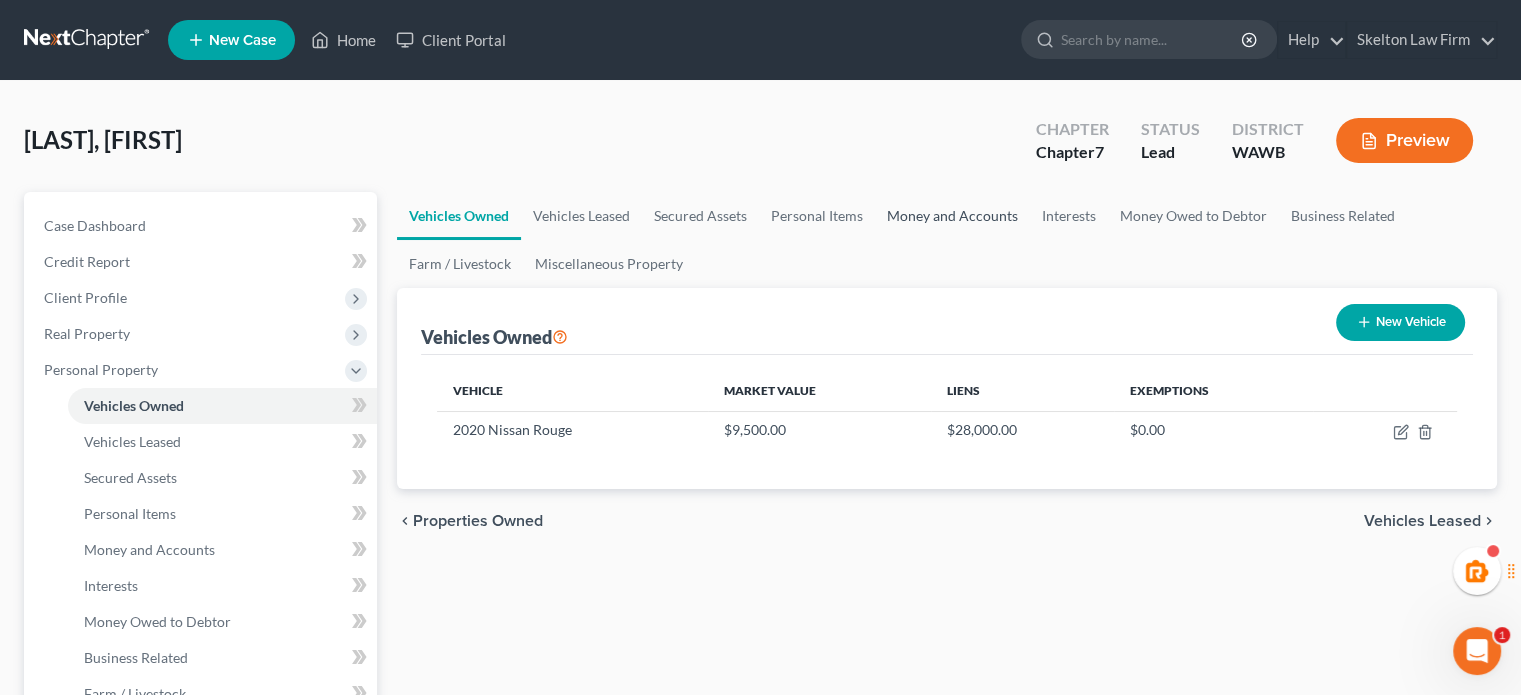 click on "Money and Accounts" at bounding box center [952, 216] 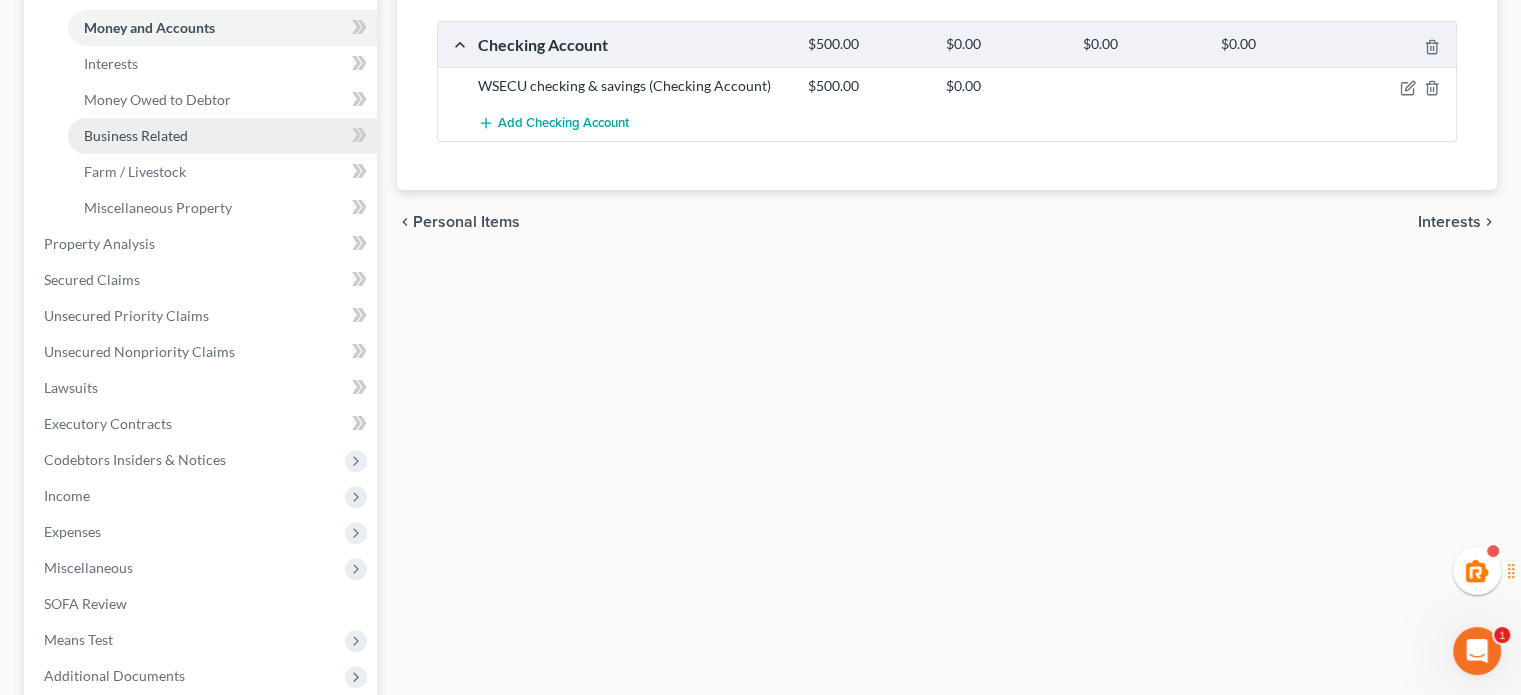 scroll, scrollTop: 666, scrollLeft: 0, axis: vertical 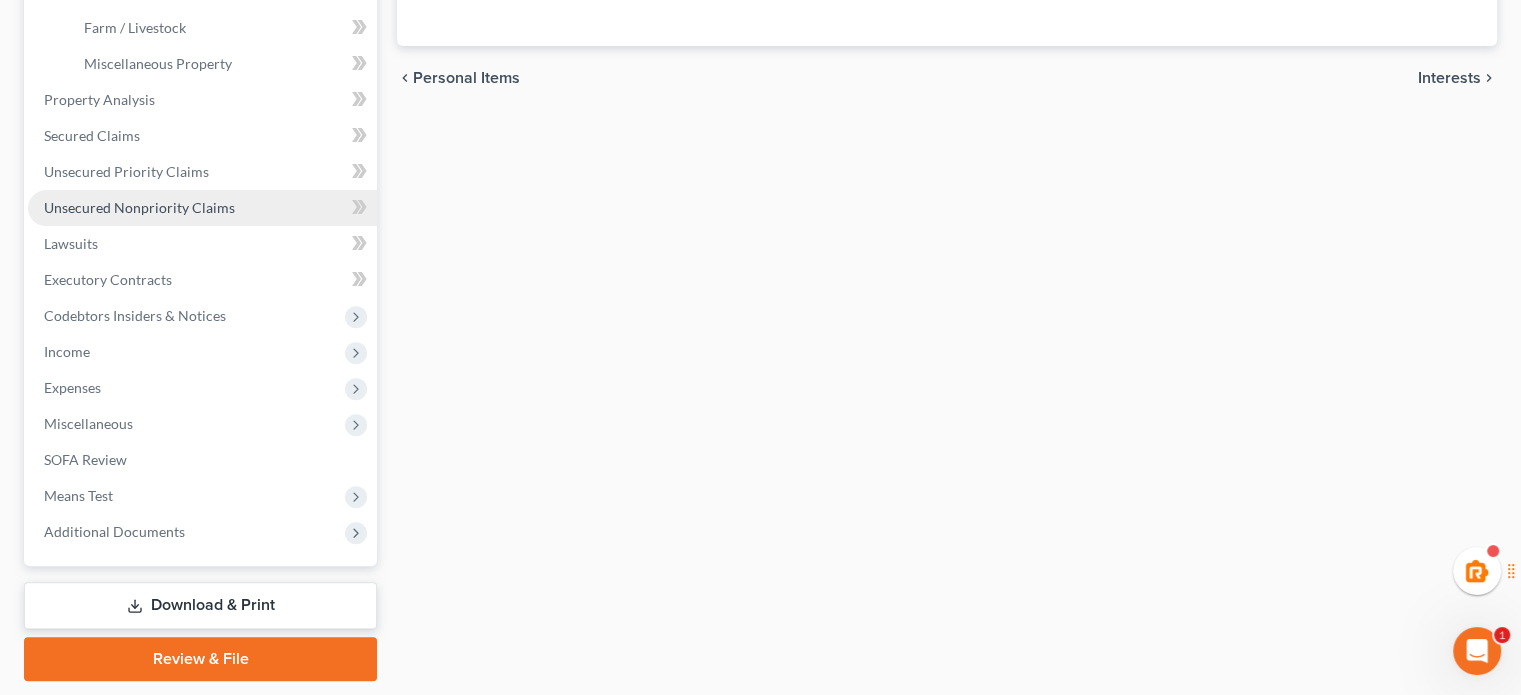 click on "Unsecured Nonpriority Claims" at bounding box center (139, 207) 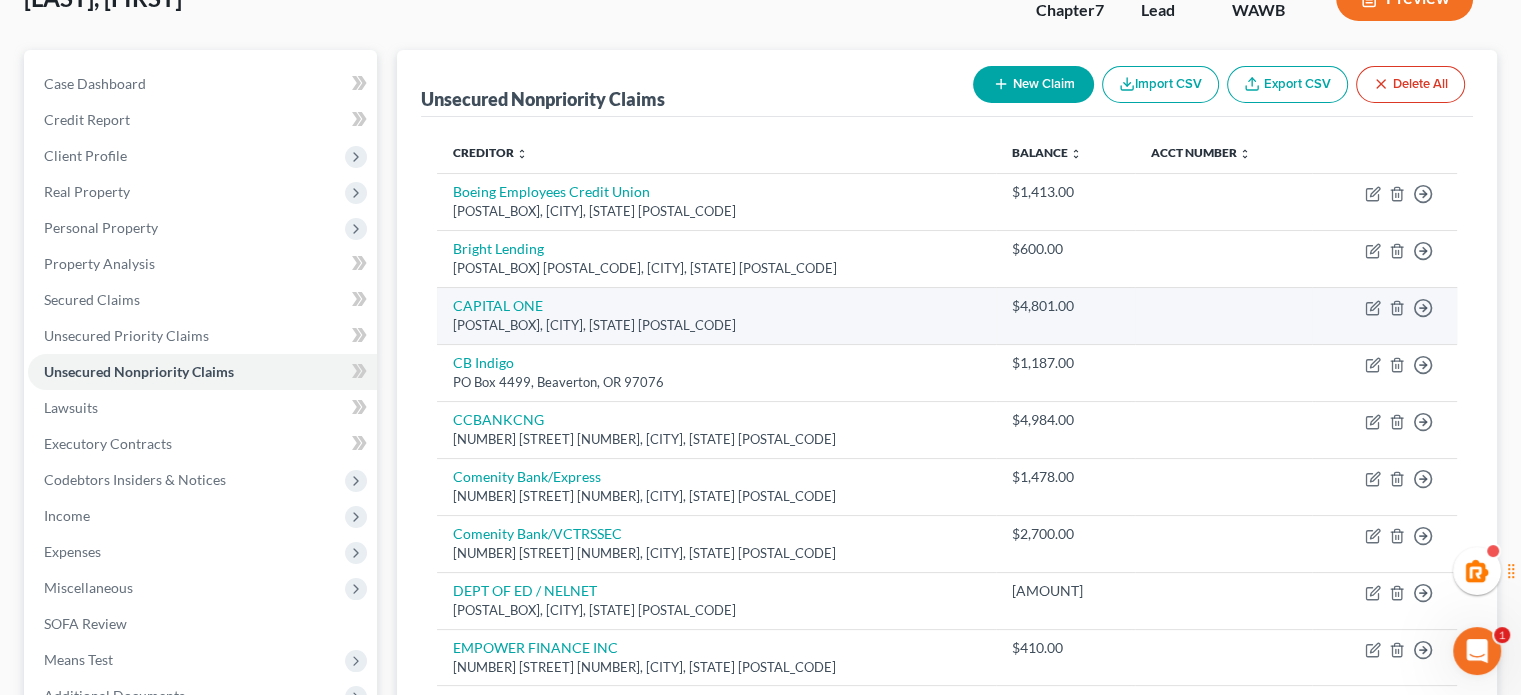 scroll, scrollTop: 0, scrollLeft: 0, axis: both 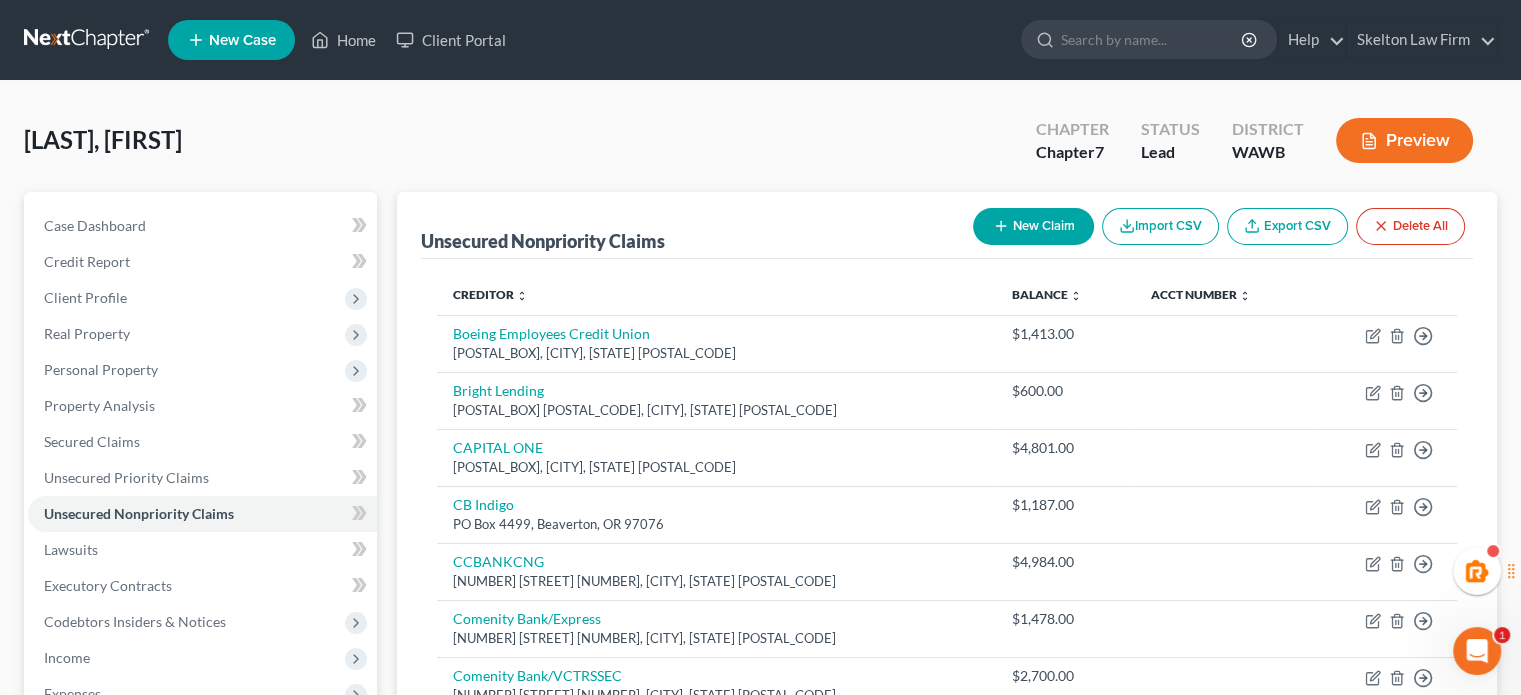 click on "New Claim" at bounding box center (1033, 226) 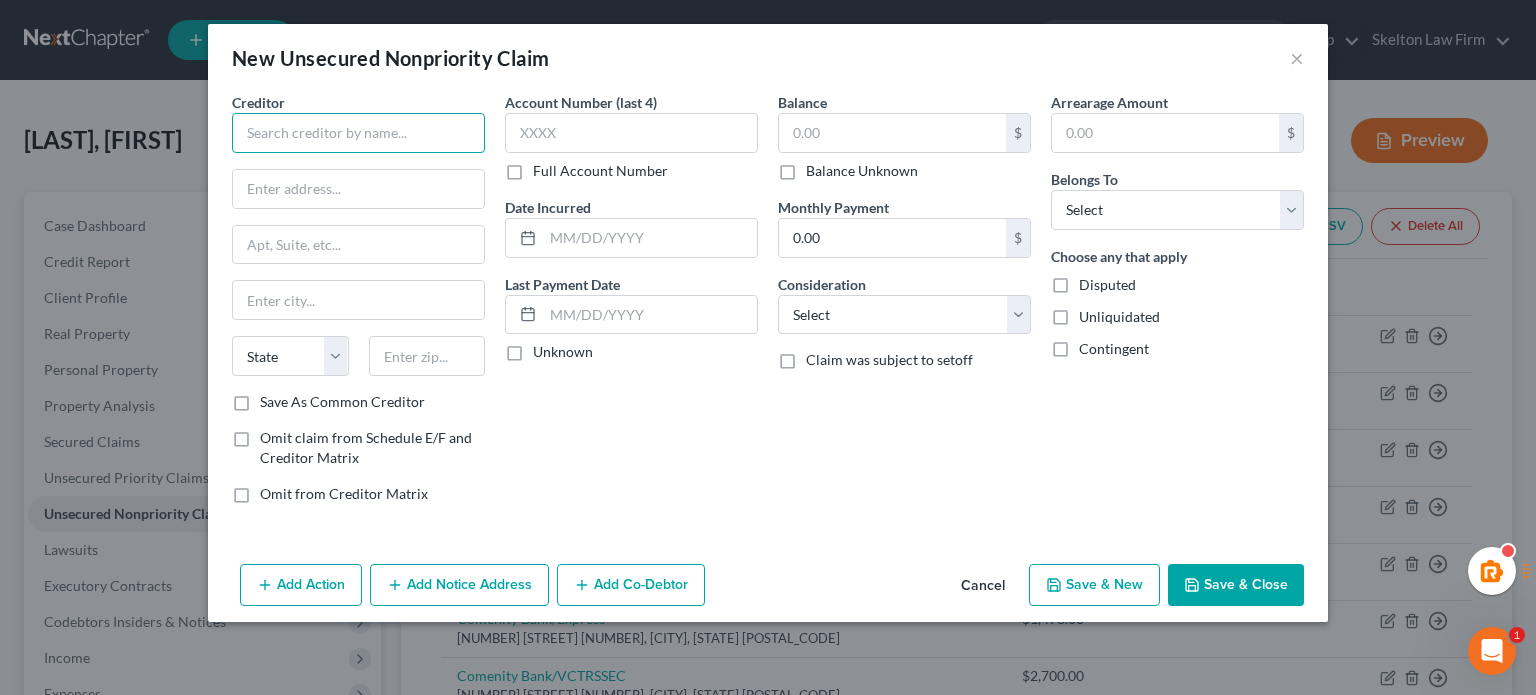 click at bounding box center (358, 133) 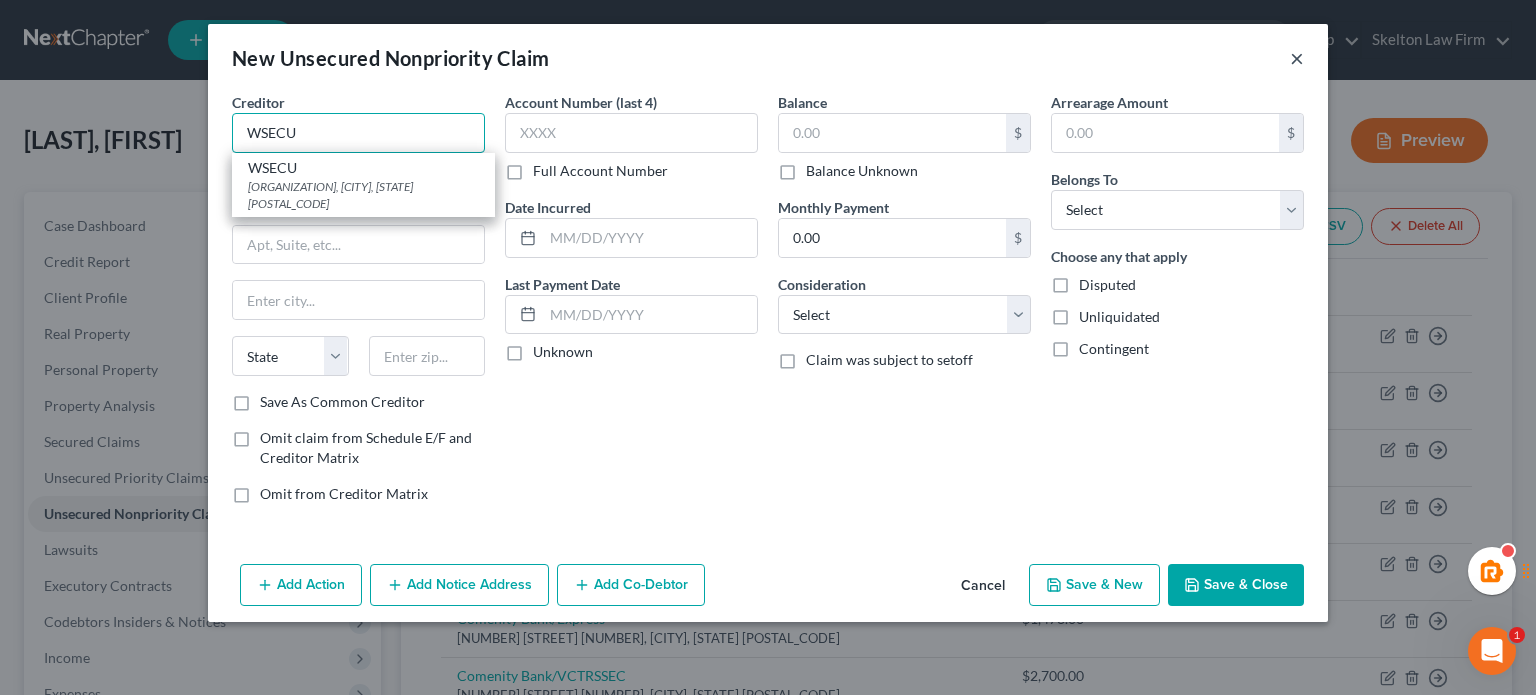 type on "WSECU" 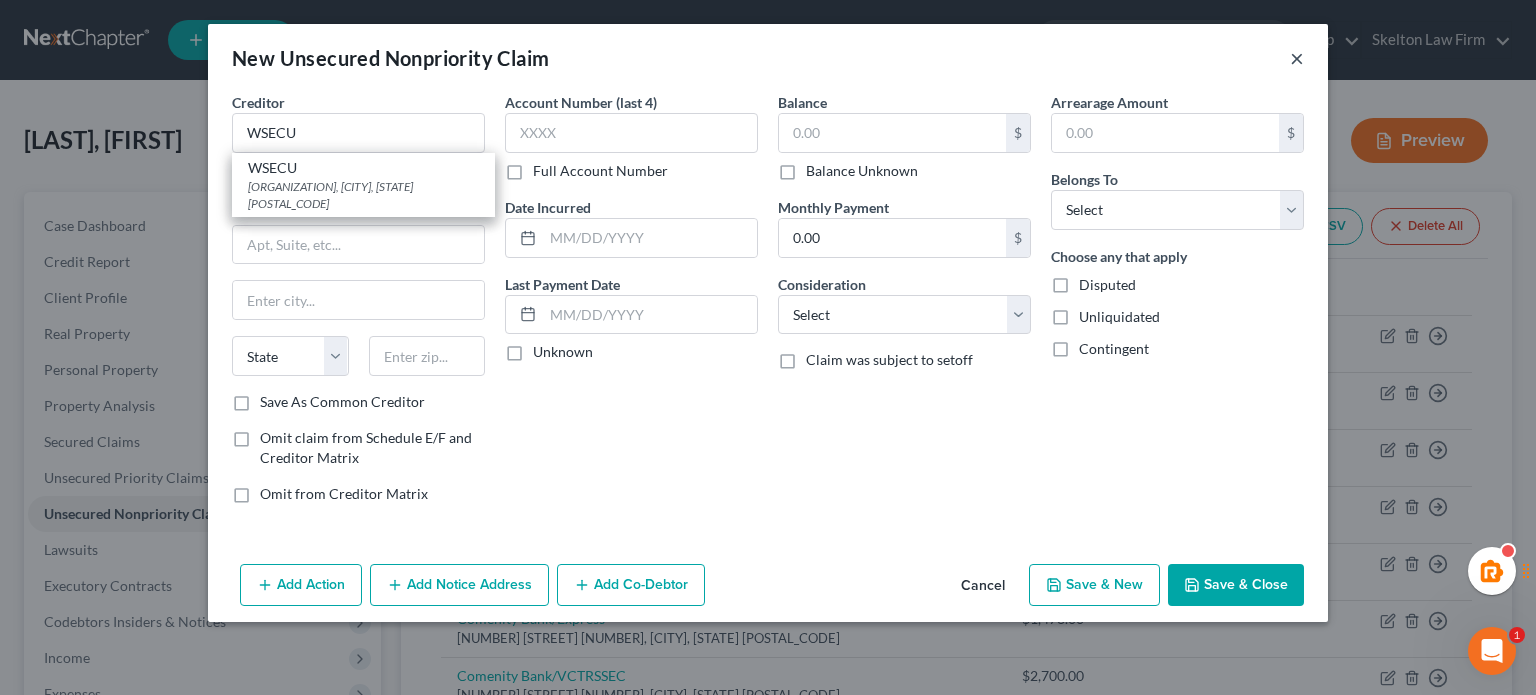 click on "×" at bounding box center (1297, 58) 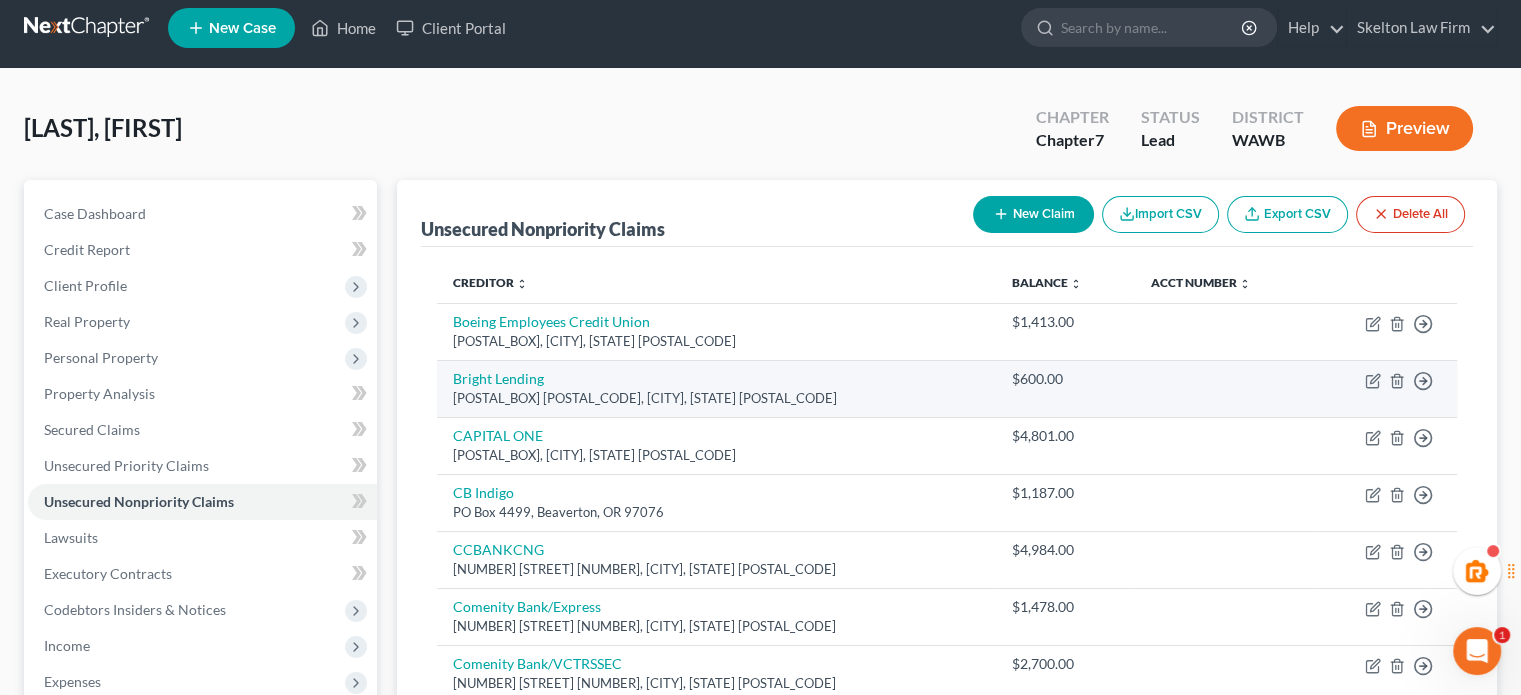 scroll, scrollTop: 0, scrollLeft: 0, axis: both 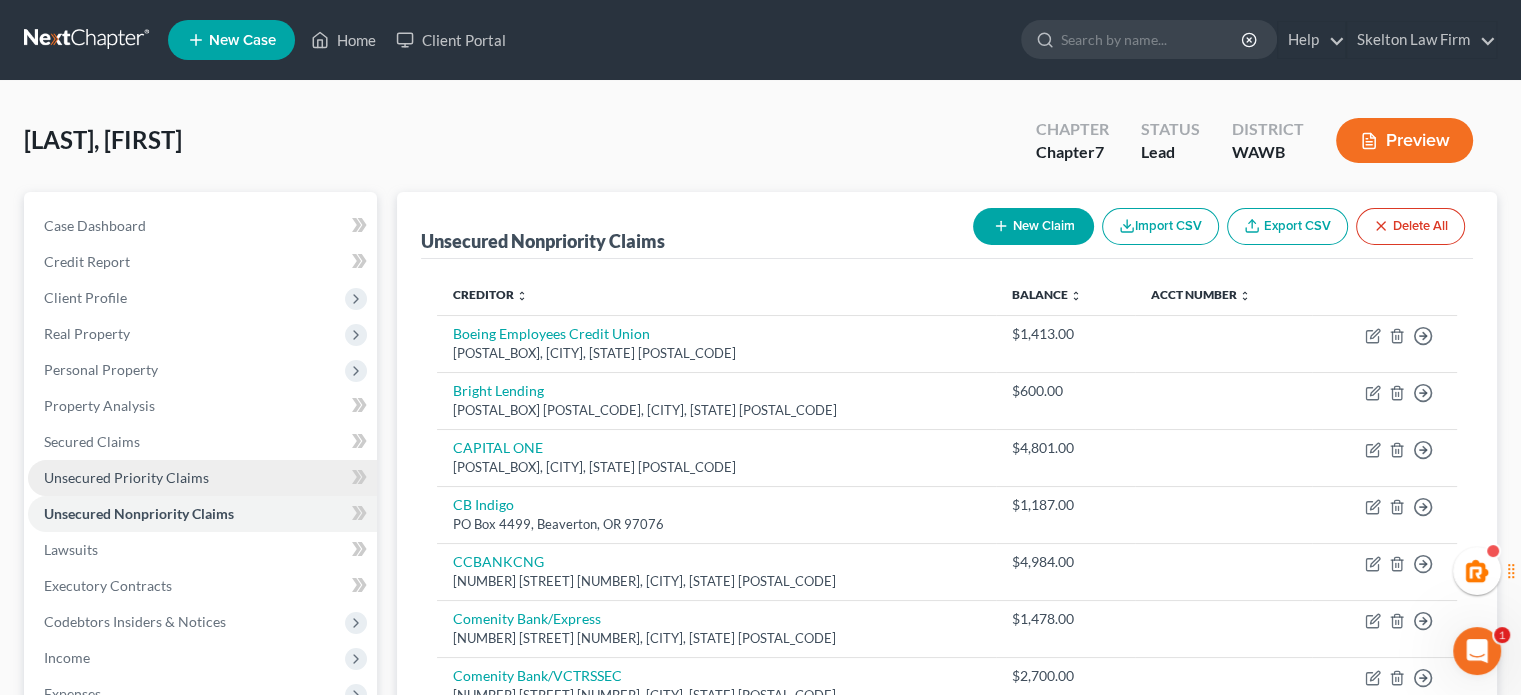 click on "Unsecured Priority Claims" at bounding box center (126, 477) 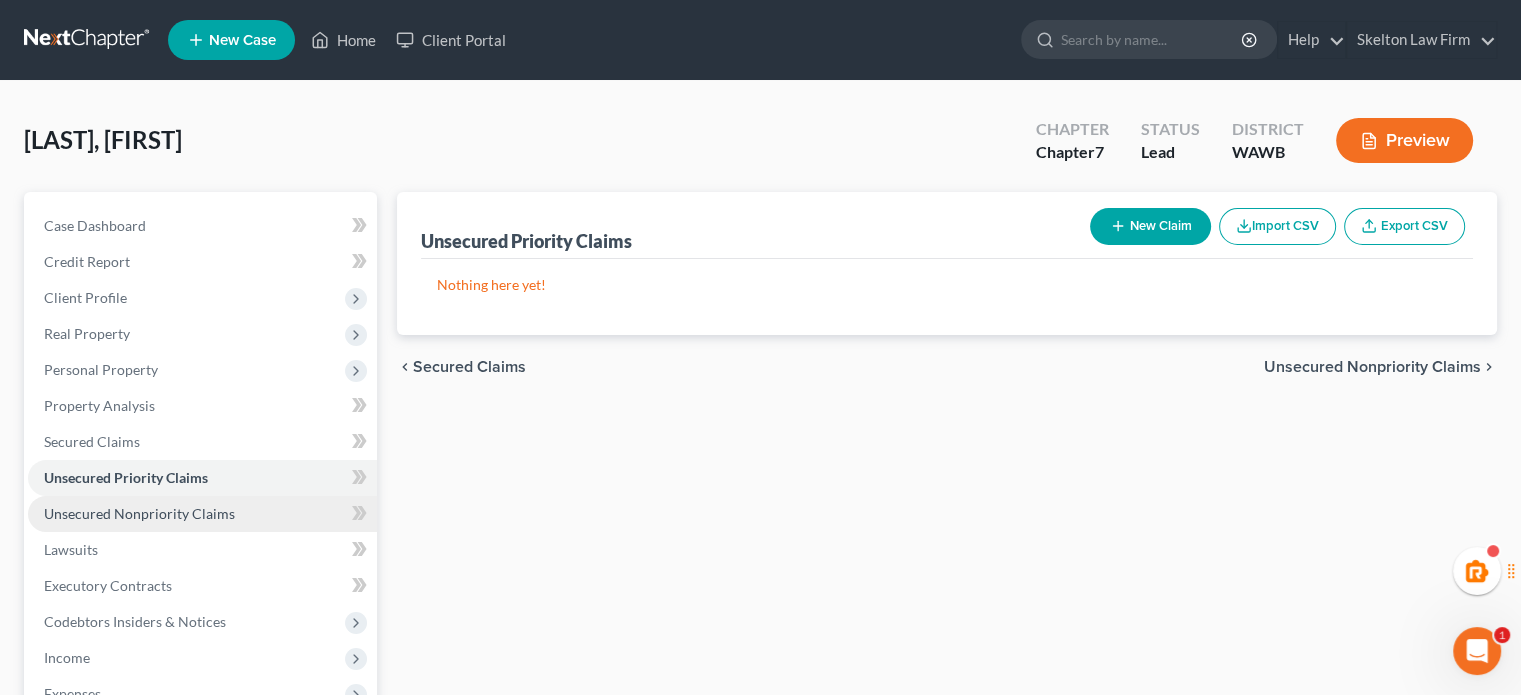 click on "Unsecured Nonpriority Claims" at bounding box center (202, 514) 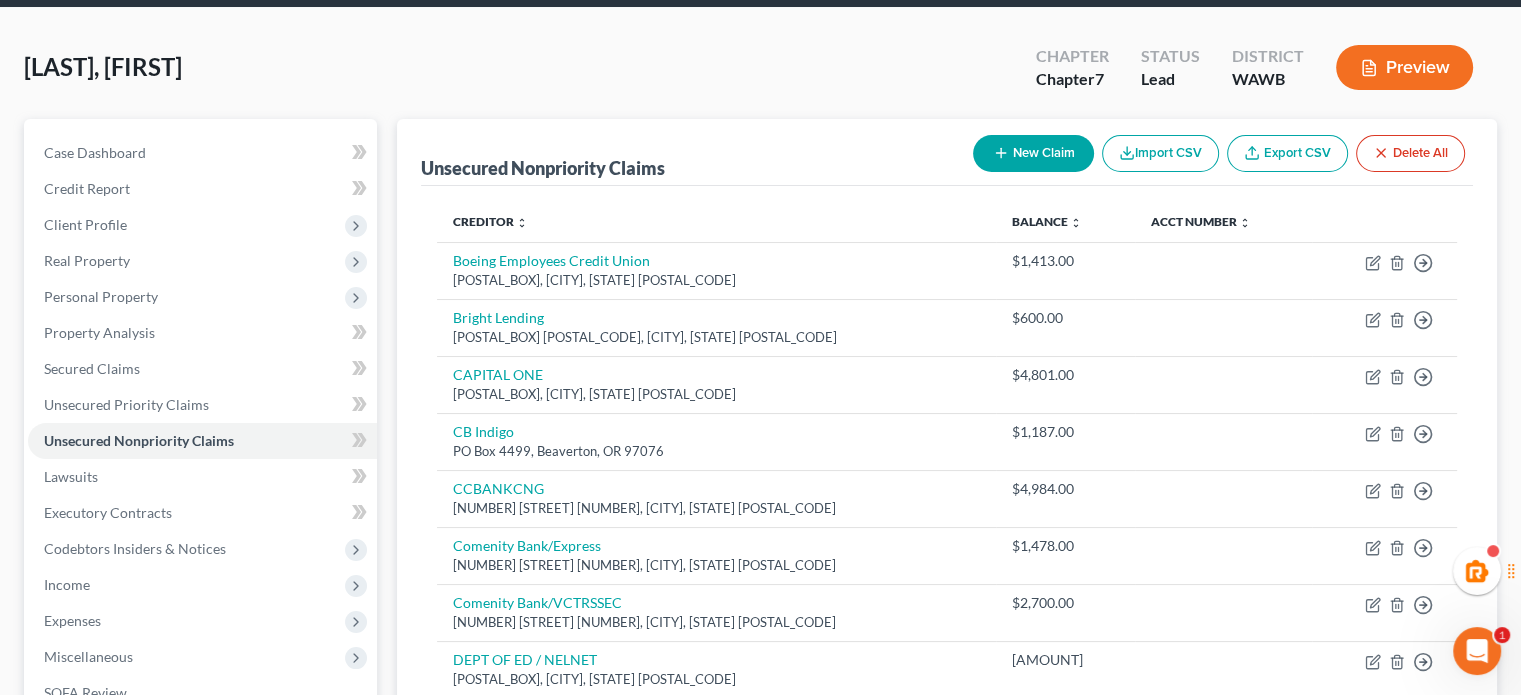 scroll, scrollTop: 0, scrollLeft: 0, axis: both 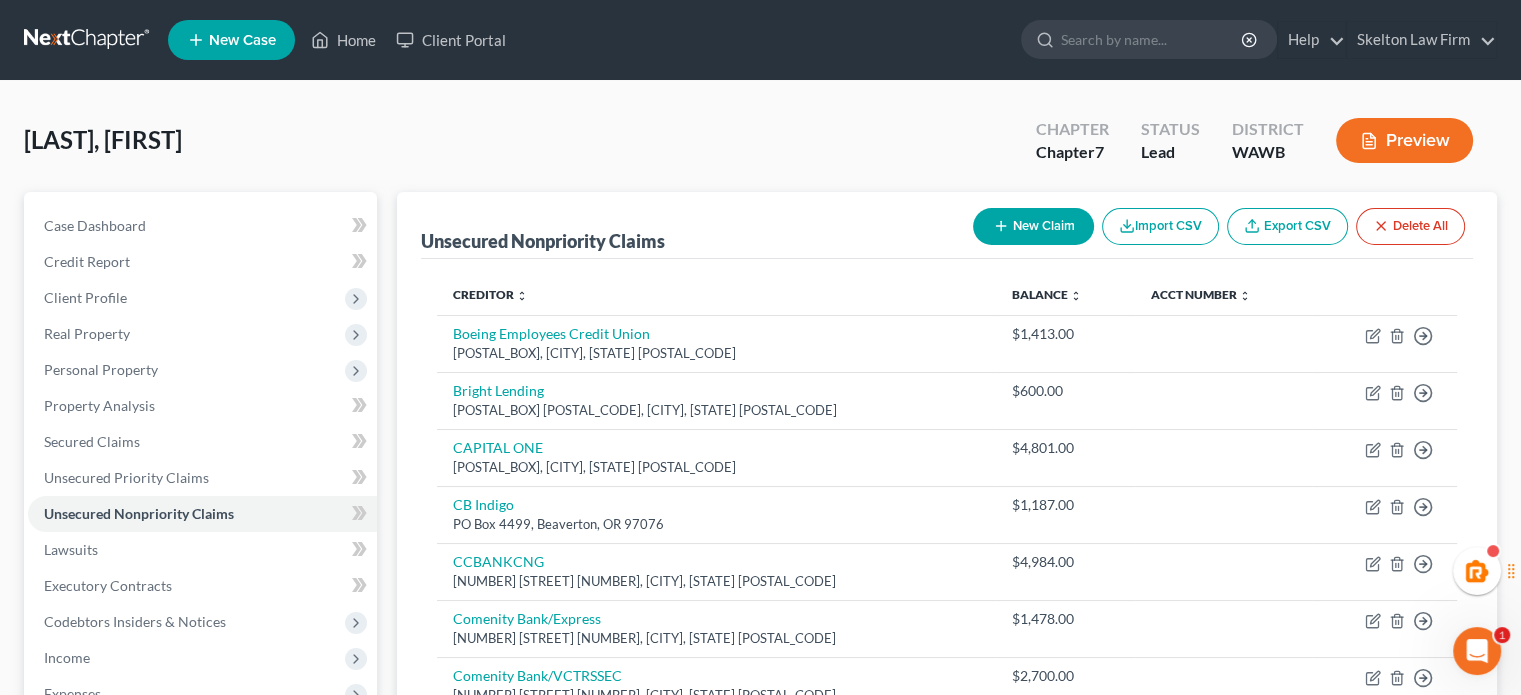 click on "New Claim
Import CSV
Export CSV Delete All" at bounding box center [1219, 226] 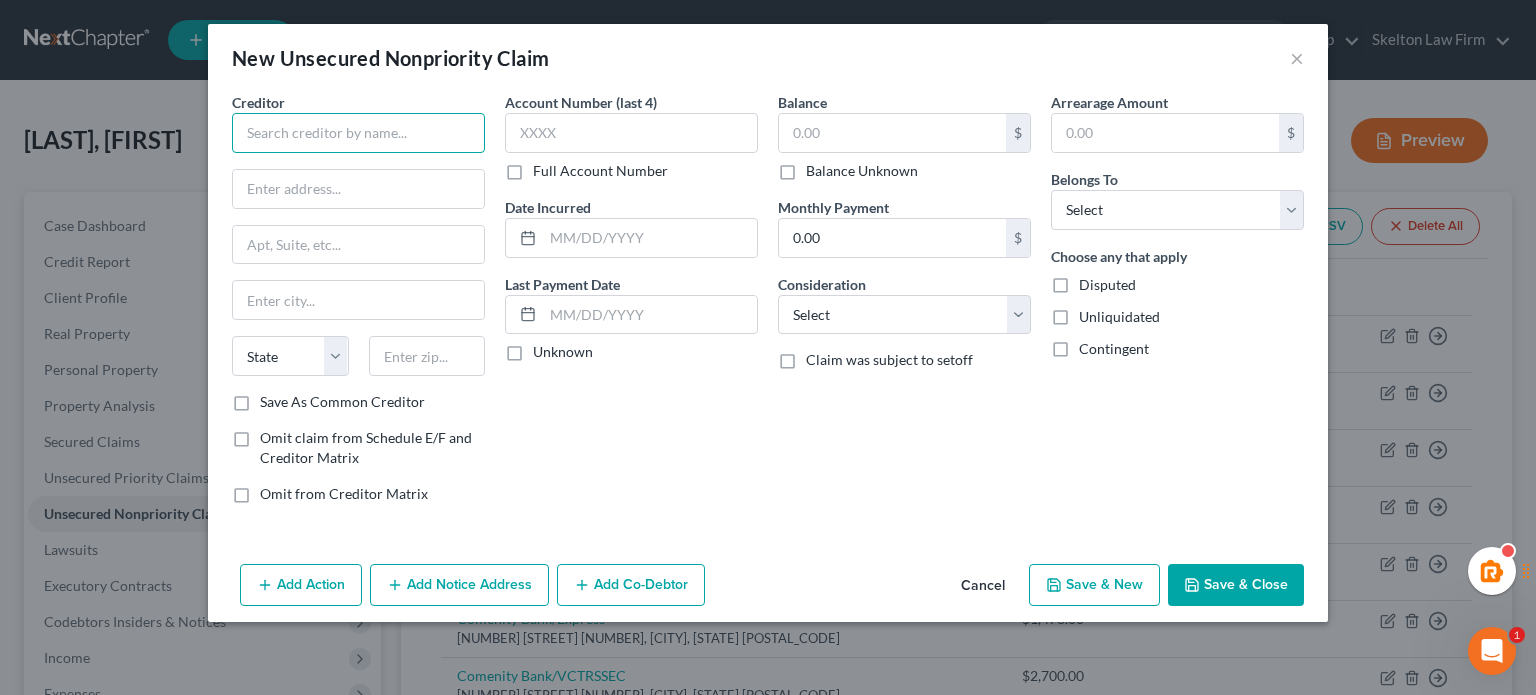 click at bounding box center [358, 133] 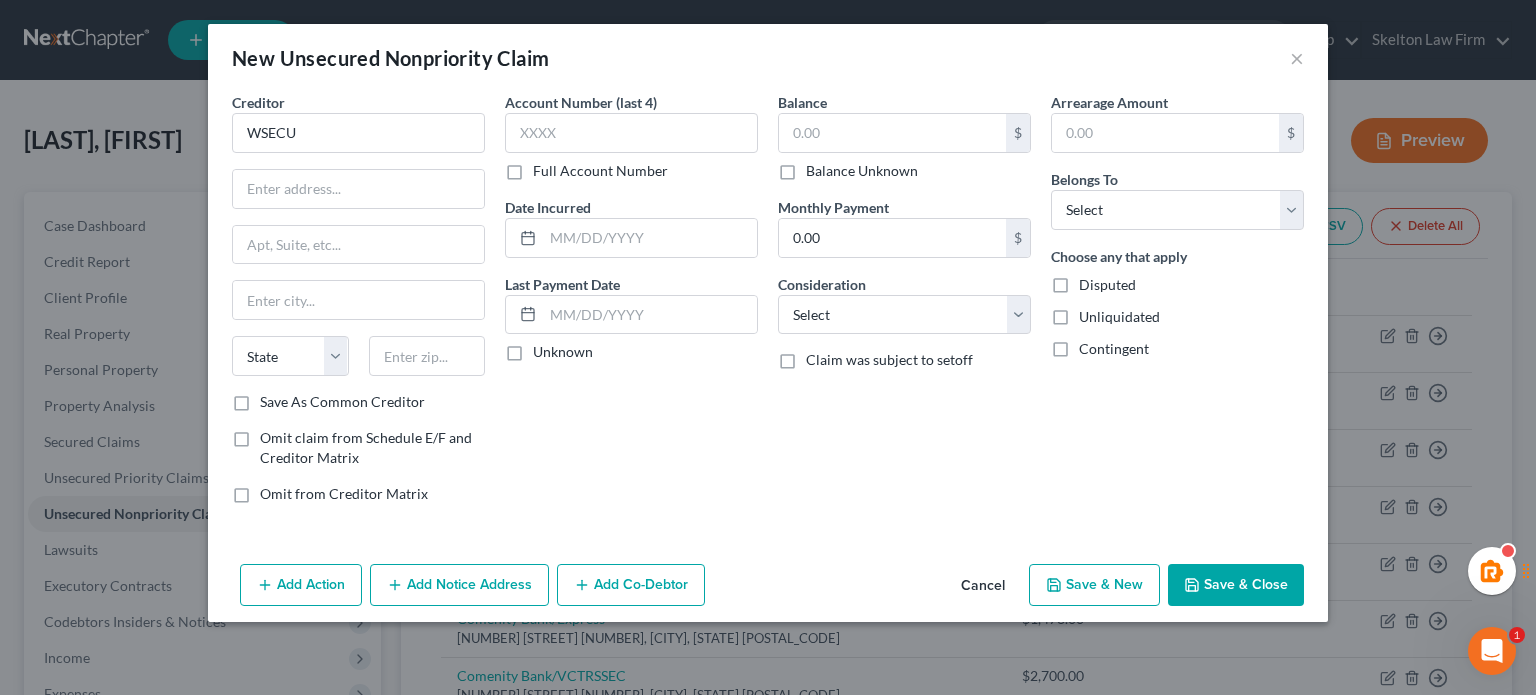 click on "Creditor *    WSECU" at bounding box center [358, 122] 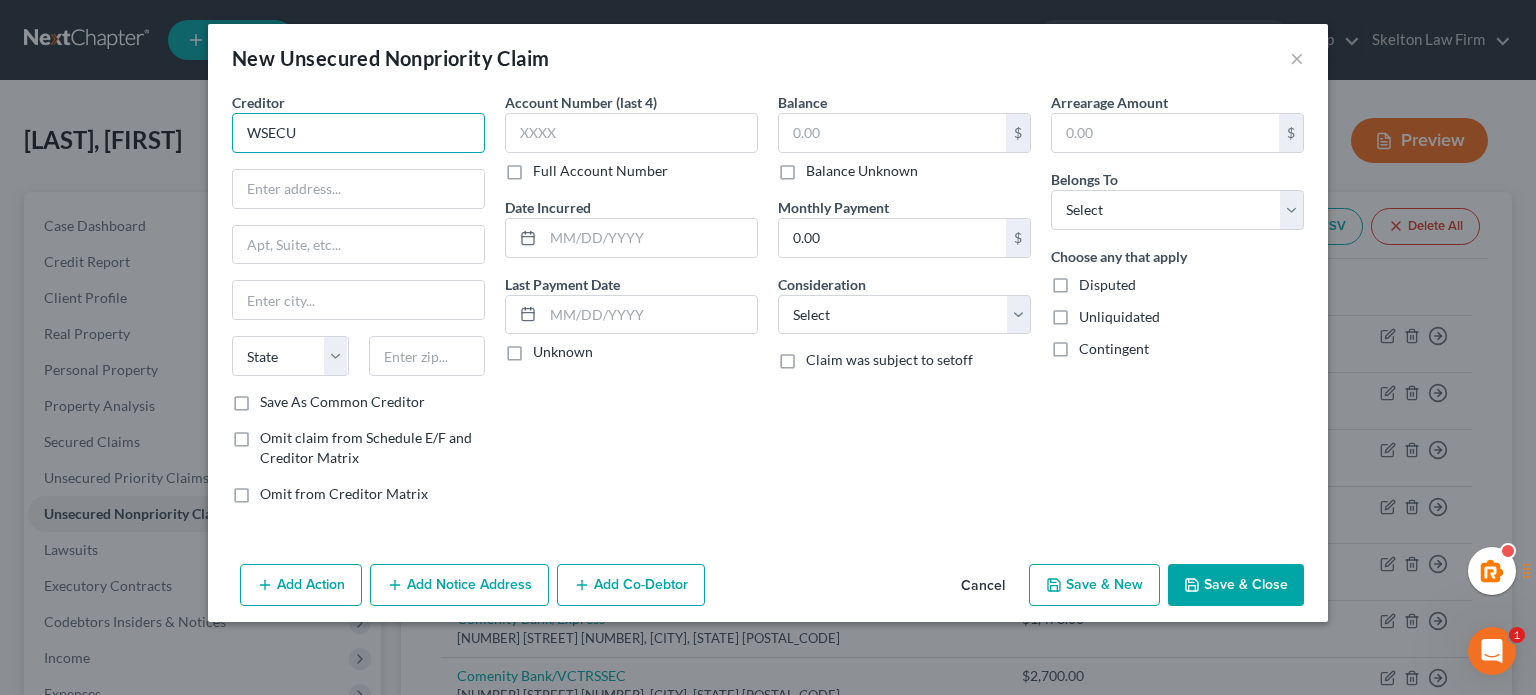 click on "WSECU" at bounding box center [358, 133] 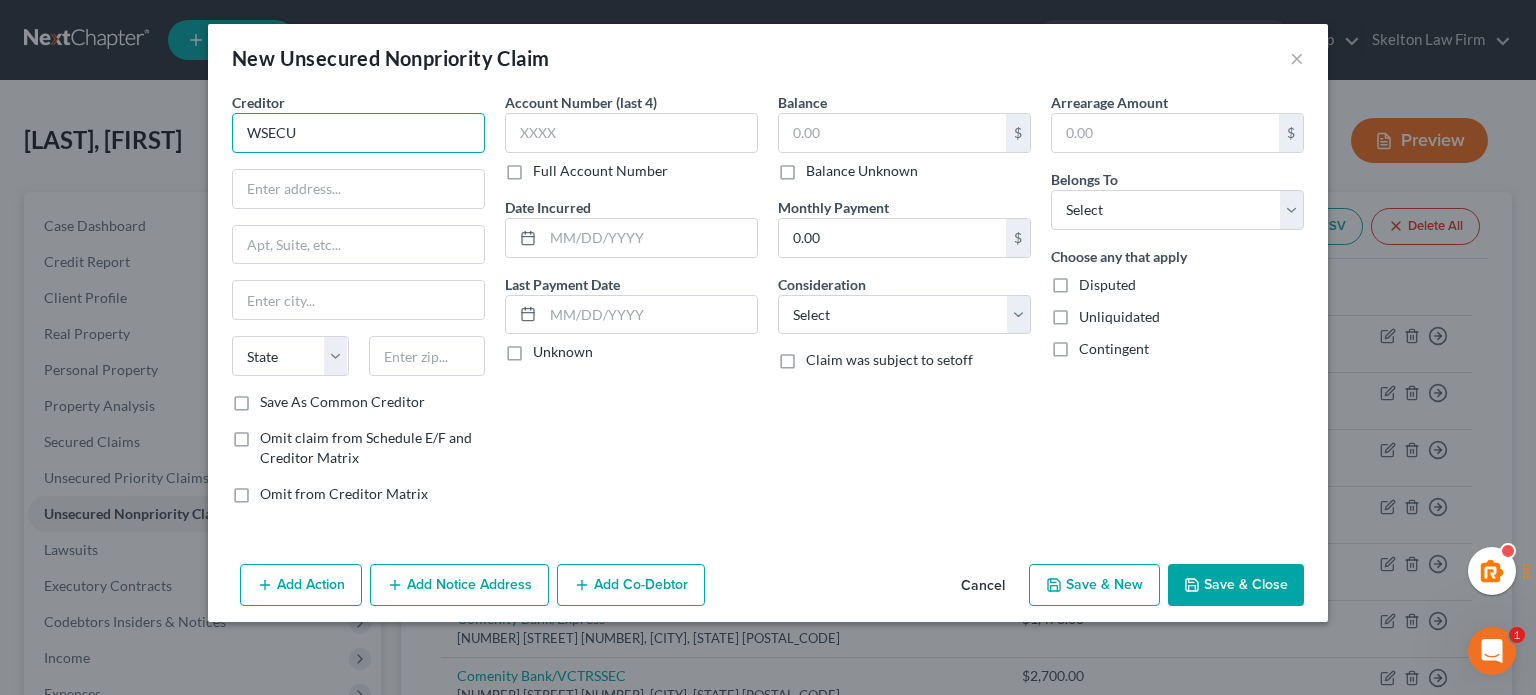 click on "WSECU" at bounding box center (358, 133) 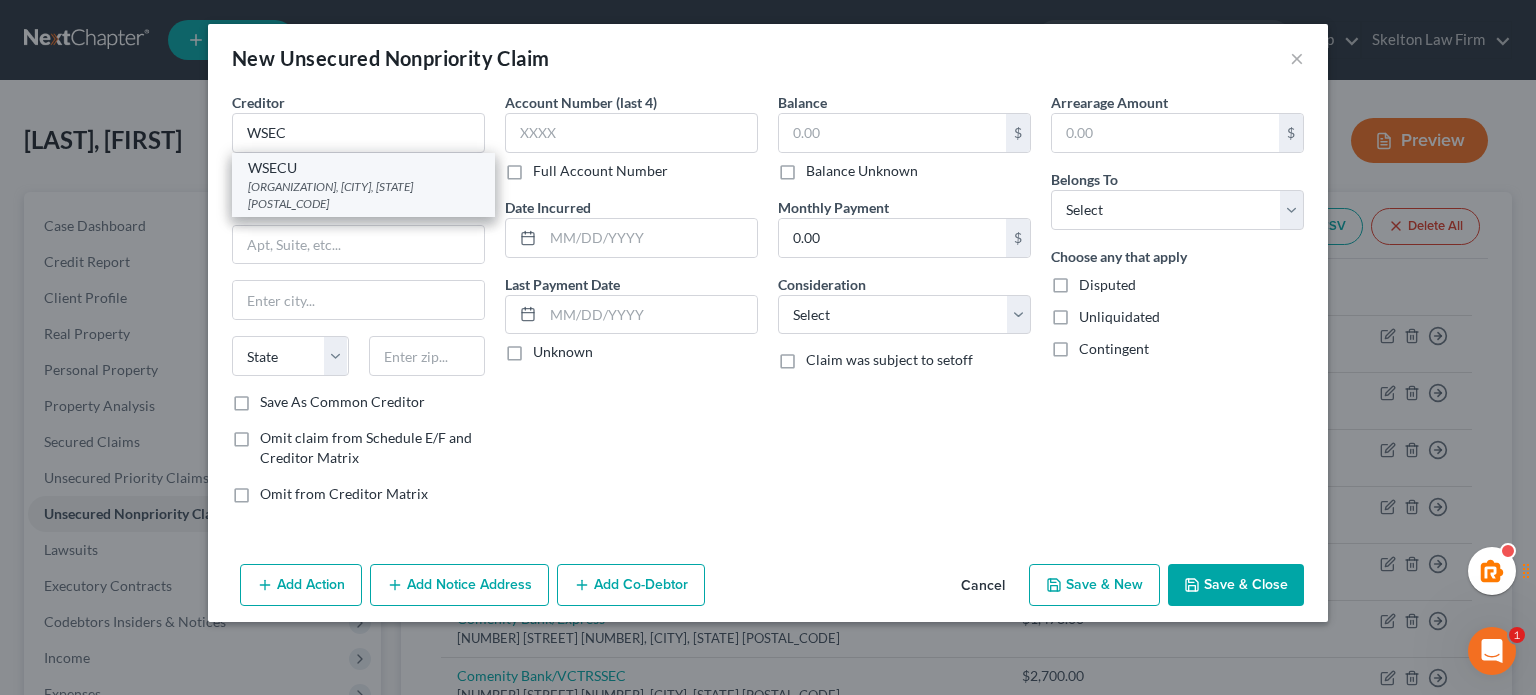 click on "[ORGANIZATION], [CITY], [STATE] [POSTAL_CODE]" at bounding box center [363, 195] 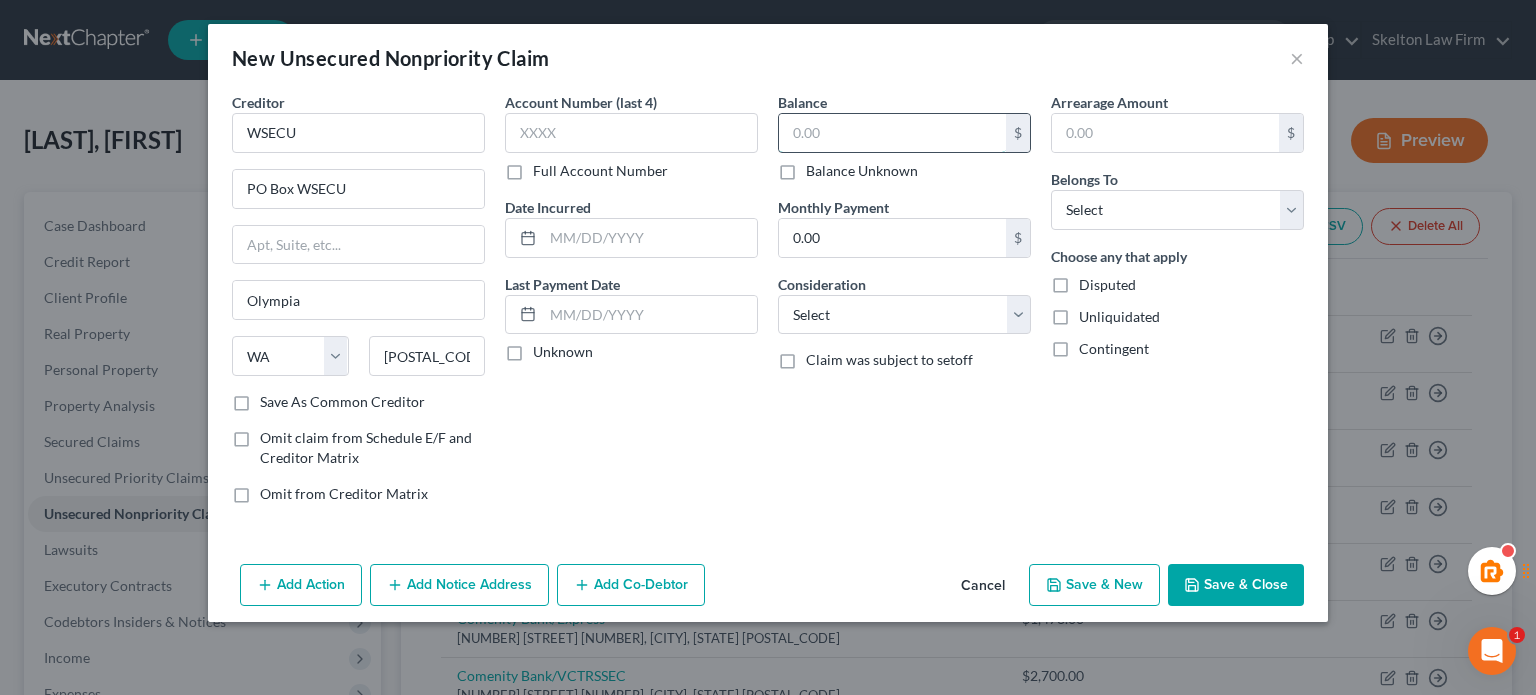 click at bounding box center [892, 133] 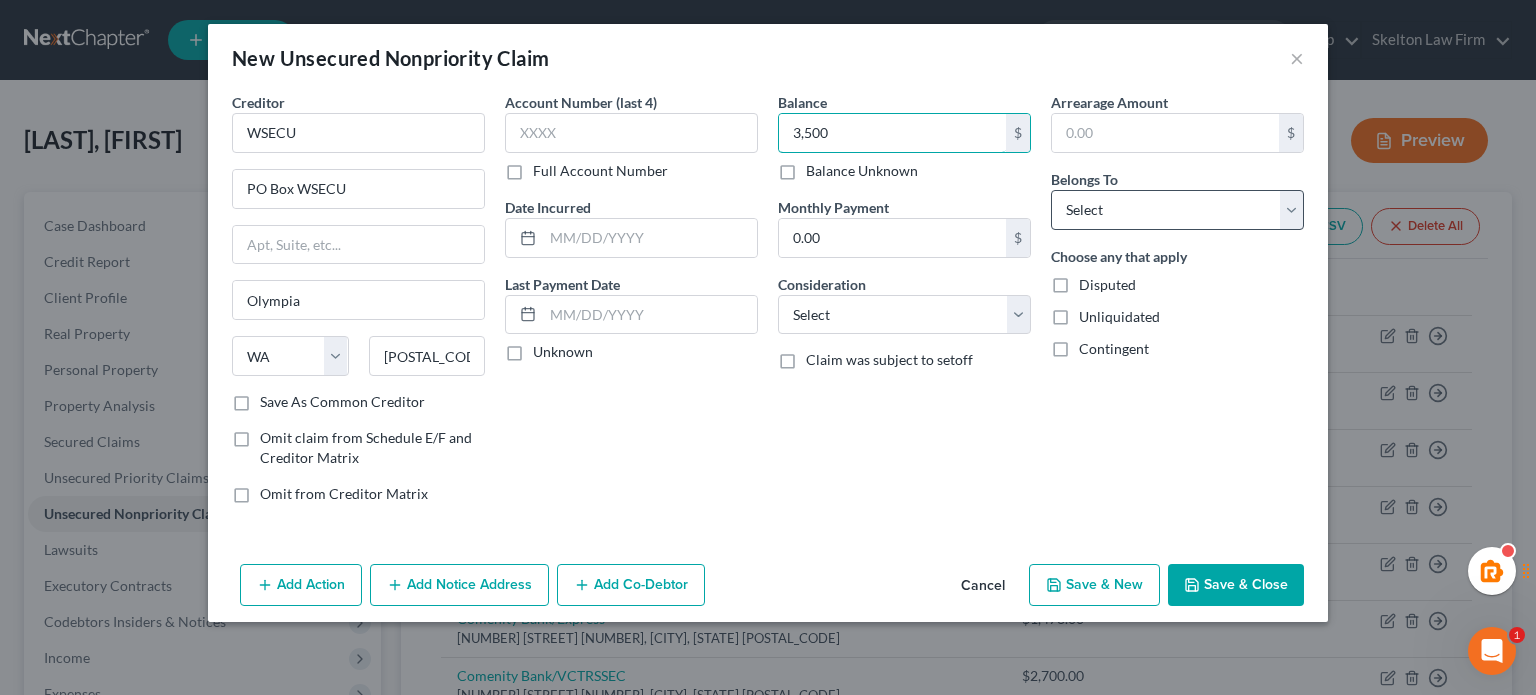 type on "3,500" 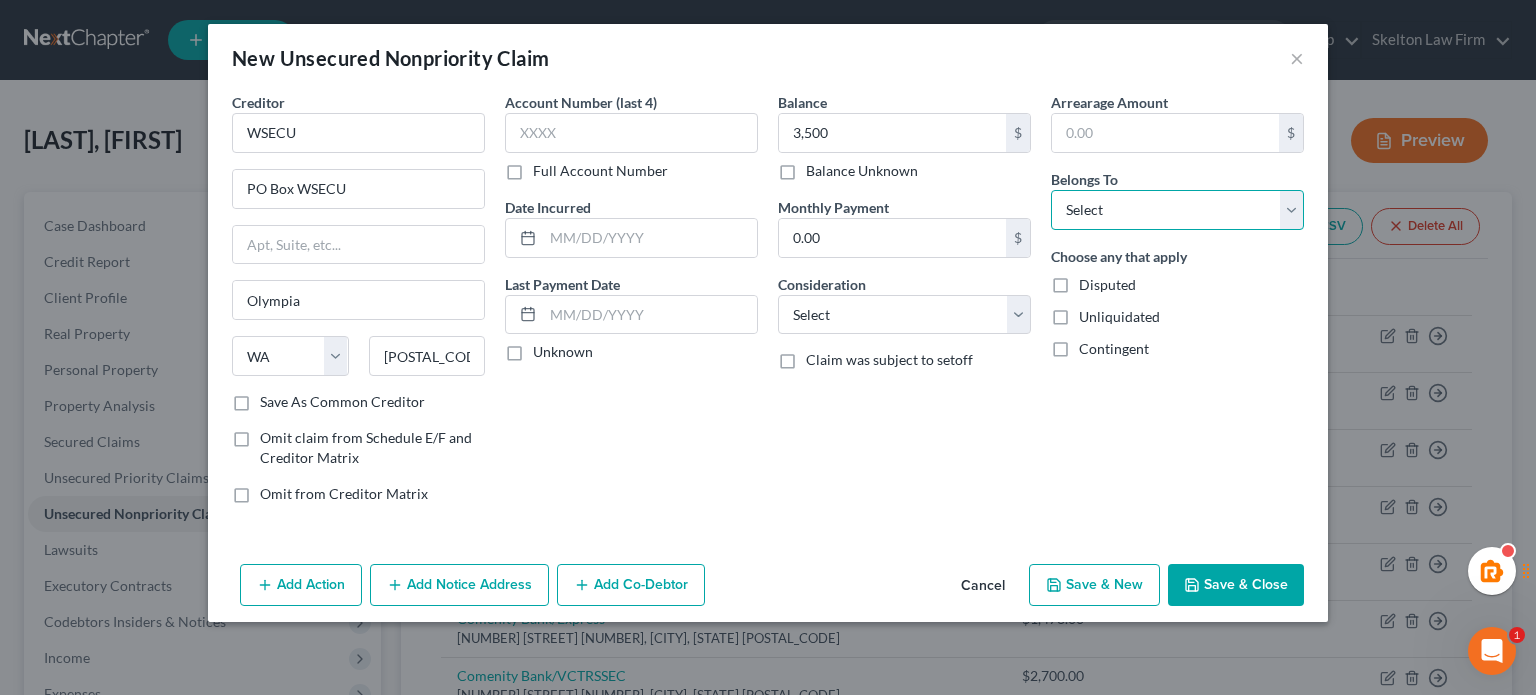 click on "Select Debtor 1 Only Debtor 2 Only Debtor 1 And Debtor 2 Only At Least One Of The Debtors And Another Community Property" at bounding box center [1177, 210] 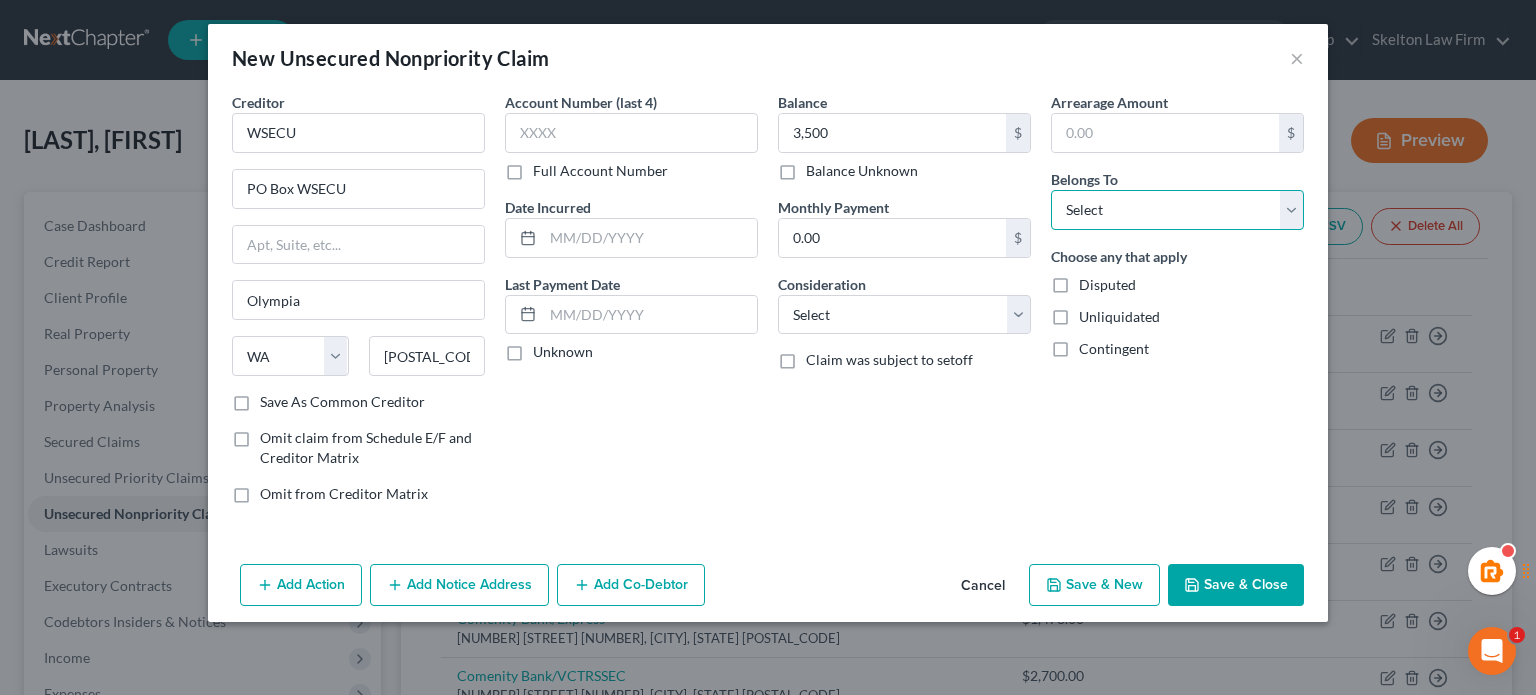select on "0" 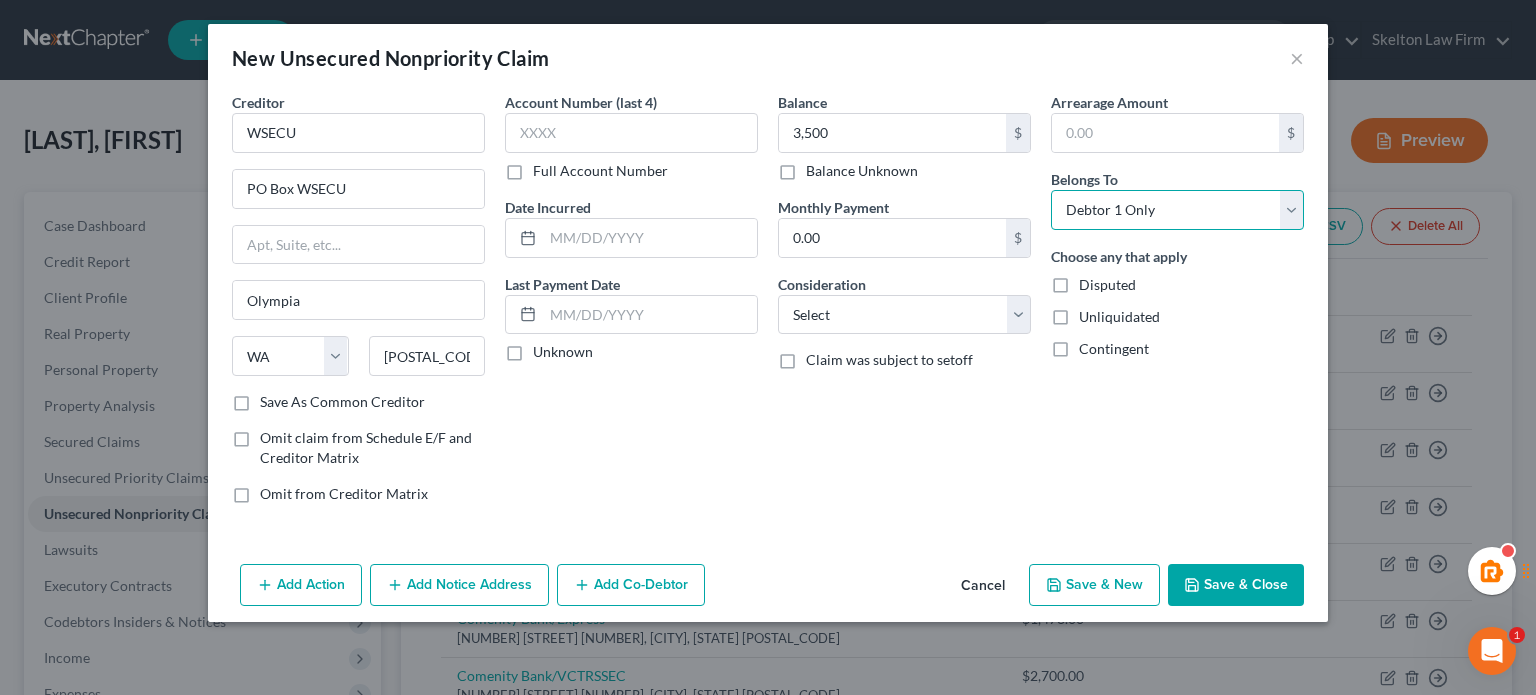 click on "Select Debtor 1 Only Debtor 2 Only Debtor 1 And Debtor 2 Only At Least One Of The Debtors And Another Community Property" at bounding box center (1177, 210) 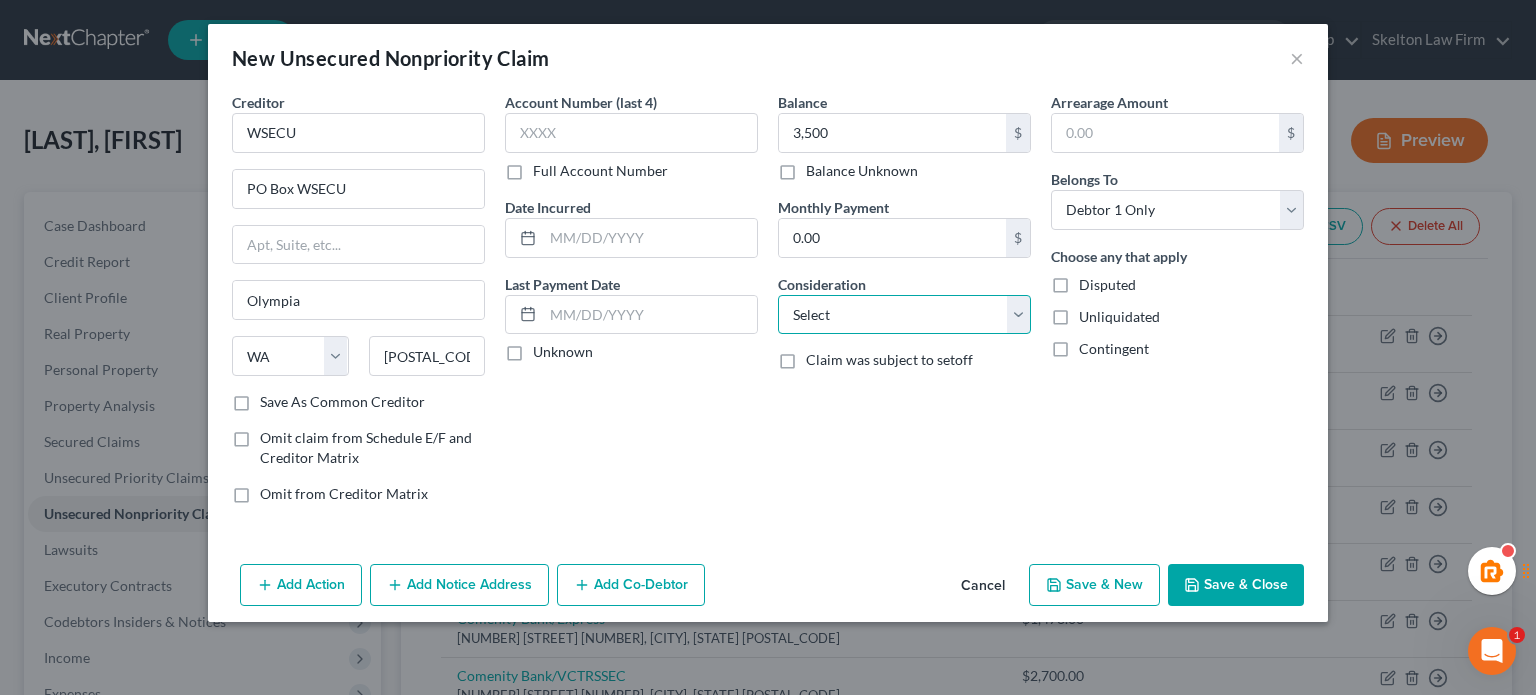 click on "Select Cable / Satellite Services Collection Agency Credit Card Debt Debt Counseling / Attorneys Deficiency Balance Domestic Support Obligations Home / Car Repairs Income Taxes Judgment Liens Medical Services Monies Loaned / Advanced Mortgage Obligation From Divorce Or Separation Obligation To Pensions Other Overdrawn Bank Account Promised To Help Pay Creditors Student Loans Suppliers And Vendors Telephone / Internet Services Utility Services" at bounding box center (904, 315) 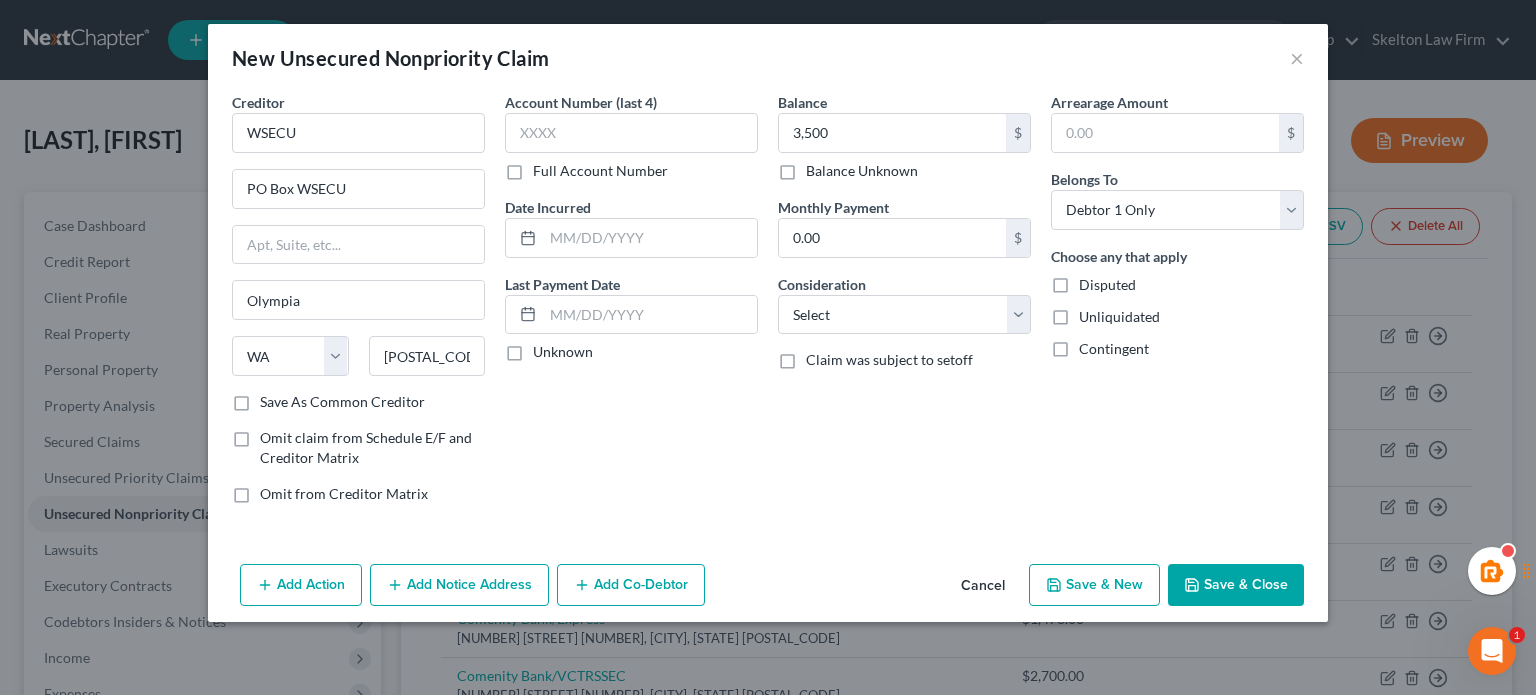 click on "[BALANCE] $[AMOUNT] [MONTHLY_PAYMENT] [CONSIDERATION]" at bounding box center (904, 306) 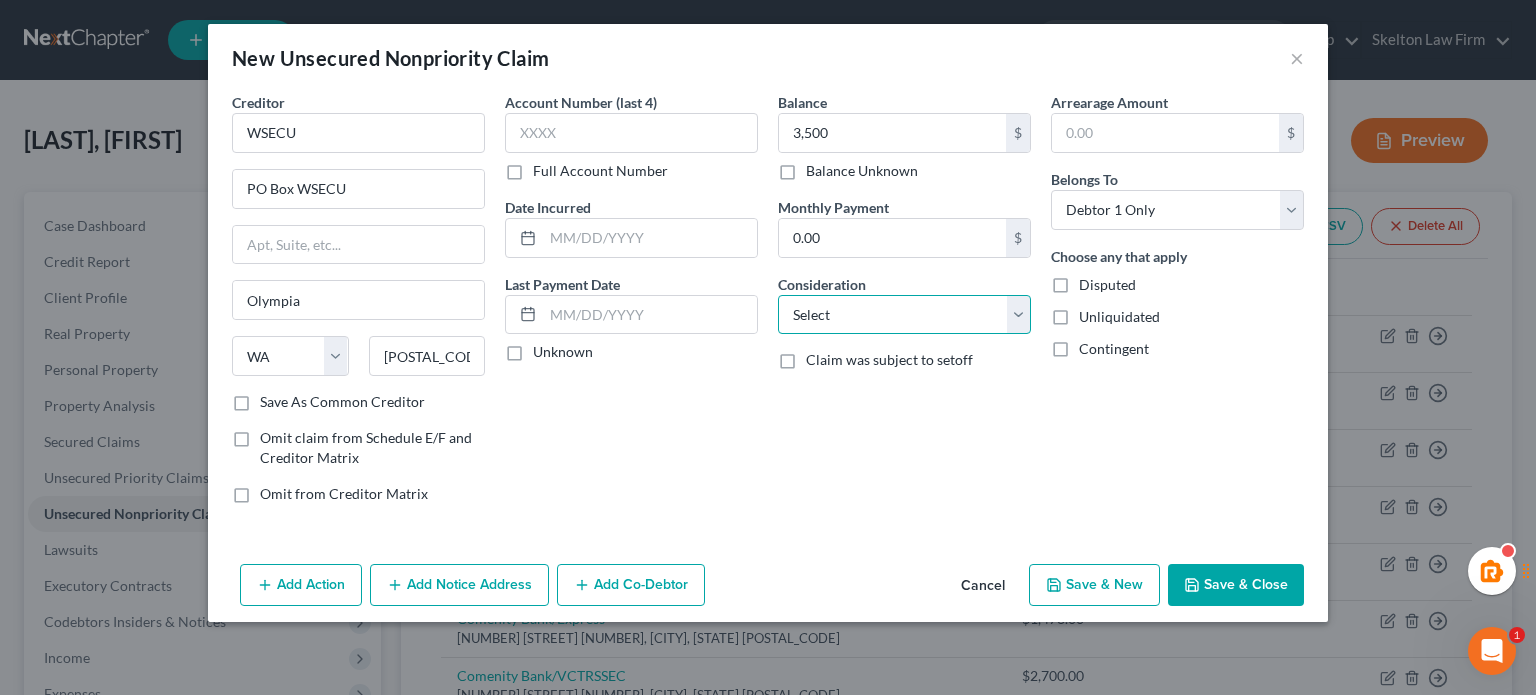 click on "Select Cable / Satellite Services Collection Agency Credit Card Debt Debt Counseling / Attorneys Deficiency Balance Domestic Support Obligations Home / Car Repairs Income Taxes Judgment Liens Medical Services Monies Loaned / Advanced Mortgage Obligation From Divorce Or Separation Obligation To Pensions Other Overdrawn Bank Account Promised To Help Pay Creditors Student Loans Suppliers And Vendors Telephone / Internet Services Utility Services" at bounding box center (904, 315) 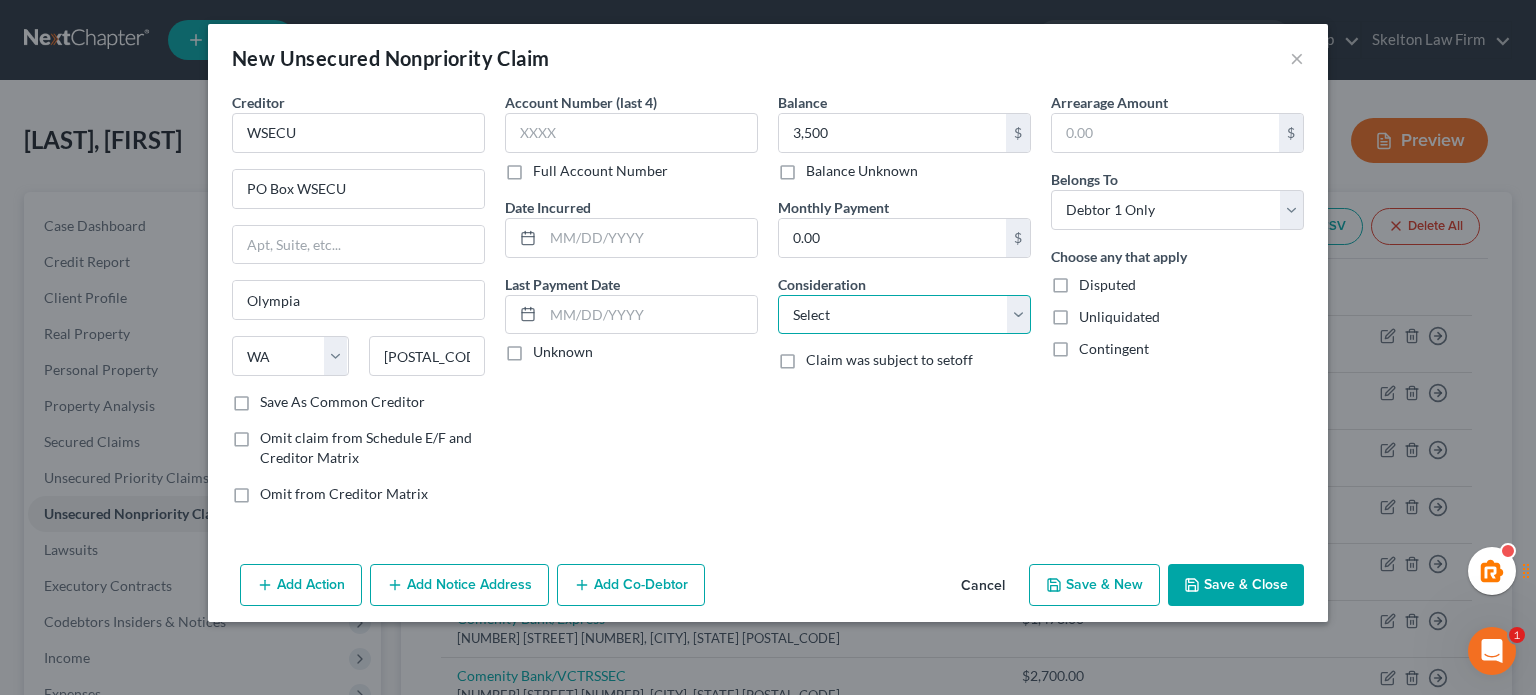 select on "10" 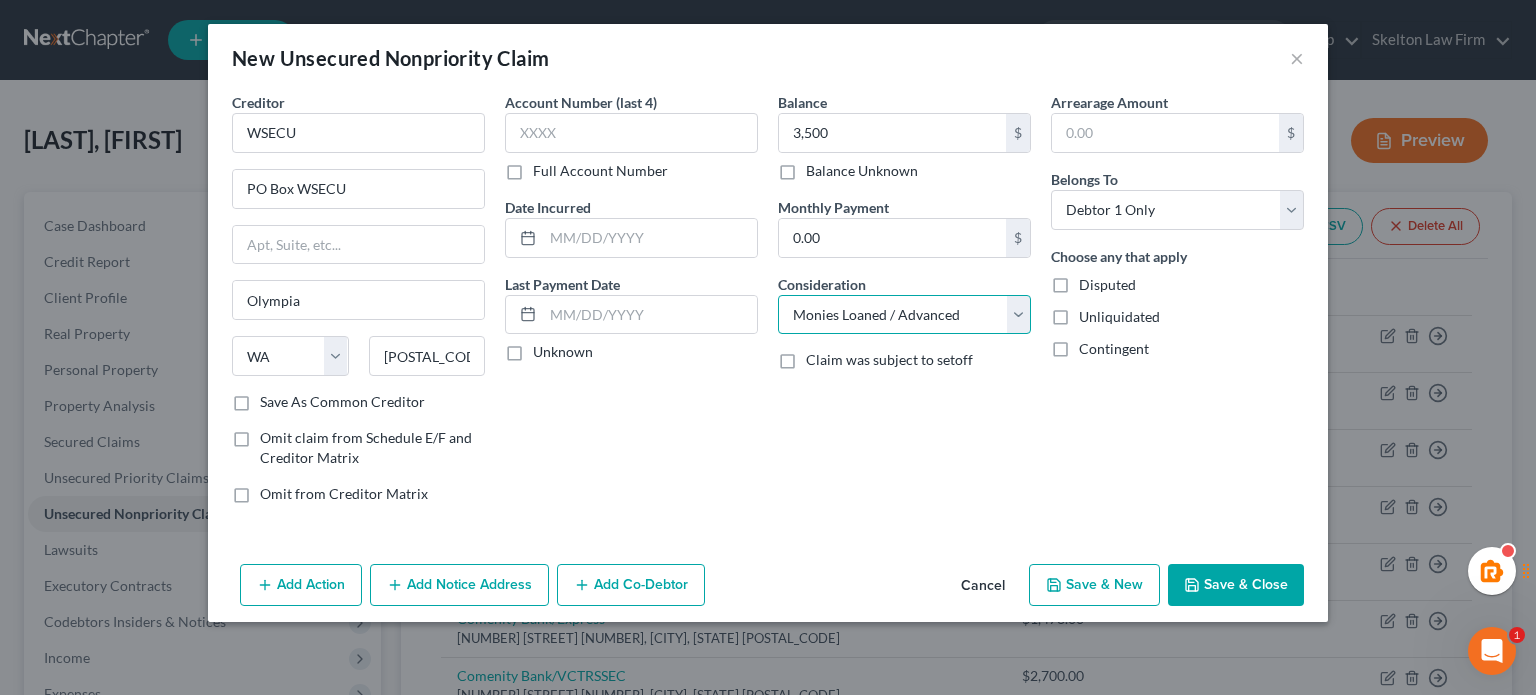 click on "Select Cable / Satellite Services Collection Agency Credit Card Debt Debt Counseling / Attorneys Deficiency Balance Domestic Support Obligations Home / Car Repairs Income Taxes Judgment Liens Medical Services Monies Loaned / Advanced Mortgage Obligation From Divorce Or Separation Obligation To Pensions Other Overdrawn Bank Account Promised To Help Pay Creditors Student Loans Suppliers And Vendors Telephone / Internet Services Utility Services" at bounding box center (904, 315) 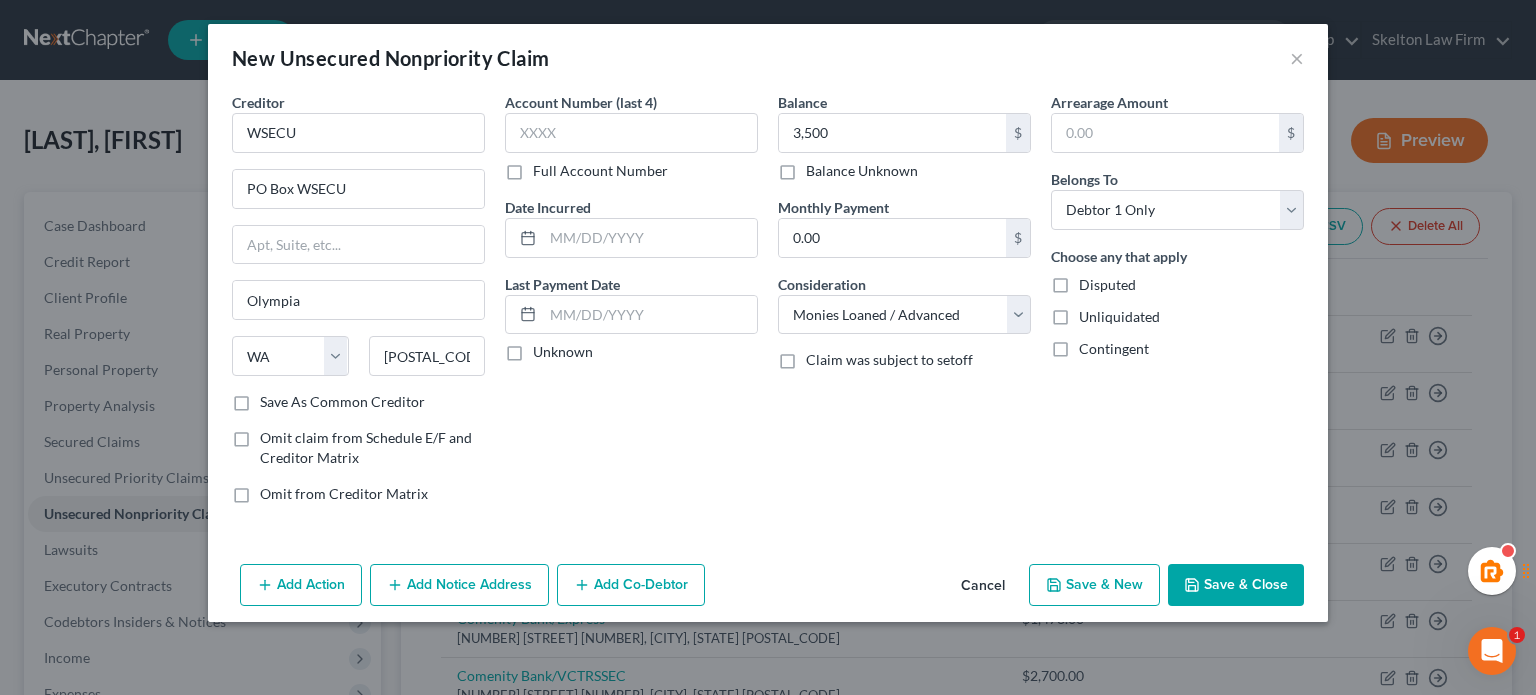 click on "[BALANCE] $[AMOUNT] [MONTHLY_PAYMENT] [CONSIDERATION]" at bounding box center [904, 306] 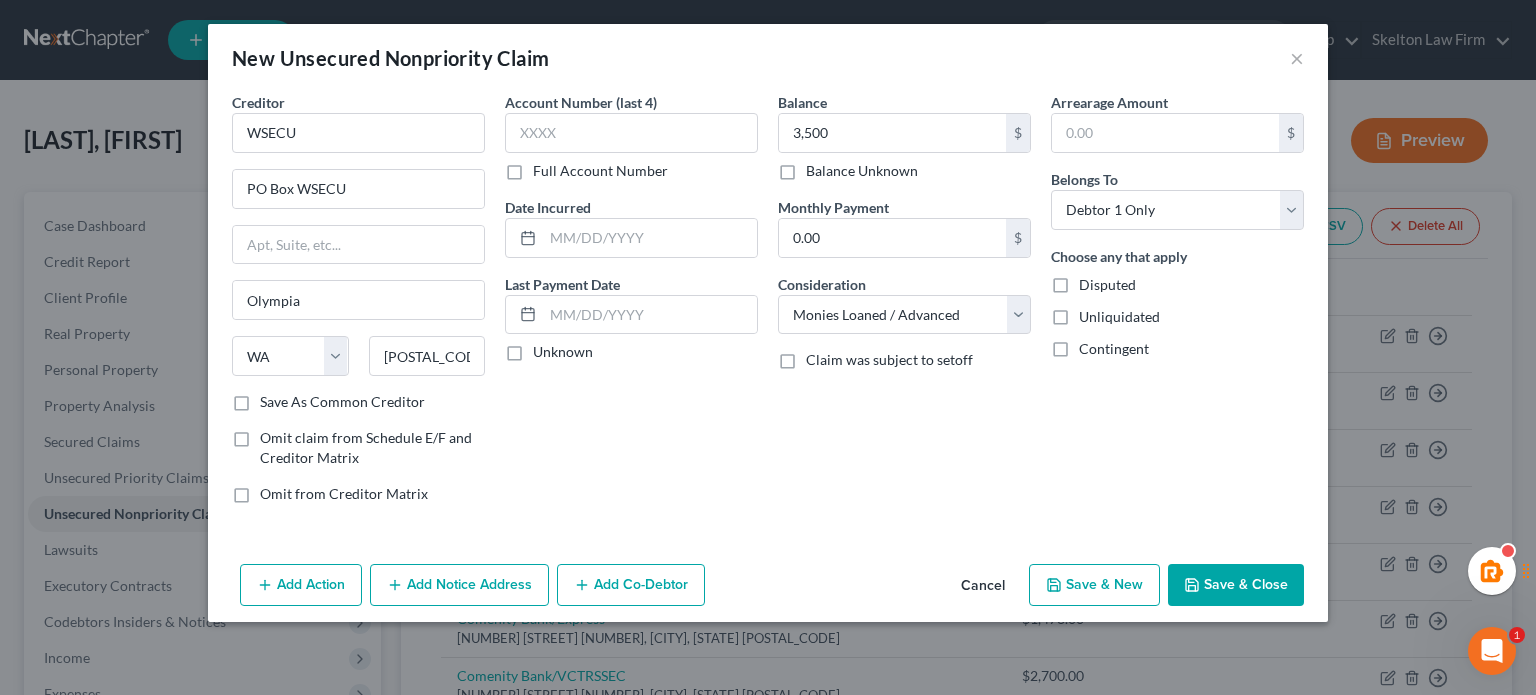 drag, startPoint x: 1248, startPoint y: 567, endPoint x: 1255, endPoint y: 549, distance: 19.313208 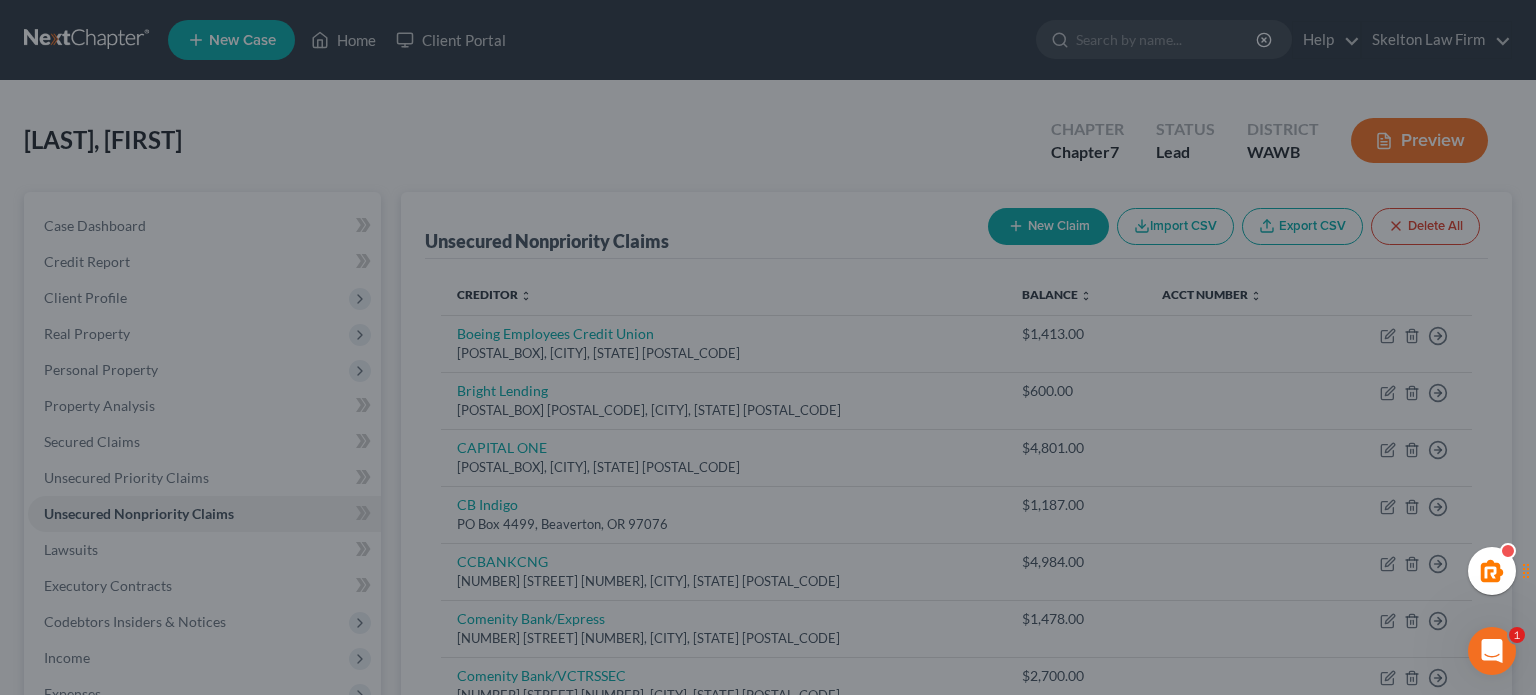type on "3,500.00" 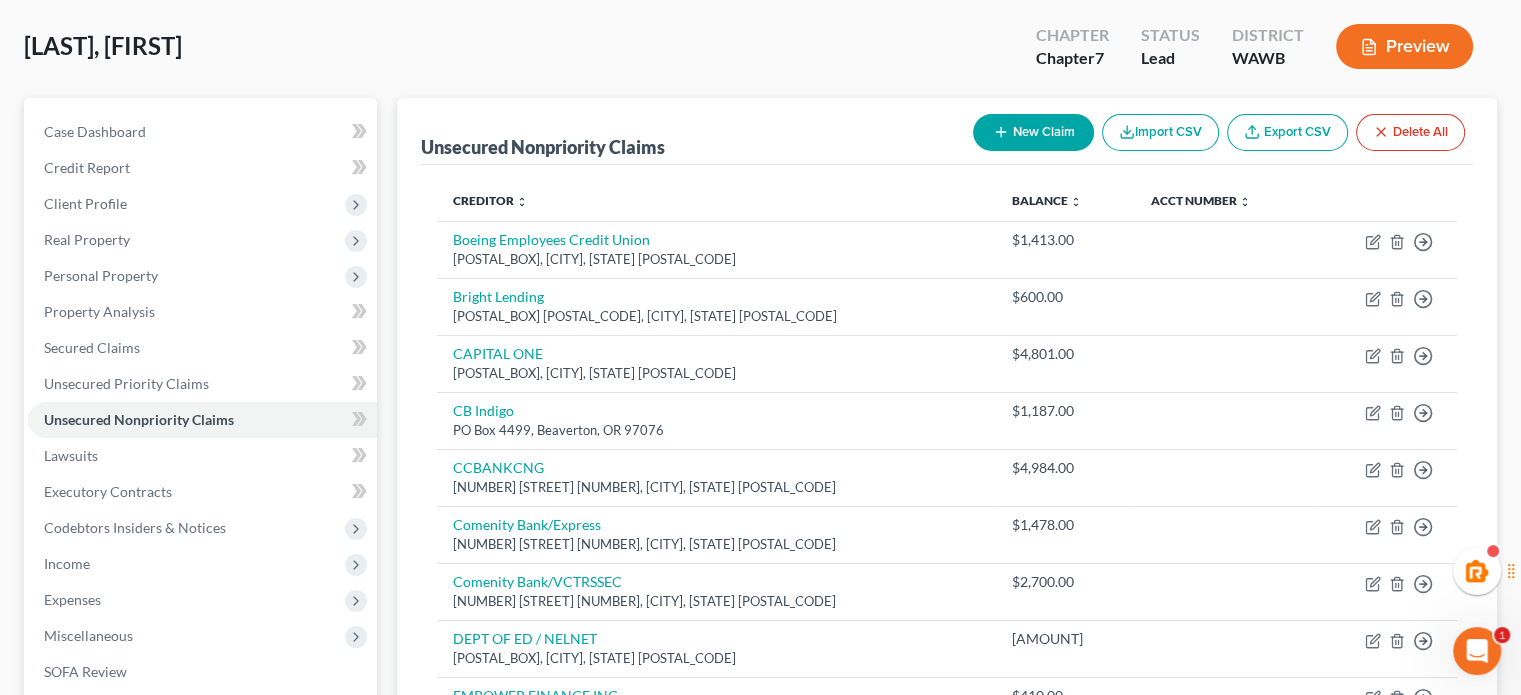 scroll, scrollTop: 0, scrollLeft: 0, axis: both 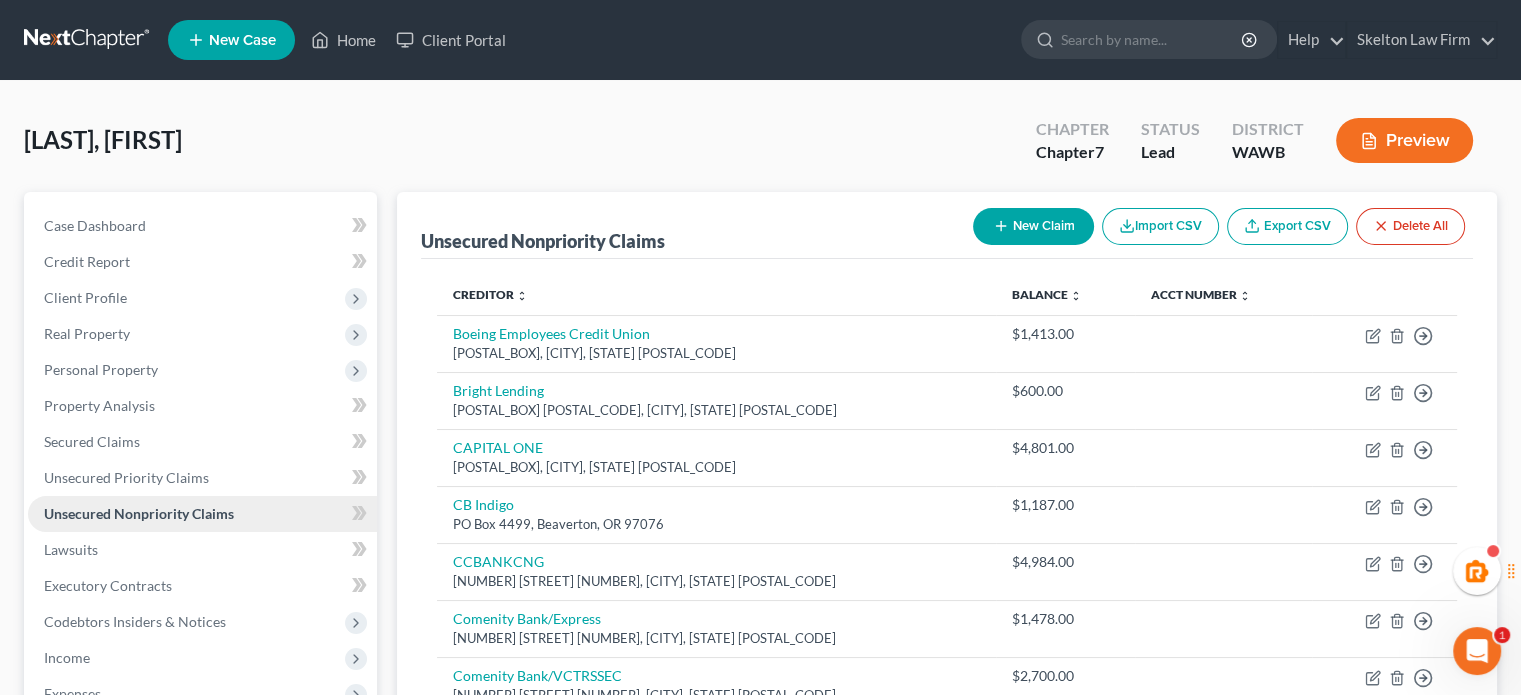 click on "Unsecured Nonpriority Claims" at bounding box center [202, 514] 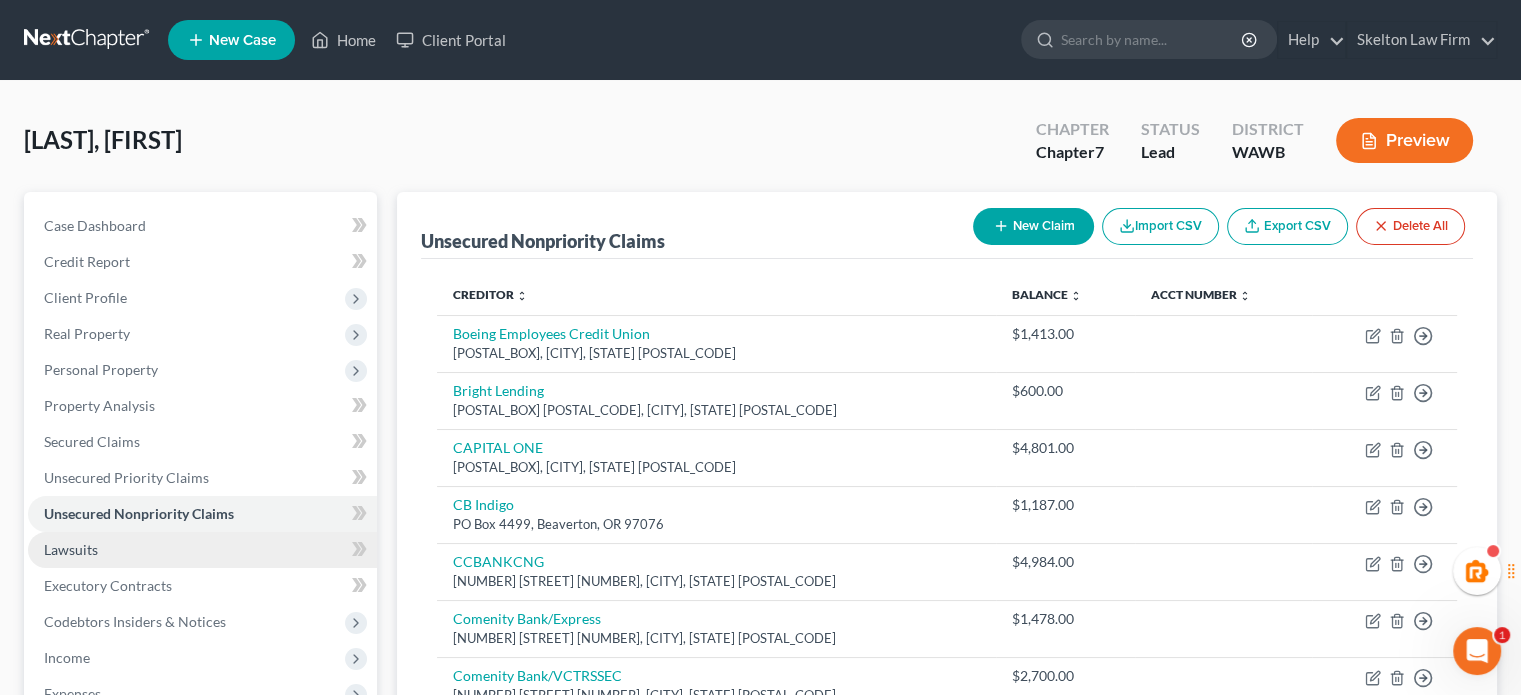 click on "Lawsuits" at bounding box center [202, 550] 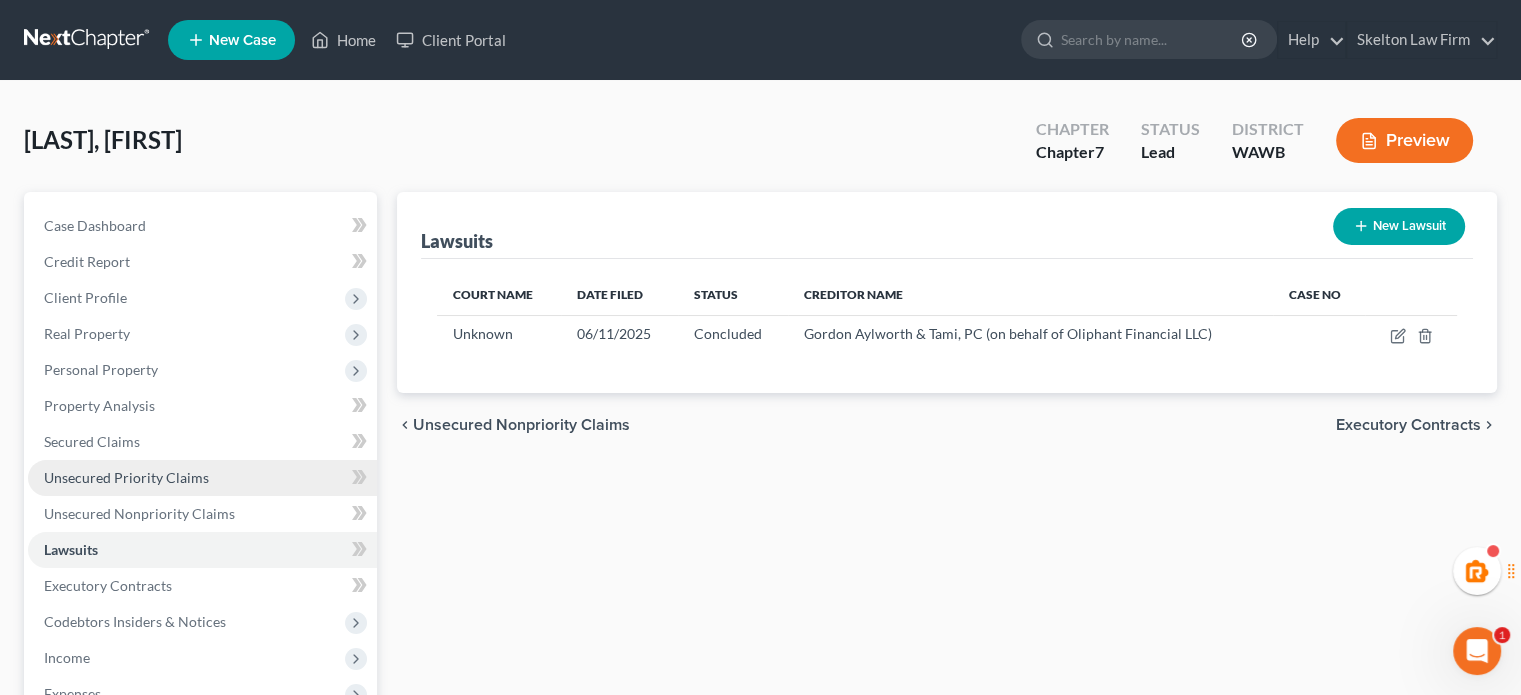 click on "Unsecured Priority Claims" at bounding box center (126, 477) 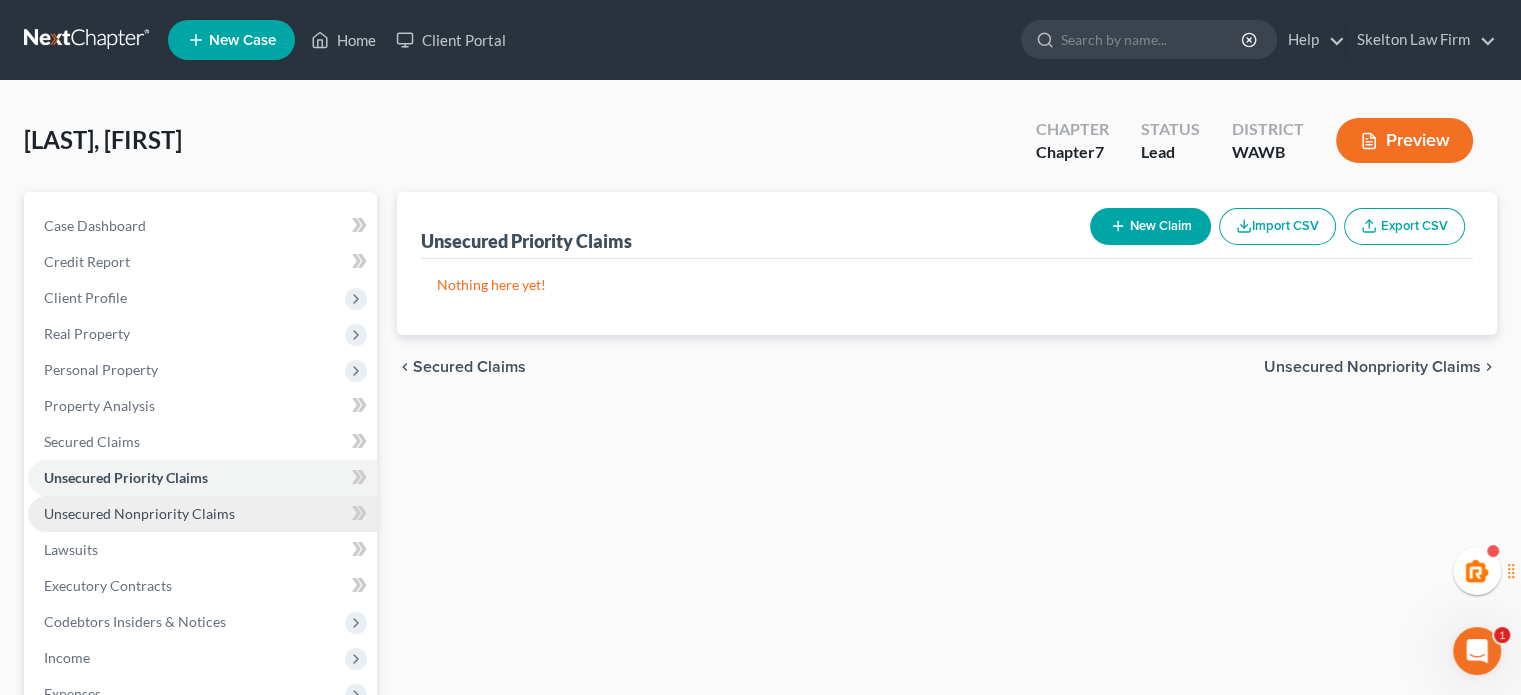 click on "Unsecured Nonpriority Claims" at bounding box center (139, 513) 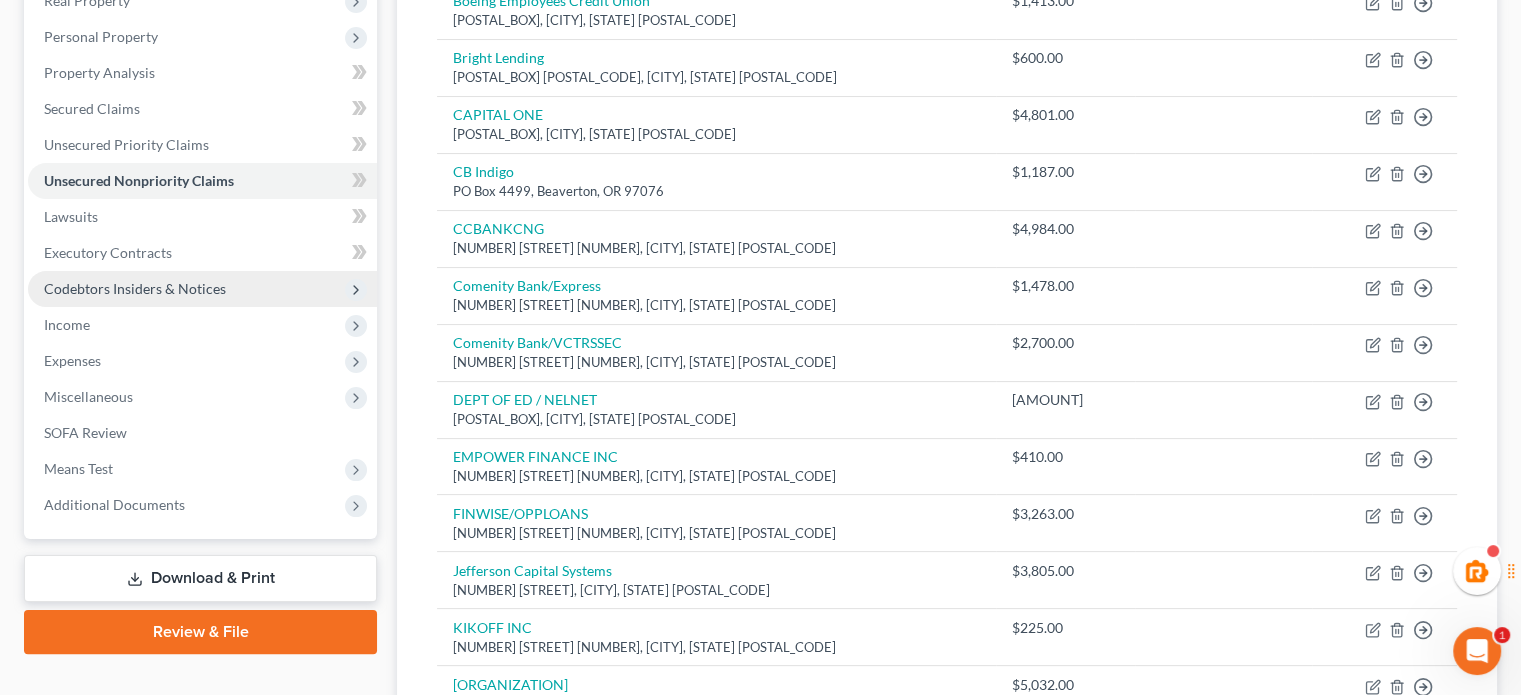 scroll, scrollTop: 0, scrollLeft: 0, axis: both 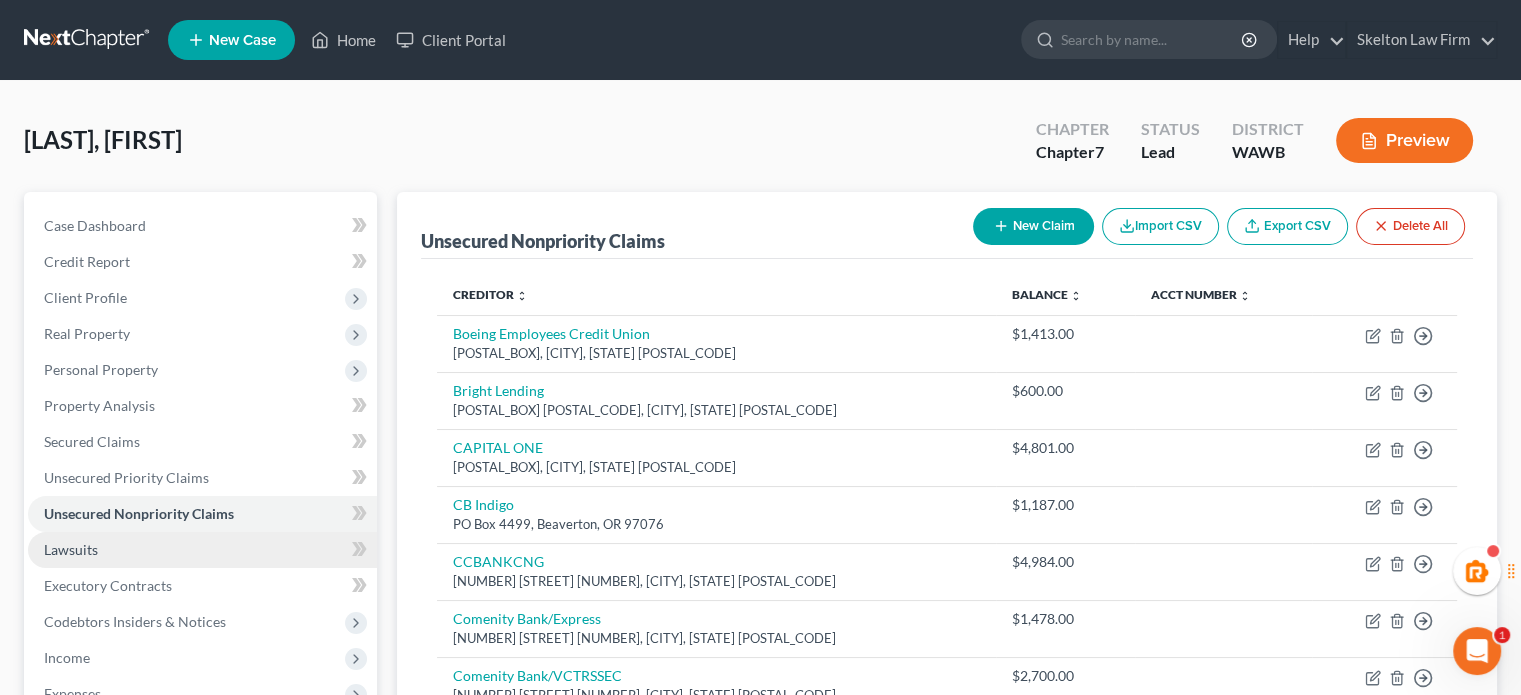 click on "Lawsuits" at bounding box center [202, 550] 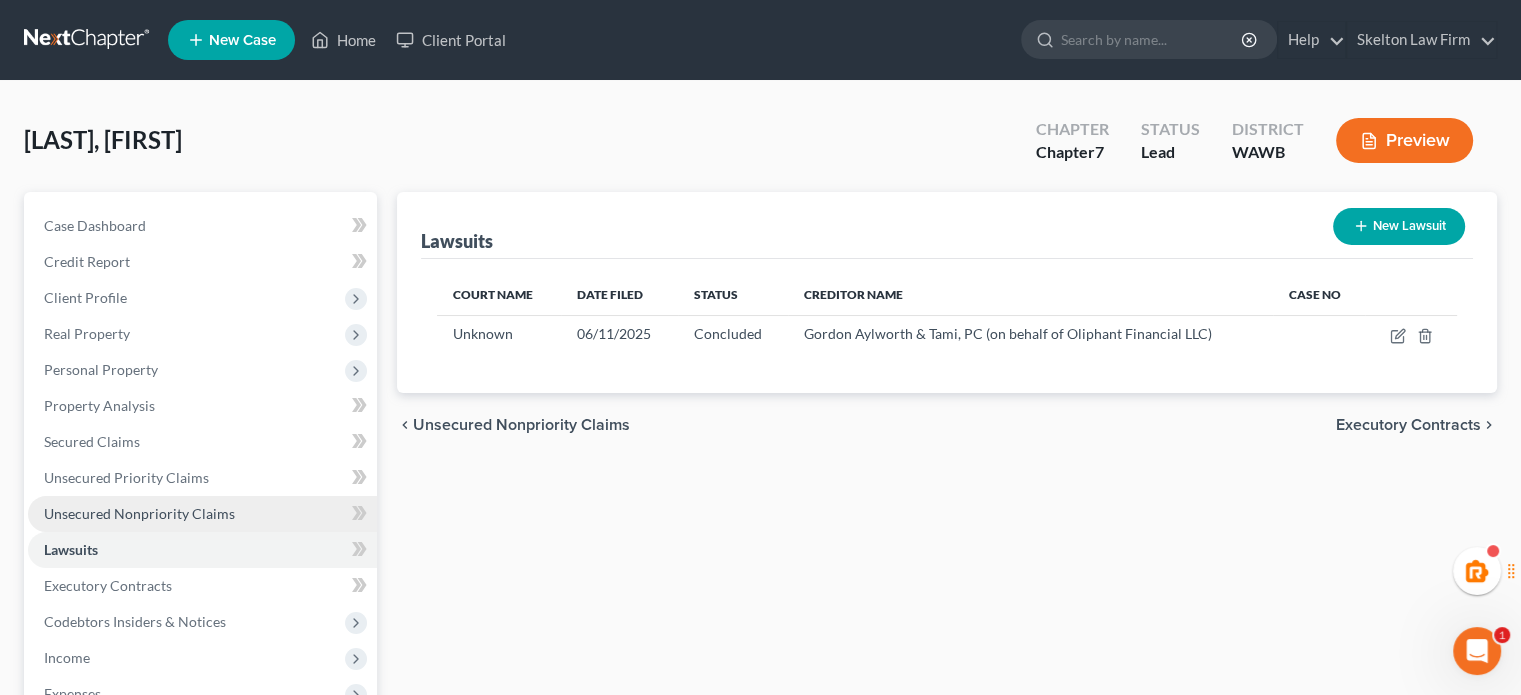 click on "Unsecured Nonpriority Claims" at bounding box center (202, 514) 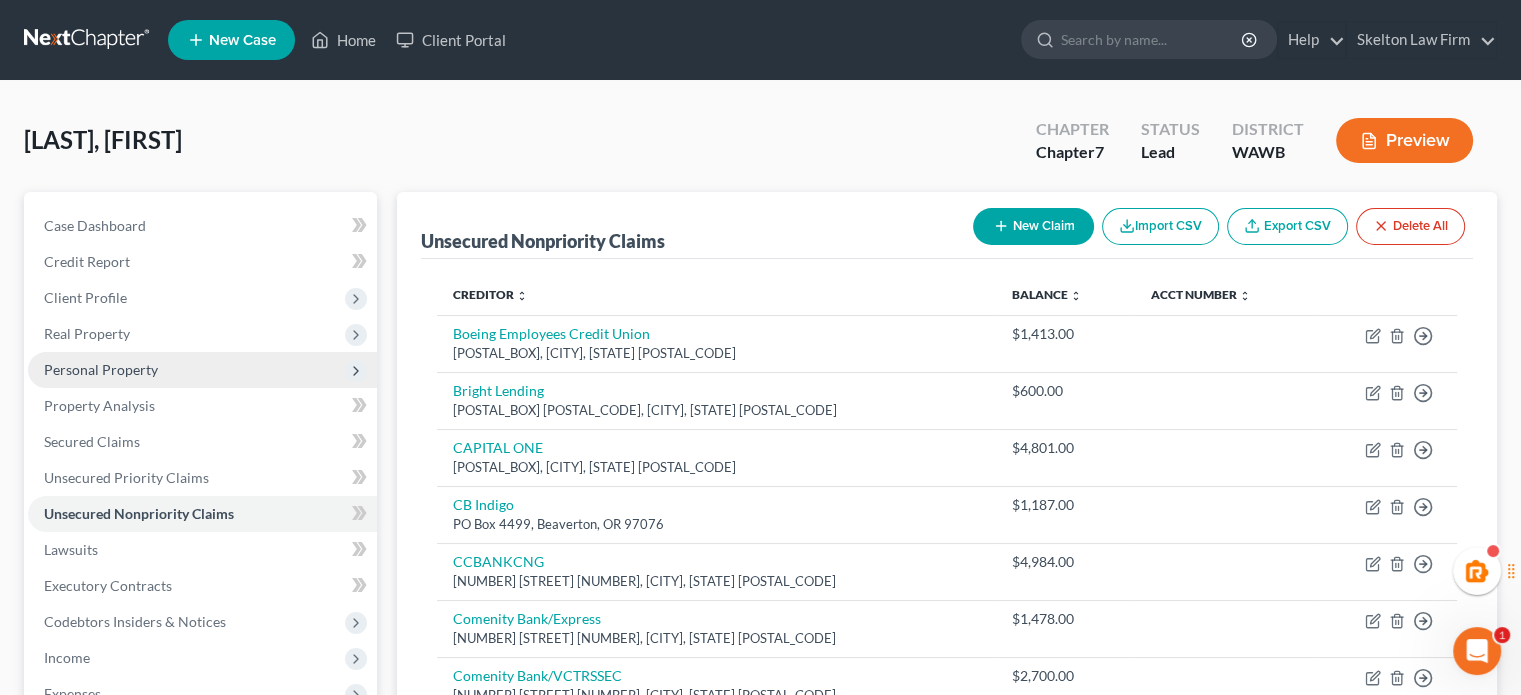click on "Personal Property" at bounding box center (202, 370) 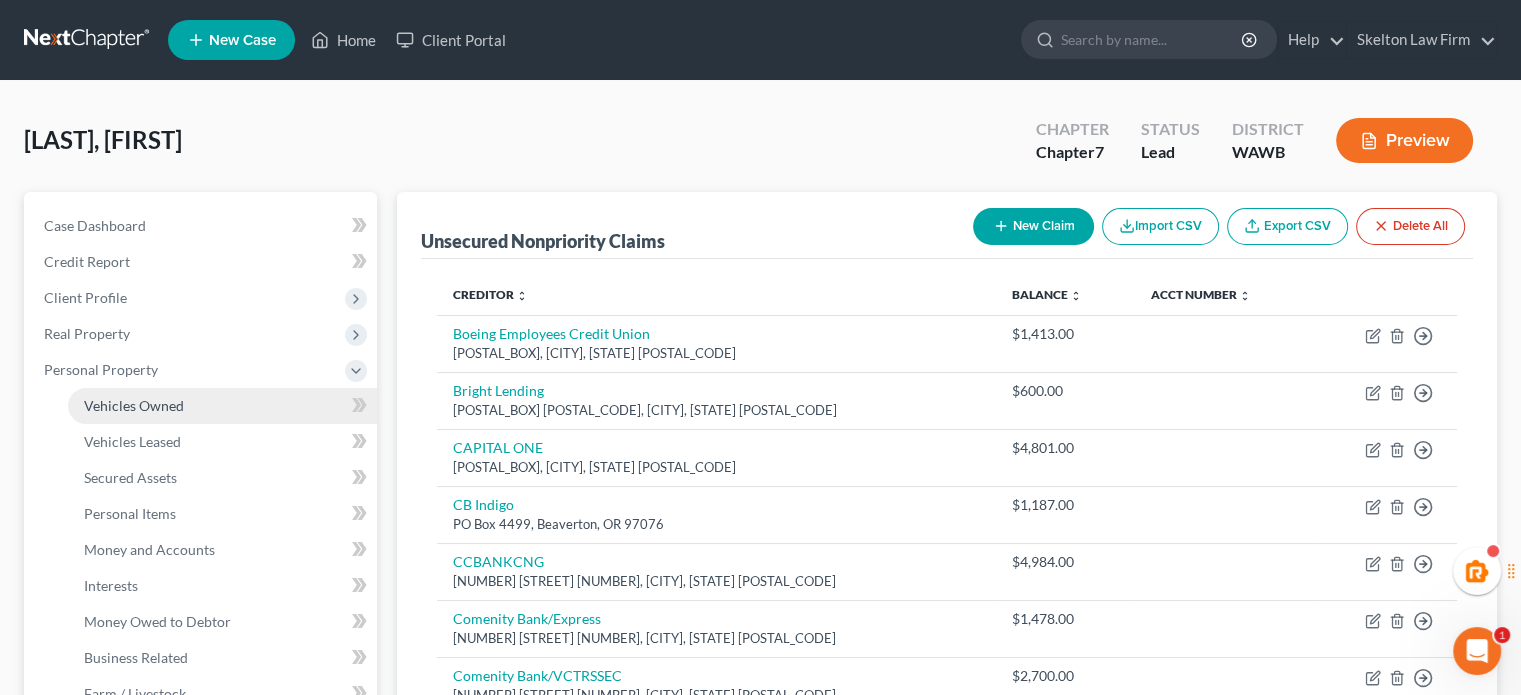 click on "Vehicles Owned" at bounding box center (222, 406) 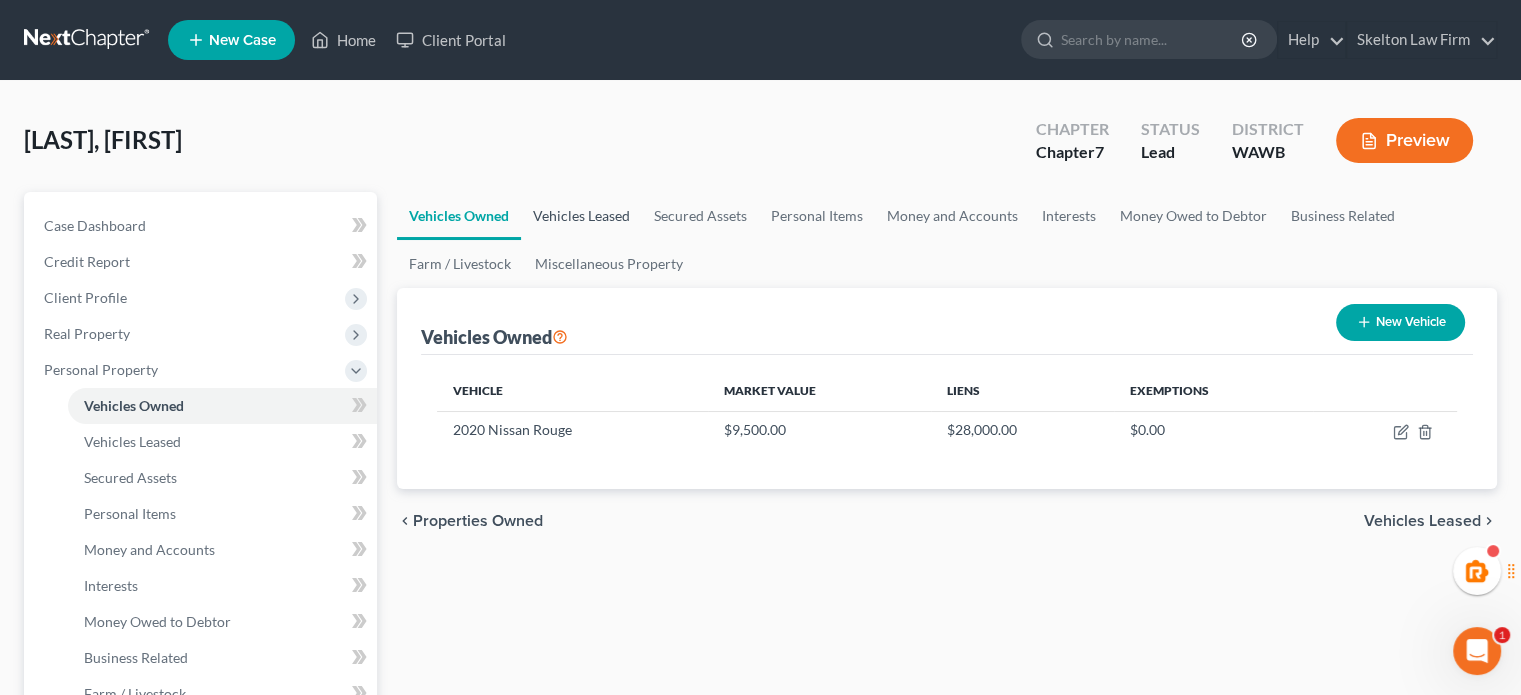 click on "Vehicles Leased" at bounding box center (581, 216) 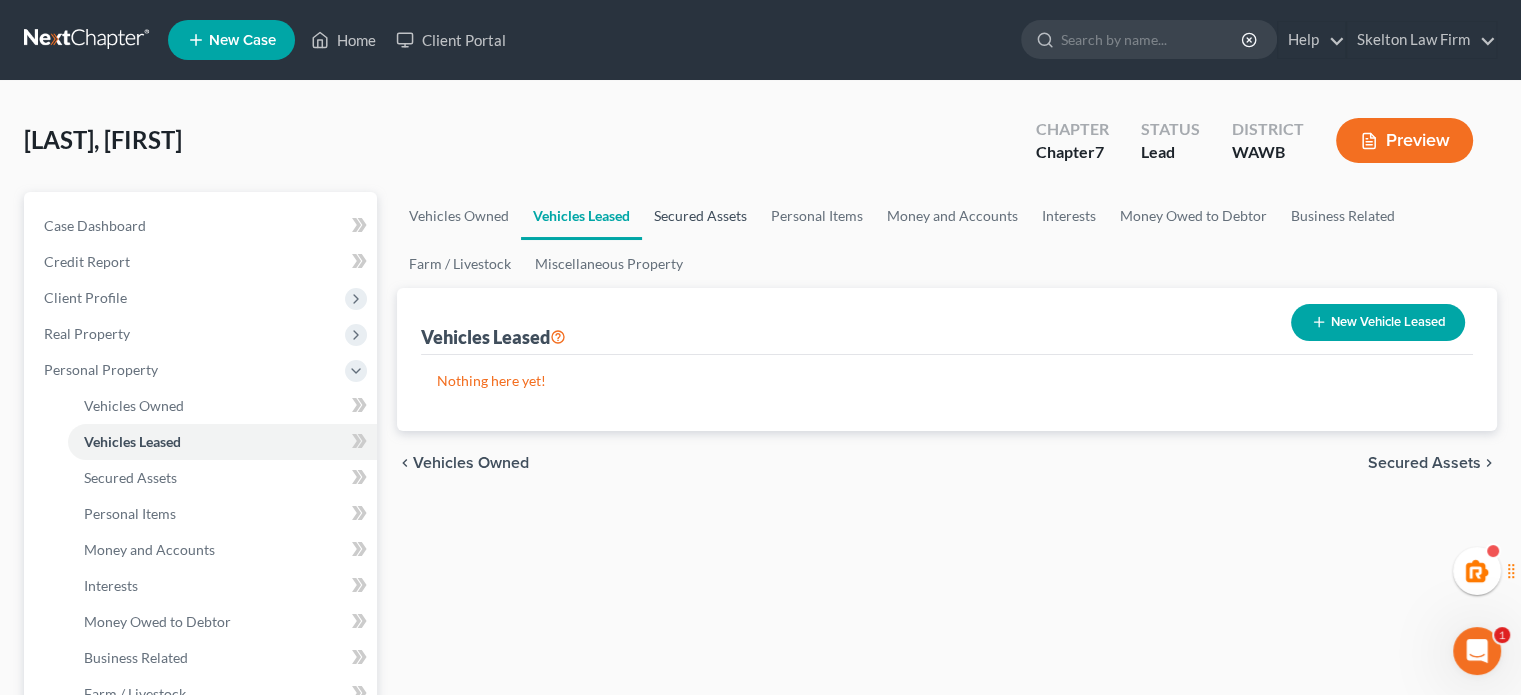 click on "Secured Assets" at bounding box center [700, 216] 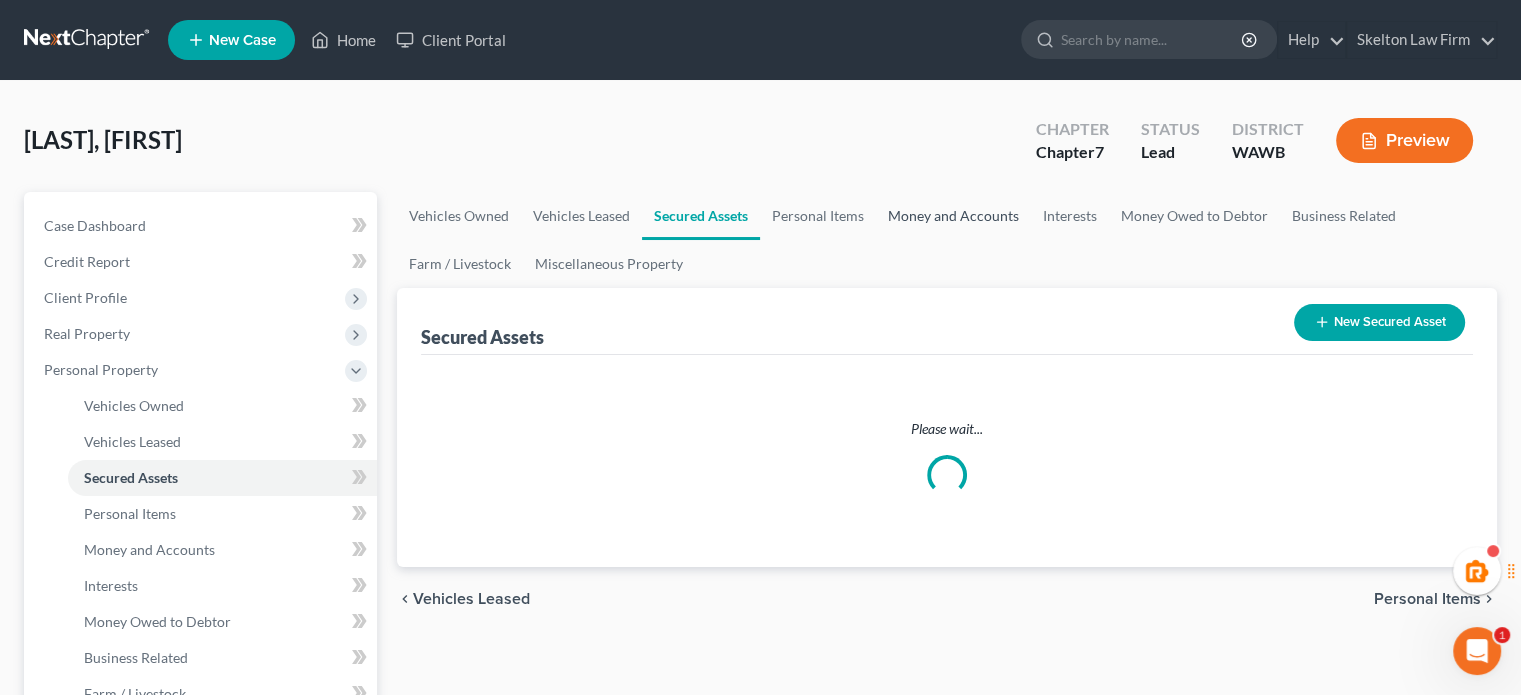 click on "Money and Accounts" at bounding box center (953, 216) 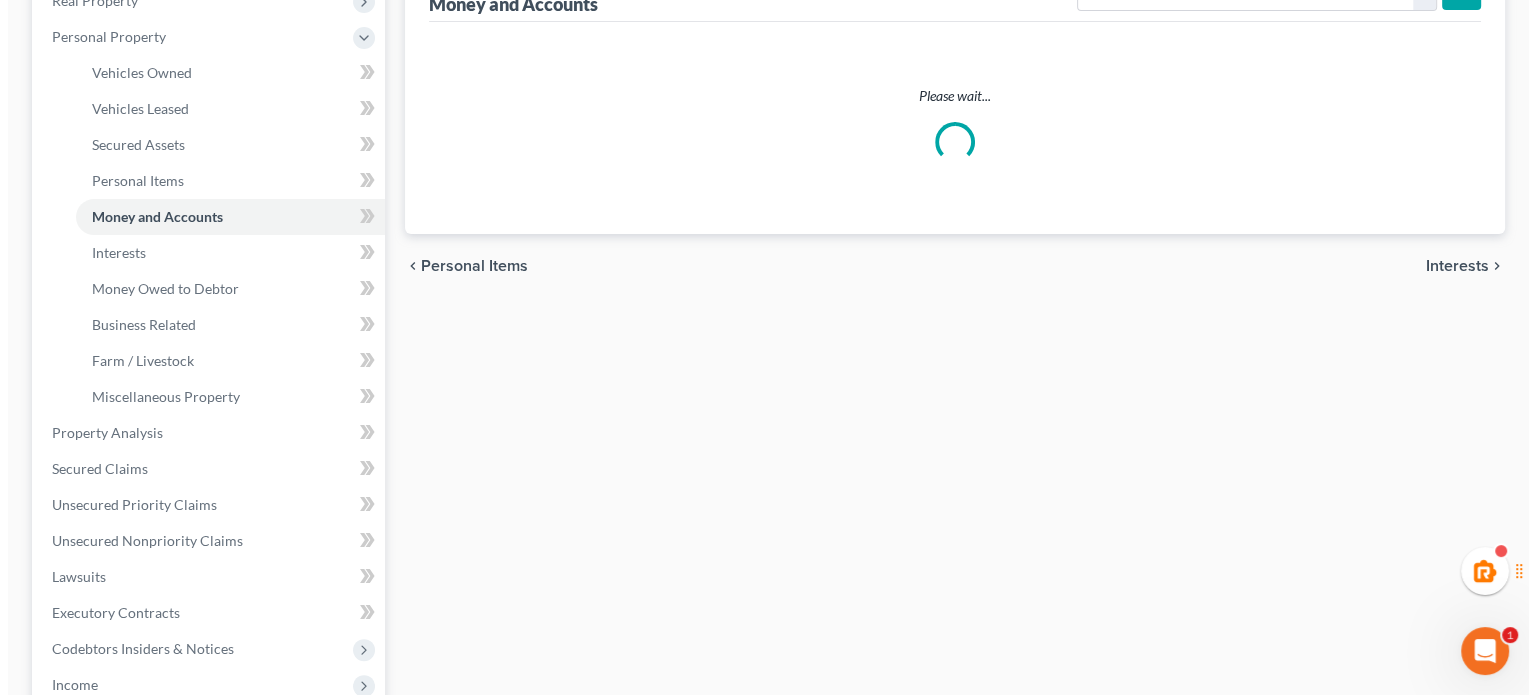 scroll, scrollTop: 0, scrollLeft: 0, axis: both 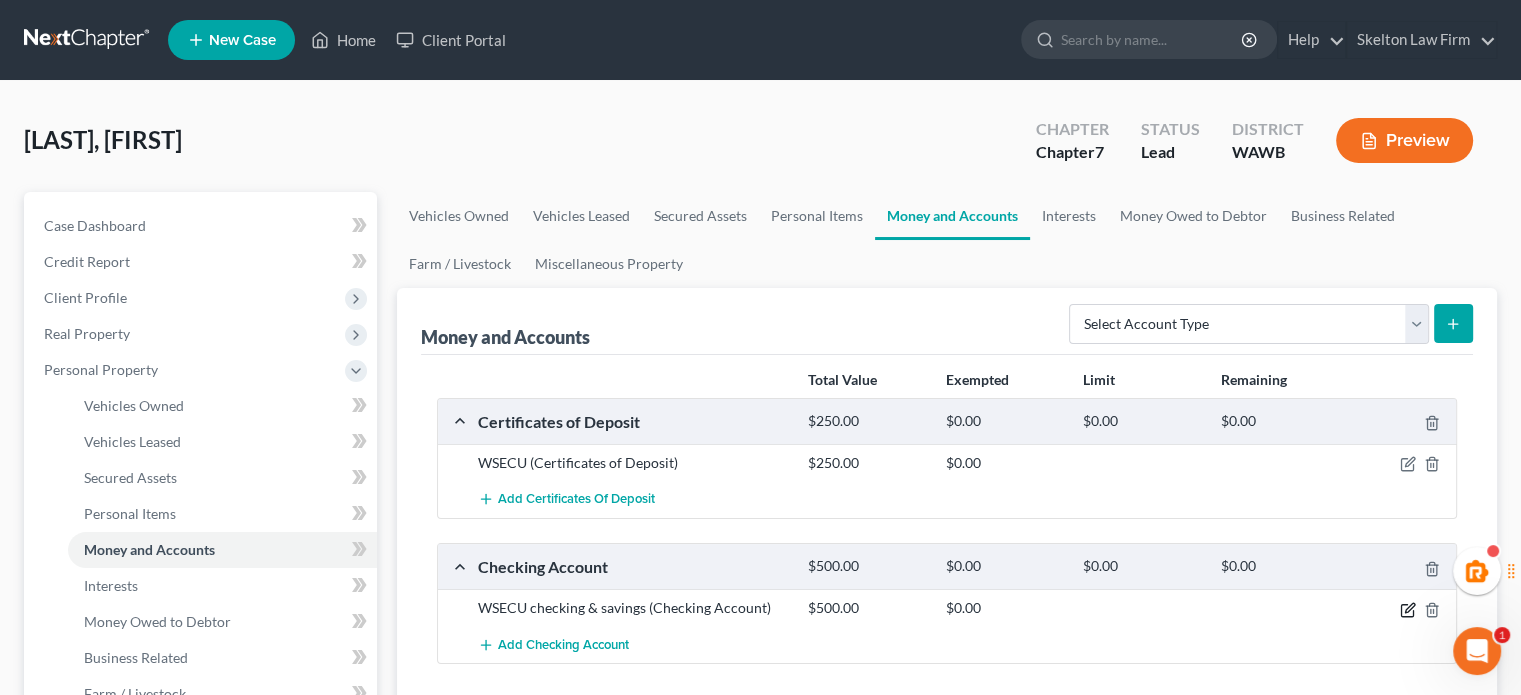 click 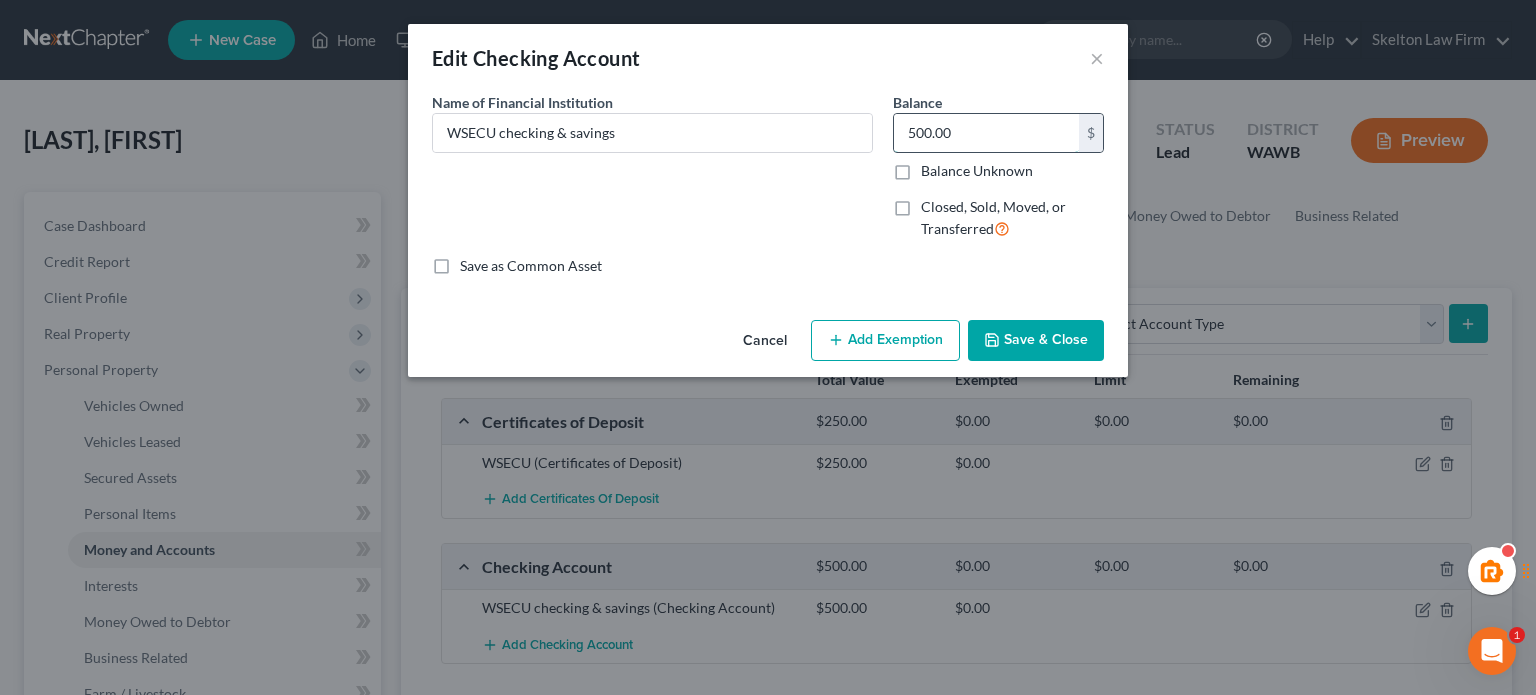 click on "500.00" at bounding box center (986, 133) 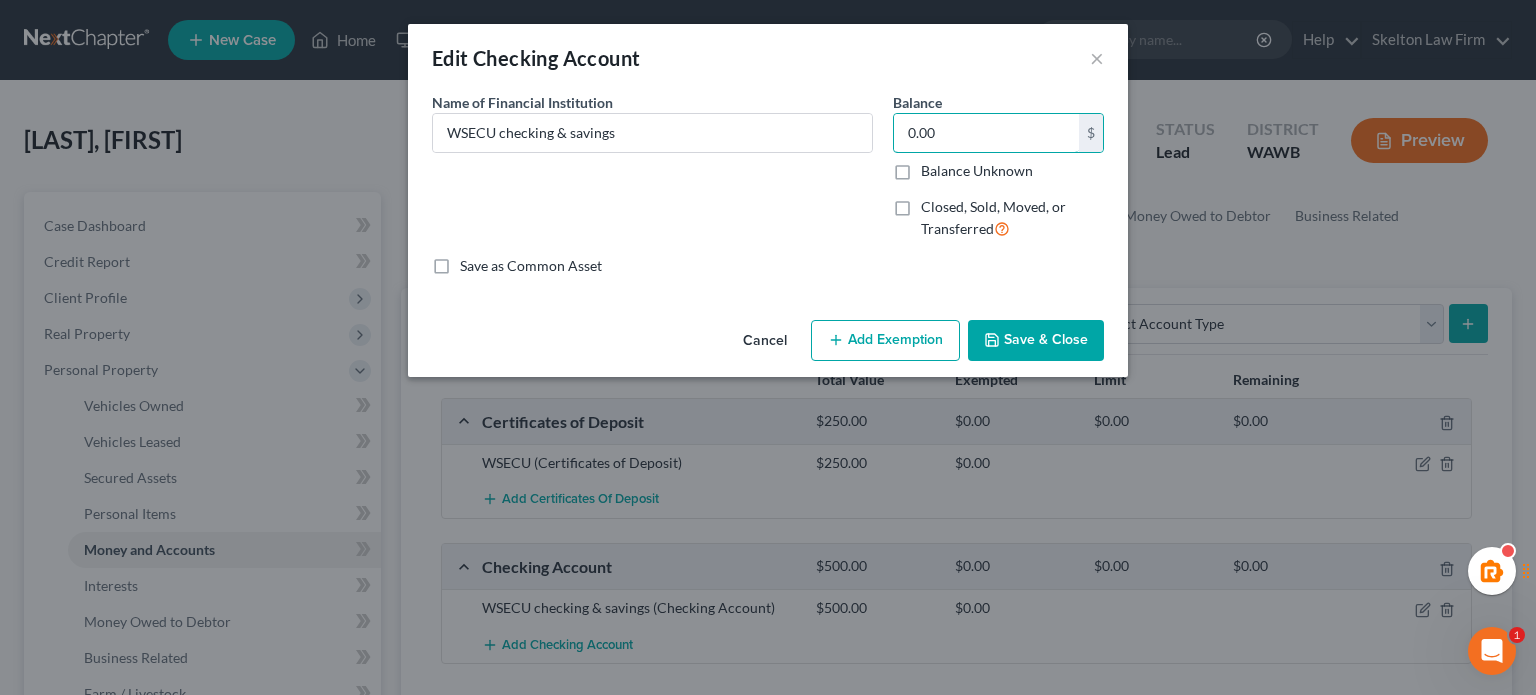 type on "0.00" 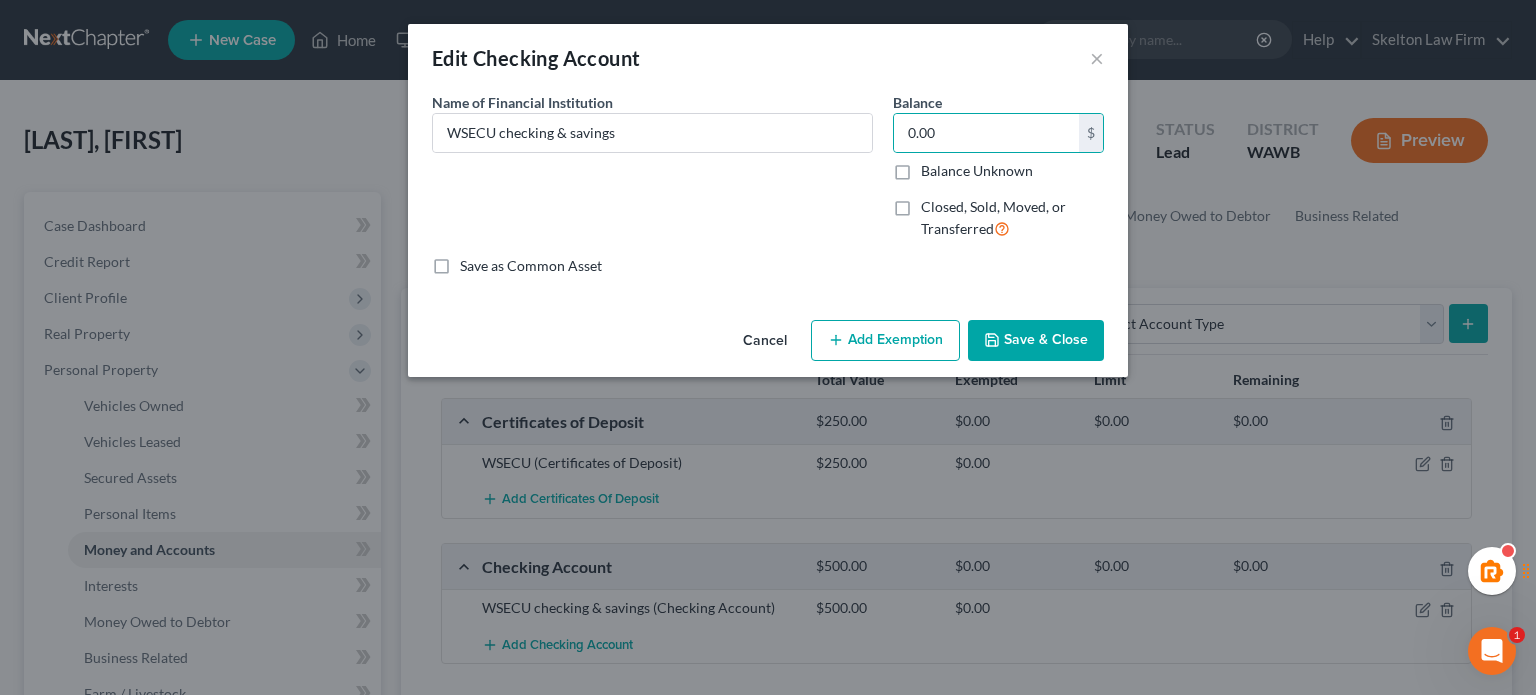 click on "Save & Close" at bounding box center [1036, 341] 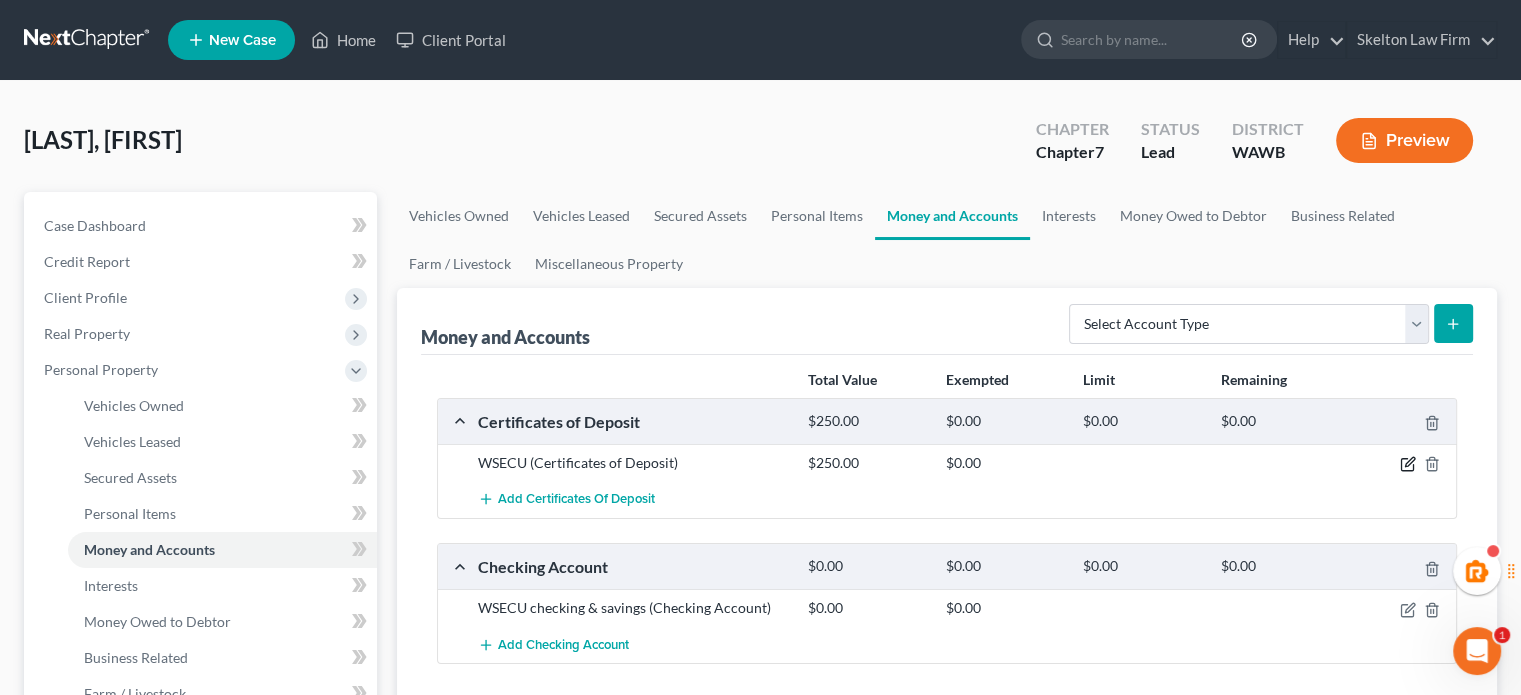 click 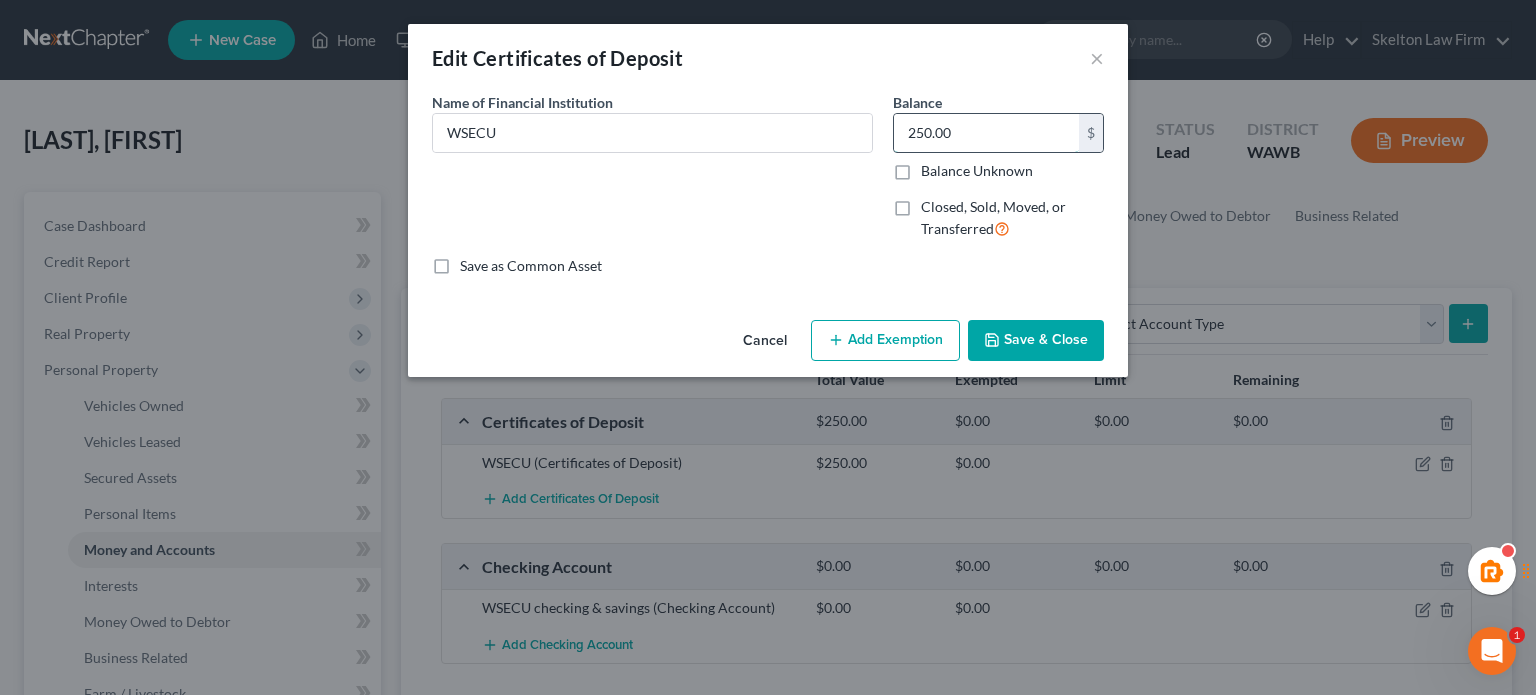 click on "250.00" at bounding box center (986, 133) 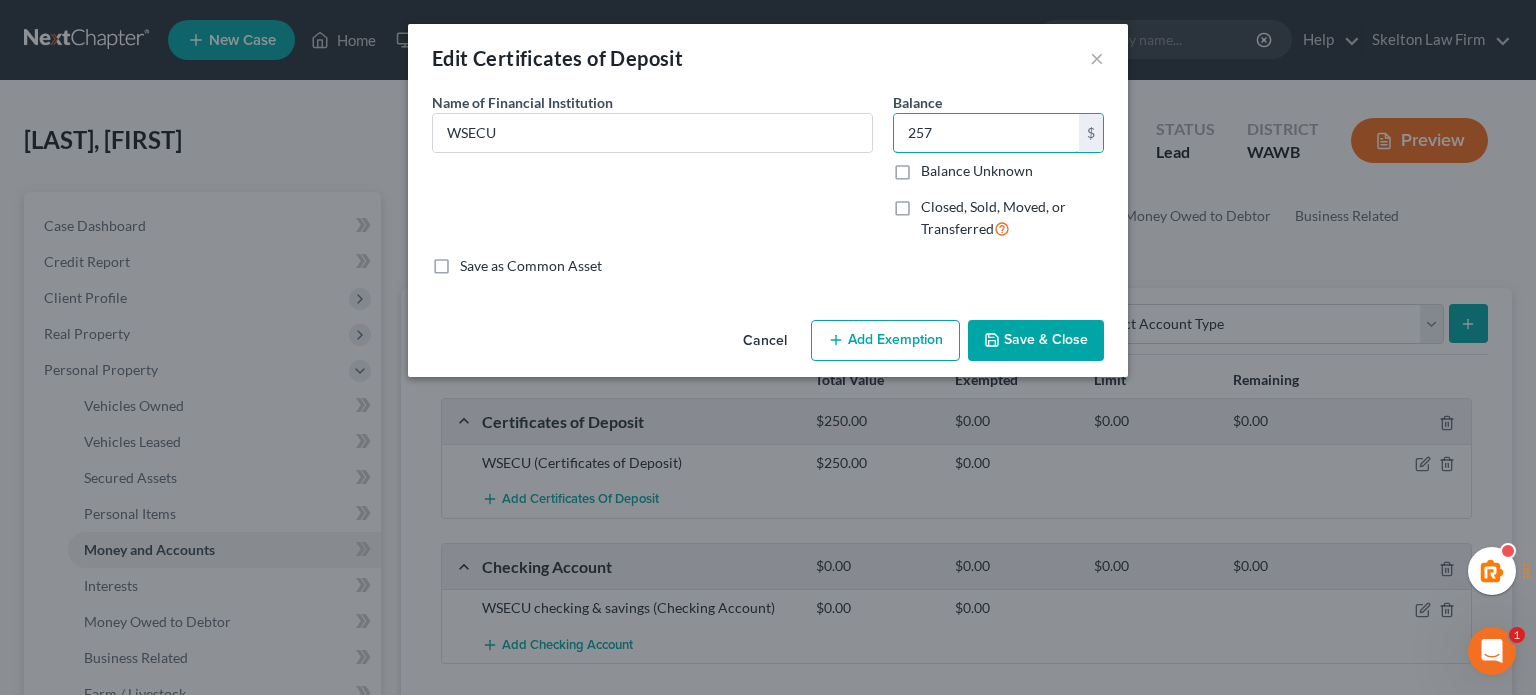 type on "257" 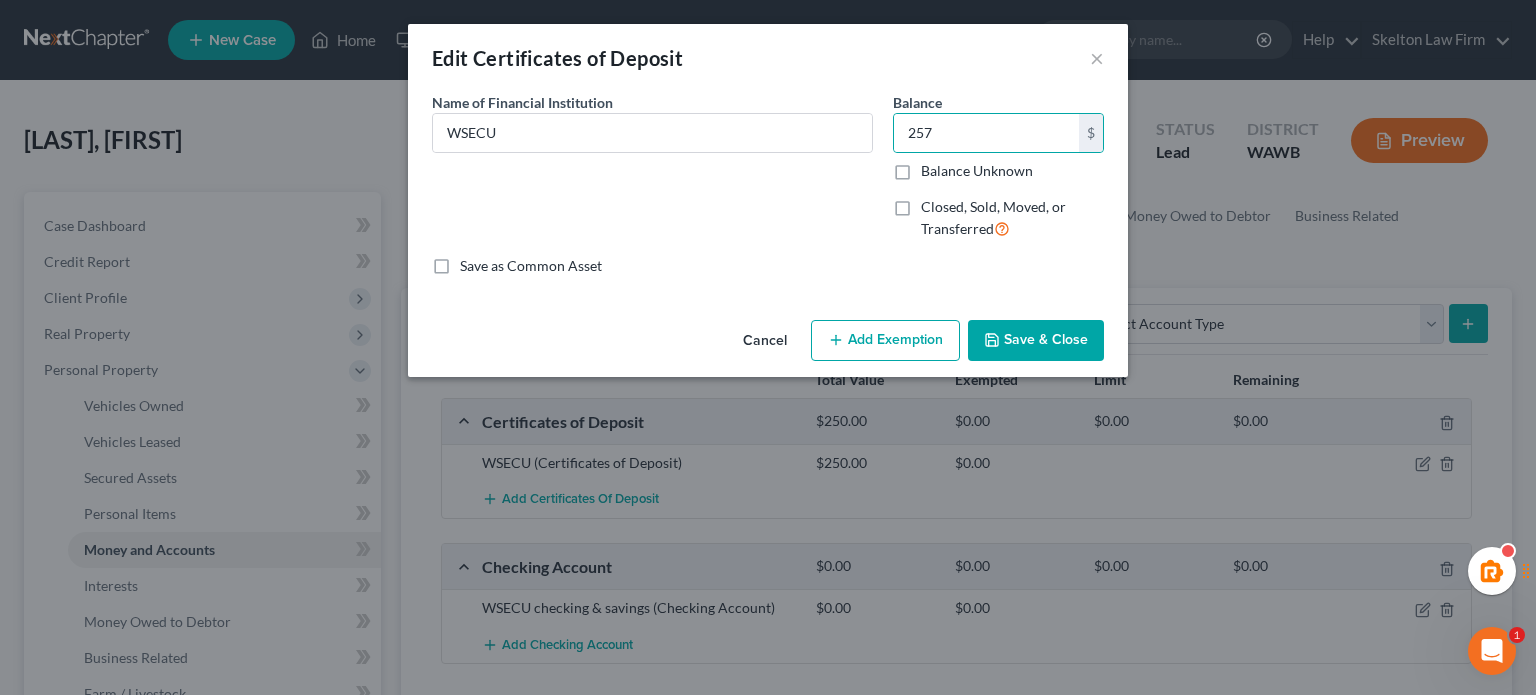 click on "Add Exemption" at bounding box center (885, 341) 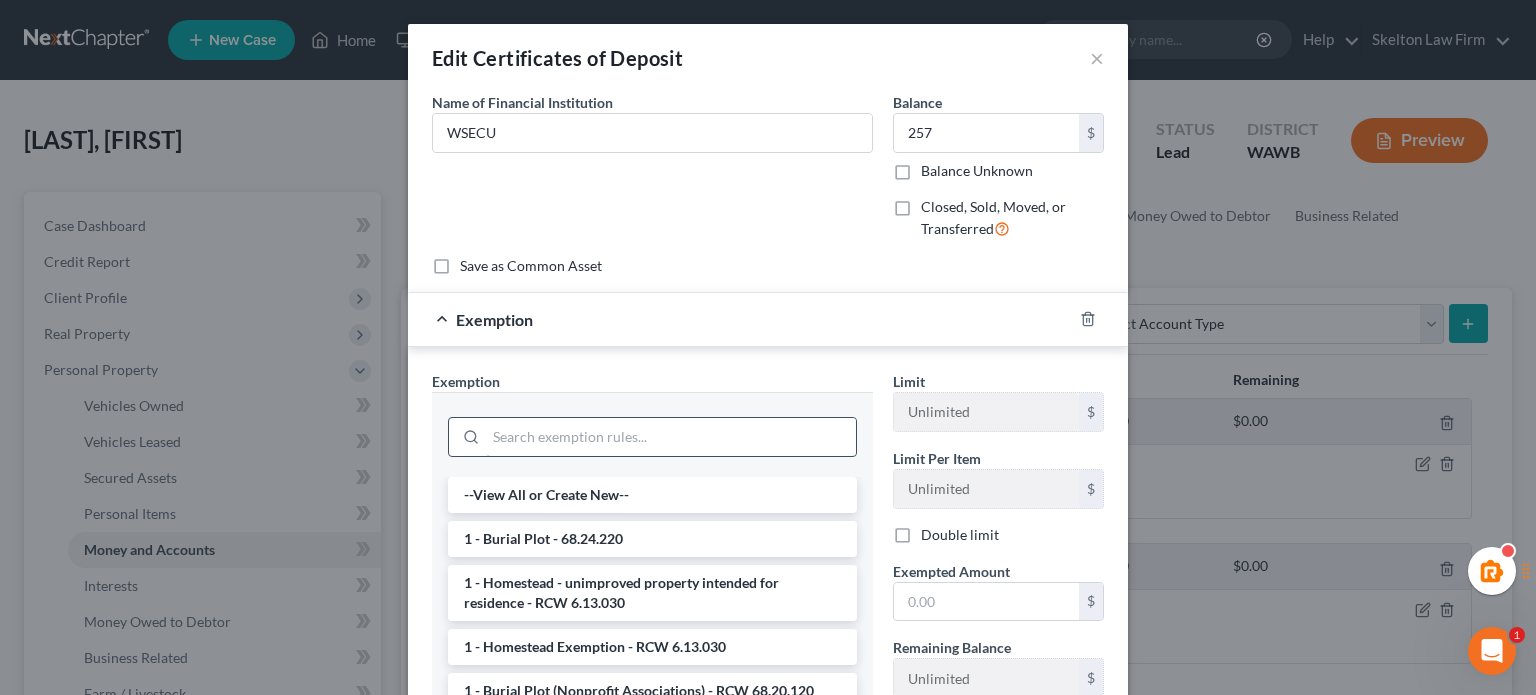 click at bounding box center [671, 437] 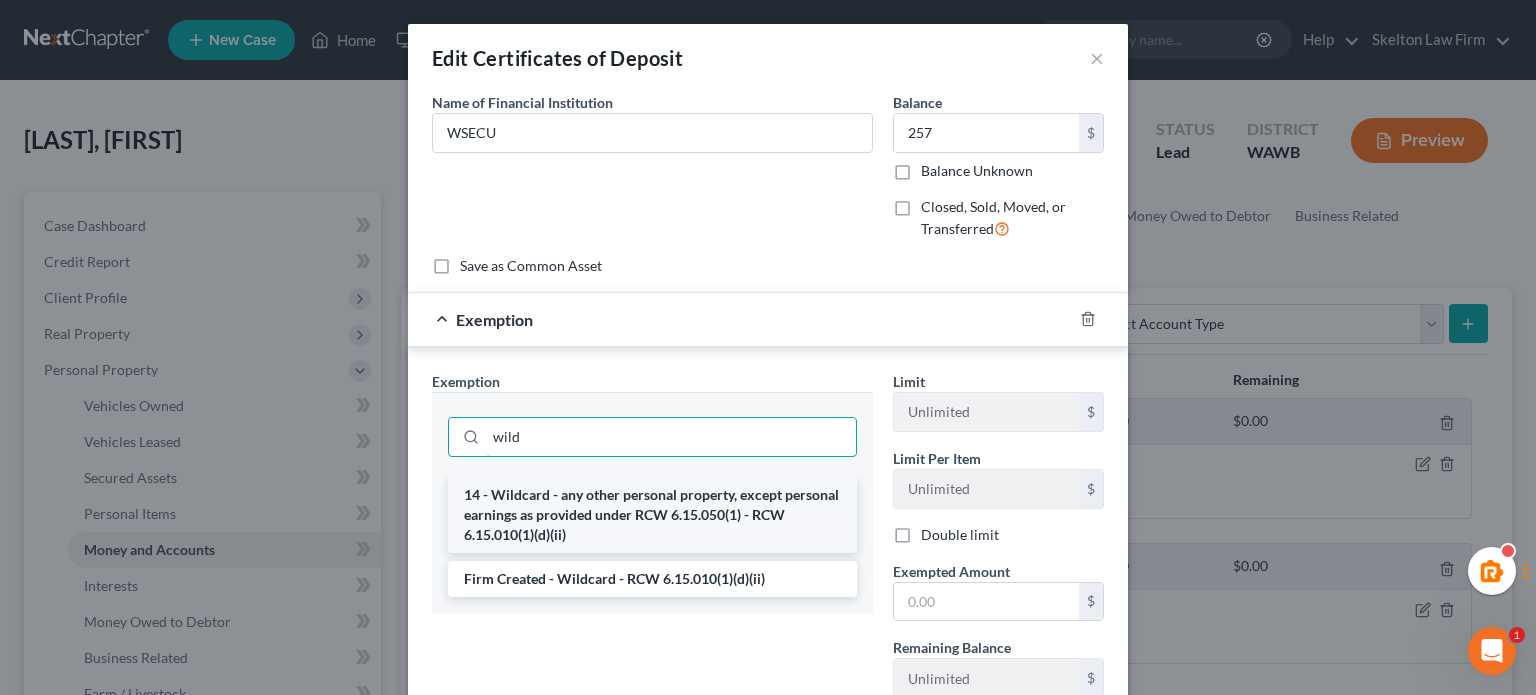 type on "wild" 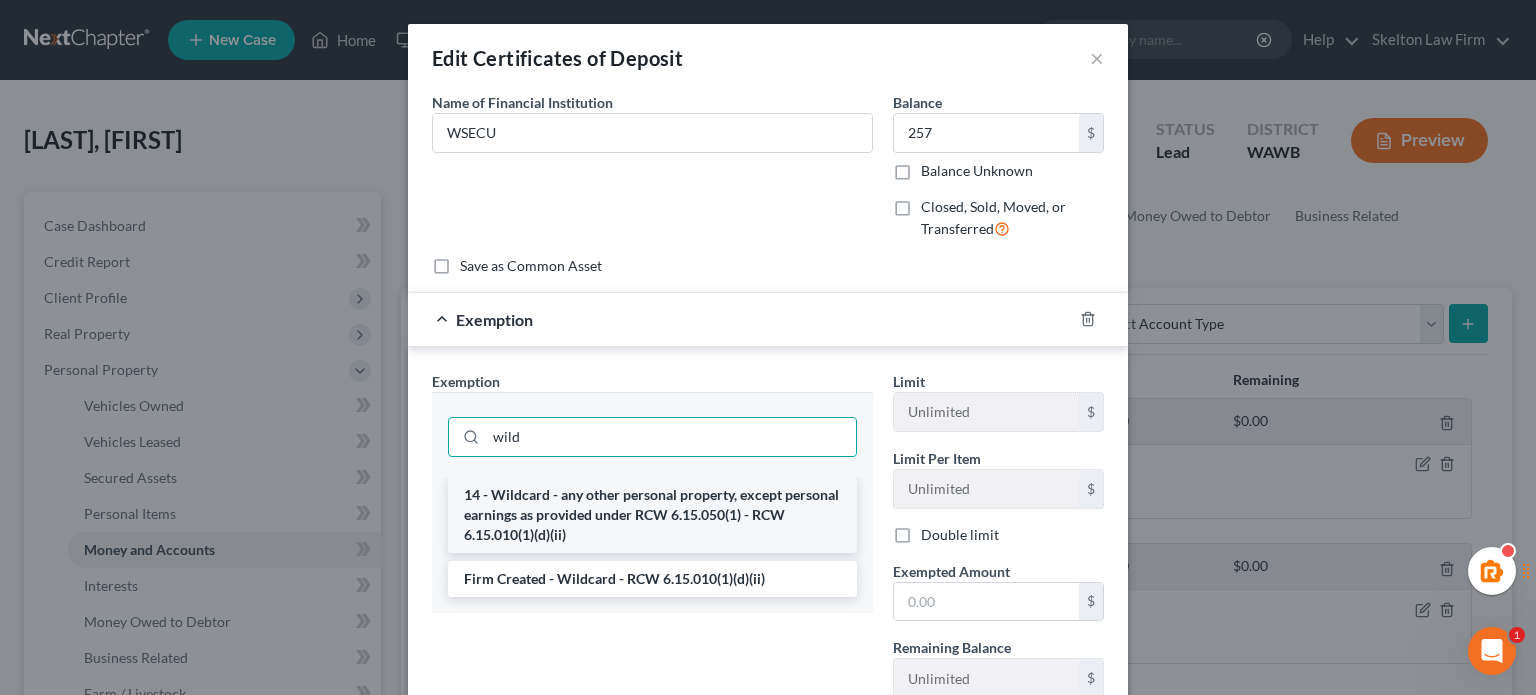 click on "14 - Wildcard - any other personal property, except personal earnings as provided under RCW 6.15.050(1) - RCW 6.15.010(1)(d)(ii)" at bounding box center (652, 515) 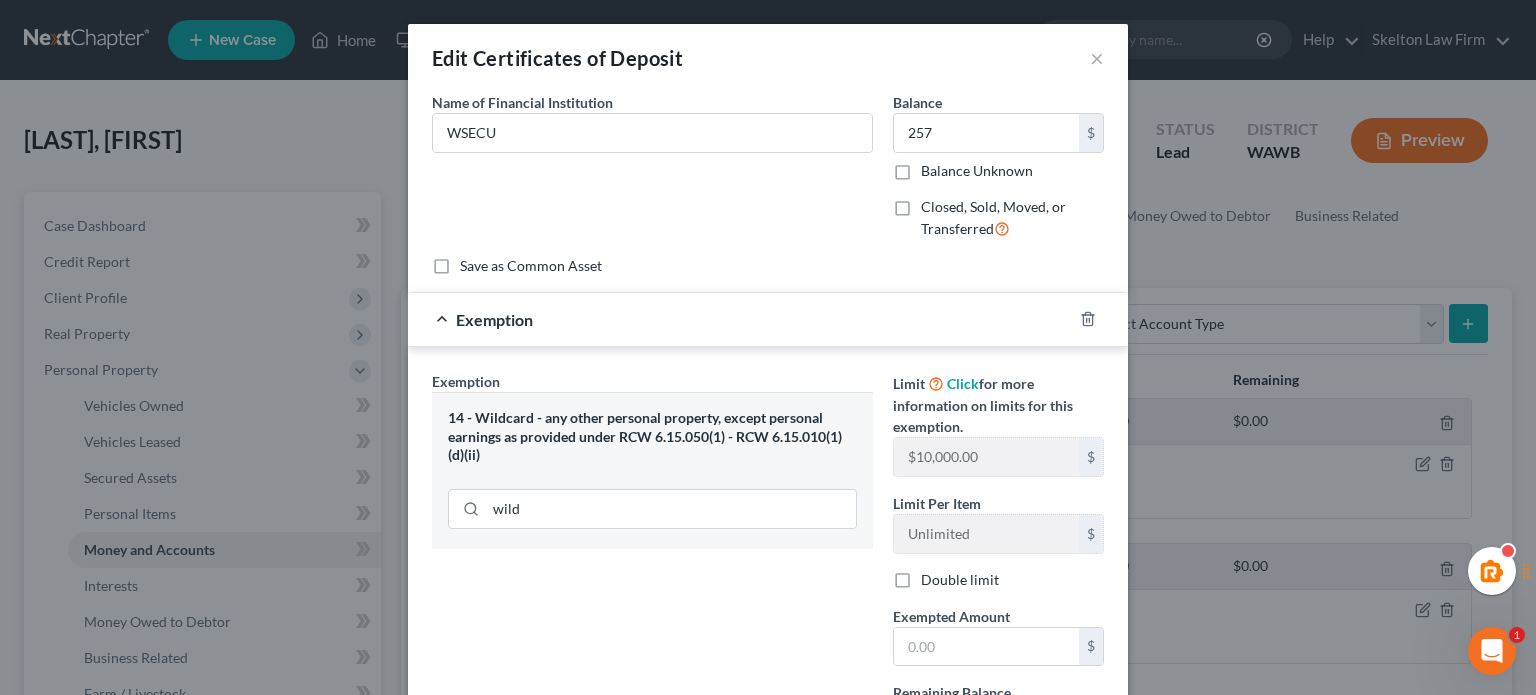 scroll, scrollTop: 188, scrollLeft: 0, axis: vertical 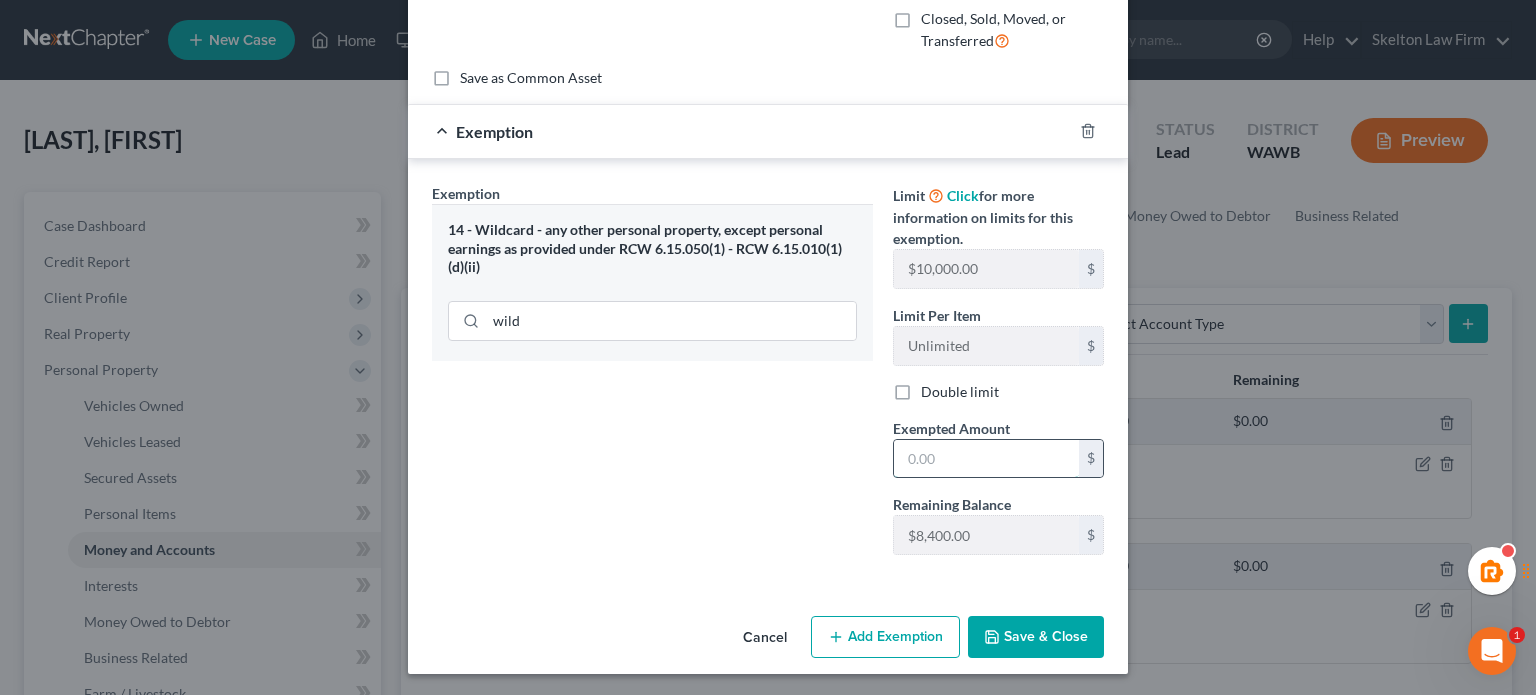 click at bounding box center [986, 459] 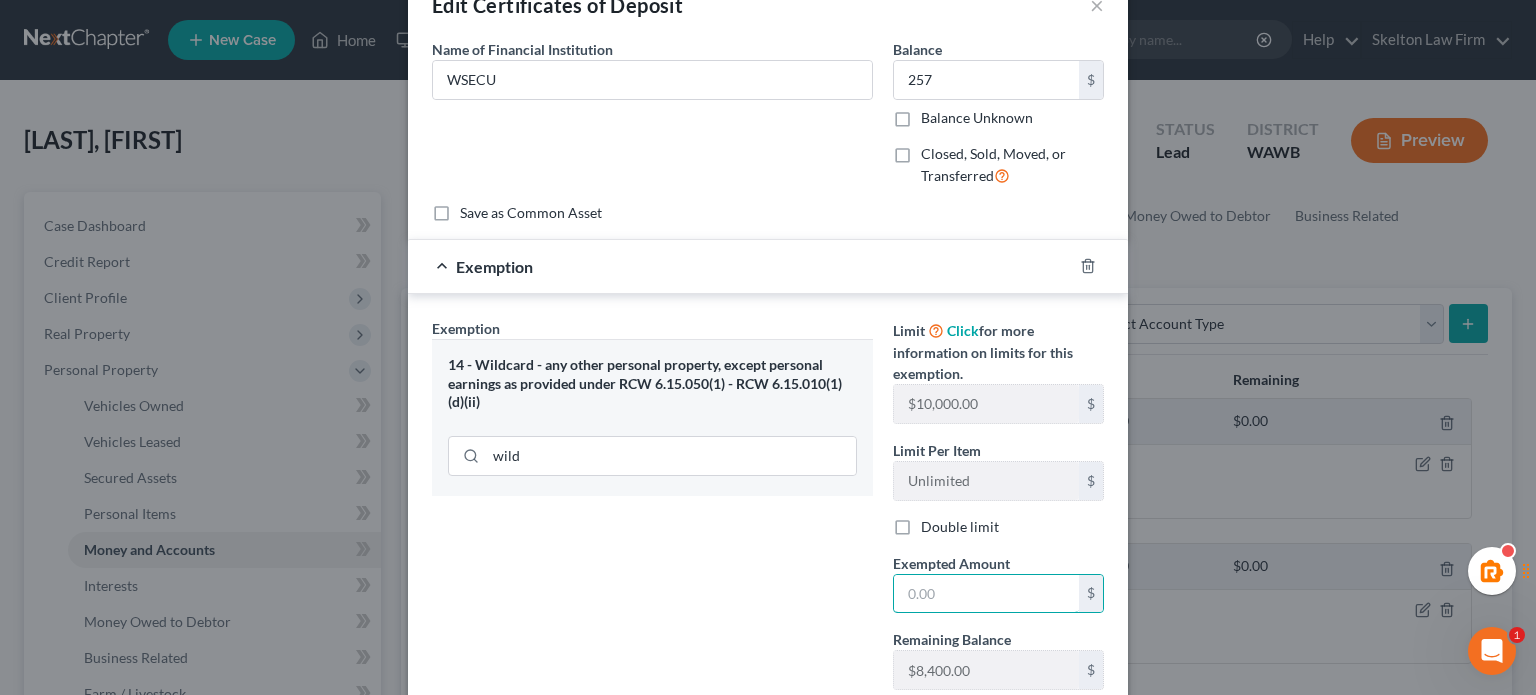 scroll, scrollTop: 0, scrollLeft: 0, axis: both 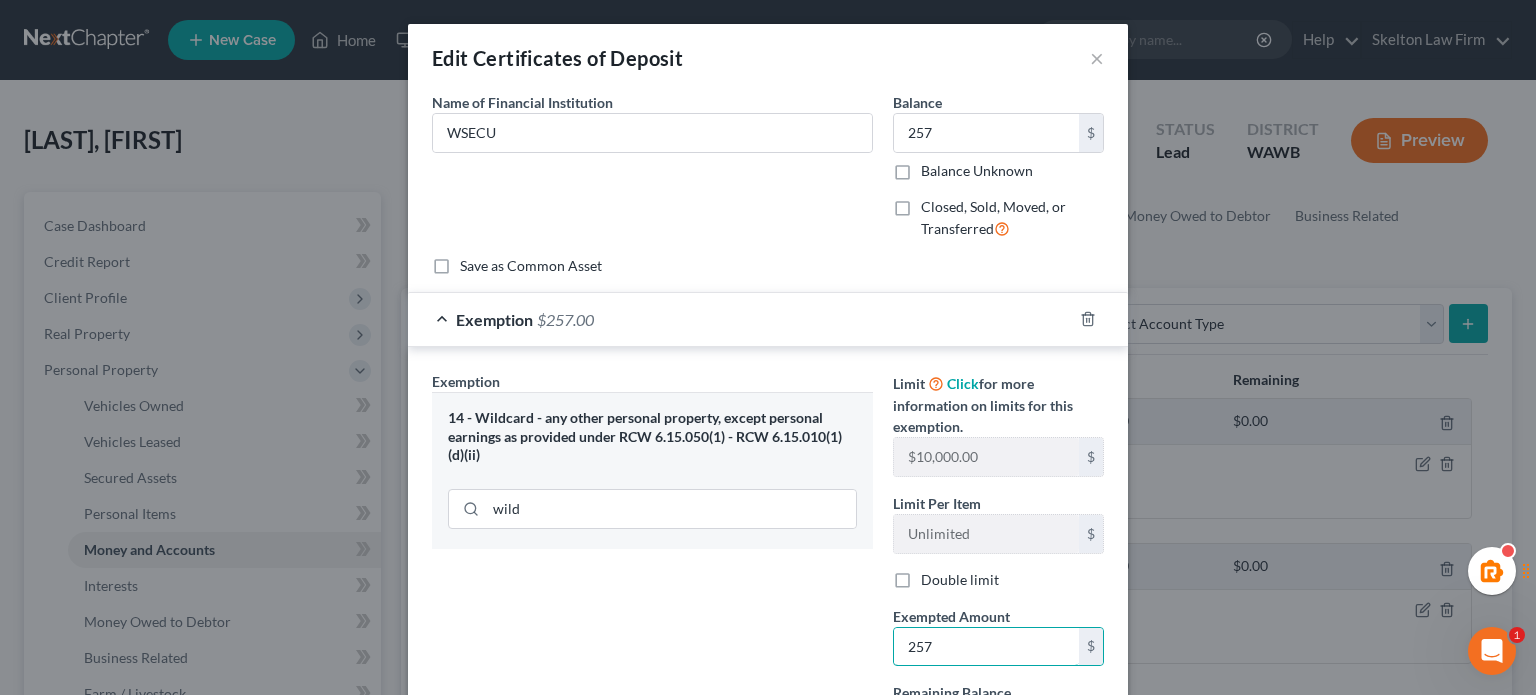 type on "257" 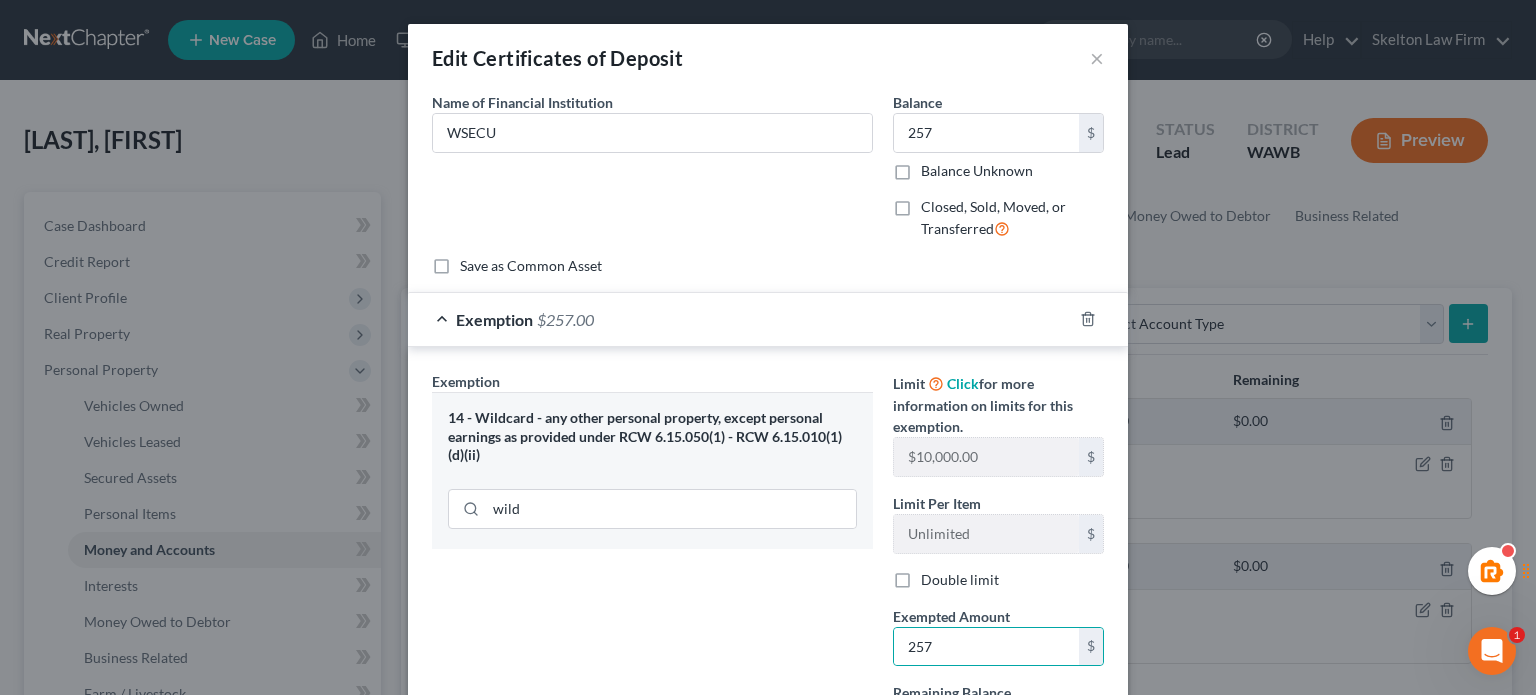 click on "Exemption Set must be selected for CA.
Exemption
*
14 - Wildcard - any other personal property, except personal earnings as provided under RCW 6.15.050(1) - RCW 6.15.010(1)(d)(ii)         wild" at bounding box center (652, 565) 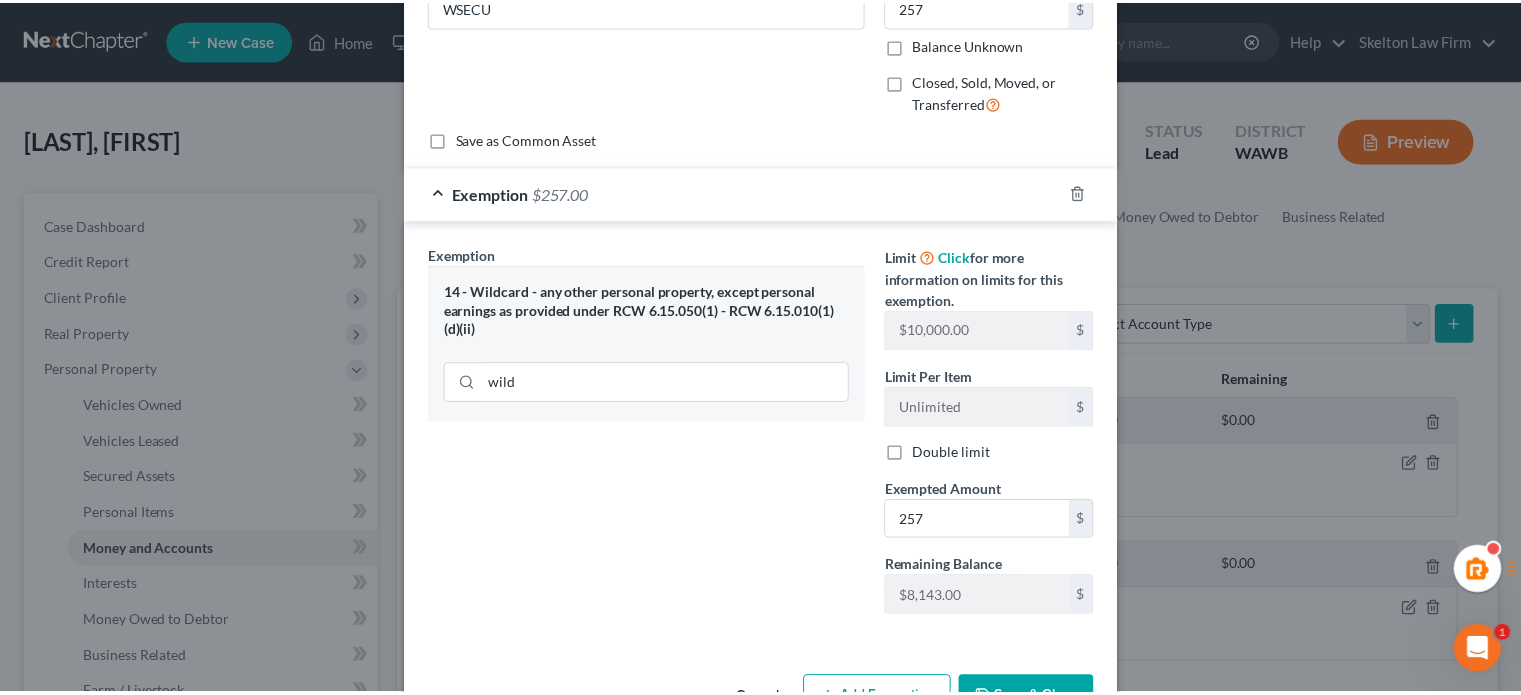 scroll, scrollTop: 188, scrollLeft: 0, axis: vertical 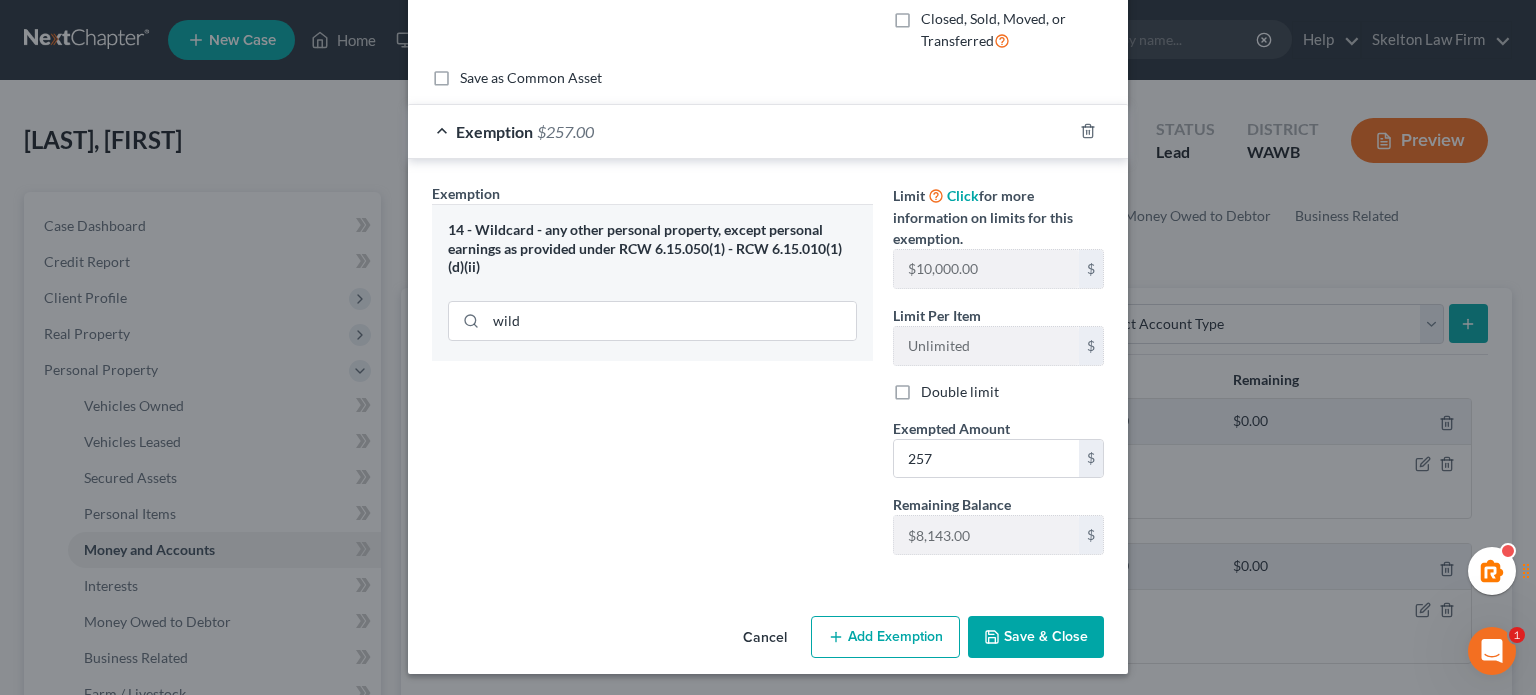 click on "Save & Close" at bounding box center [1036, 637] 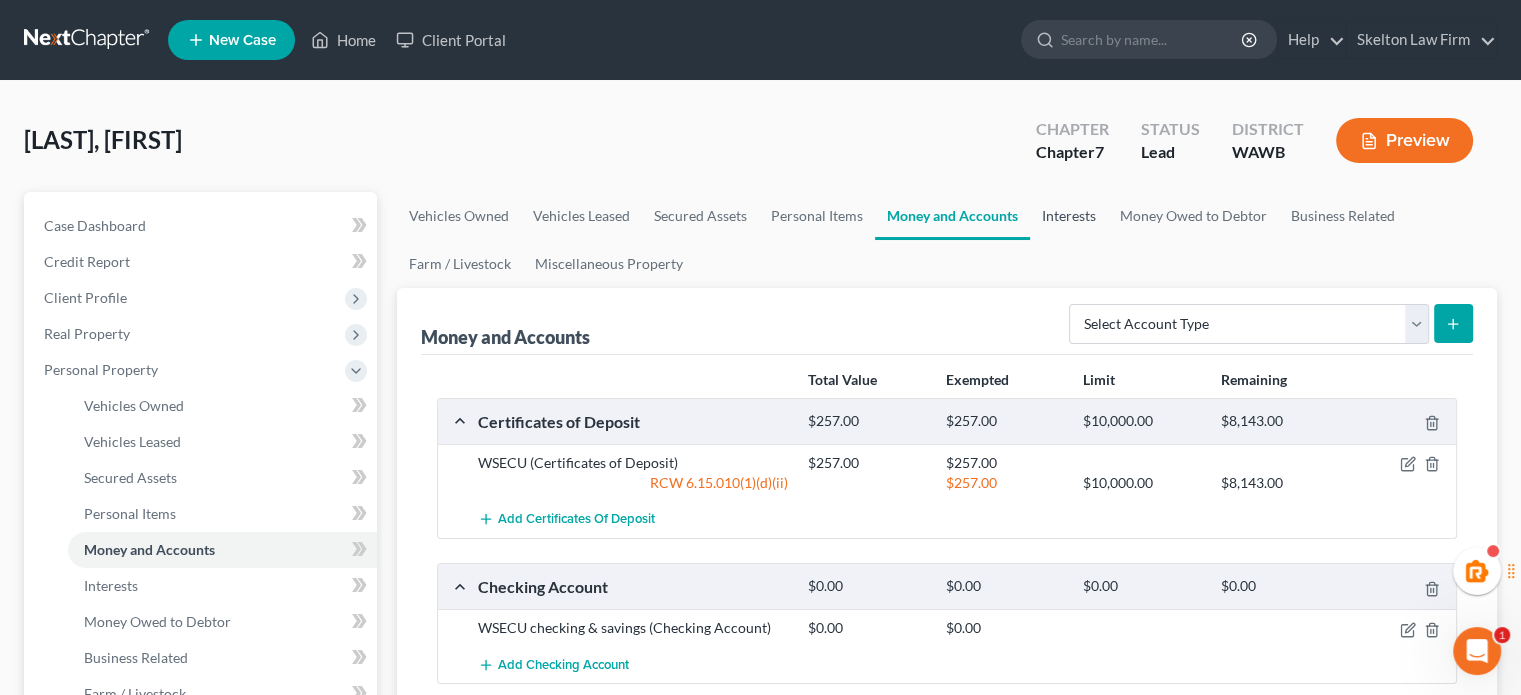 click on "Interests" at bounding box center [1069, 216] 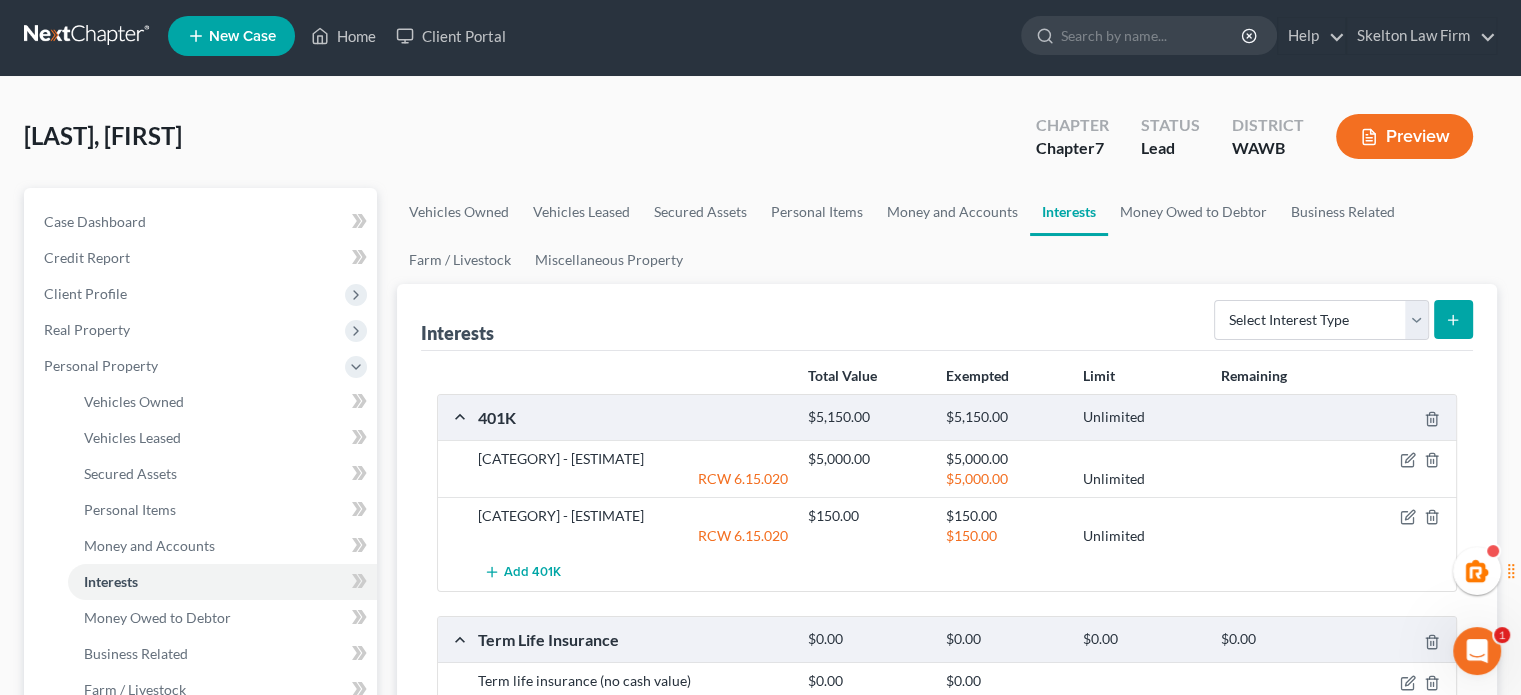scroll, scrollTop: 0, scrollLeft: 0, axis: both 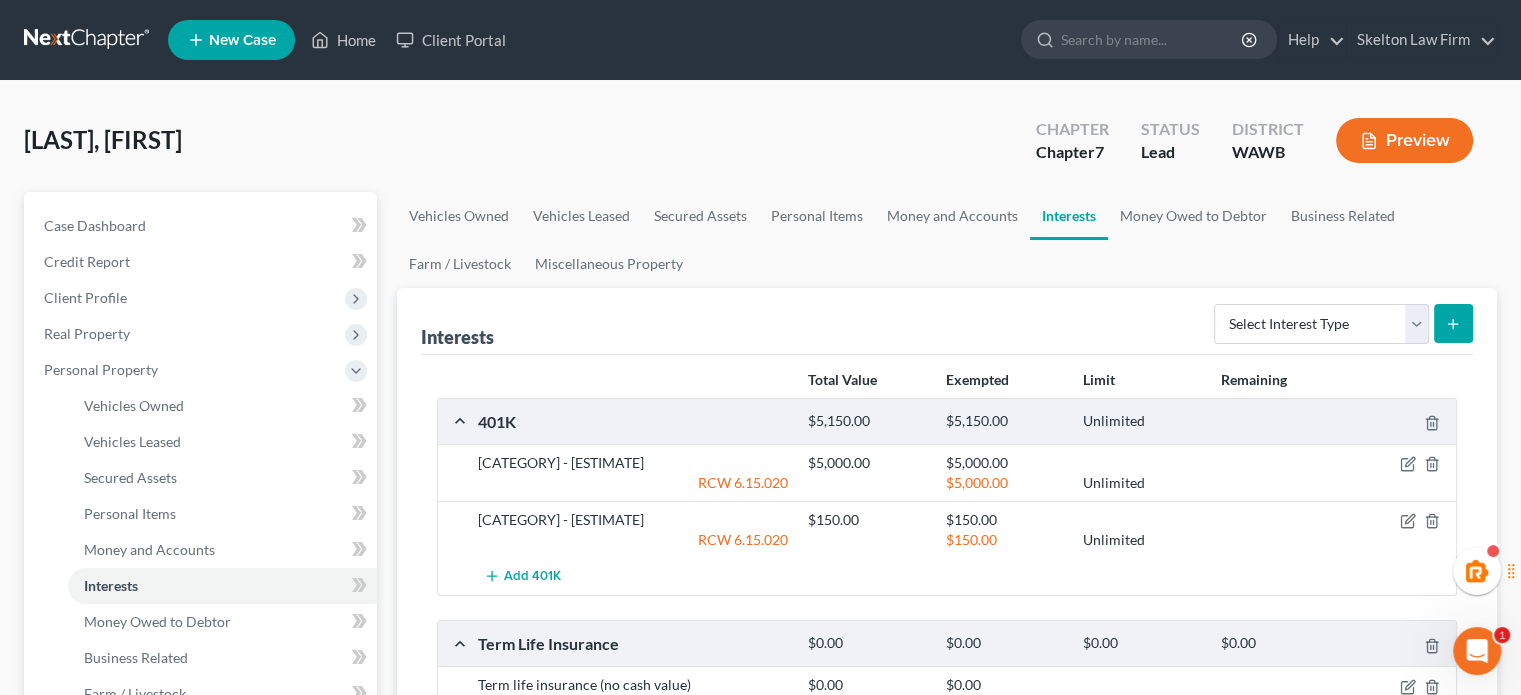 drag, startPoint x: 481, startPoint y: 521, endPoint x: 667, endPoint y: 515, distance: 186.09676 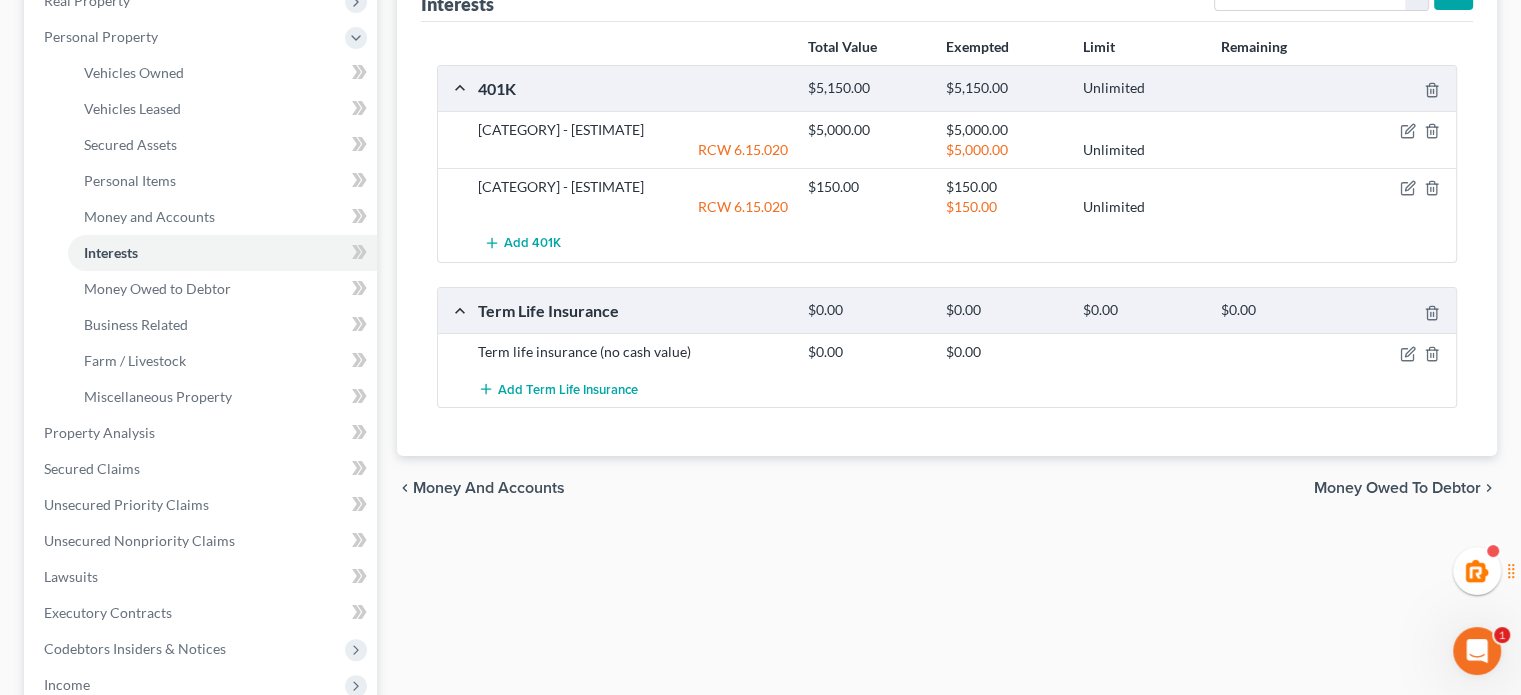 scroll, scrollTop: 0, scrollLeft: 0, axis: both 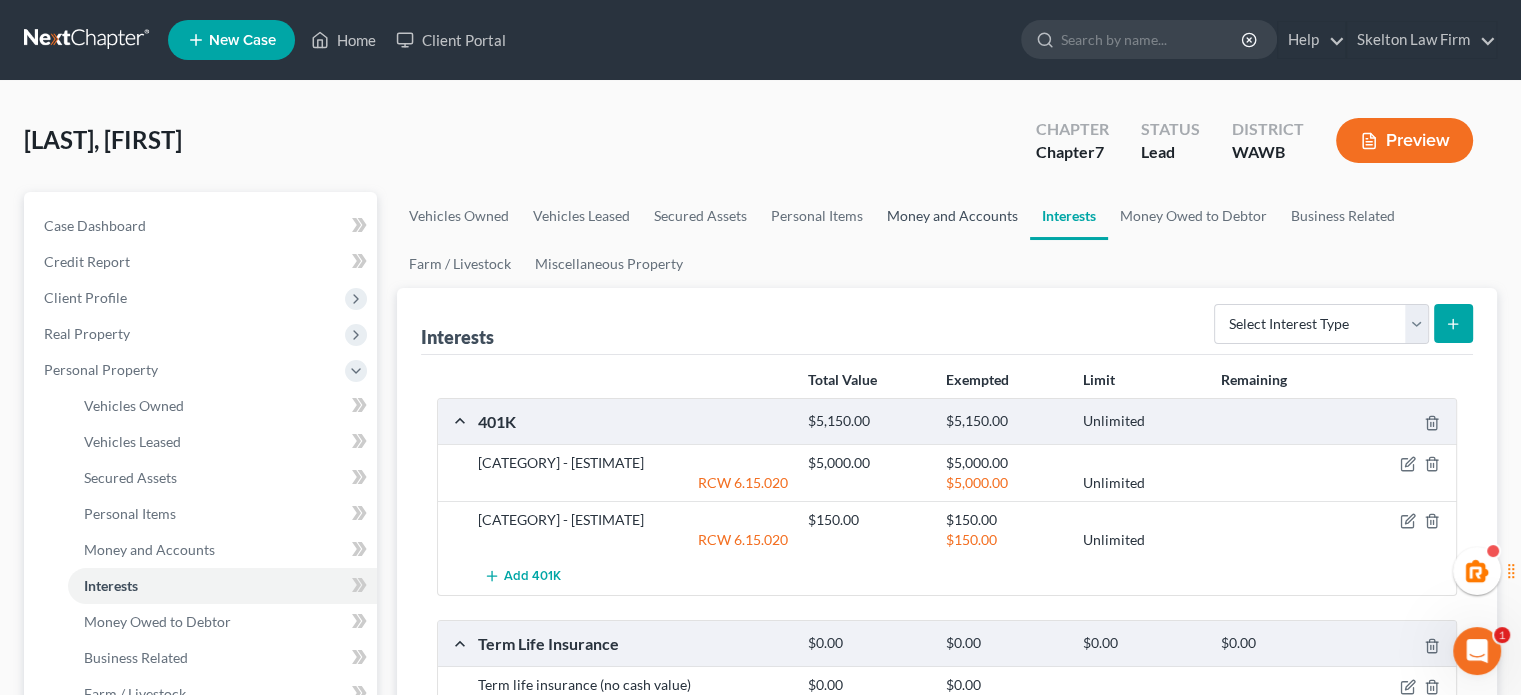 click on "Money and Accounts" at bounding box center [952, 216] 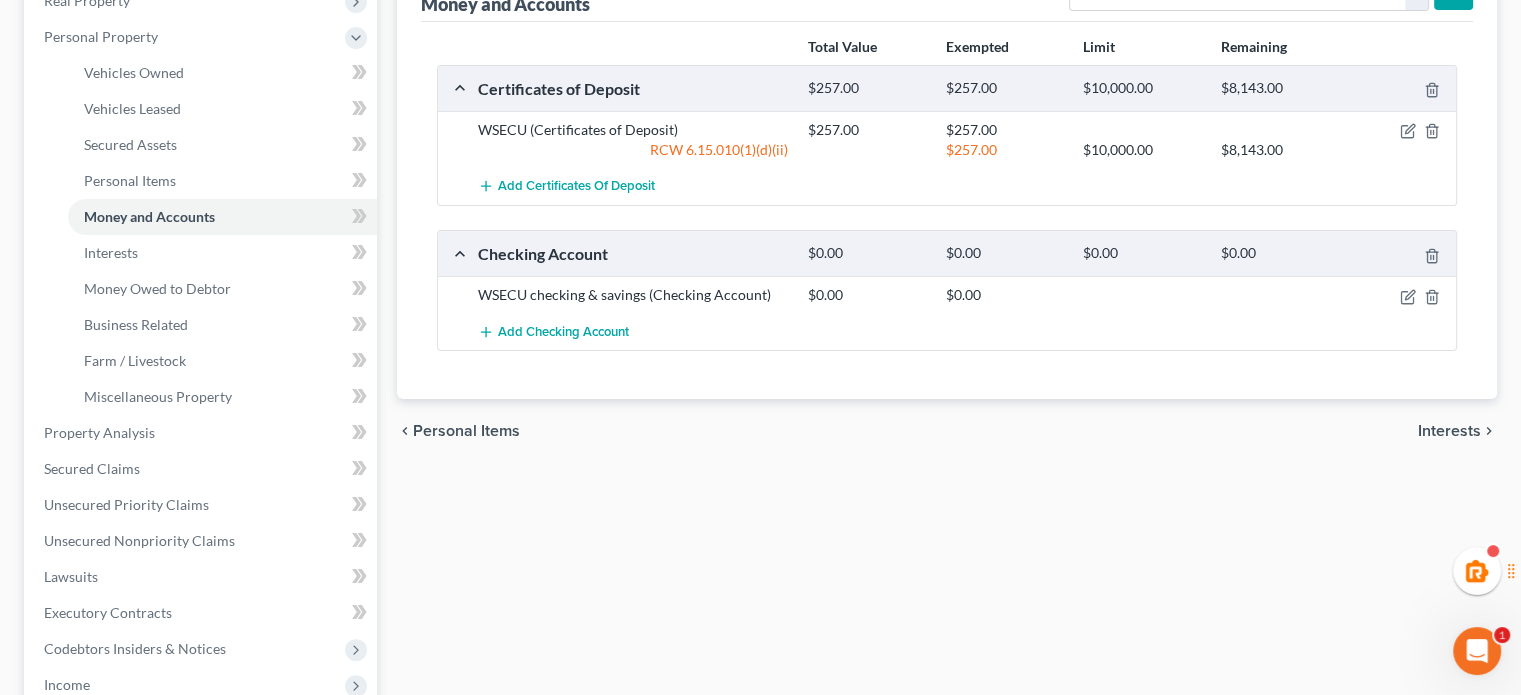 scroll, scrollTop: 0, scrollLeft: 0, axis: both 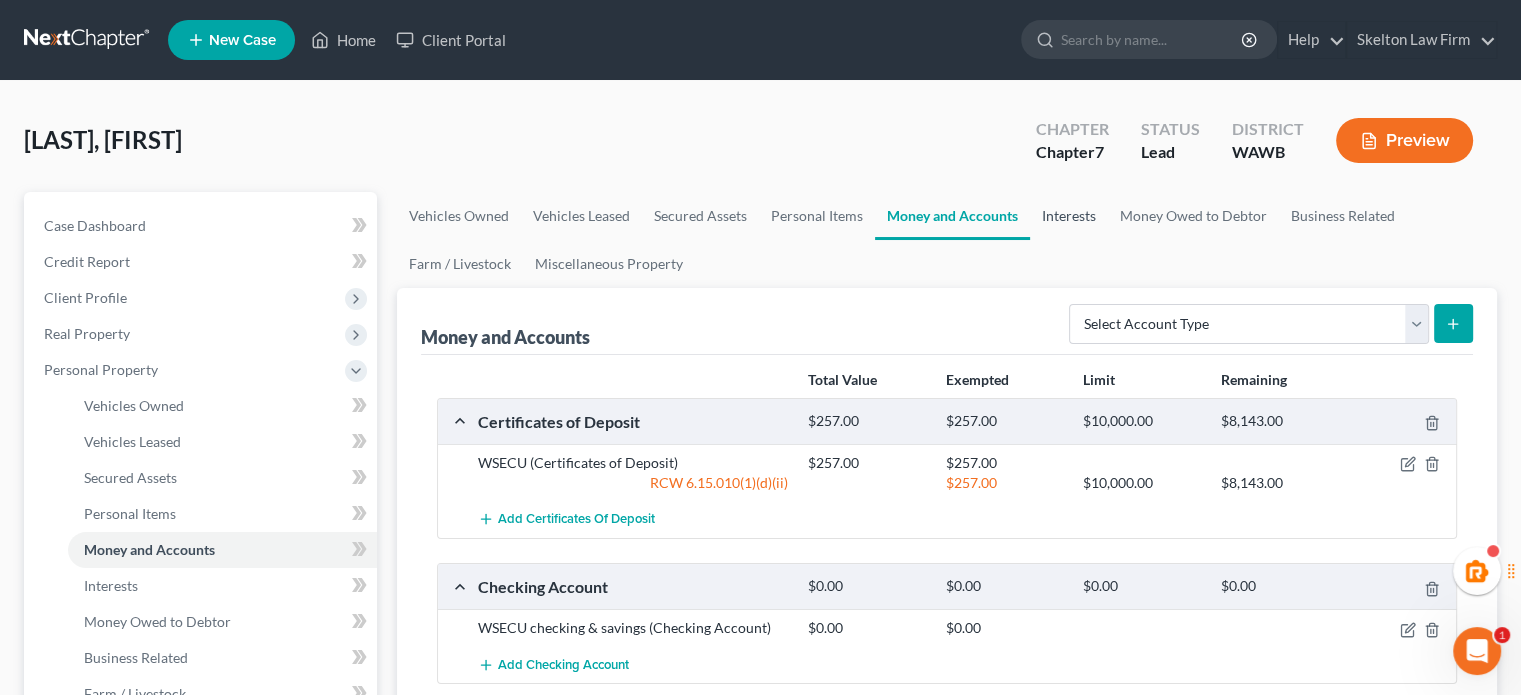 click on "Interests" at bounding box center (1069, 216) 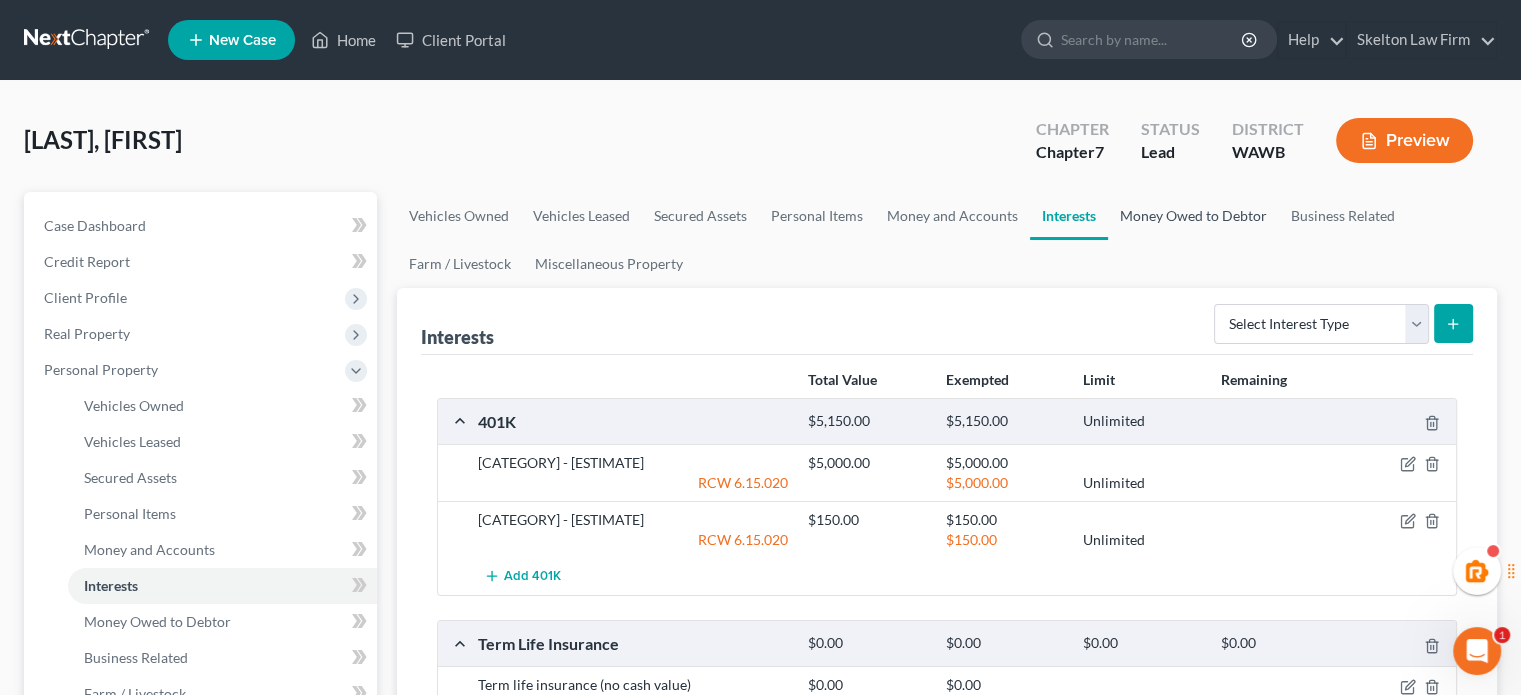 click on "Money Owed to Debtor" at bounding box center [1193, 216] 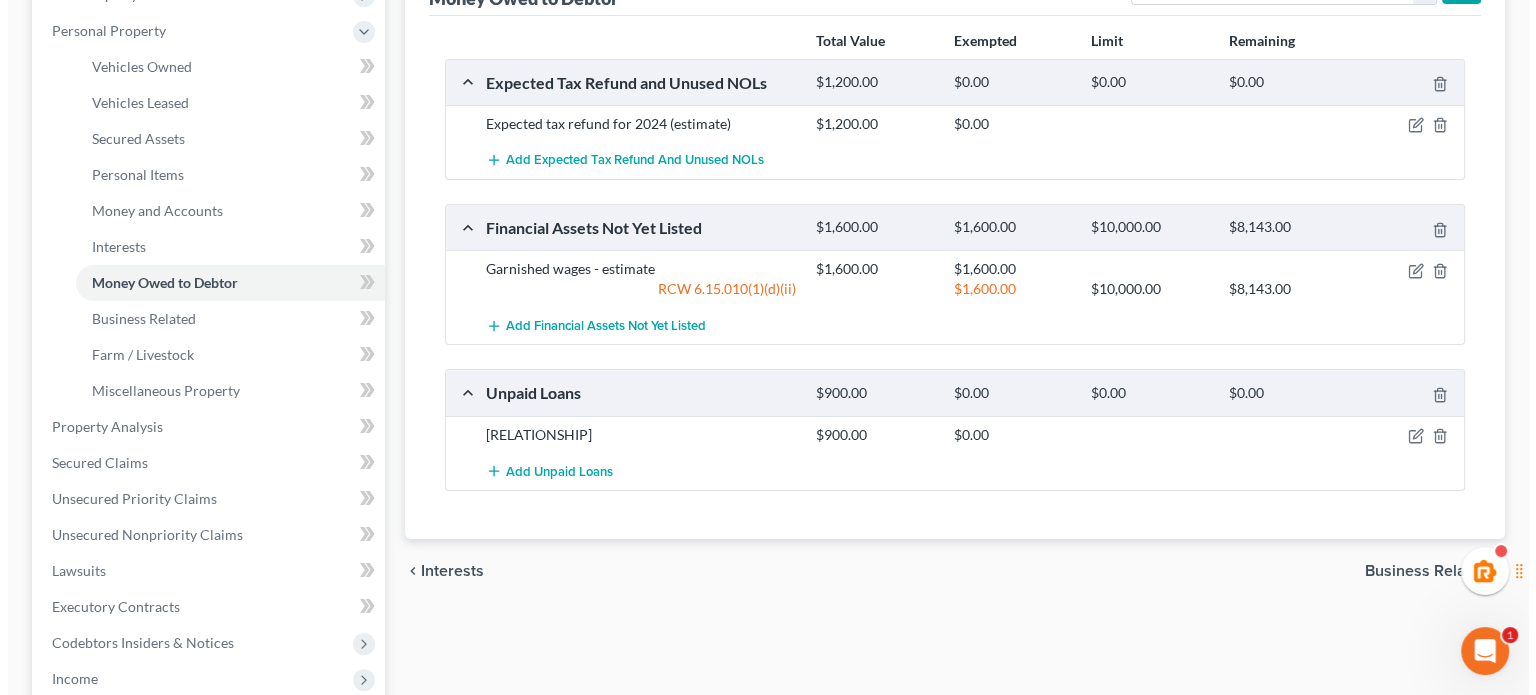 scroll, scrollTop: 333, scrollLeft: 0, axis: vertical 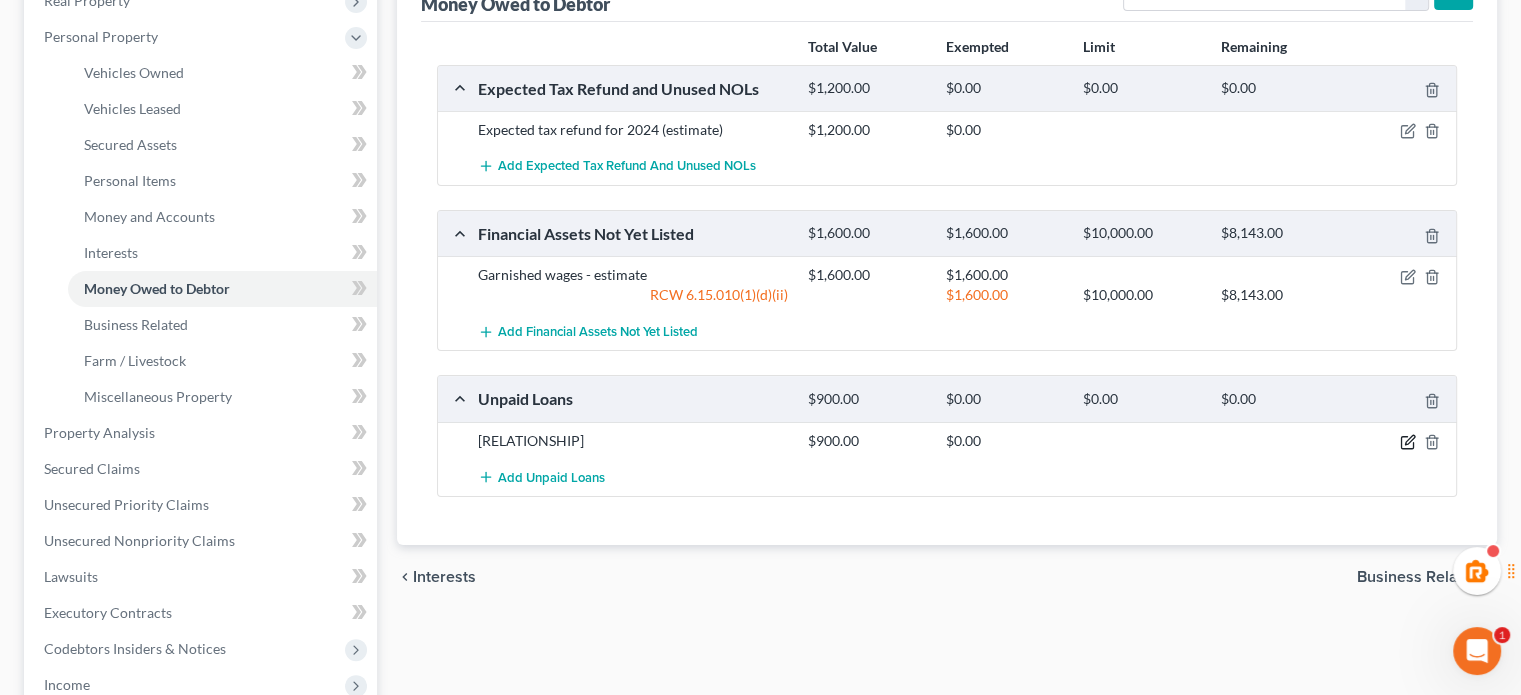 click 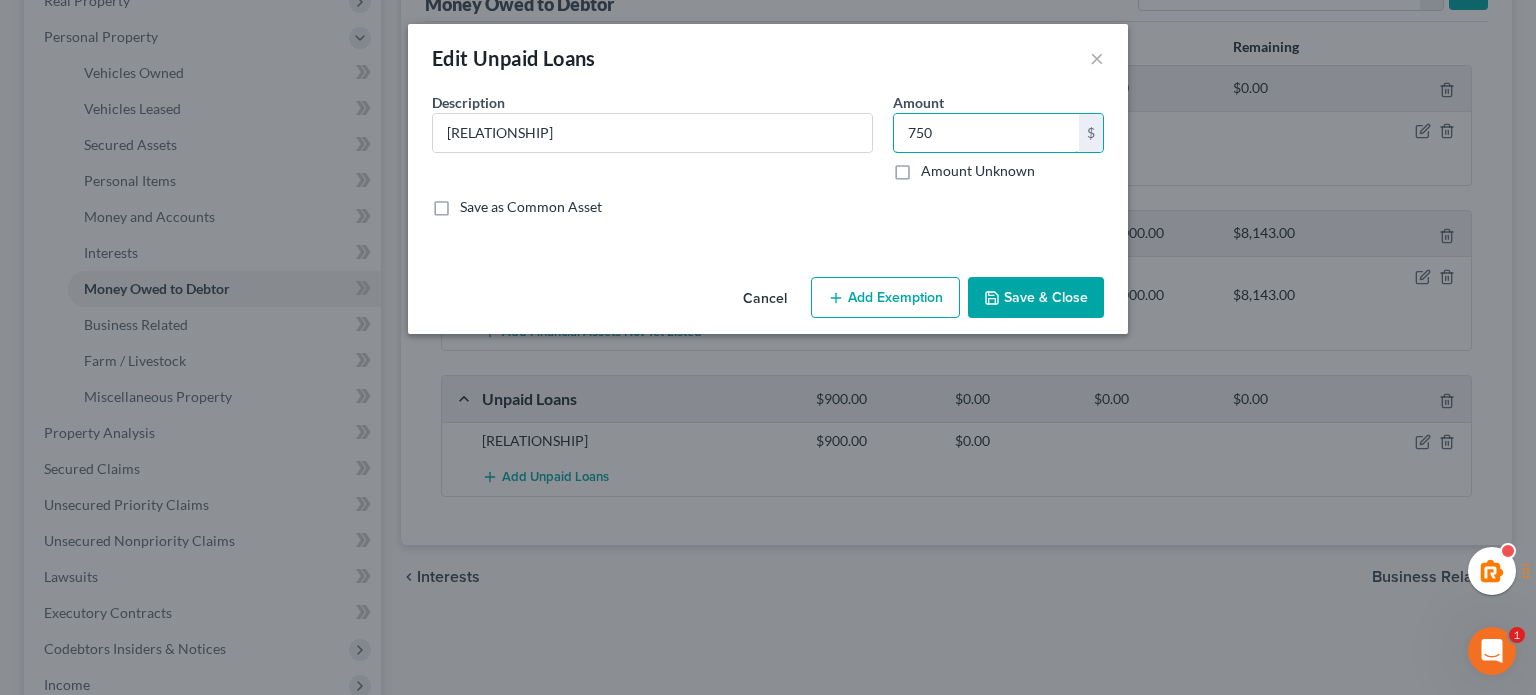 type on "750" 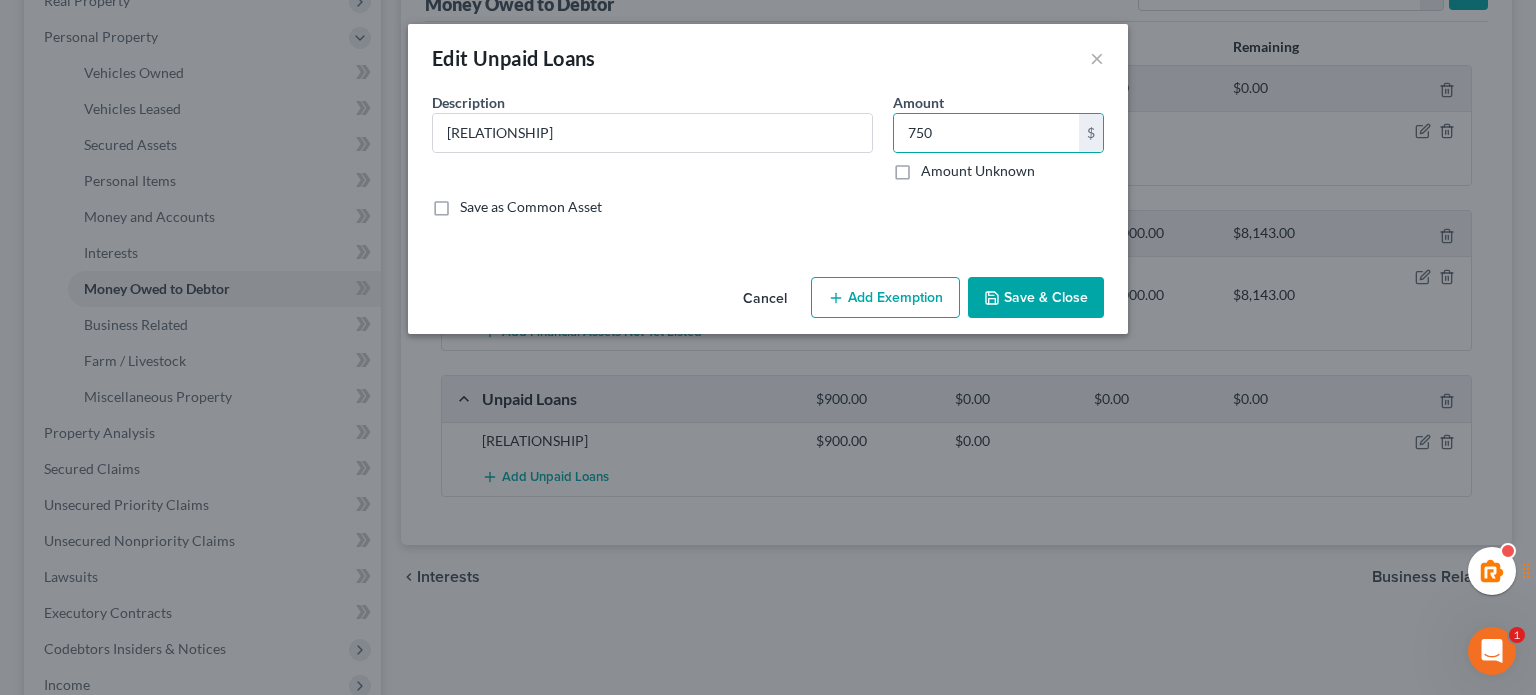 click on "Add Exemption" at bounding box center (885, 298) 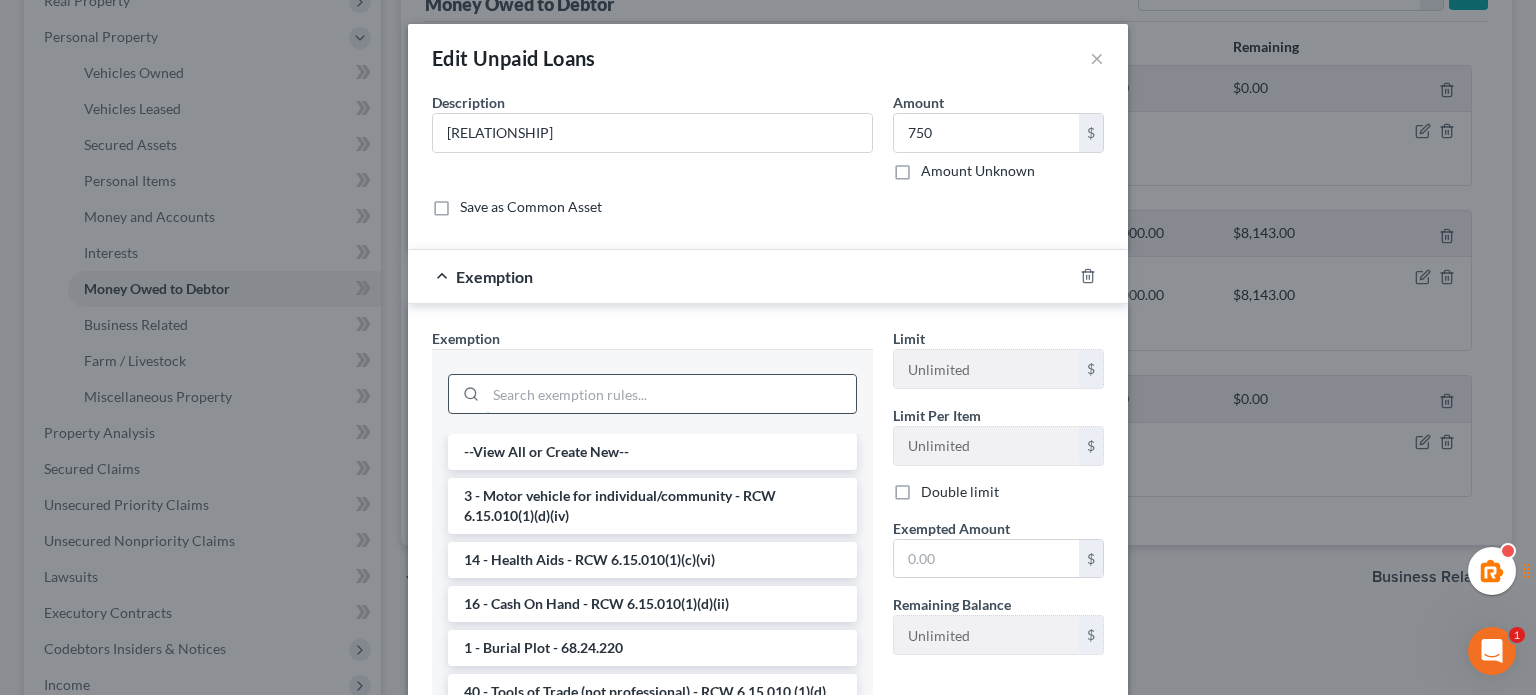 click at bounding box center [671, 394] 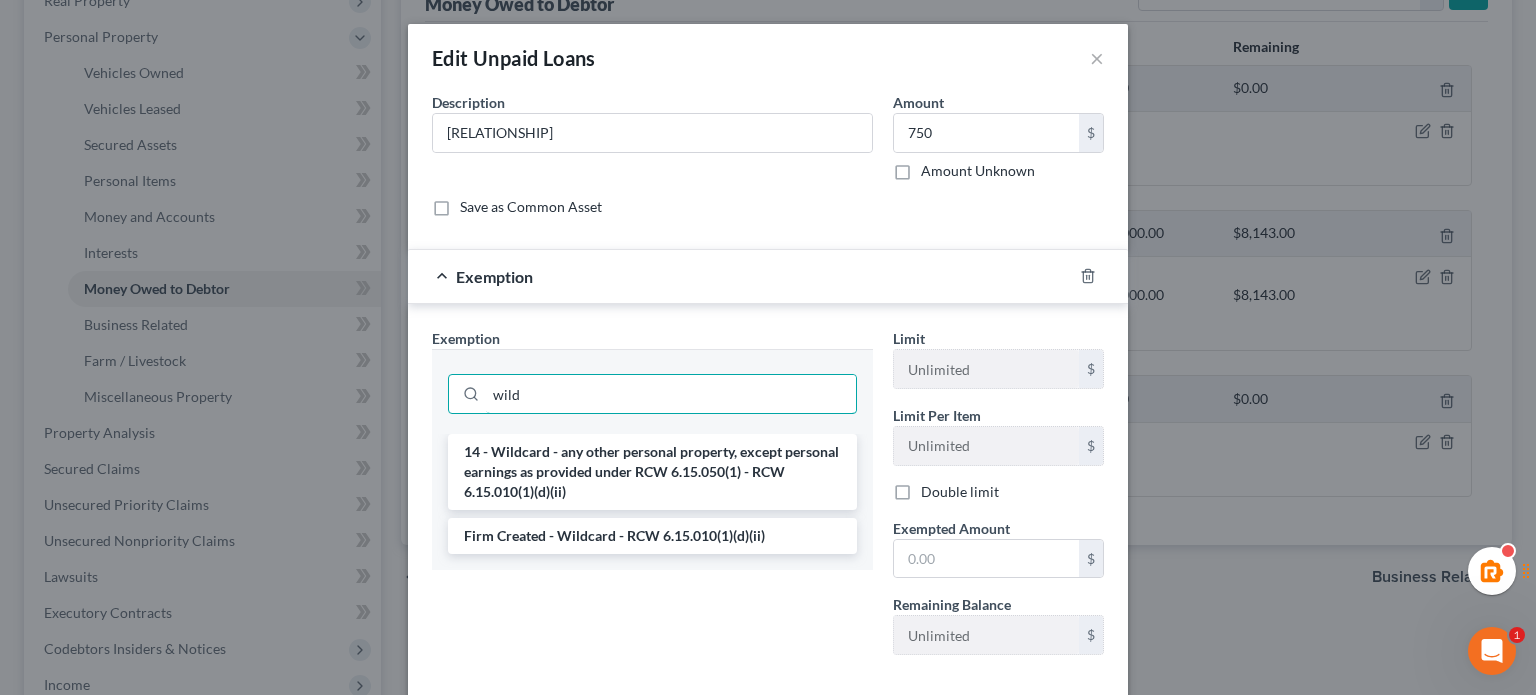 type on "wild" 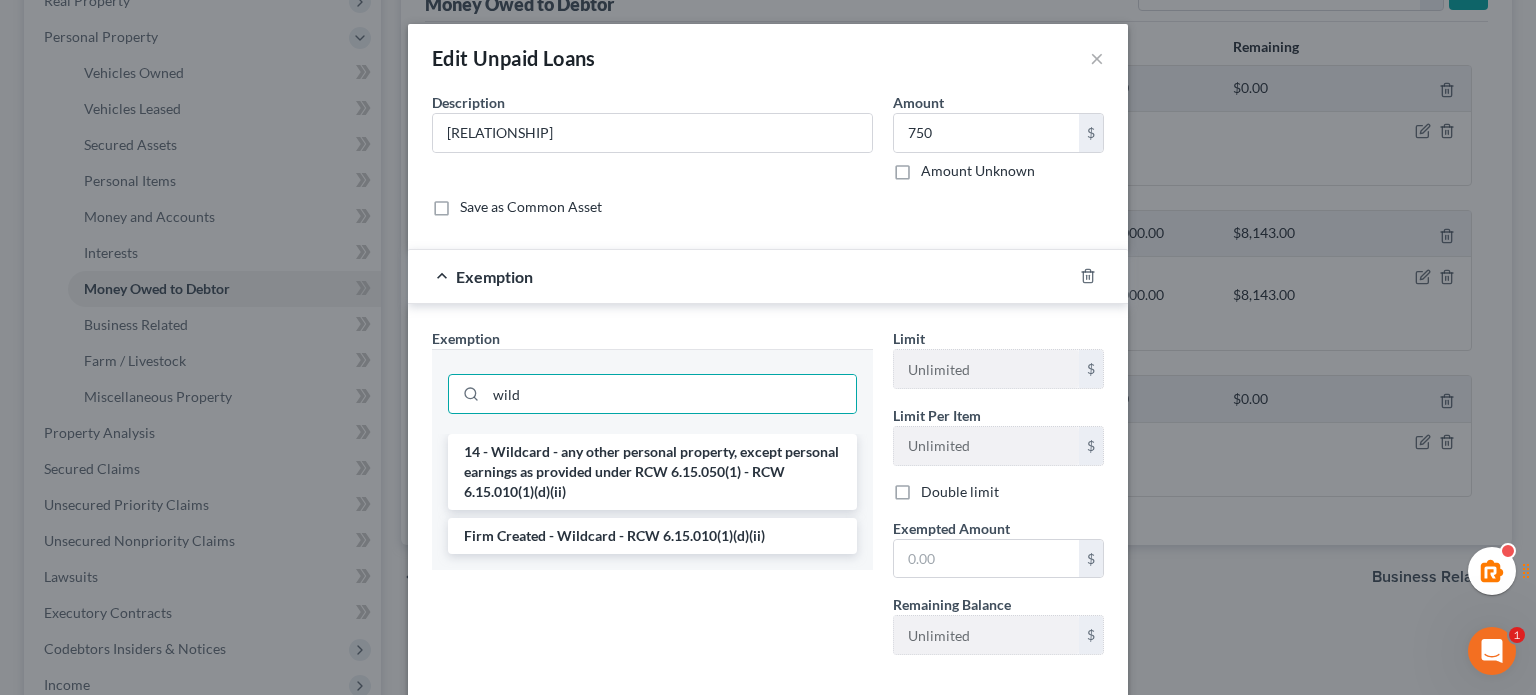 click on "14 - Wildcard - any other personal property, except personal earnings as provided under RCW 6.15.050(1) - RCW 6.15.010(1)(d)(ii)" at bounding box center (652, 472) 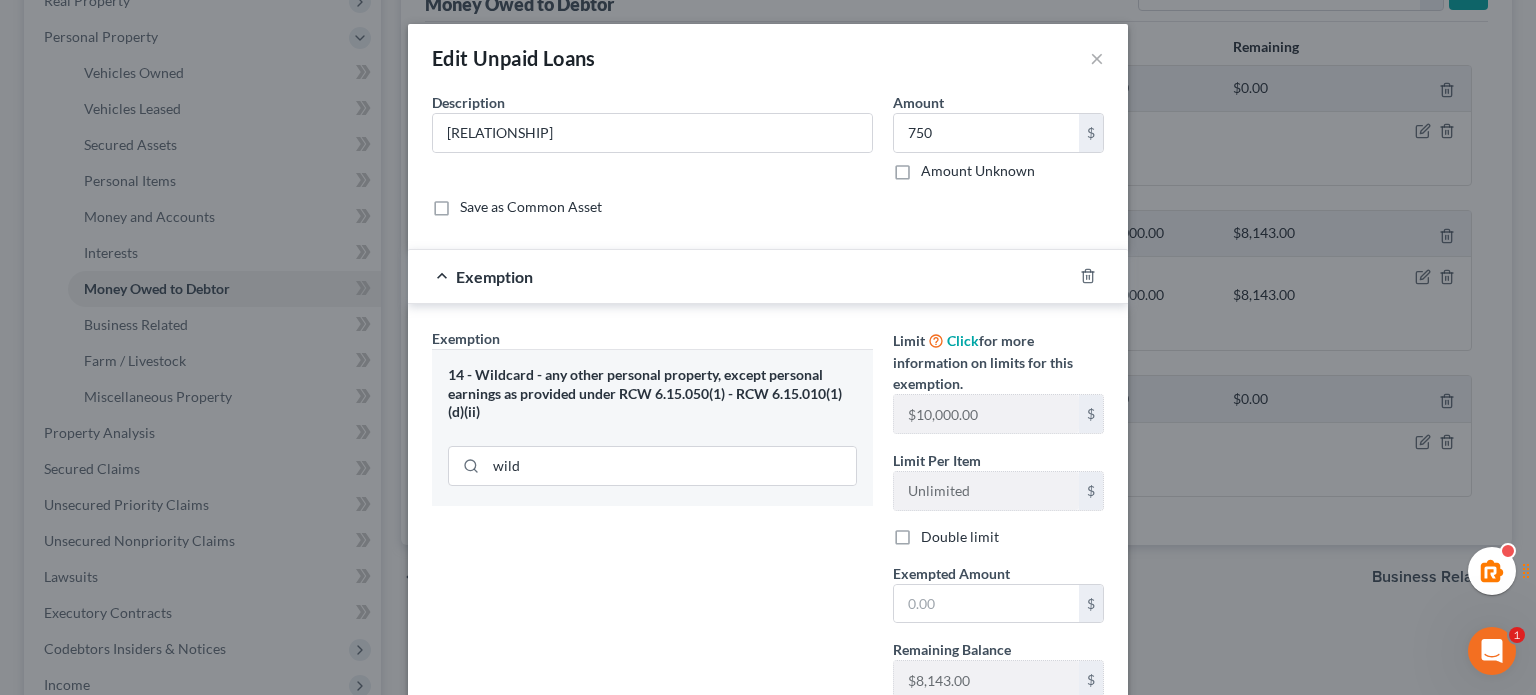 click on "[CATEGORY] $[AMOUNT] $[CATEGORY] $[AMOUNT]" at bounding box center [998, 522] 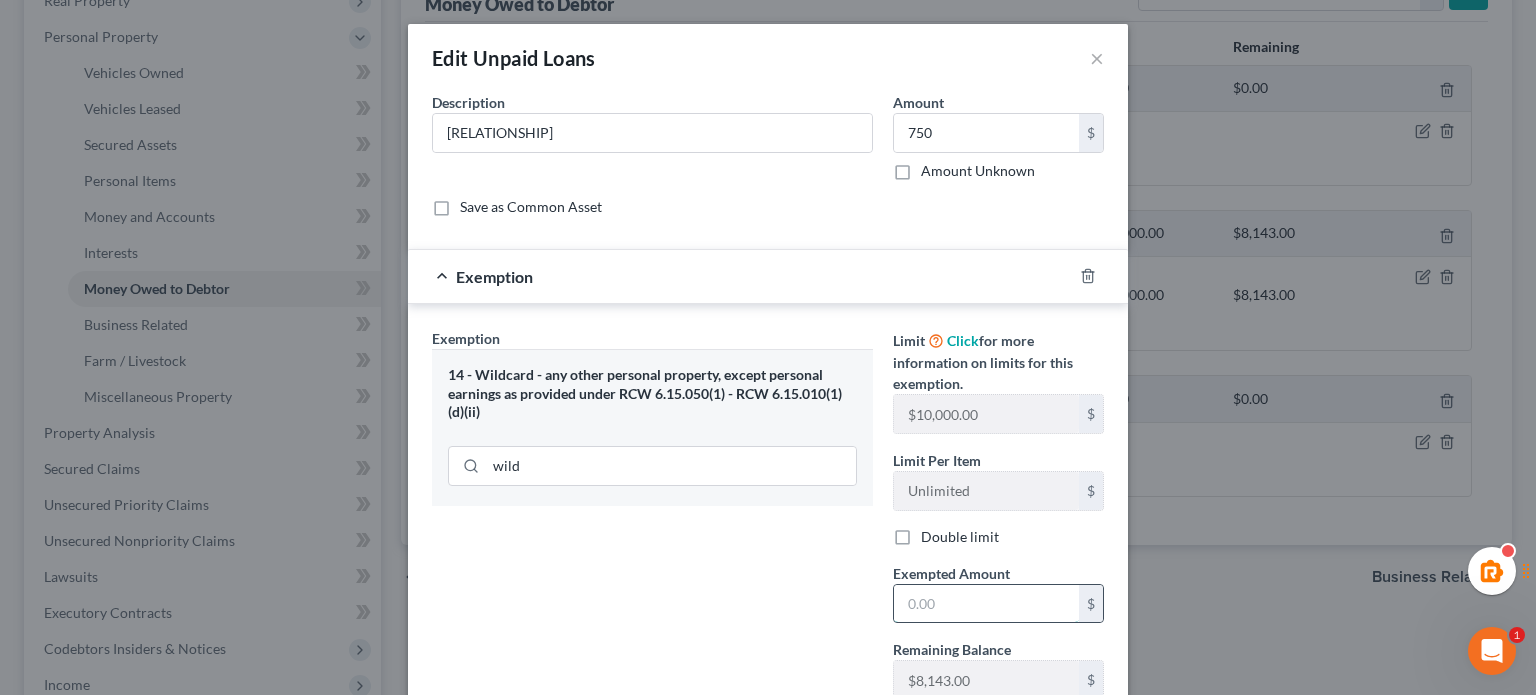 click at bounding box center [986, 604] 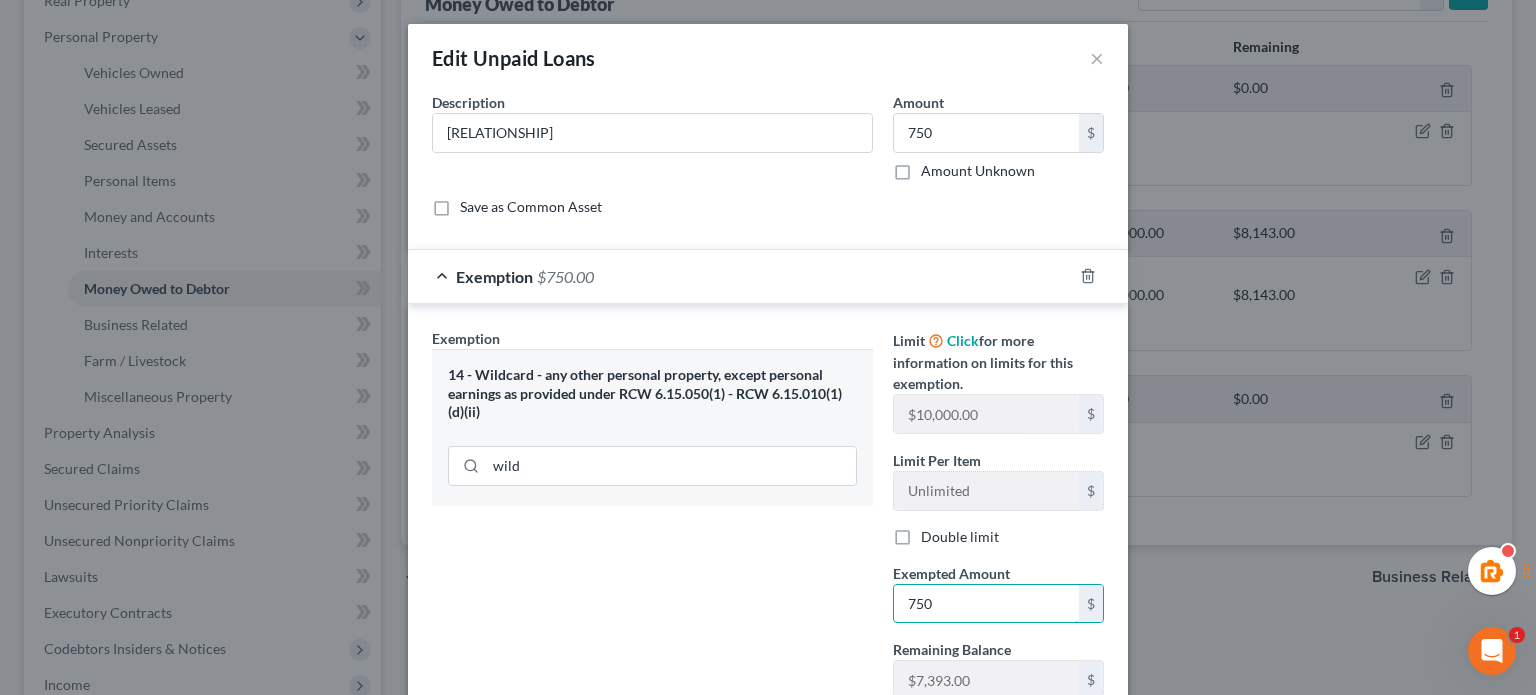 type on "750" 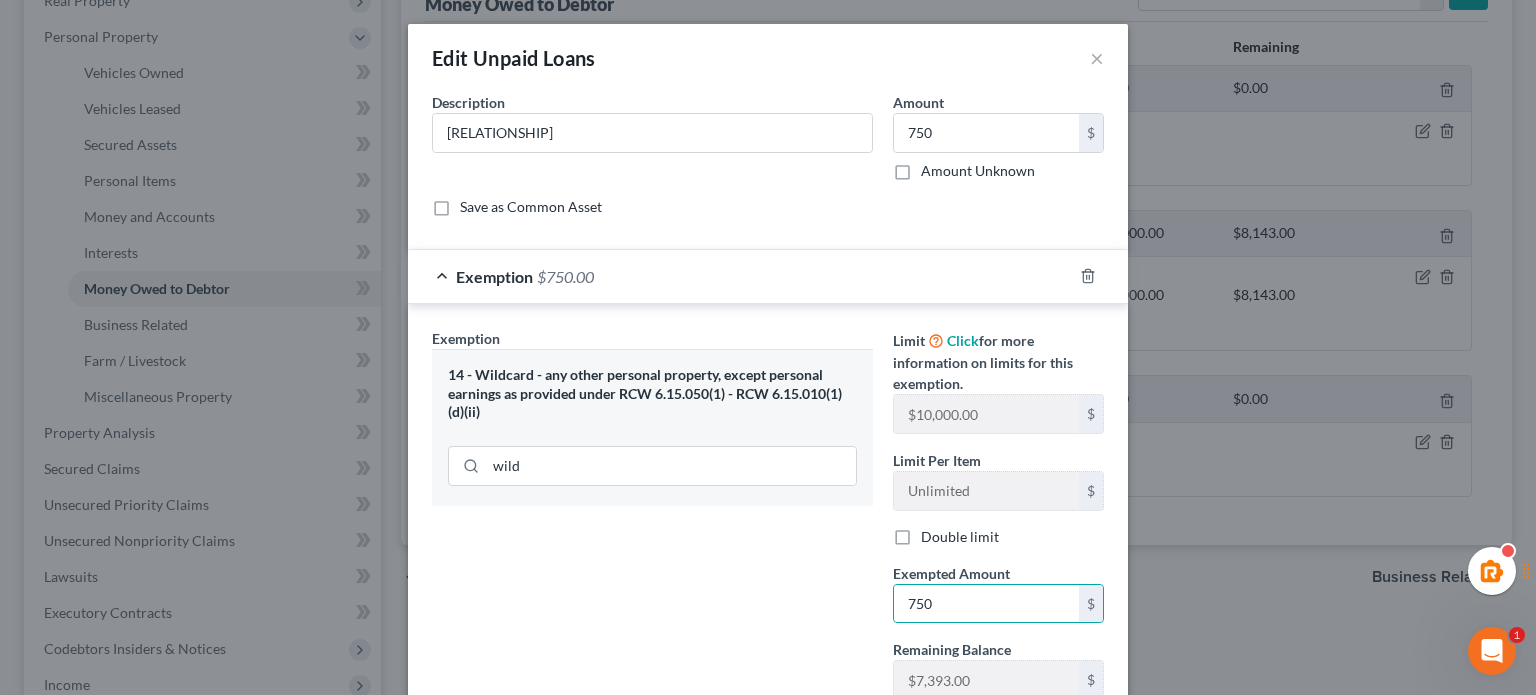 drag, startPoint x: 636, startPoint y: 584, endPoint x: 644, endPoint y: 575, distance: 12.0415945 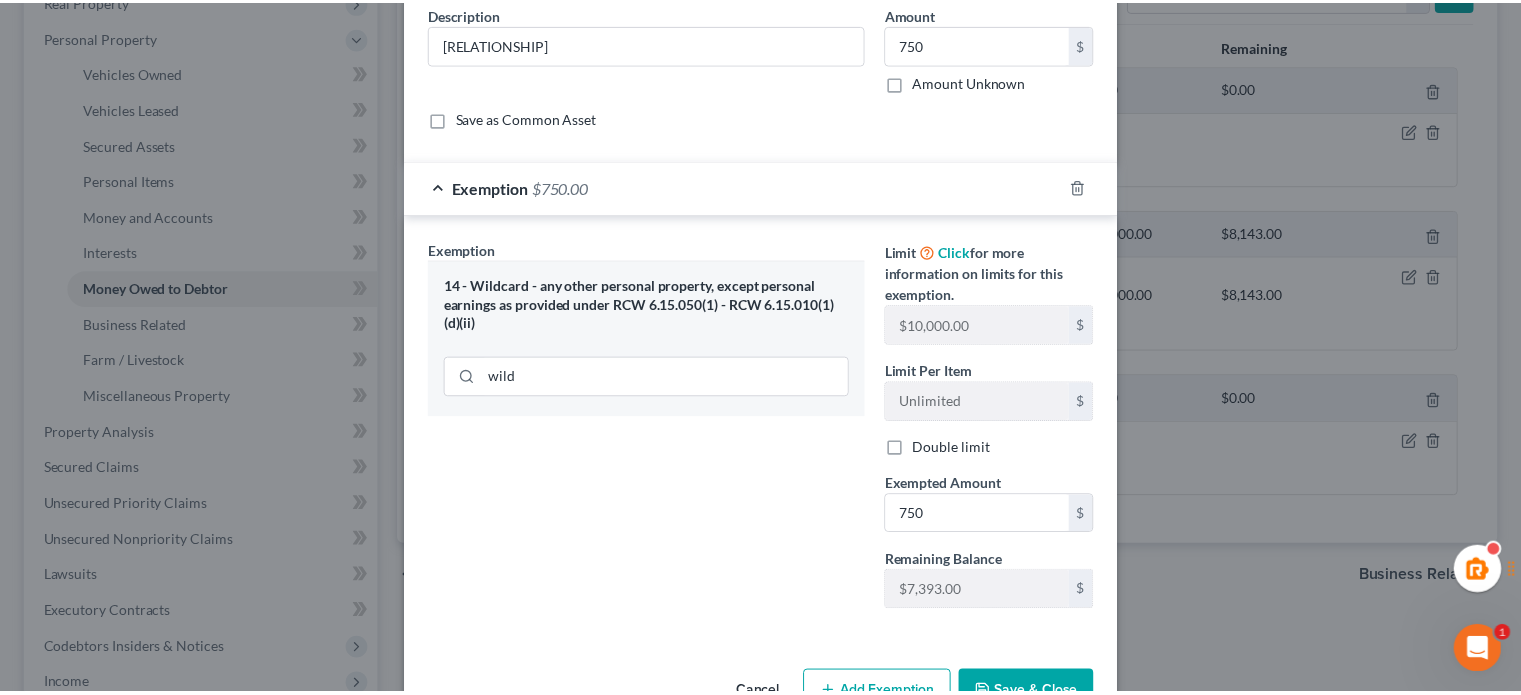 scroll, scrollTop: 145, scrollLeft: 0, axis: vertical 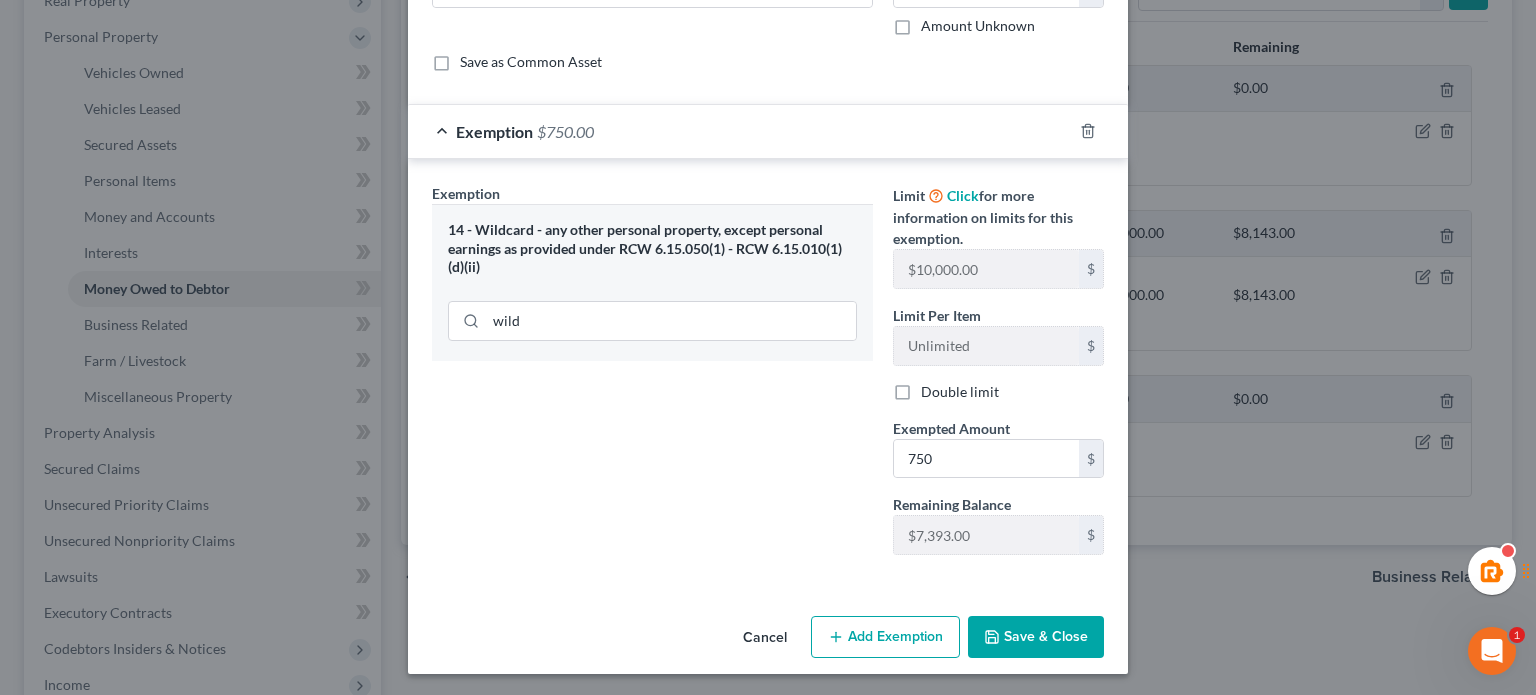 click on "Cancel Add Exemption Save & Close" at bounding box center (768, 641) 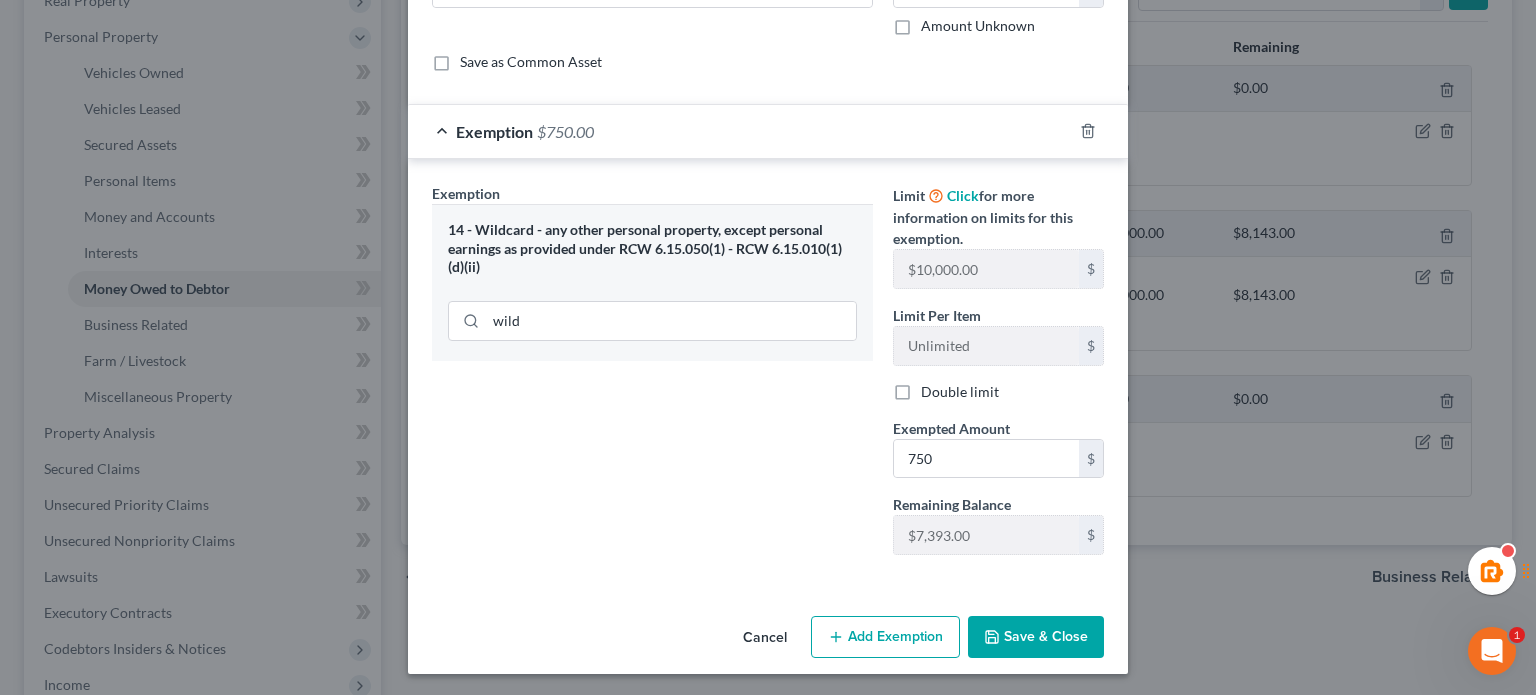 click on "Save & Close" at bounding box center [1036, 637] 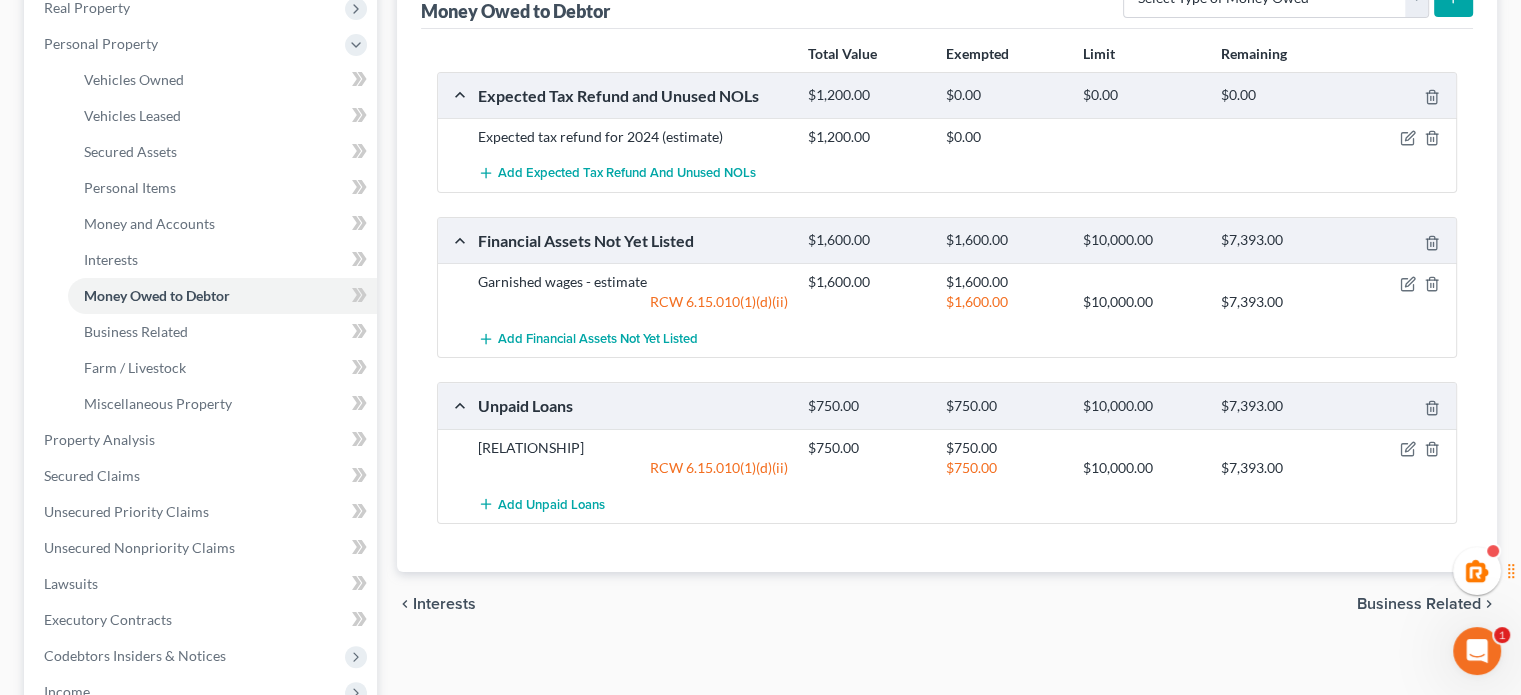 scroll, scrollTop: 333, scrollLeft: 0, axis: vertical 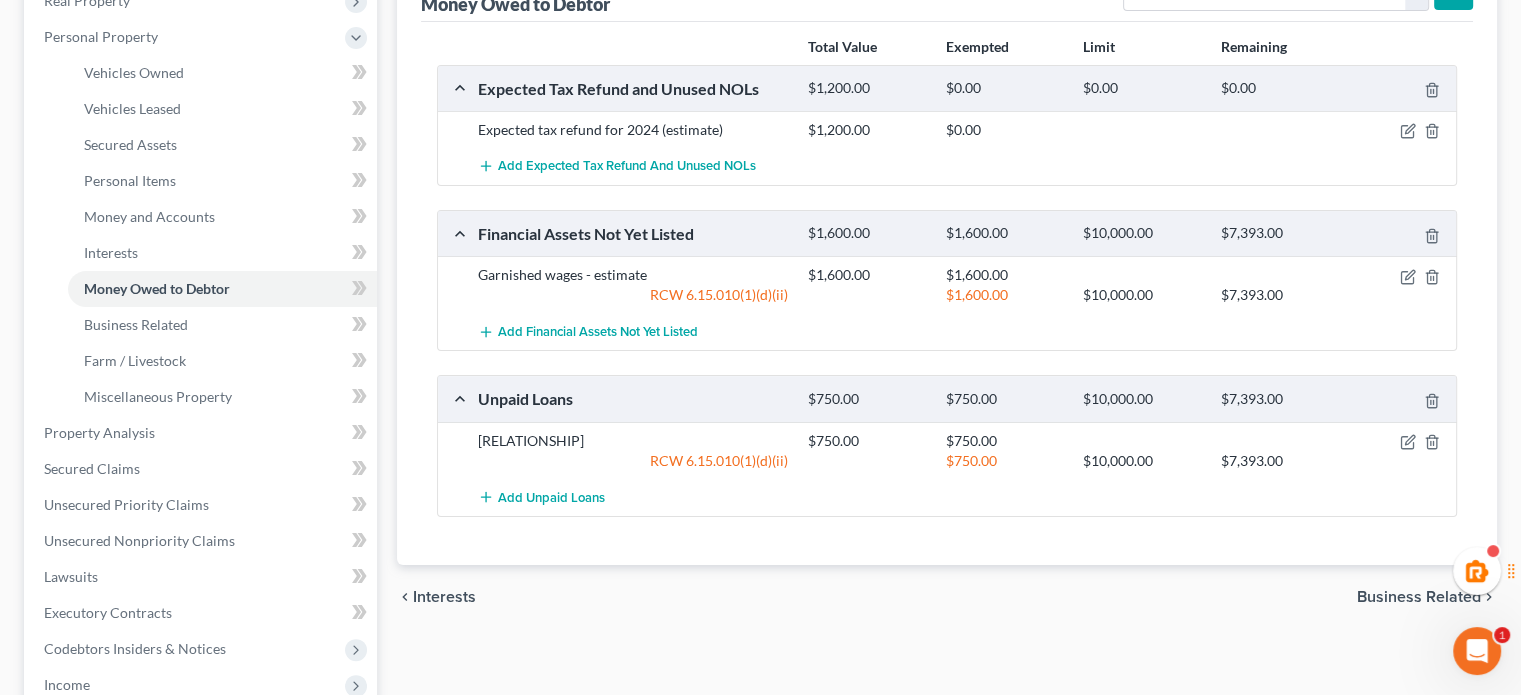 click on "chevron_left
Interests
Business Related
chevron_right" at bounding box center [947, 597] 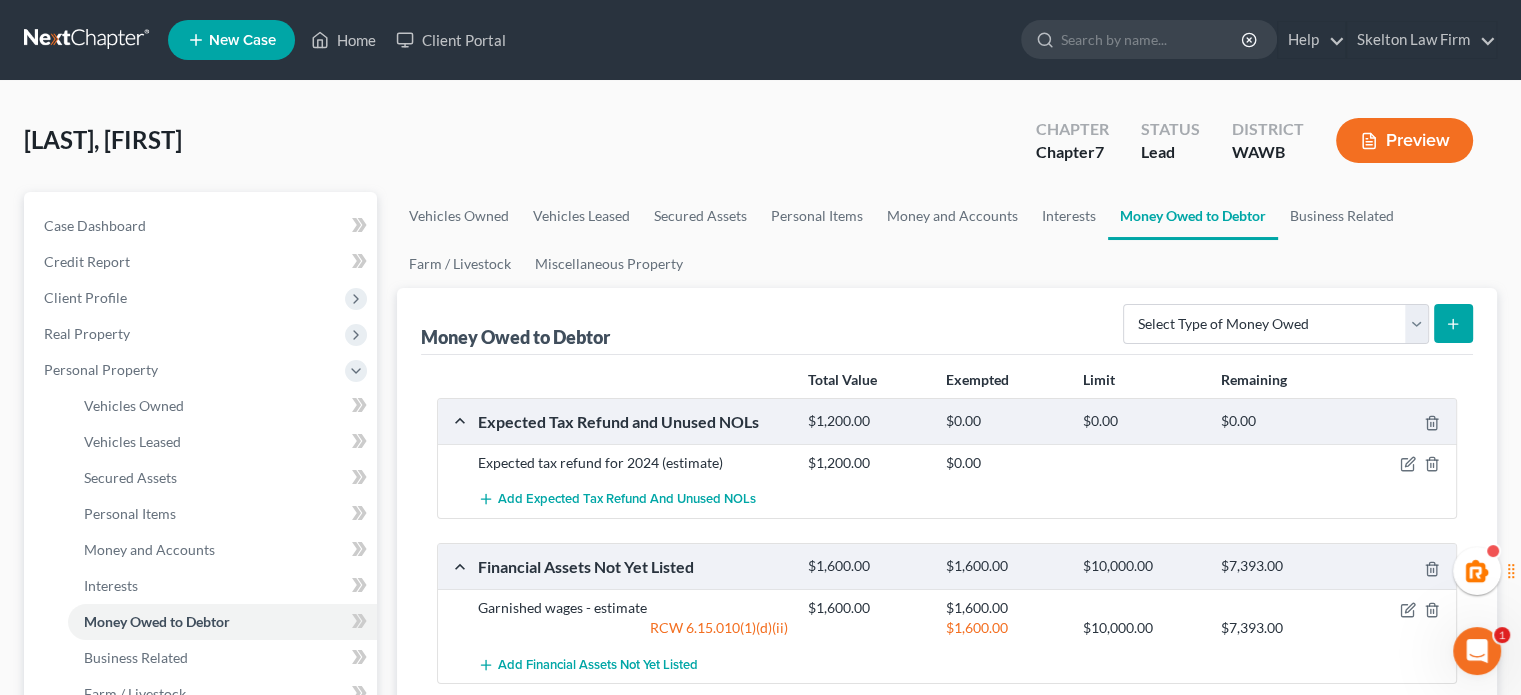 click on "Vehicles Owned
Vehicles Leased
Secured Assets
Personal Items
Money and Accounts
Interests
Money Owed to Debtor
Business Related
Farm / Livestock
Miscellaneous Property" at bounding box center (947, 240) 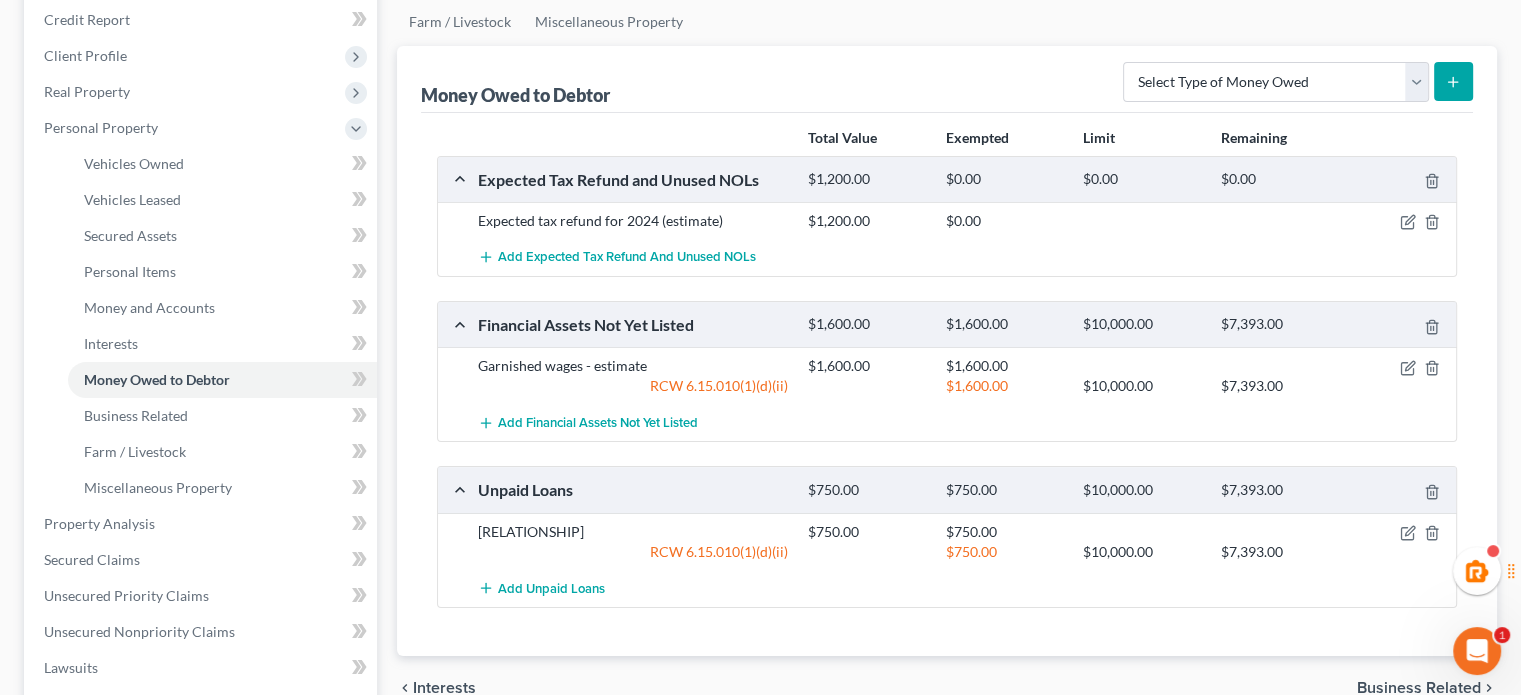 scroll, scrollTop: 239, scrollLeft: 0, axis: vertical 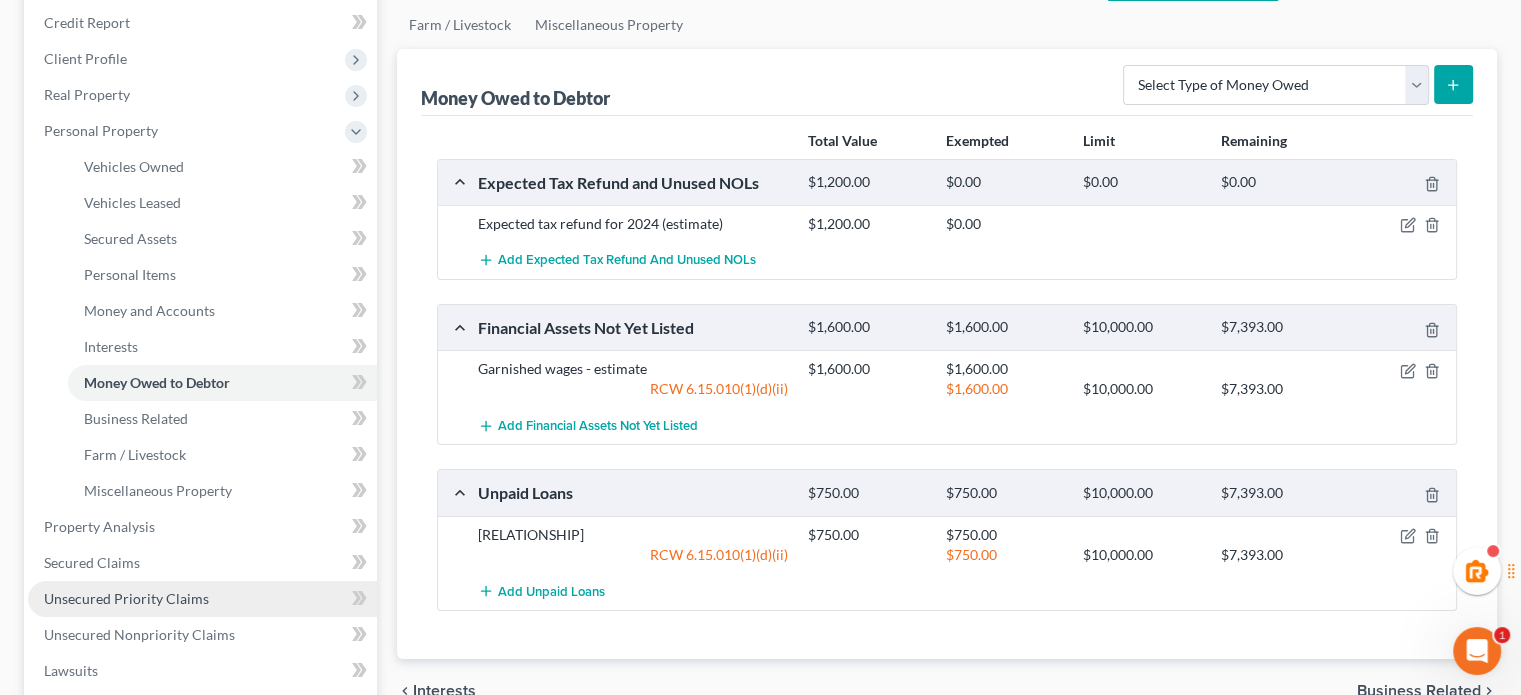 click on "Unsecured Priority Claims" at bounding box center [126, 598] 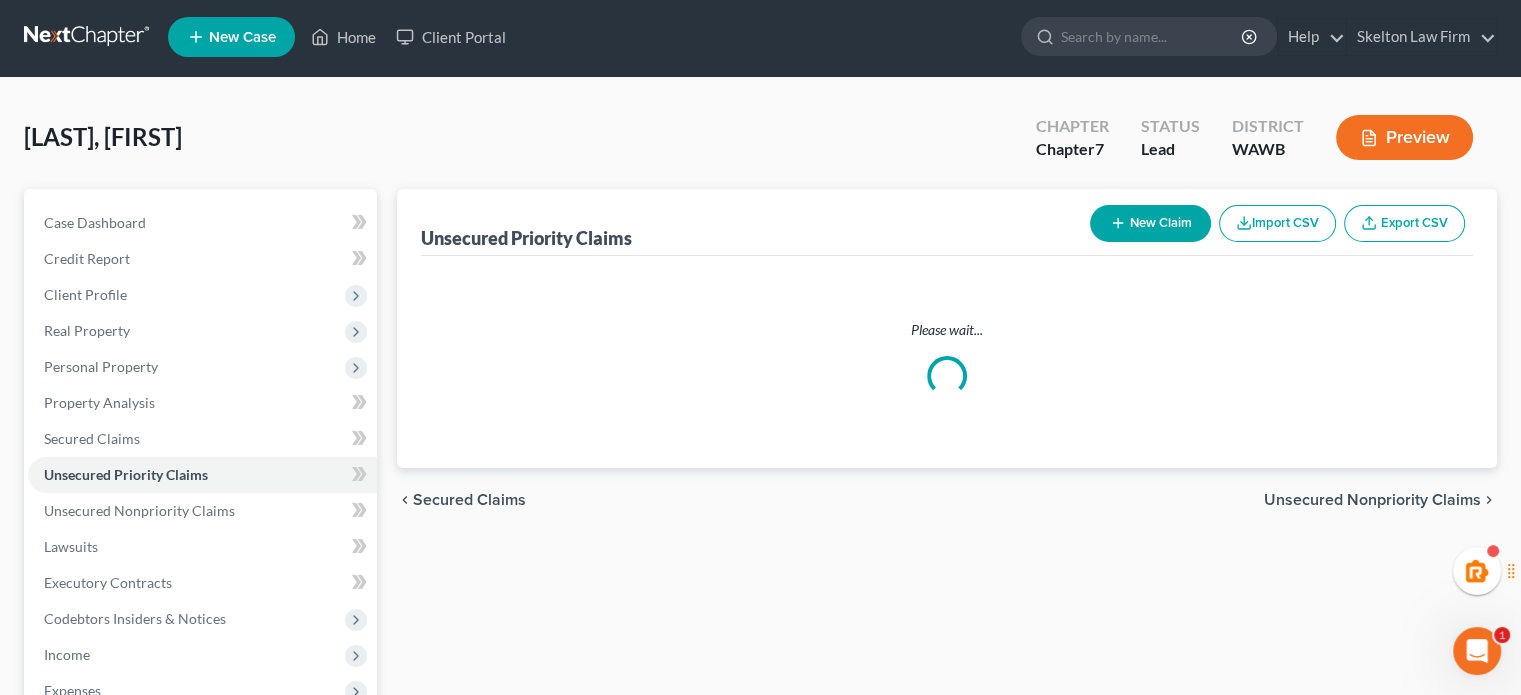 scroll, scrollTop: 0, scrollLeft: 0, axis: both 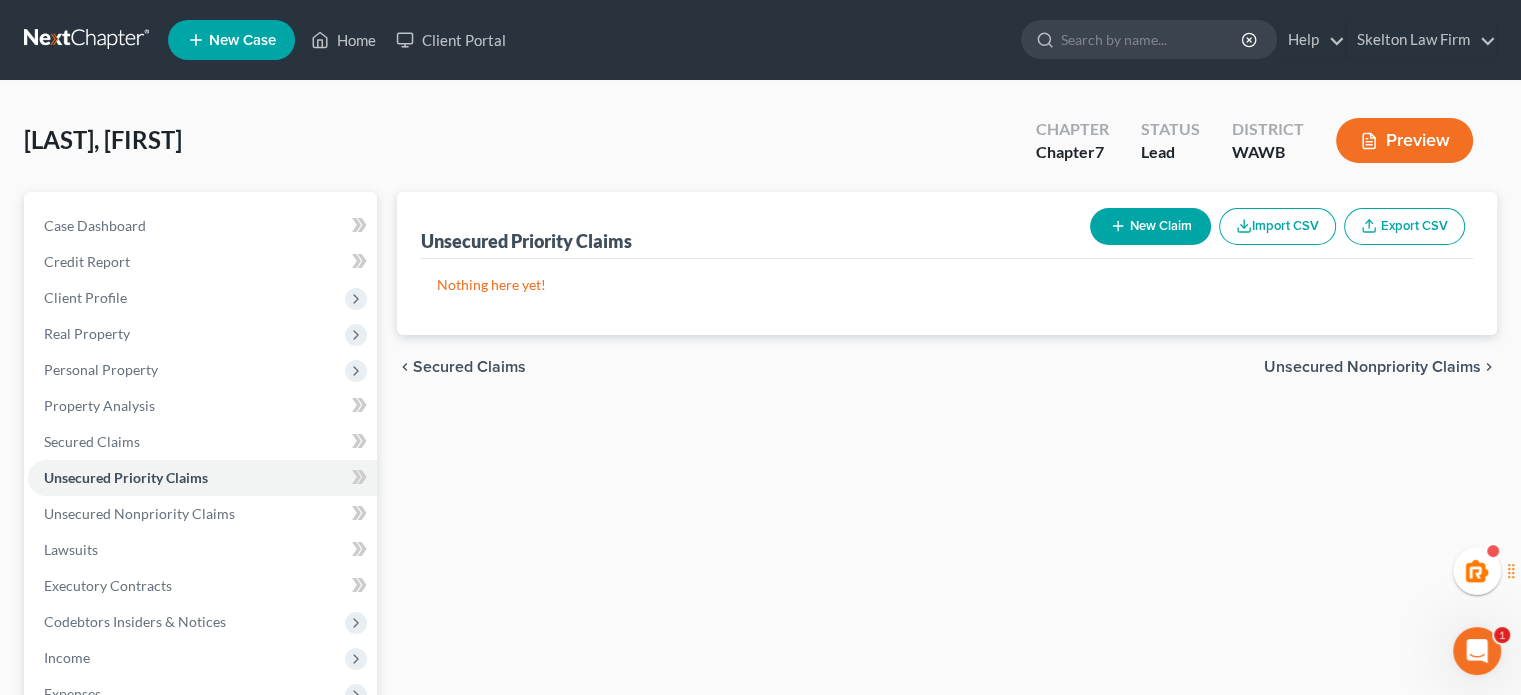 click on "New Claim" at bounding box center [1150, 226] 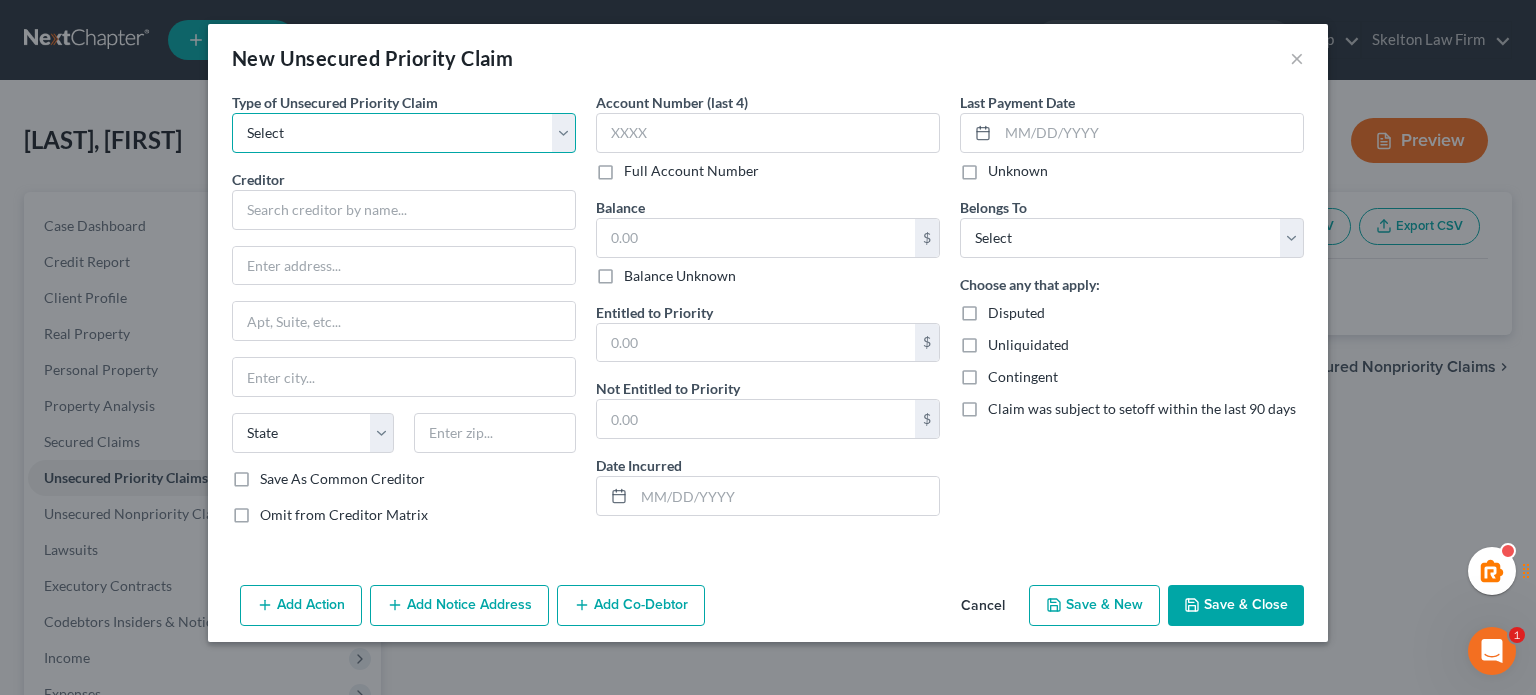 click on "Select Taxes & Other Government Units Domestic Support Obligations Extensions of credit in an involuntary case Wages, Salaries, Commissions Contributions to employee benefits Certain farmers and fisherman Deposits by individuals Commitments to maintain capitals Claims for death or injury while intoxicated Other" at bounding box center (404, 133) 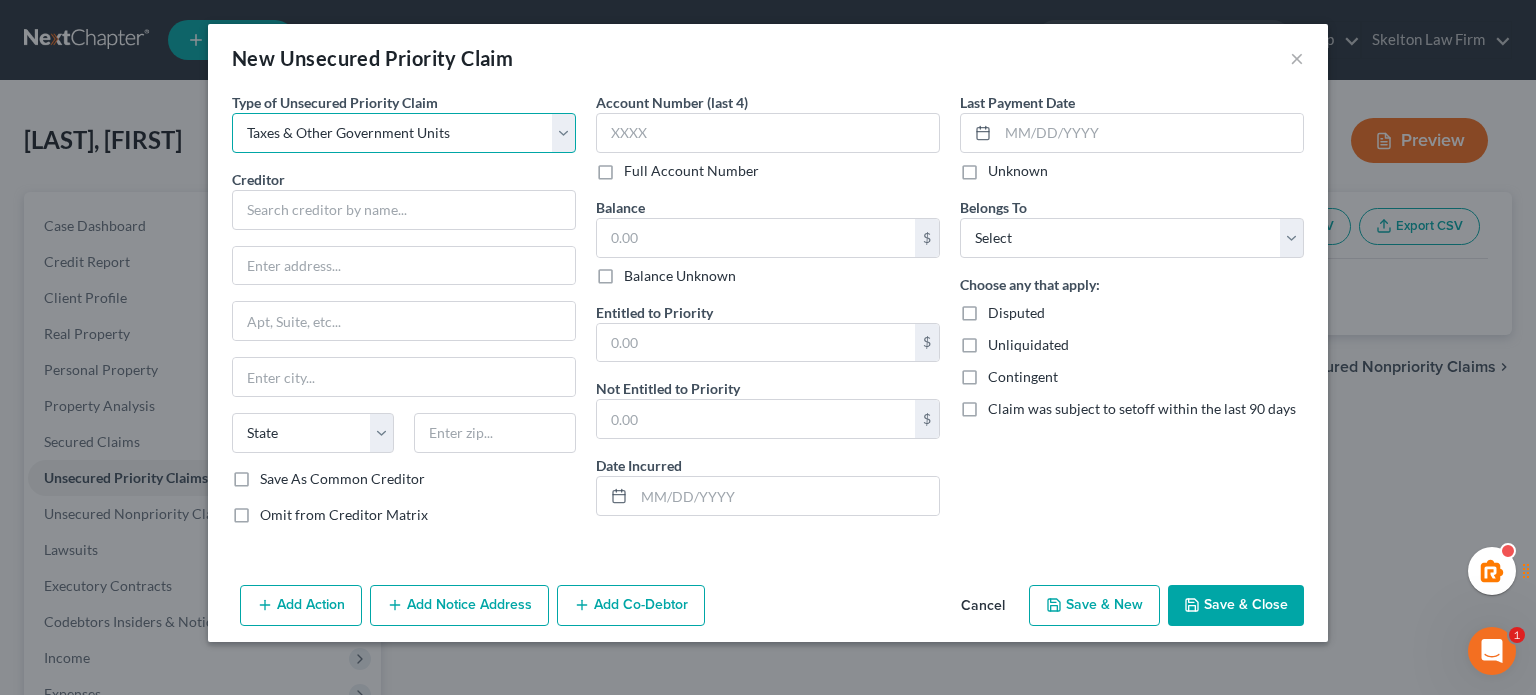 click on "Select Taxes & Other Government Units Domestic Support Obligations Extensions of credit in an involuntary case Wages, Salaries, Commissions Contributions to employee benefits Certain farmers and fisherman Deposits by individuals Commitments to maintain capitals Claims for death or injury while intoxicated Other" at bounding box center [404, 133] 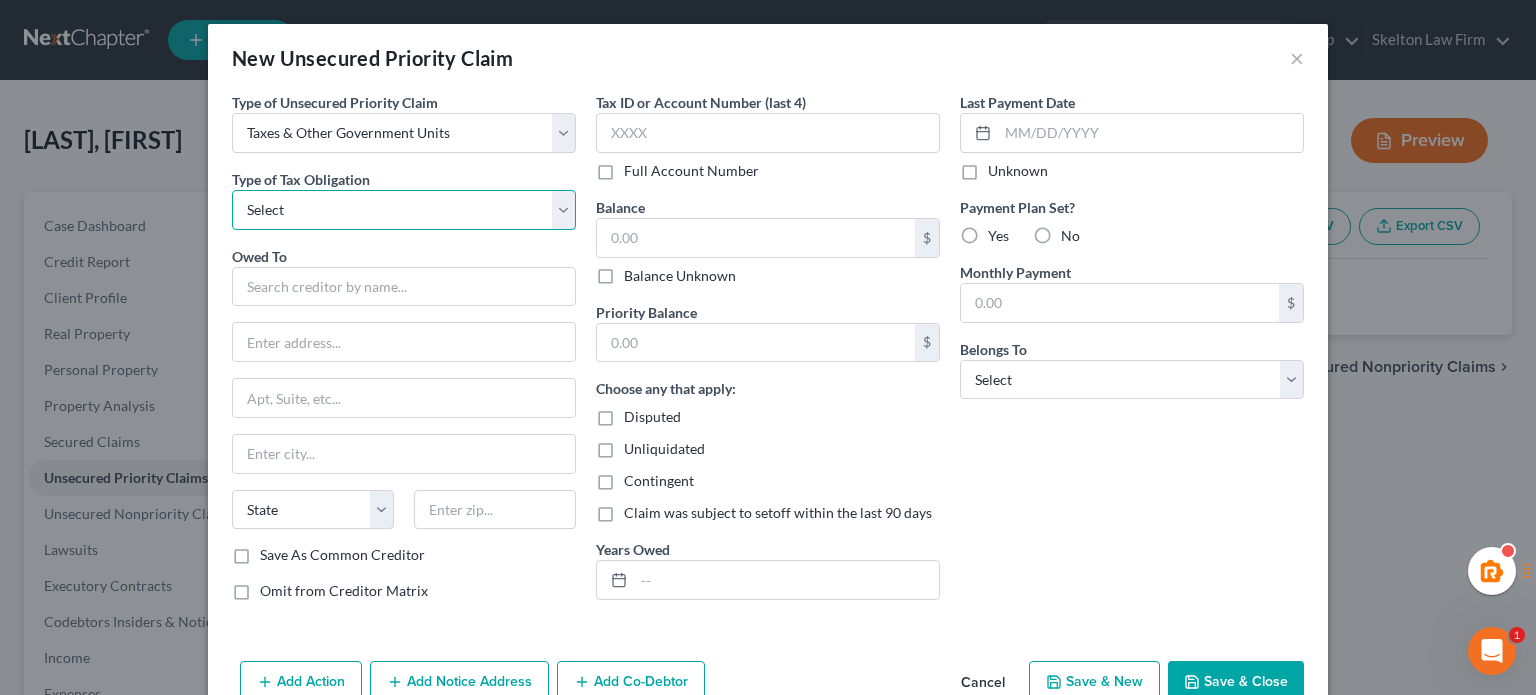 click on "Select Federal City State Franchise Tax Board Other" at bounding box center (404, 210) 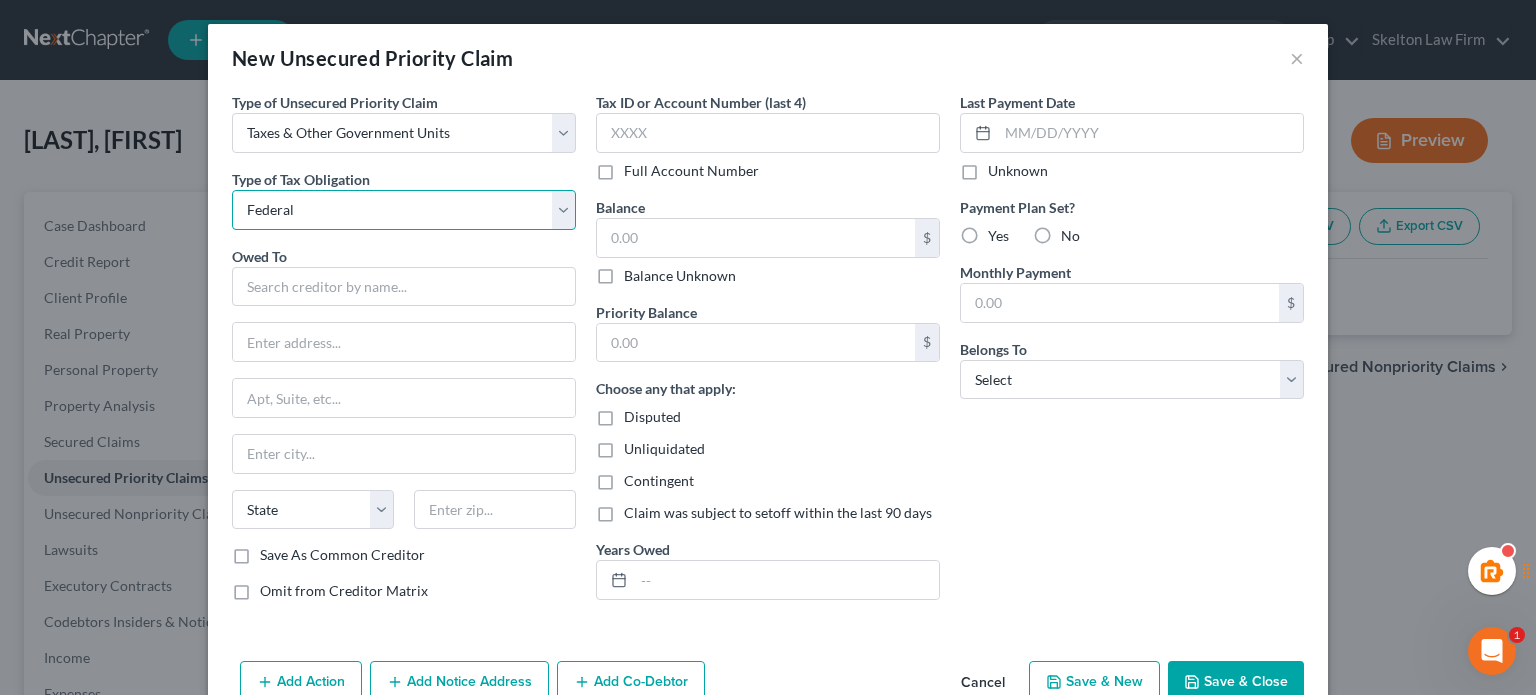 click on "Select Federal City State Franchise Tax Board Other" at bounding box center (404, 210) 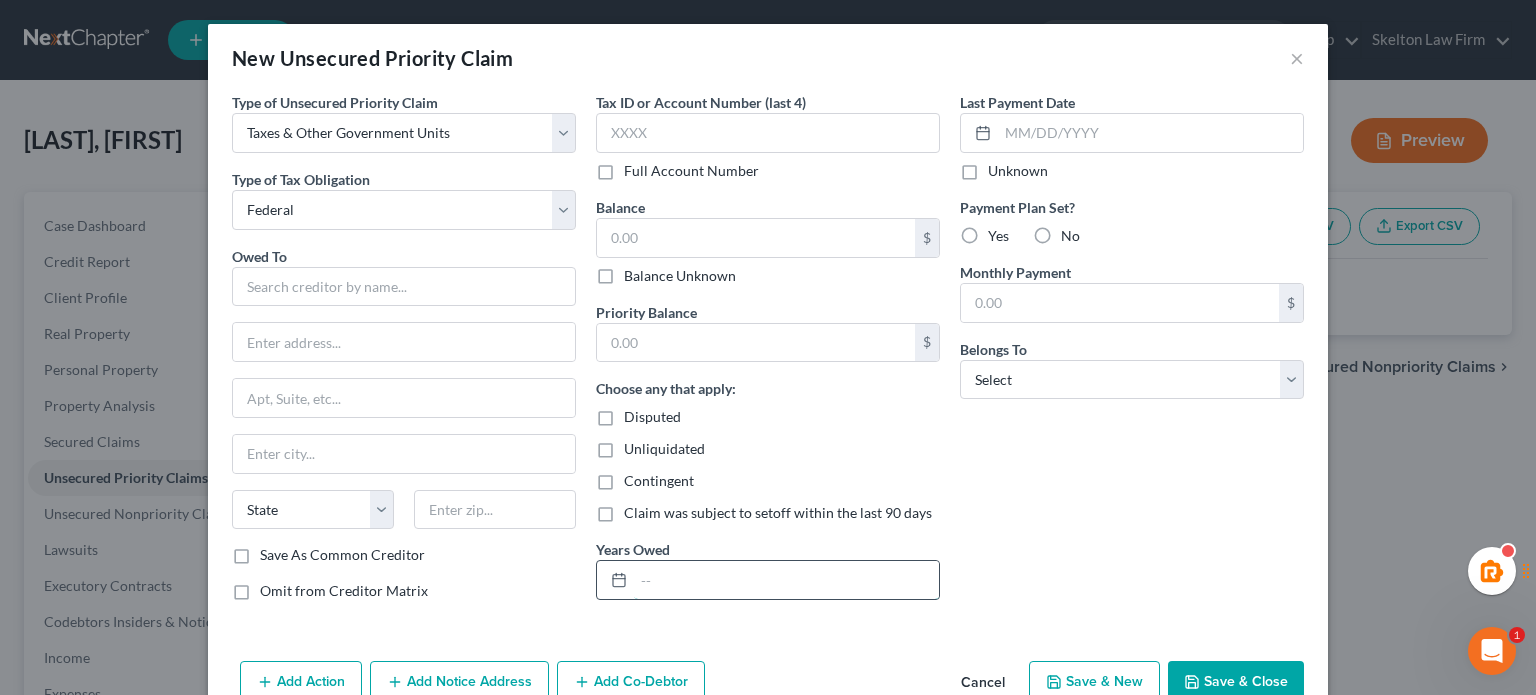 click at bounding box center [786, 580] 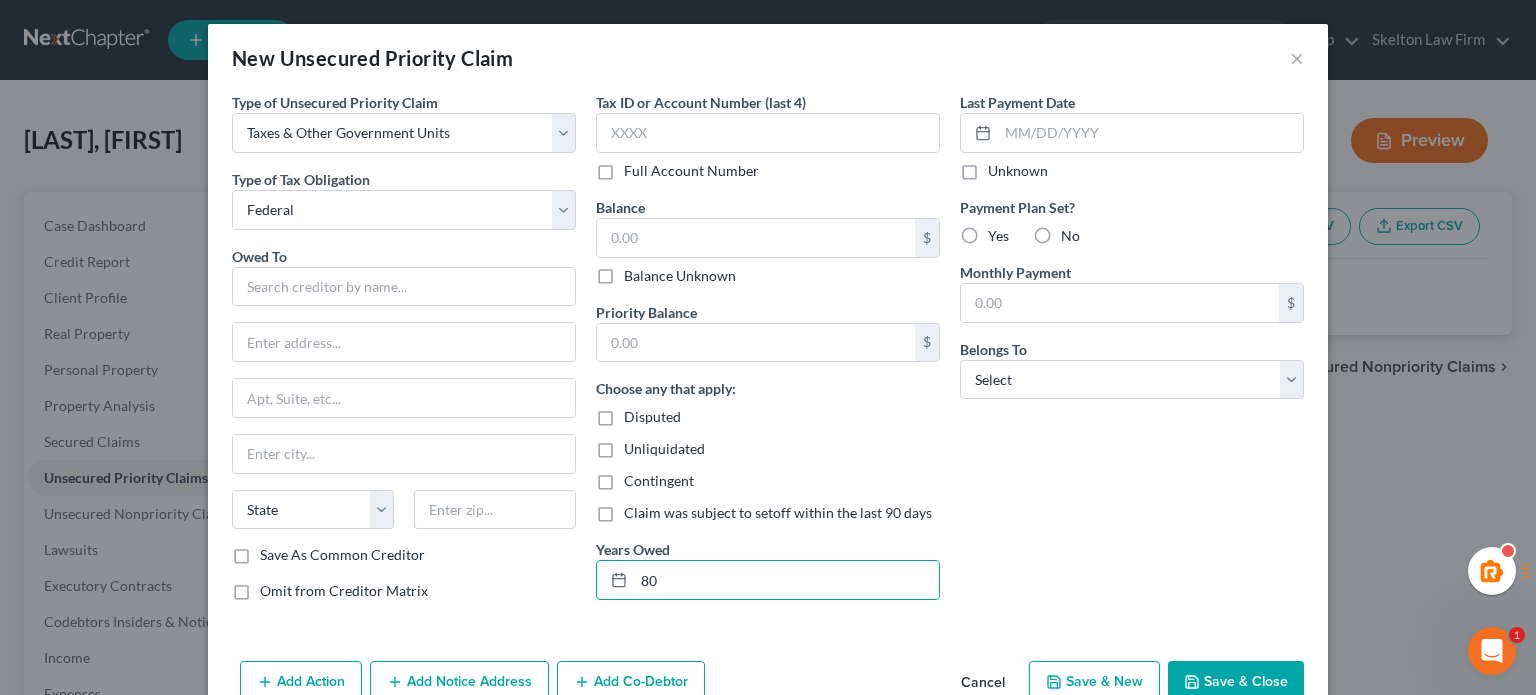 click on "Last Payment Date         Unknown Payment Plan Set? Yes No Monthly Payment $
Belongs To
*
Select Debtor 1 Only Debtor 2 Only Debtor 1 And Debtor 2 Only At Least One Of The Debtors And Another Community Property" at bounding box center (1132, 354) 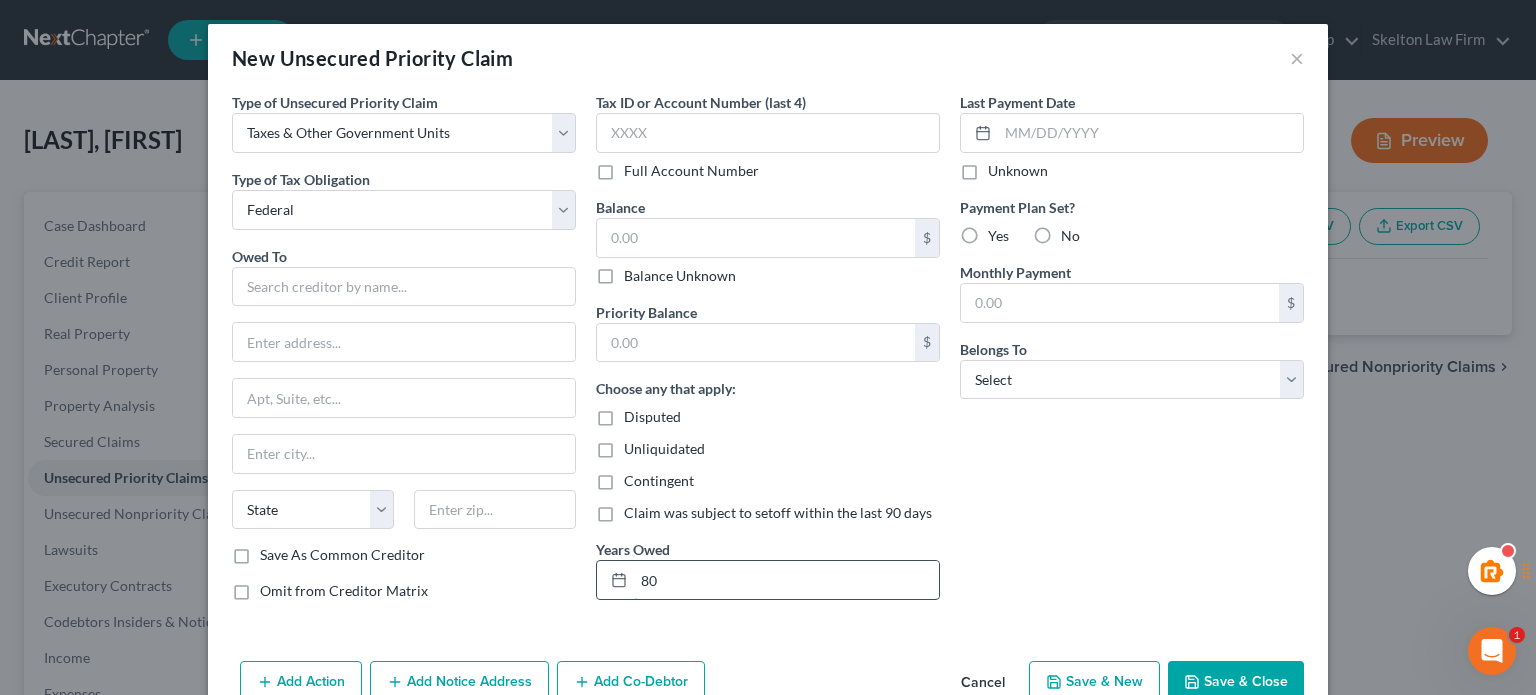 click on "80" at bounding box center (786, 580) 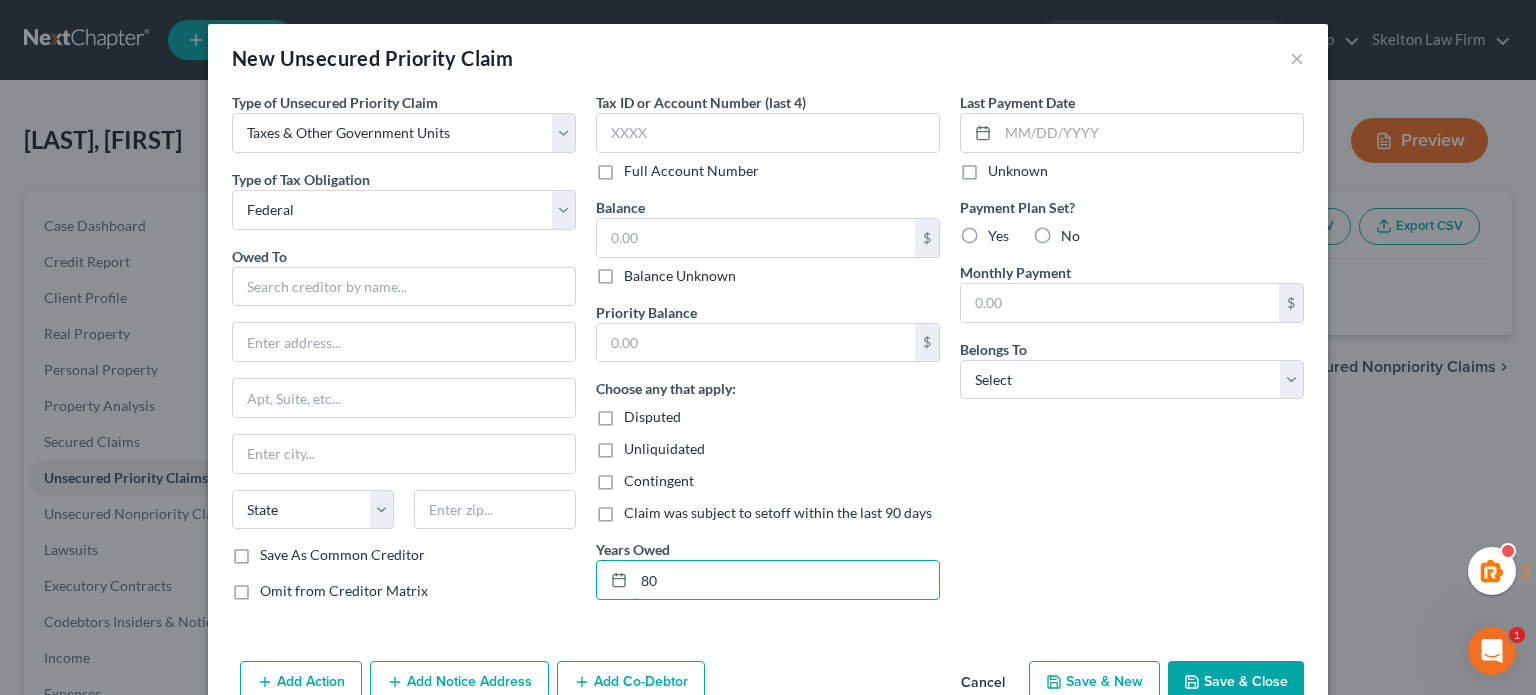 drag, startPoint x: 688, startPoint y: 571, endPoint x: 547, endPoint y: 576, distance: 141.08862 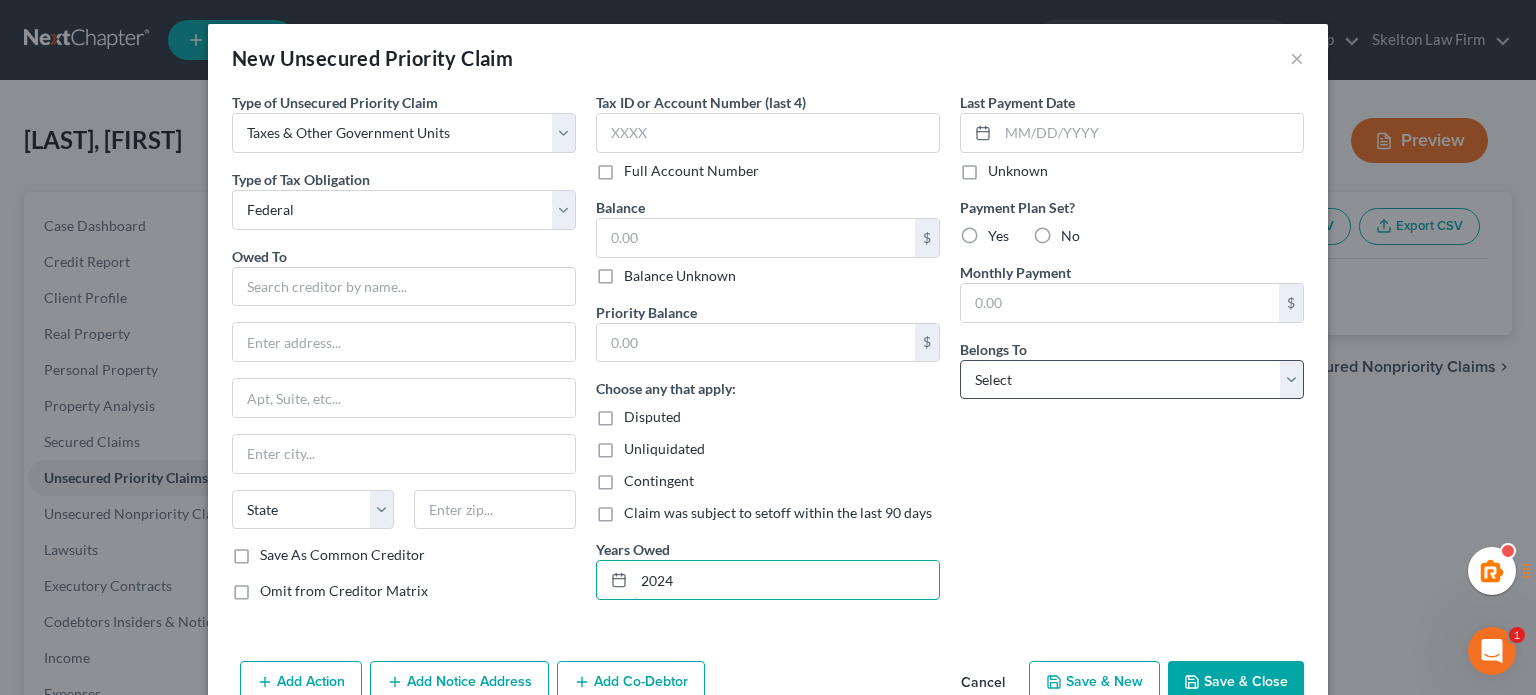 type on "2024" 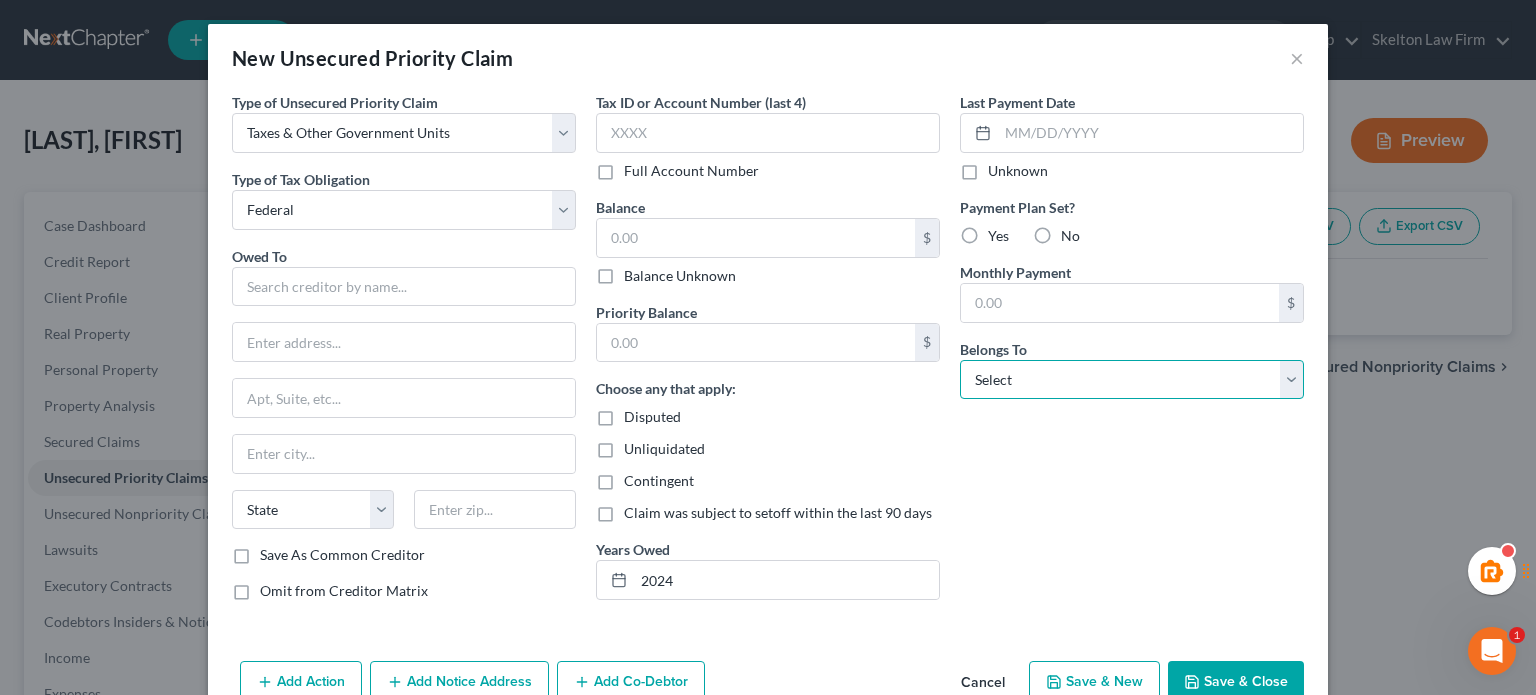 click on "Select Debtor 1 Only Debtor 2 Only Debtor 1 And Debtor 2 Only At Least One Of The Debtors And Another Community Property" at bounding box center (1132, 380) 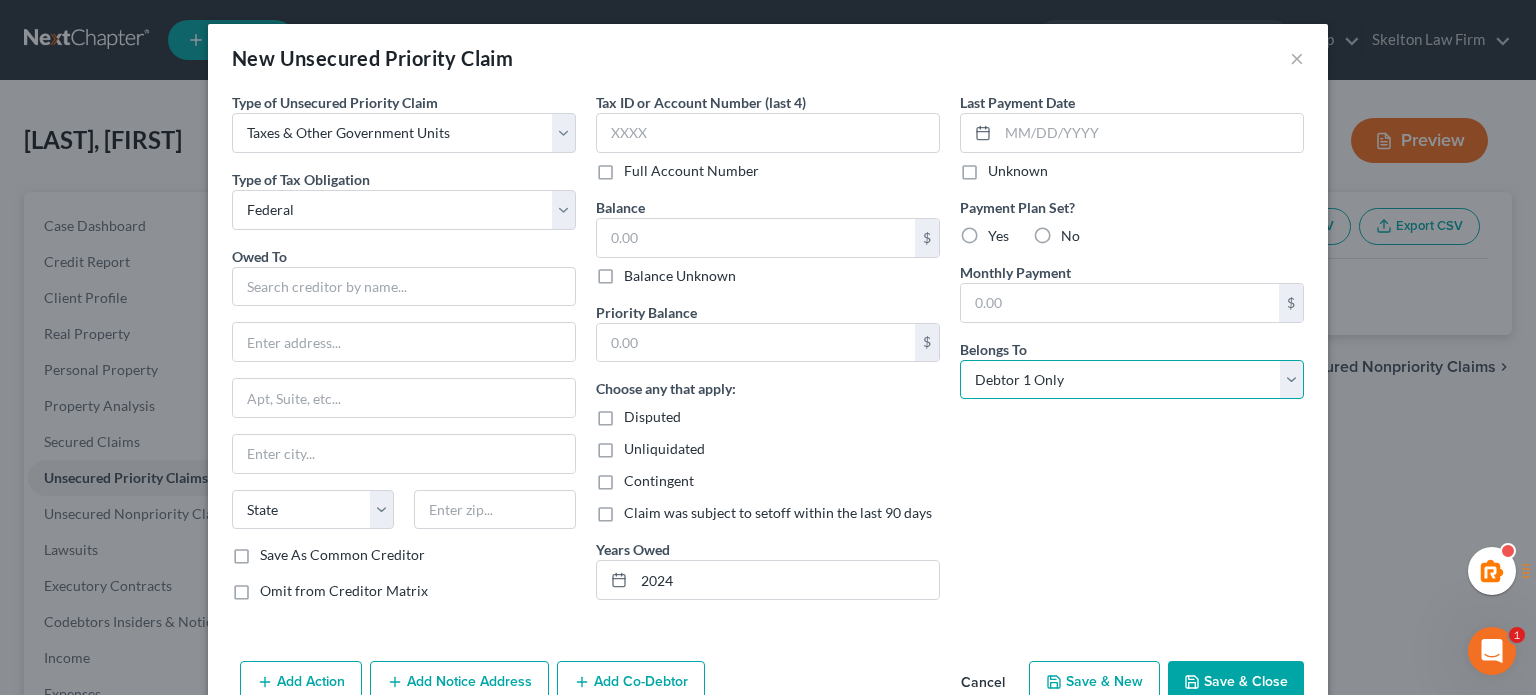 click on "Select Debtor 1 Only Debtor 2 Only Debtor 1 And Debtor 2 Only At Least One Of The Debtors And Another Community Property" at bounding box center [1132, 380] 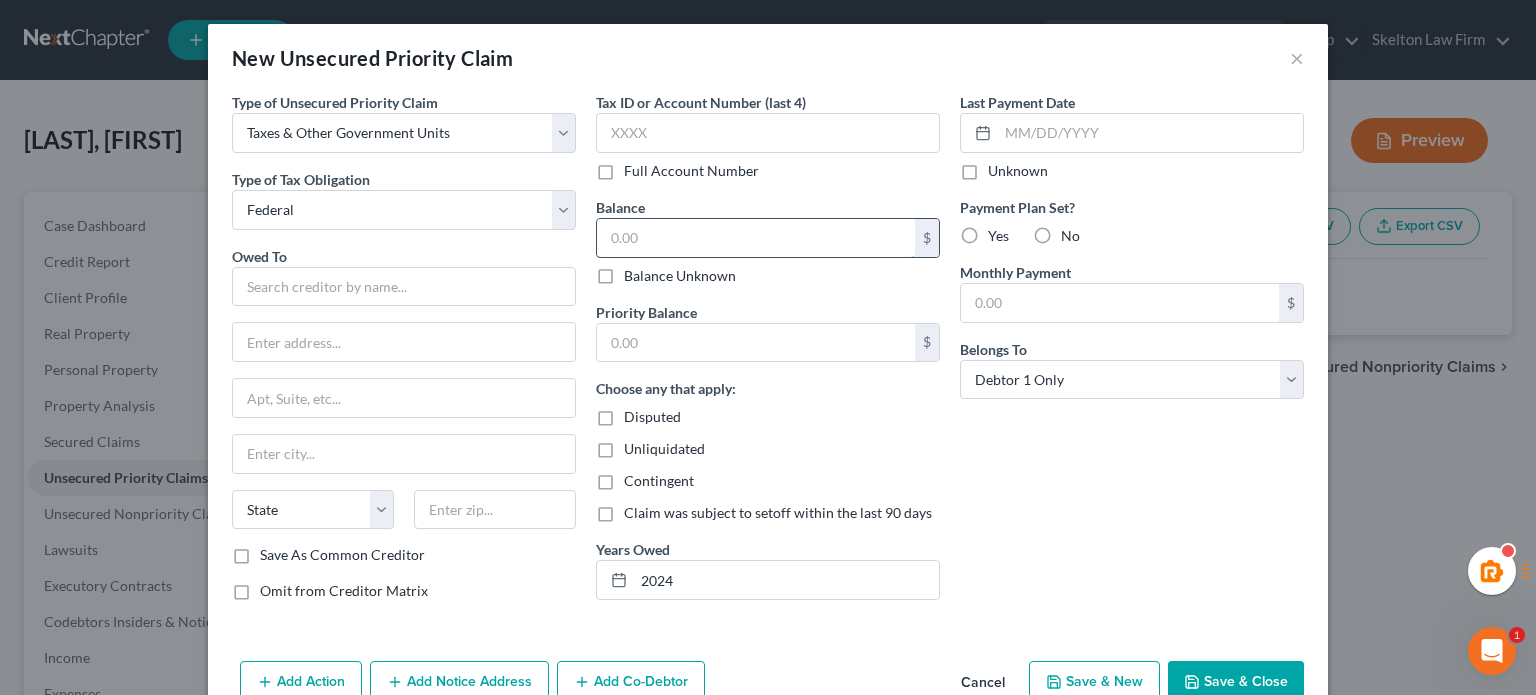 click at bounding box center (756, 238) 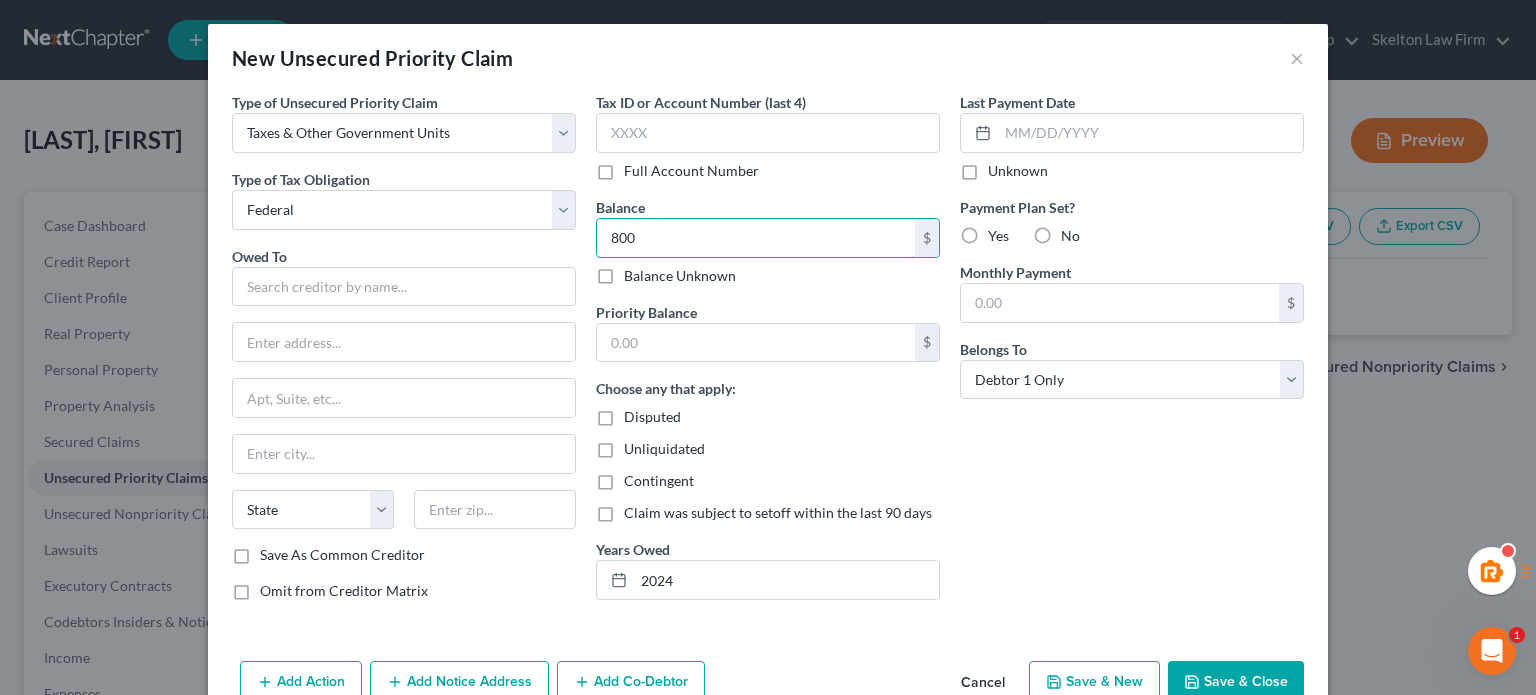 type on "800" 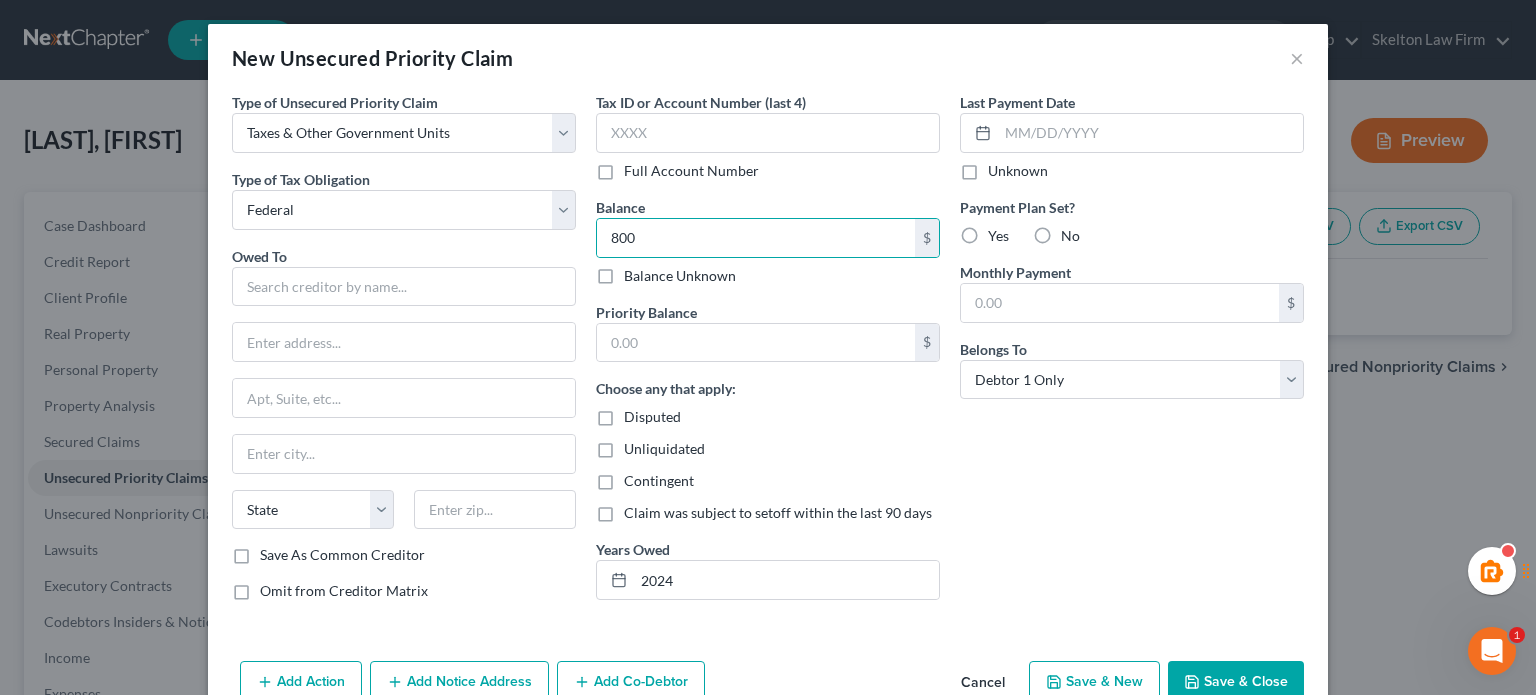 click on "Last Payment Date         Unknown Payment Plan Set? Yes No Monthly Payment $
Belongs To
*
Select Debtor 1 Only Debtor 2 Only Debtor 1 And Debtor 2 Only At Least One Of The Debtors And Another Community Property" at bounding box center [1132, 354] 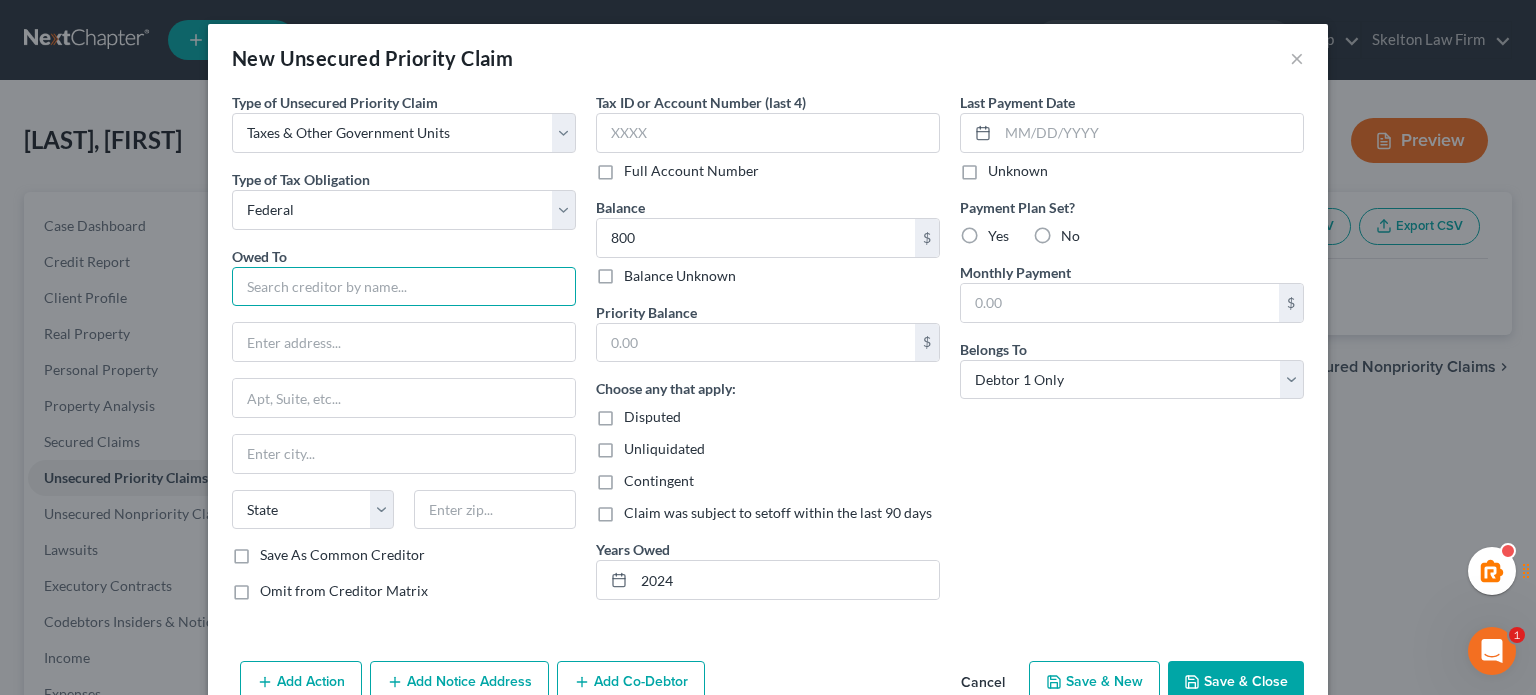 click at bounding box center [404, 287] 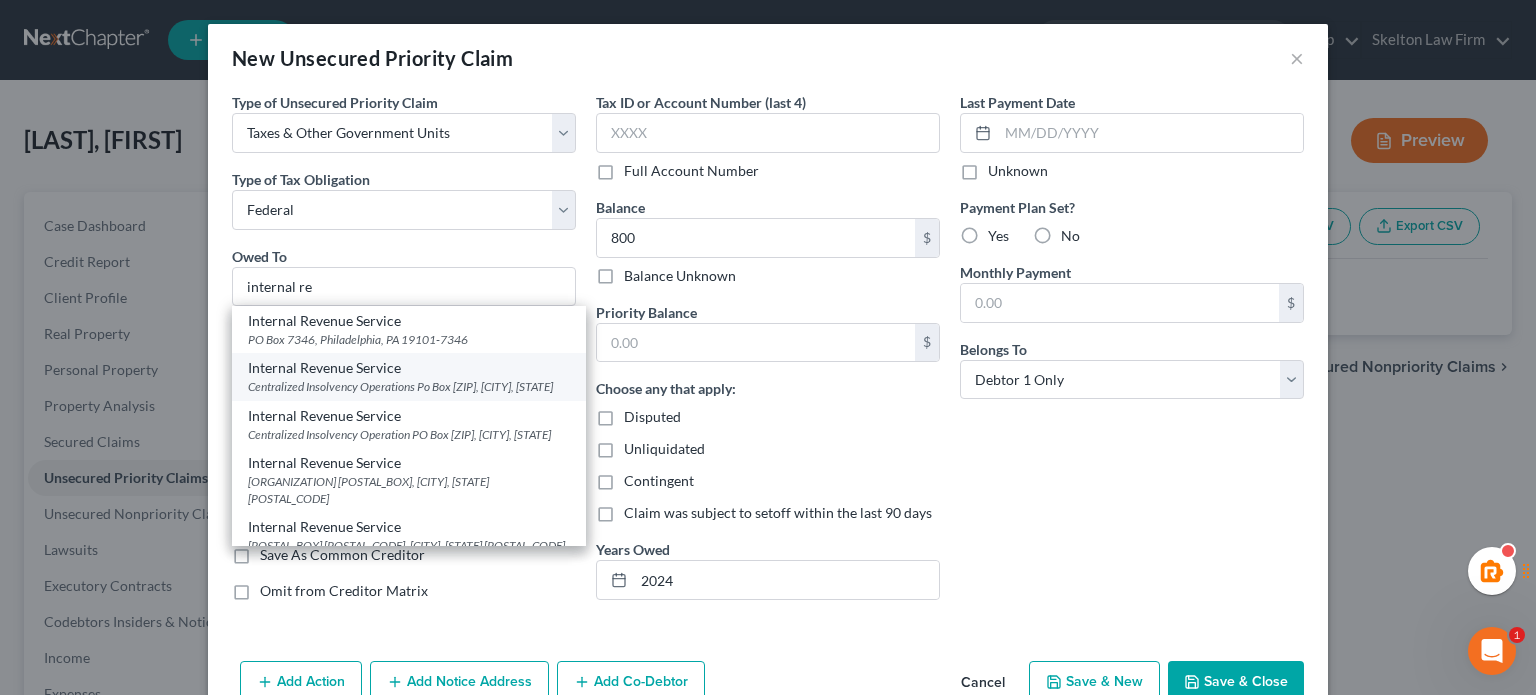 click on "Internal Revenue Service" at bounding box center [409, 368] 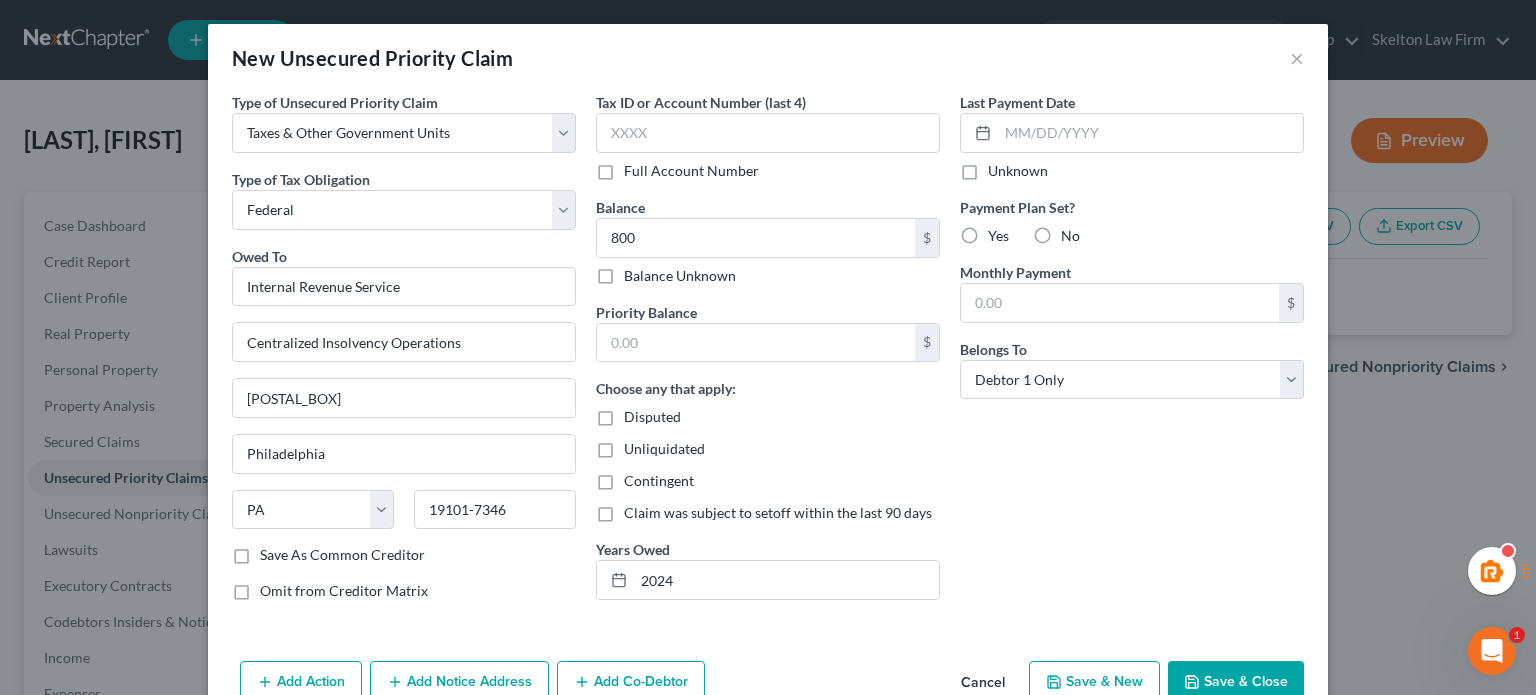 click on "Save & Close" at bounding box center [1236, 682] 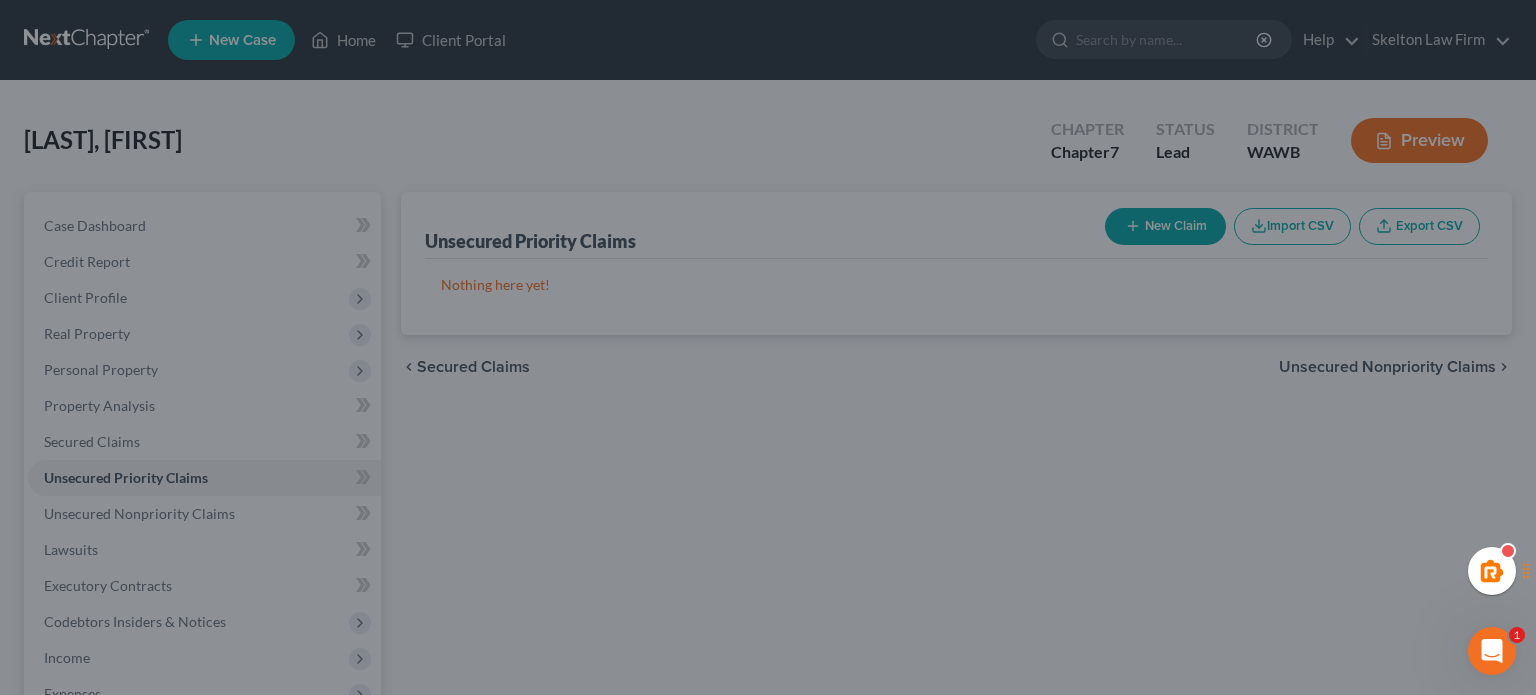 type on "800.00" 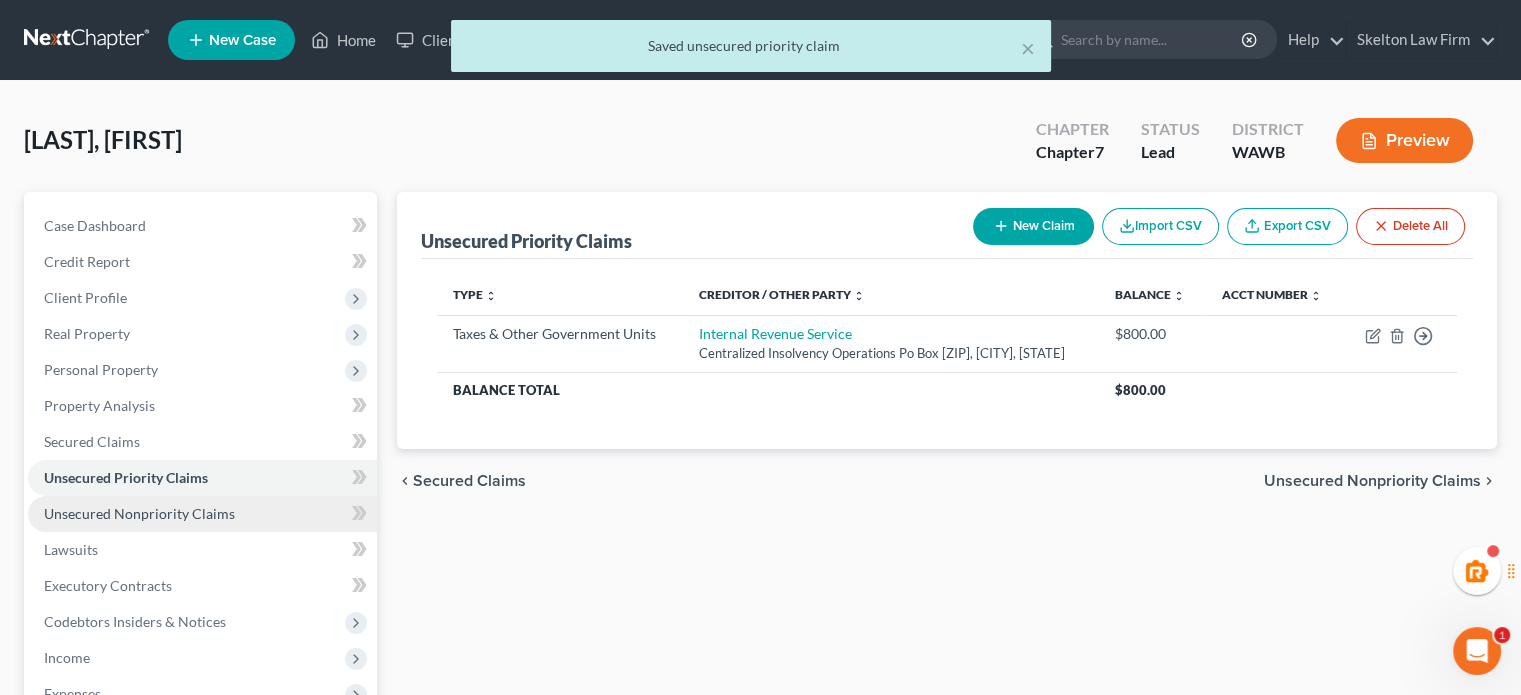 click on "Unsecured Nonpriority Claims" at bounding box center [139, 513] 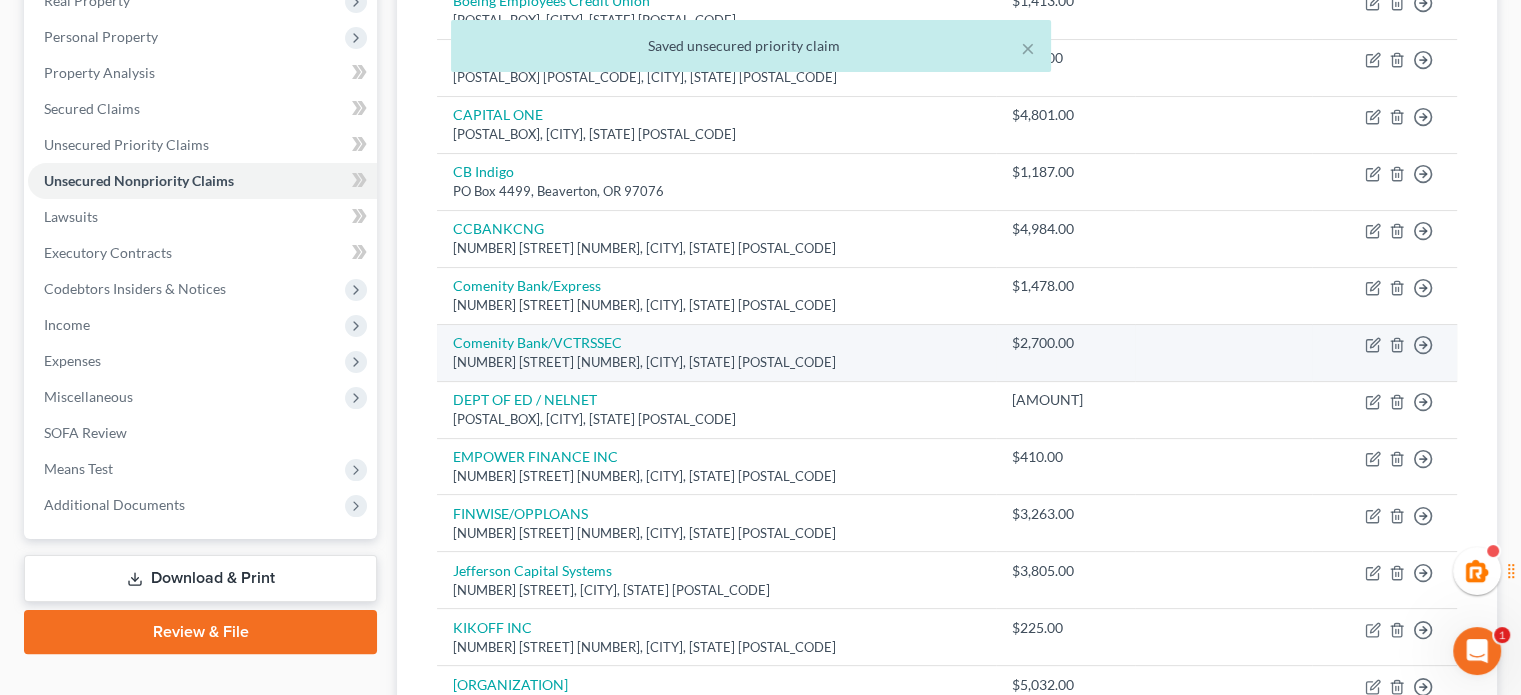 scroll, scrollTop: 0, scrollLeft: 0, axis: both 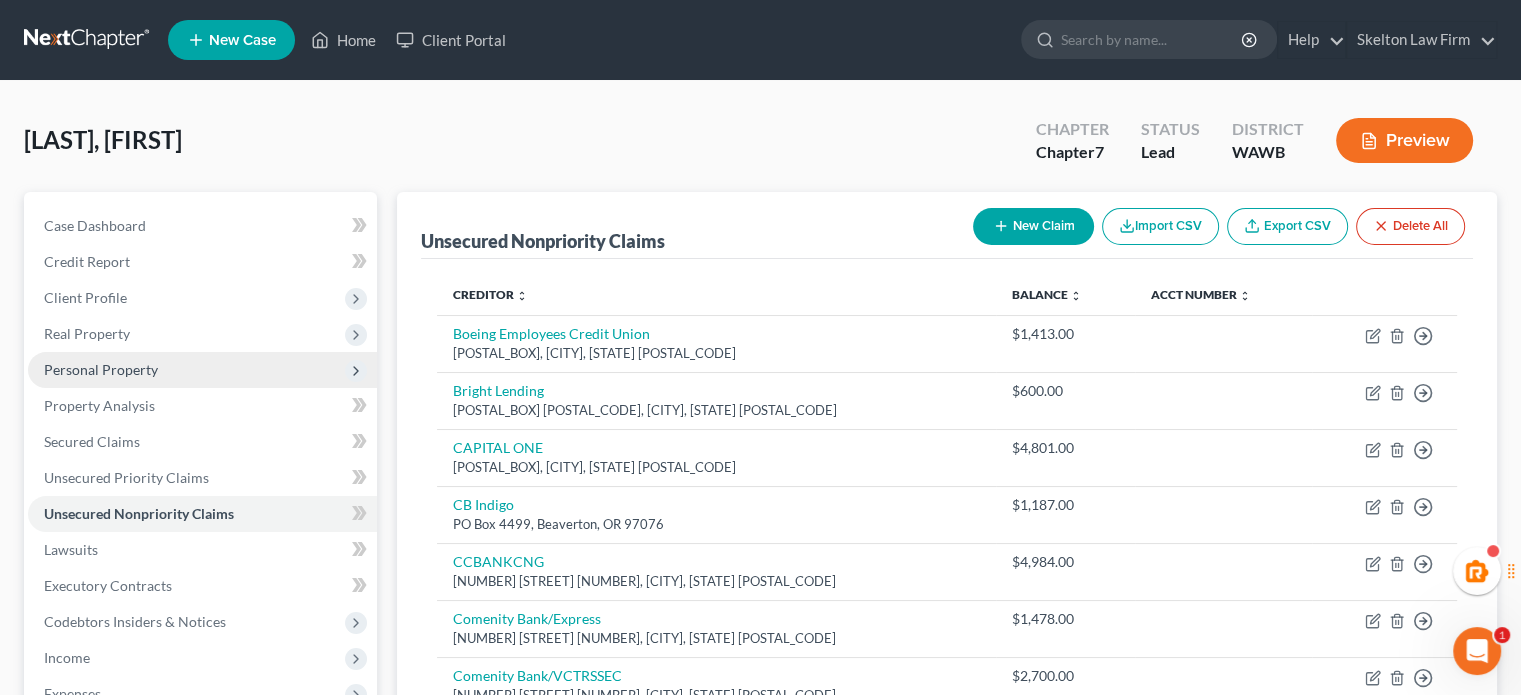 click on "Personal Property" at bounding box center (202, 370) 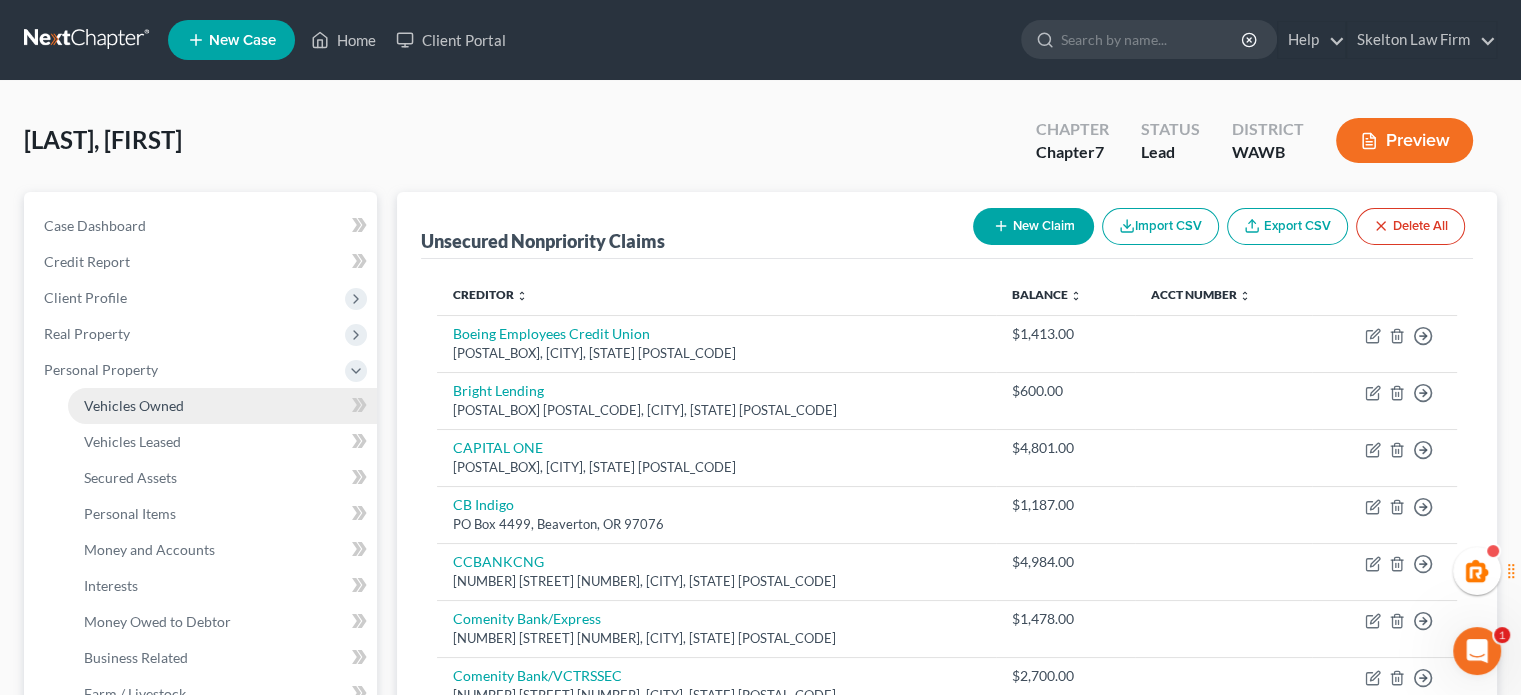 click on "Vehicles Owned" at bounding box center [134, 405] 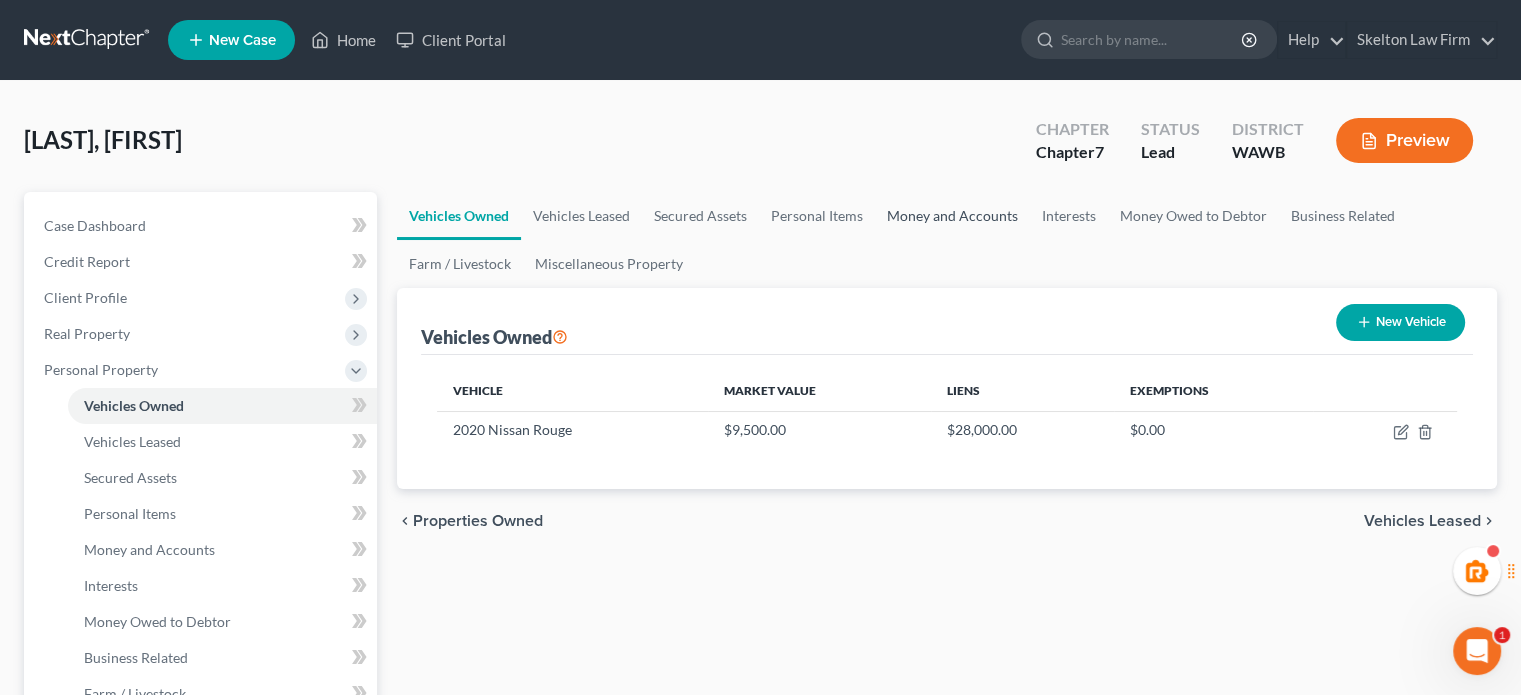 click on "Money and Accounts" at bounding box center [952, 216] 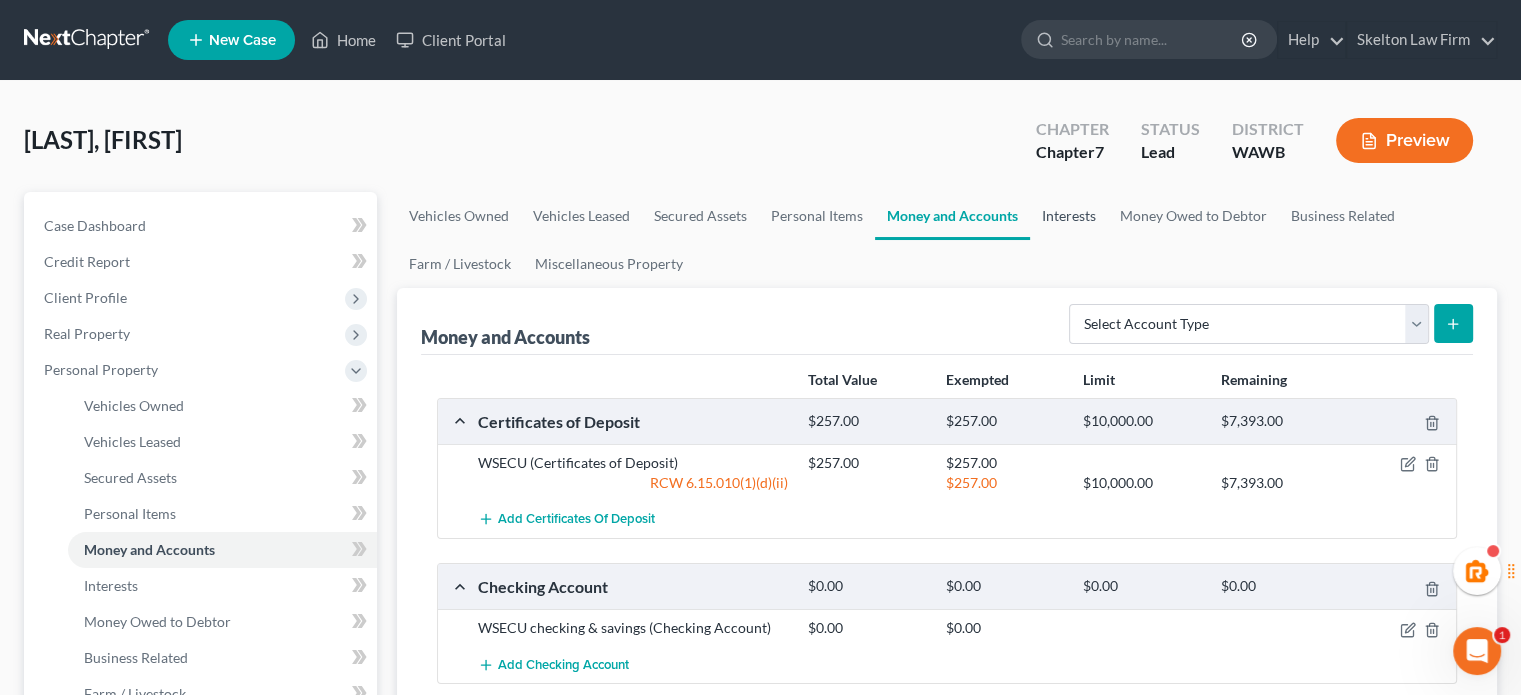 click on "Interests" at bounding box center (1069, 216) 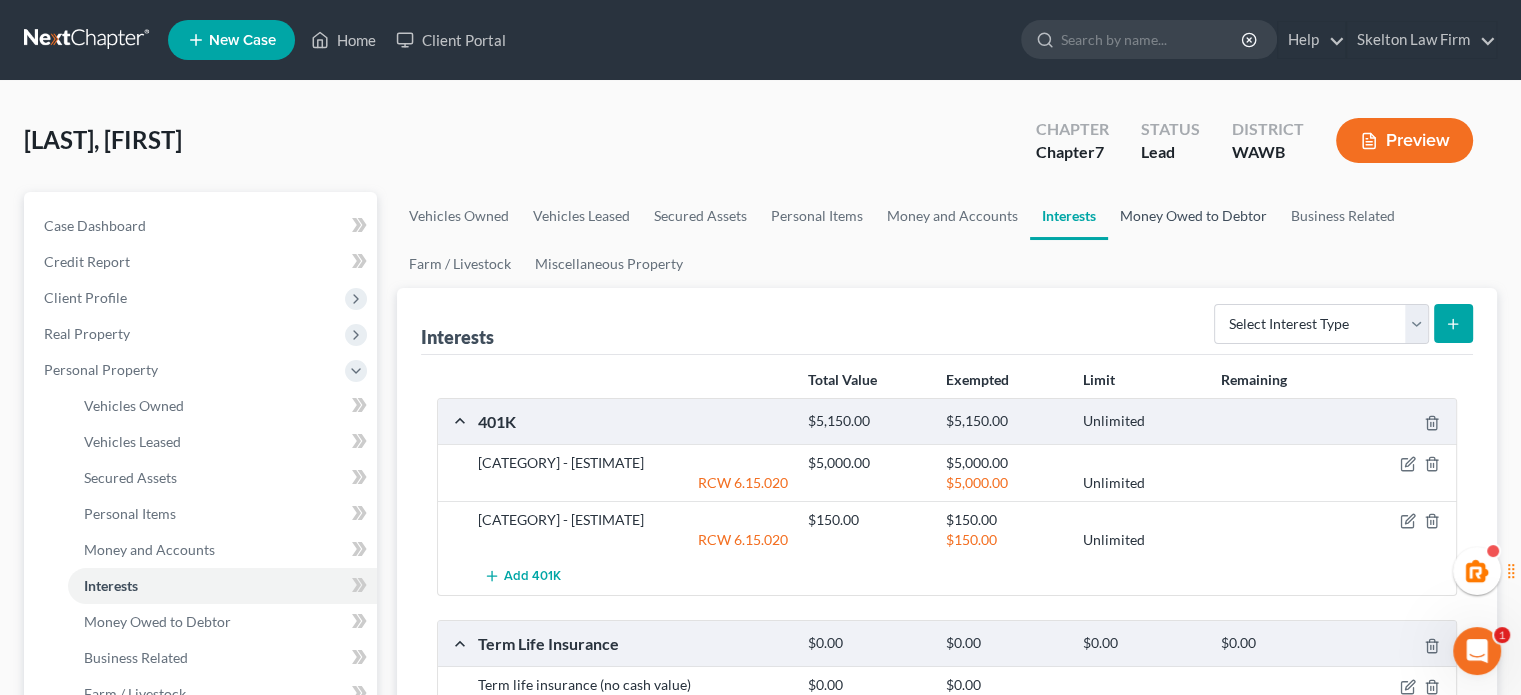 click on "Money Owed to Debtor" at bounding box center [1193, 216] 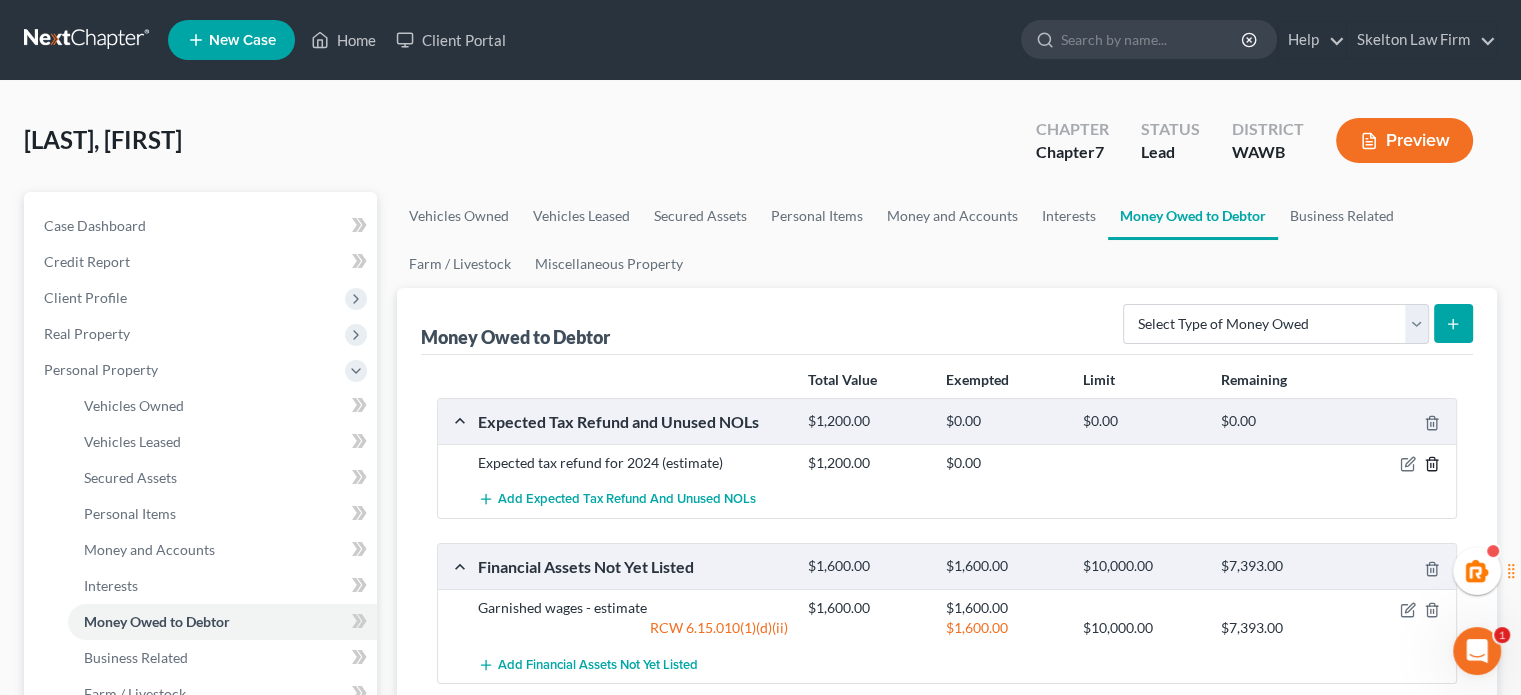 click 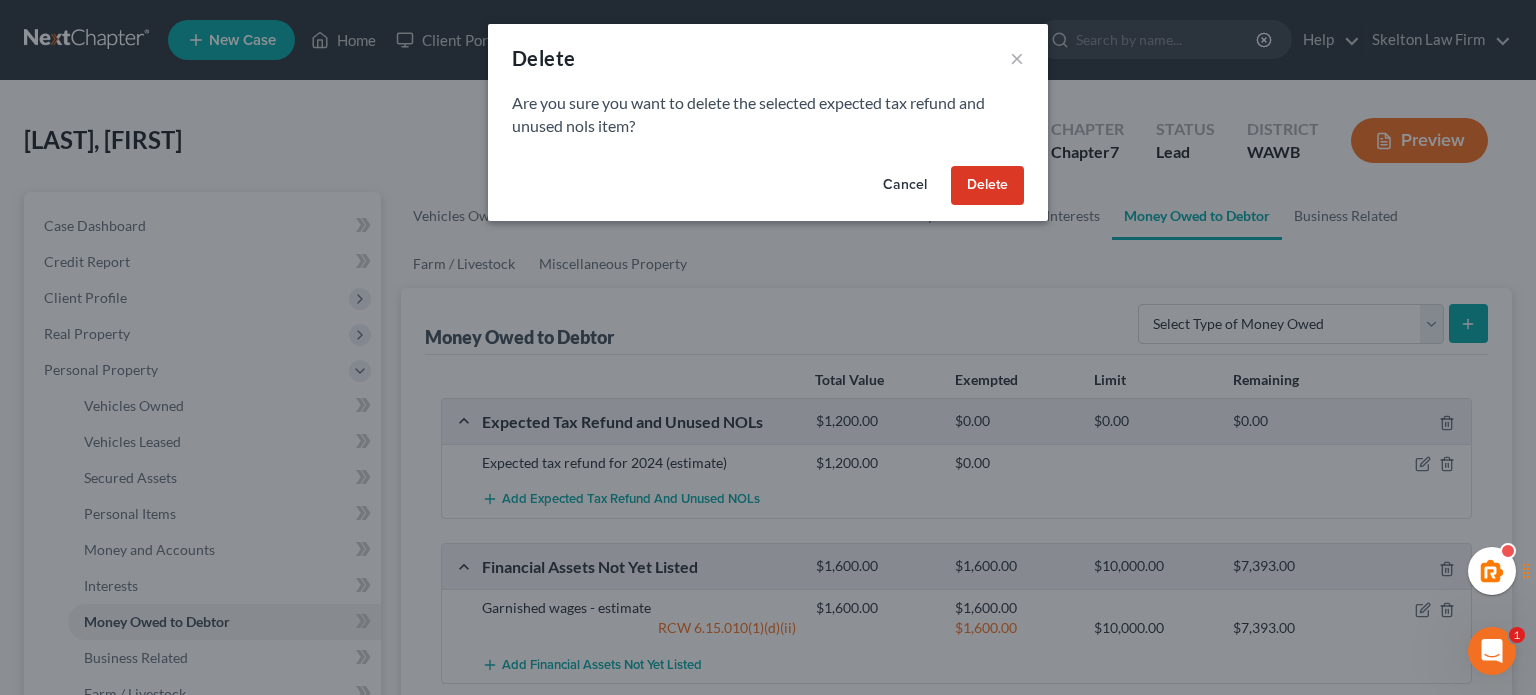 click on "Delete" at bounding box center (987, 186) 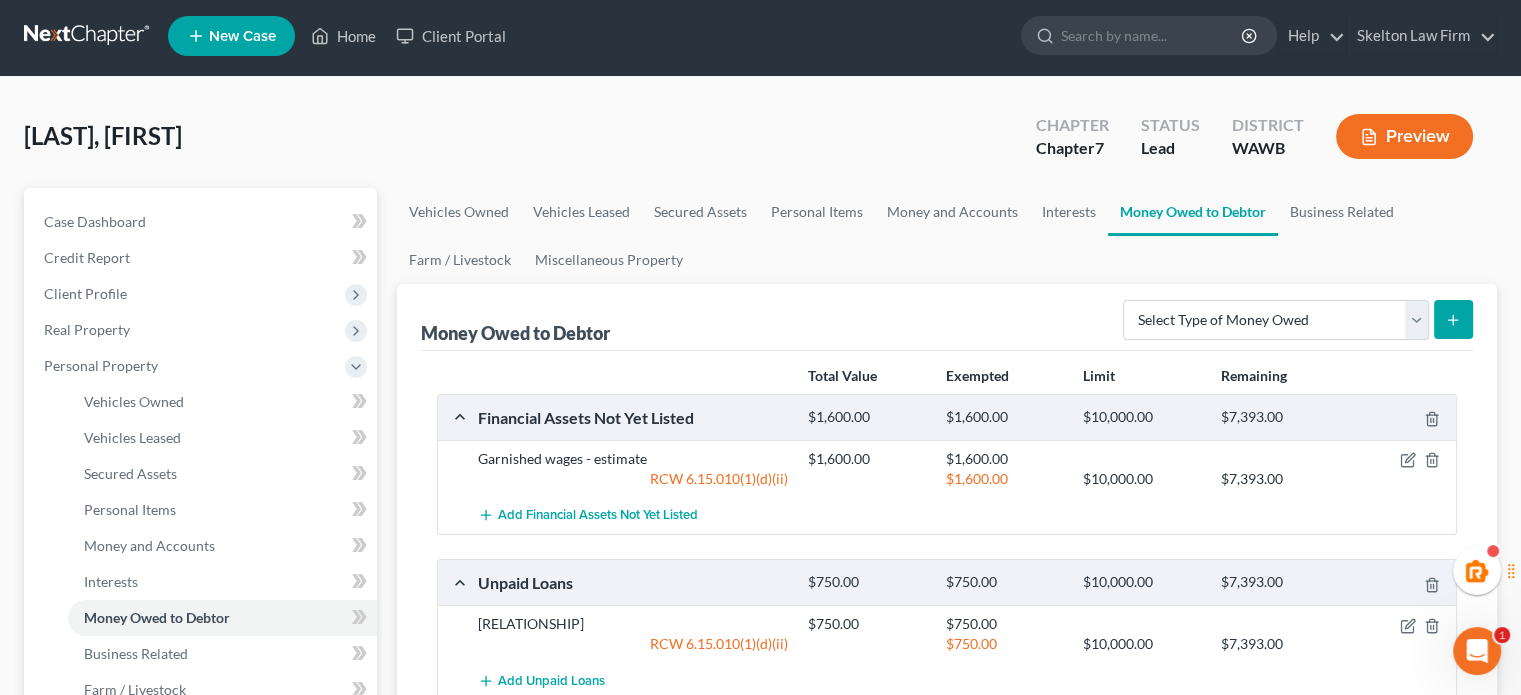 scroll, scrollTop: 0, scrollLeft: 0, axis: both 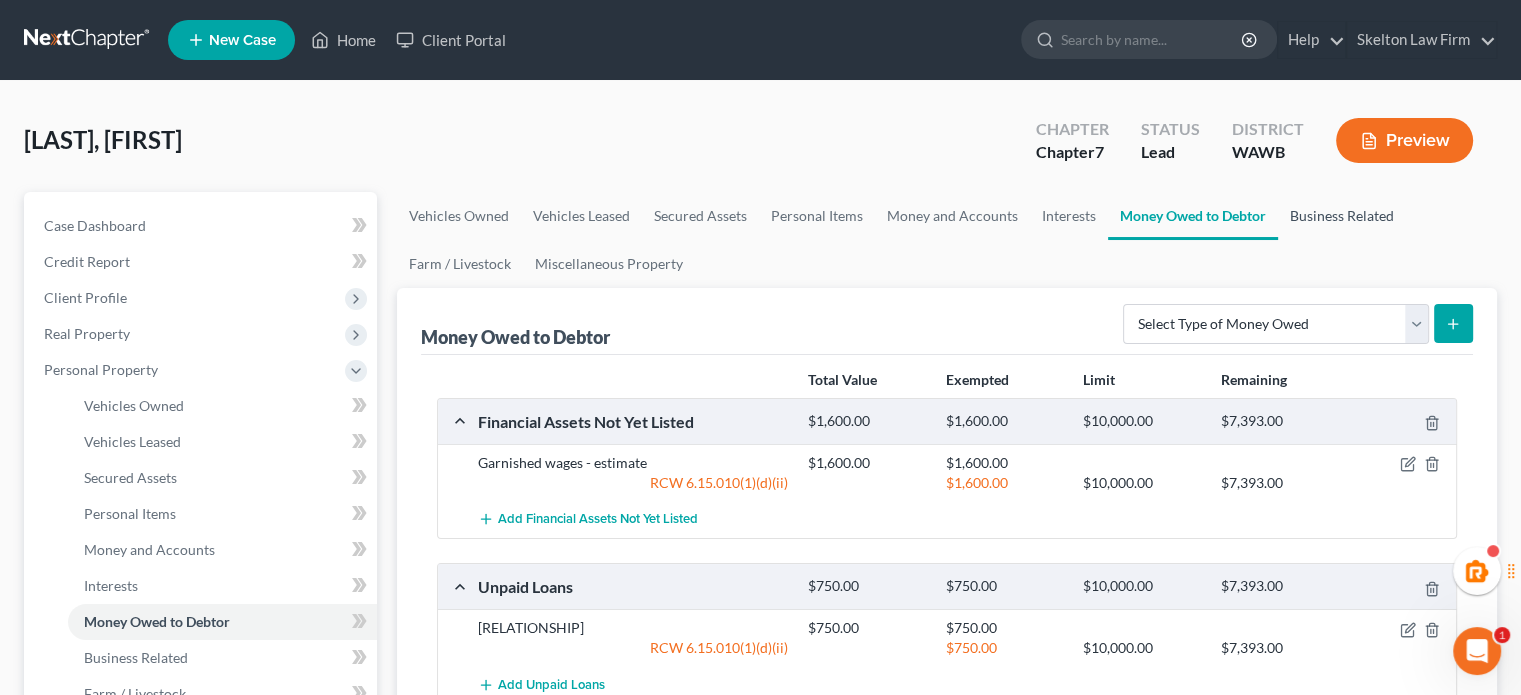 click on "Business Related" at bounding box center [1342, 216] 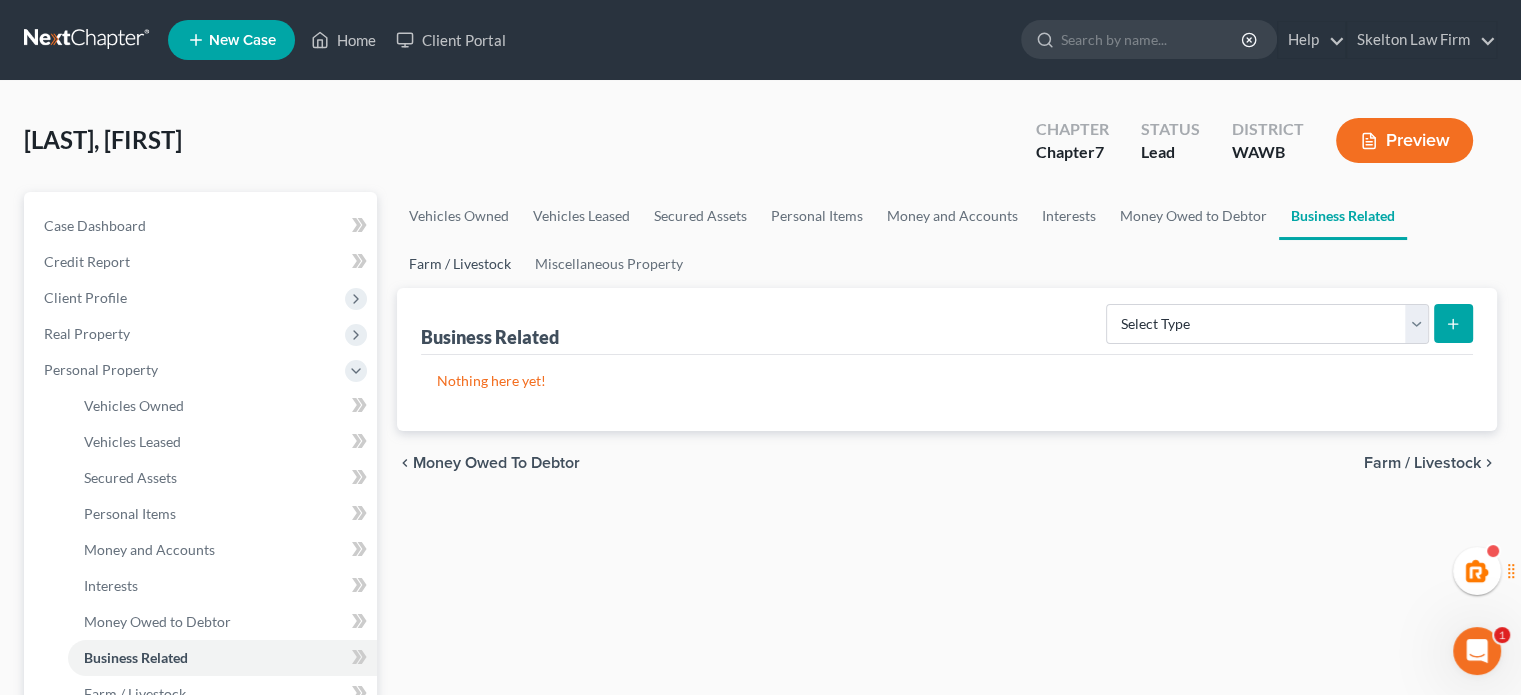 click on "Farm / Livestock" at bounding box center (460, 264) 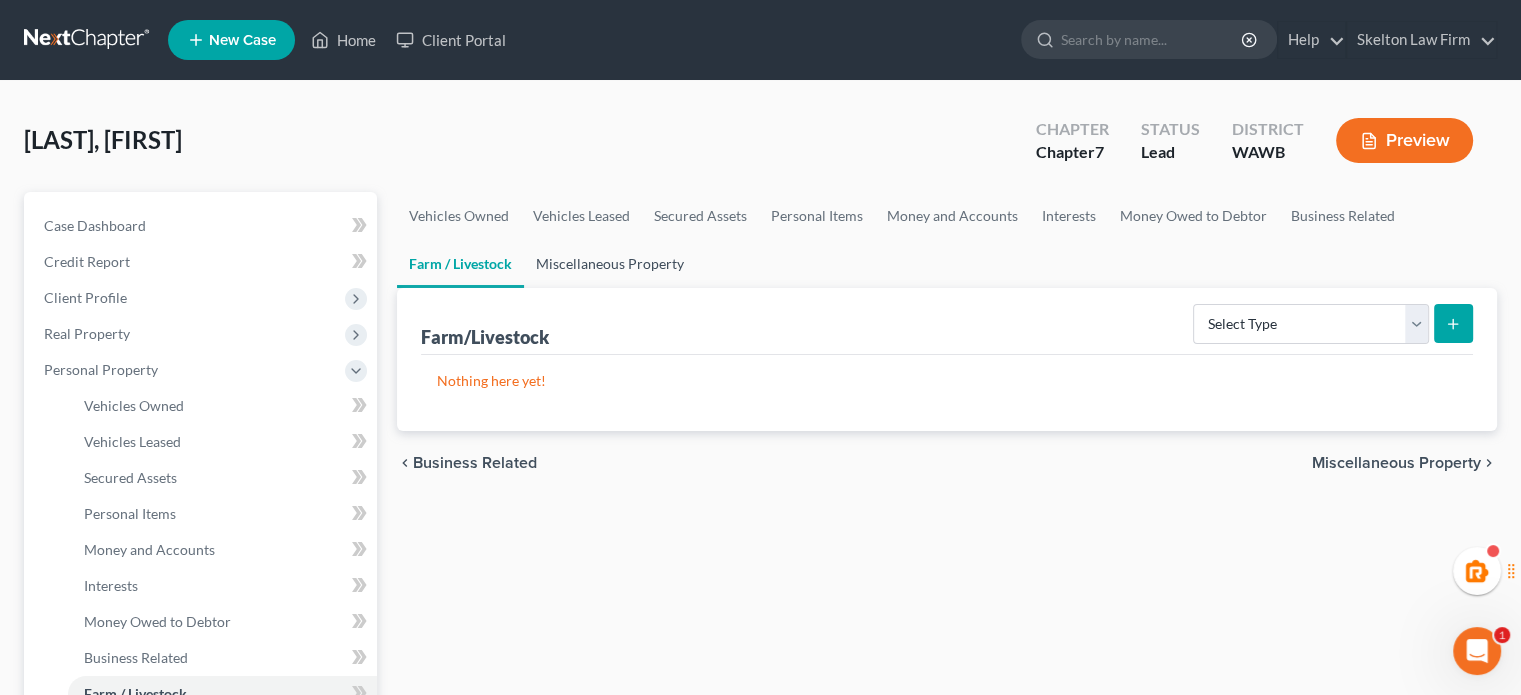 click on "Miscellaneous Property" at bounding box center (610, 264) 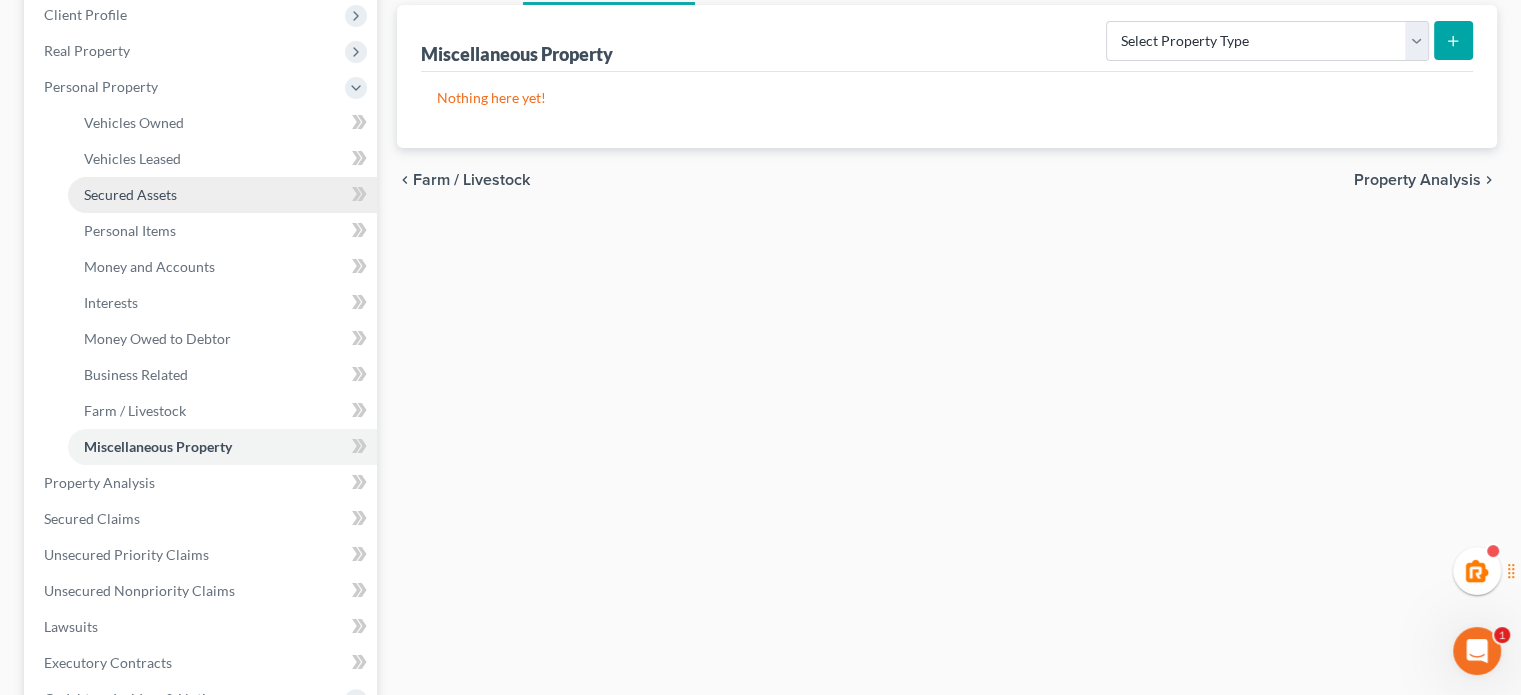 scroll, scrollTop: 333, scrollLeft: 0, axis: vertical 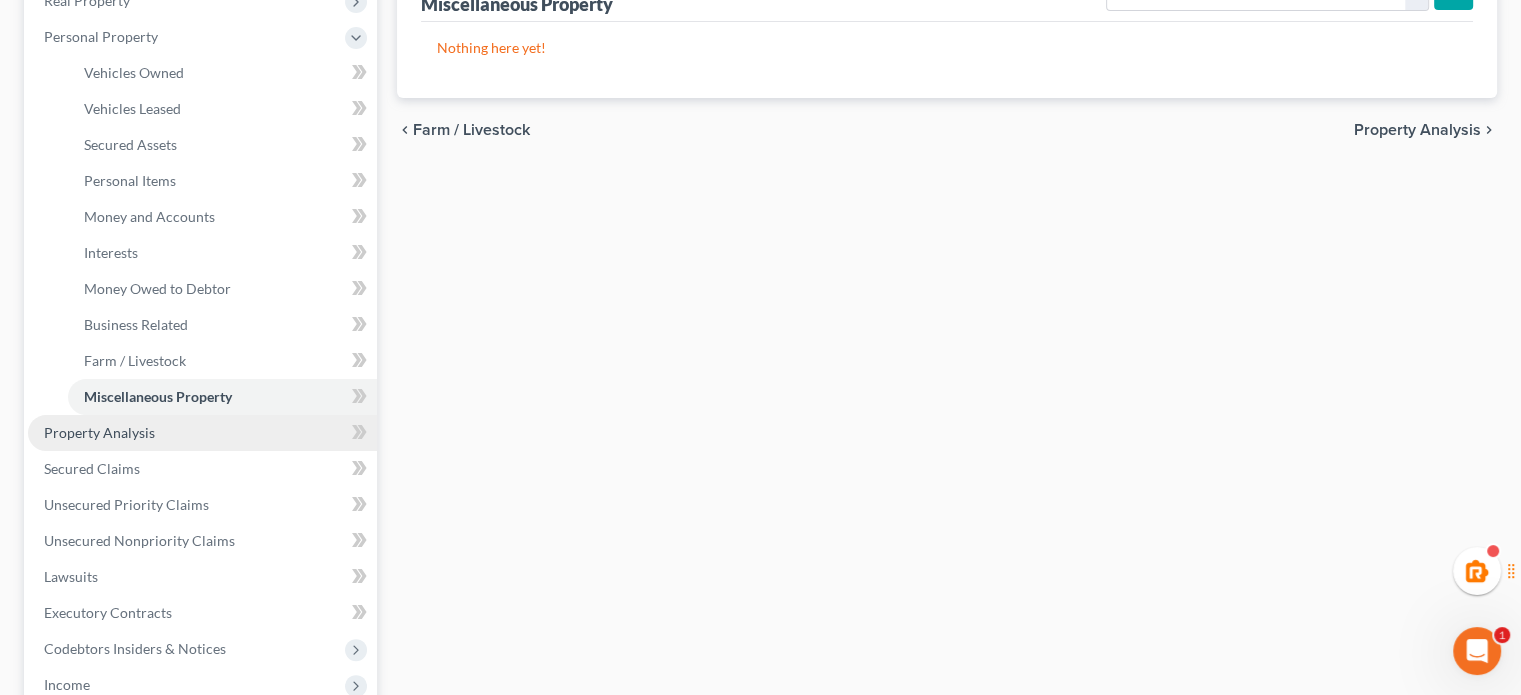 click on "Property Analysis" at bounding box center (202, 433) 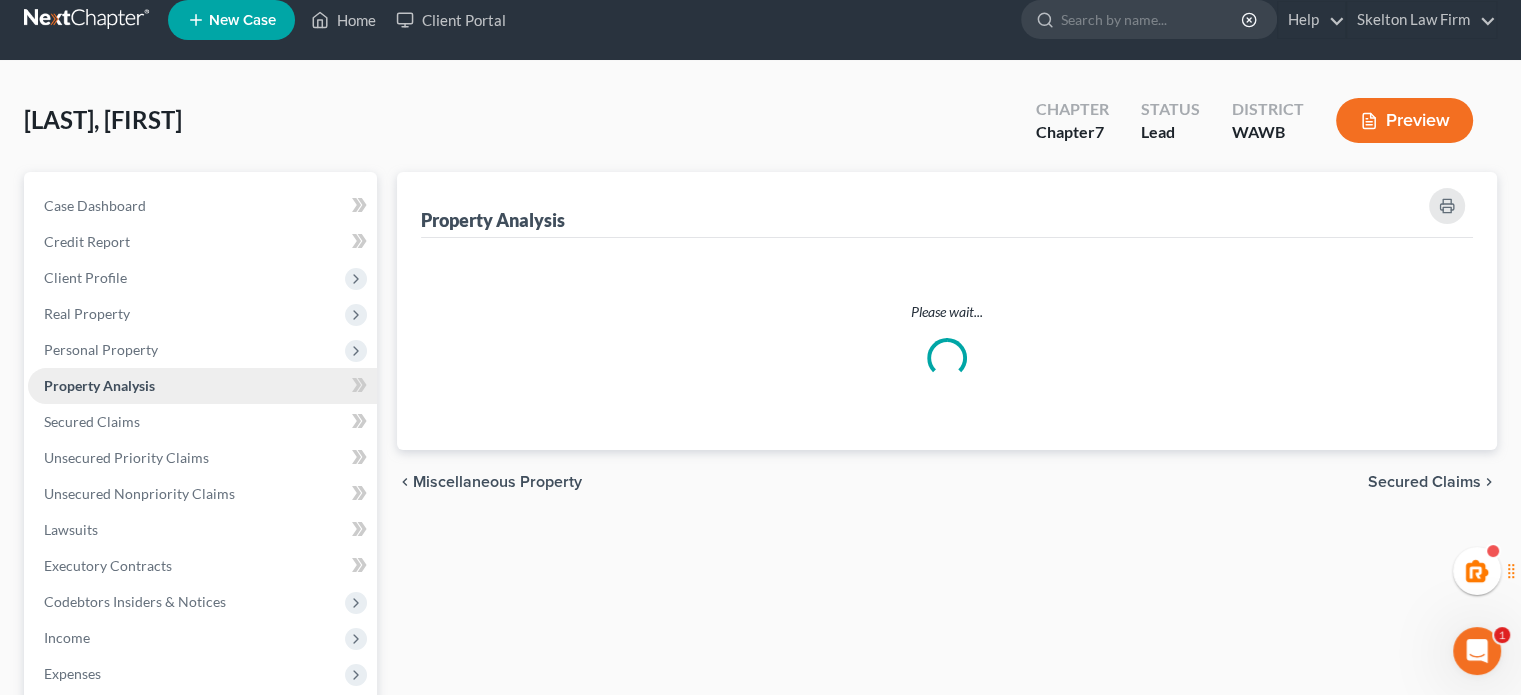 scroll, scrollTop: 0, scrollLeft: 0, axis: both 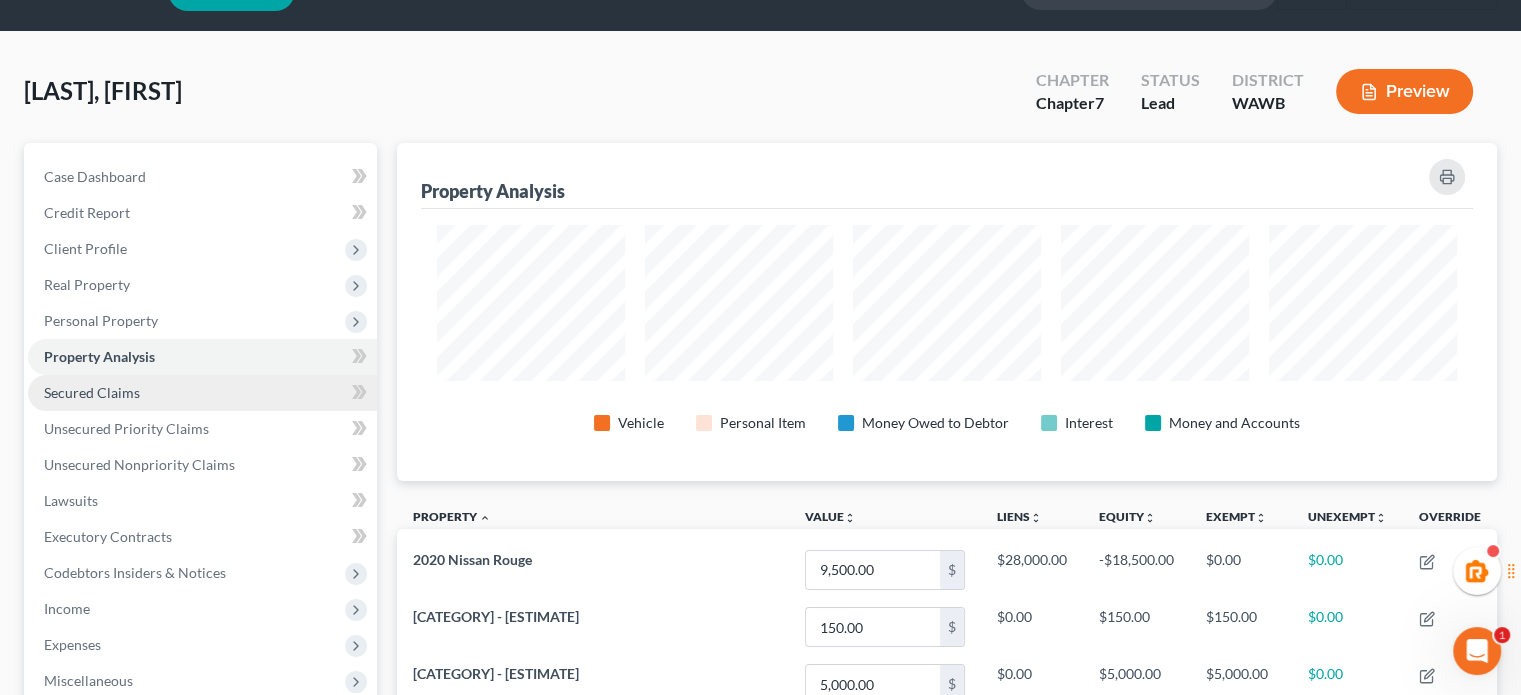 click on "Secured Claims" at bounding box center [92, 392] 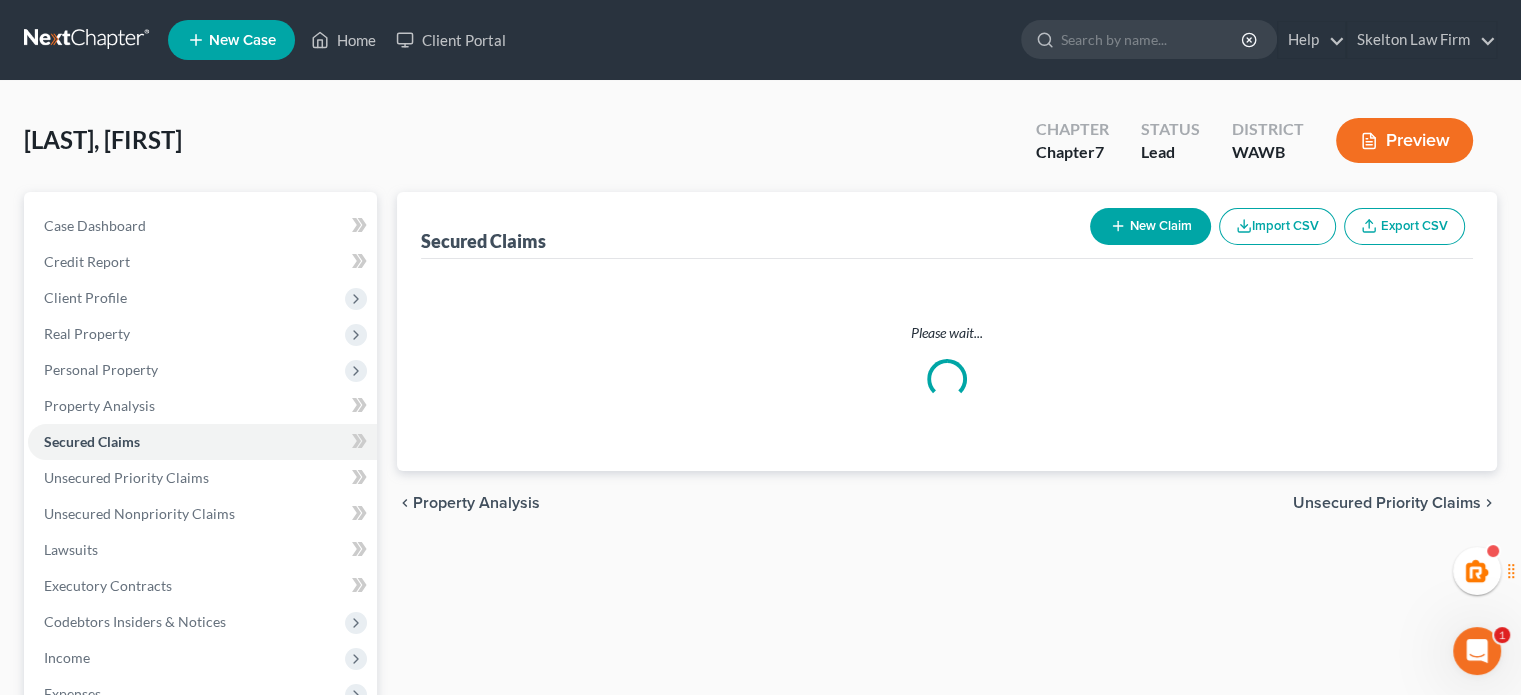 scroll, scrollTop: 0, scrollLeft: 0, axis: both 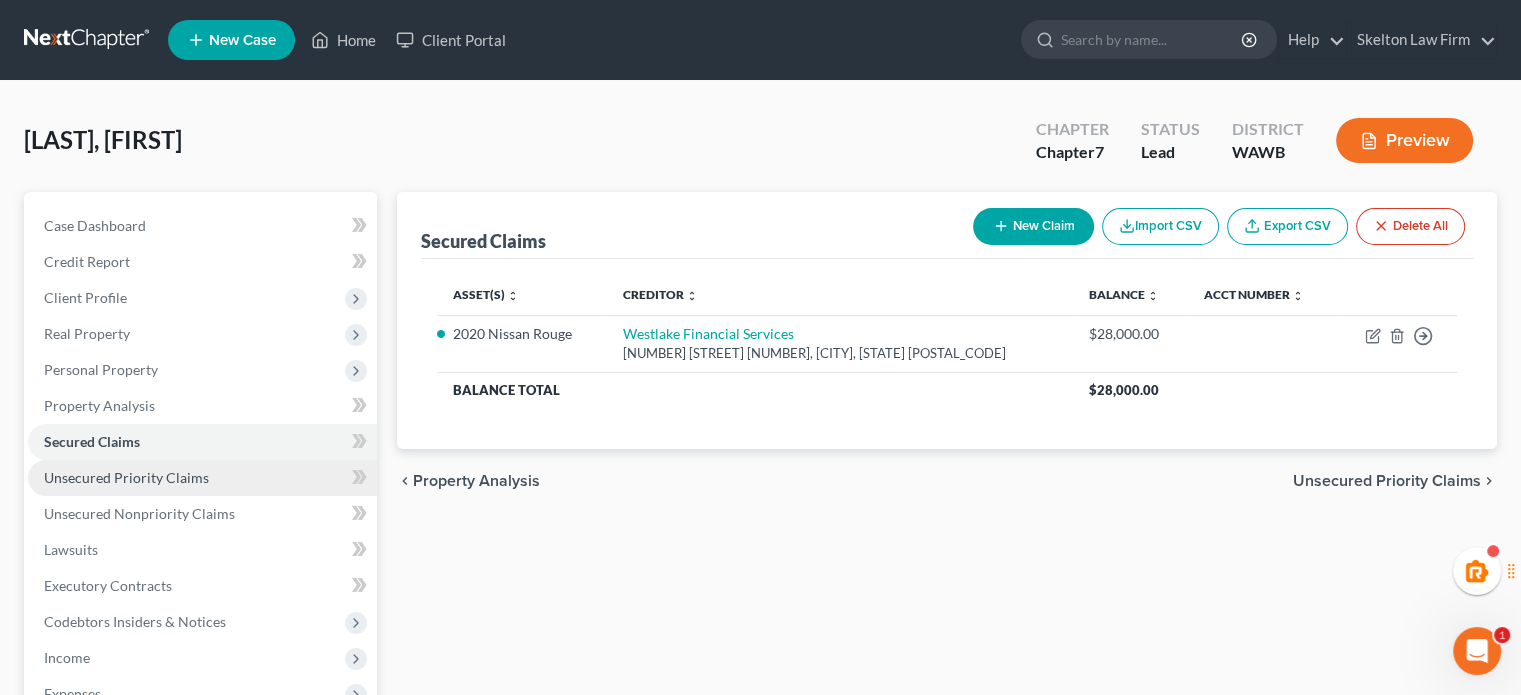 click on "Unsecured Priority Claims" at bounding box center [202, 478] 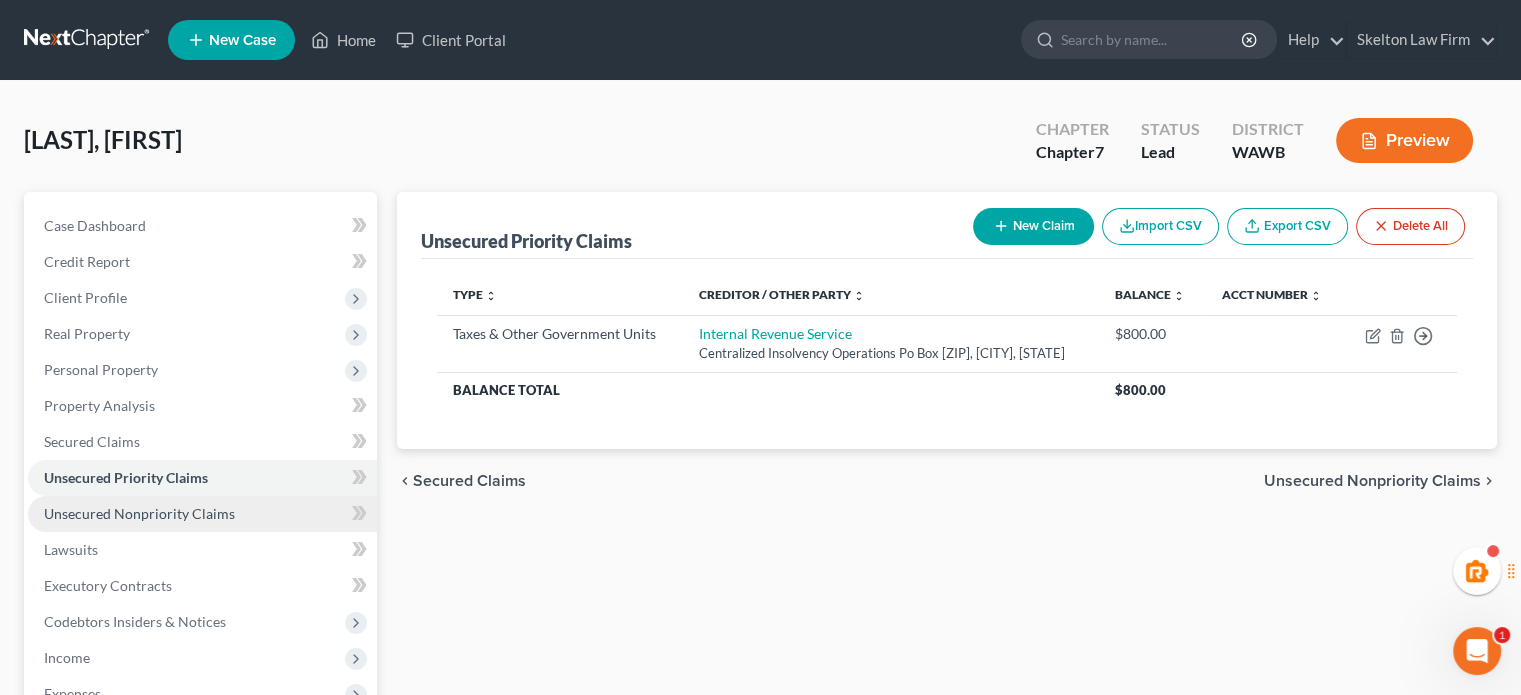 click on "Unsecured Nonpriority Claims" at bounding box center (139, 513) 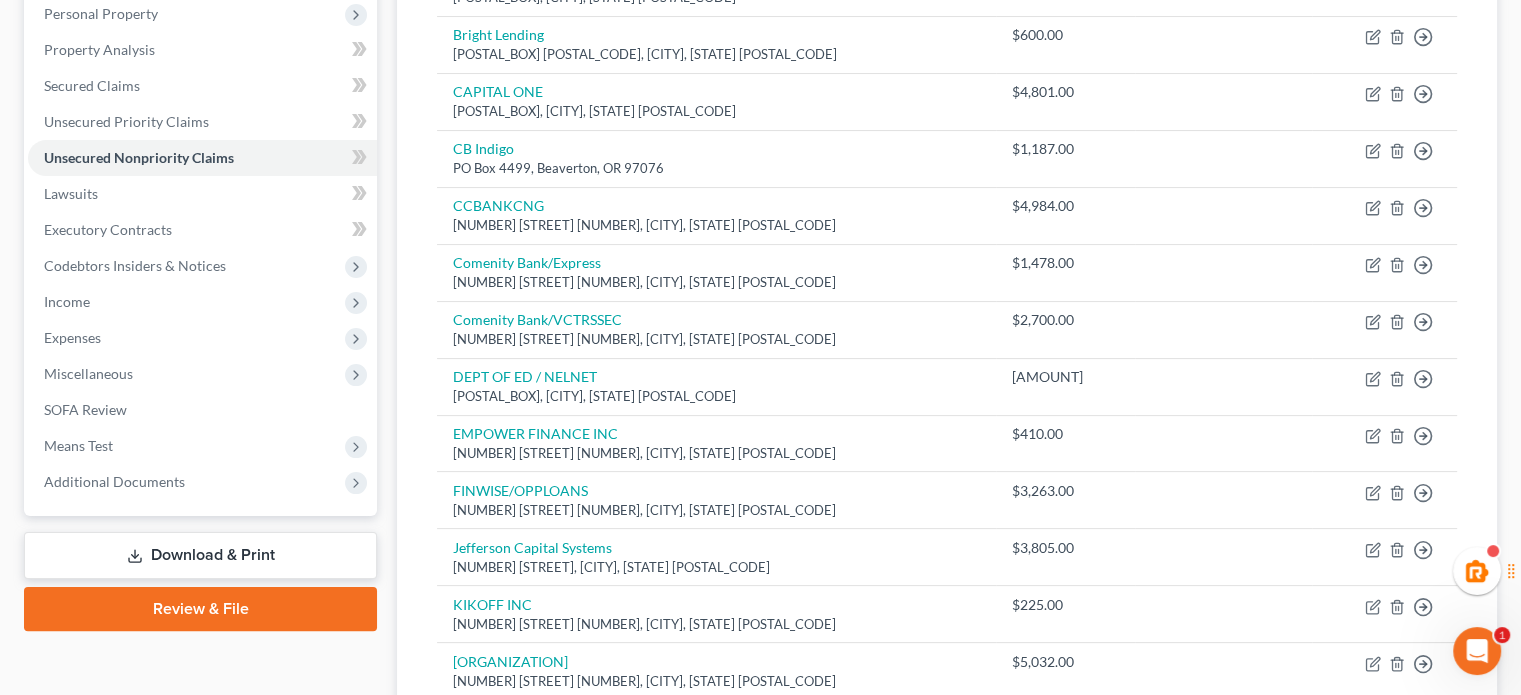 scroll, scrollTop: 248, scrollLeft: 0, axis: vertical 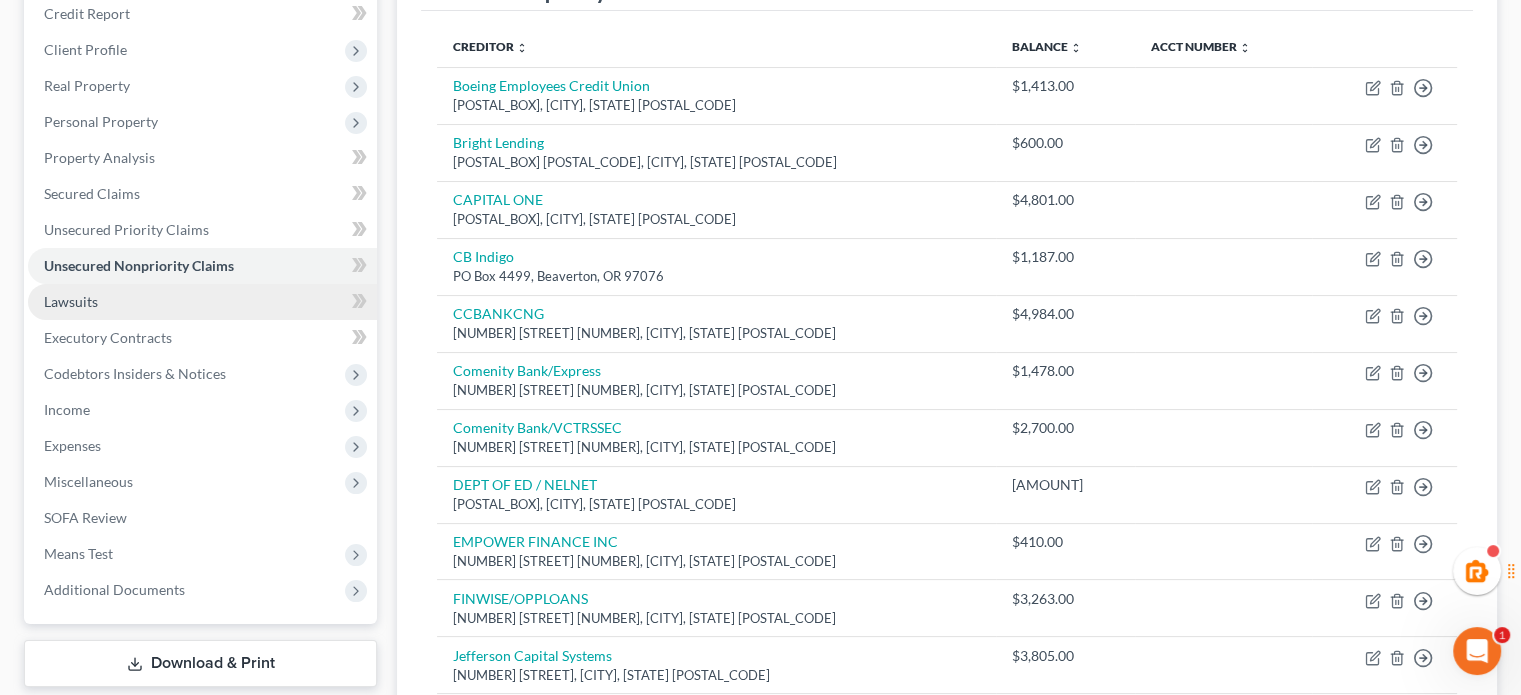 click on "Lawsuits" at bounding box center (71, 301) 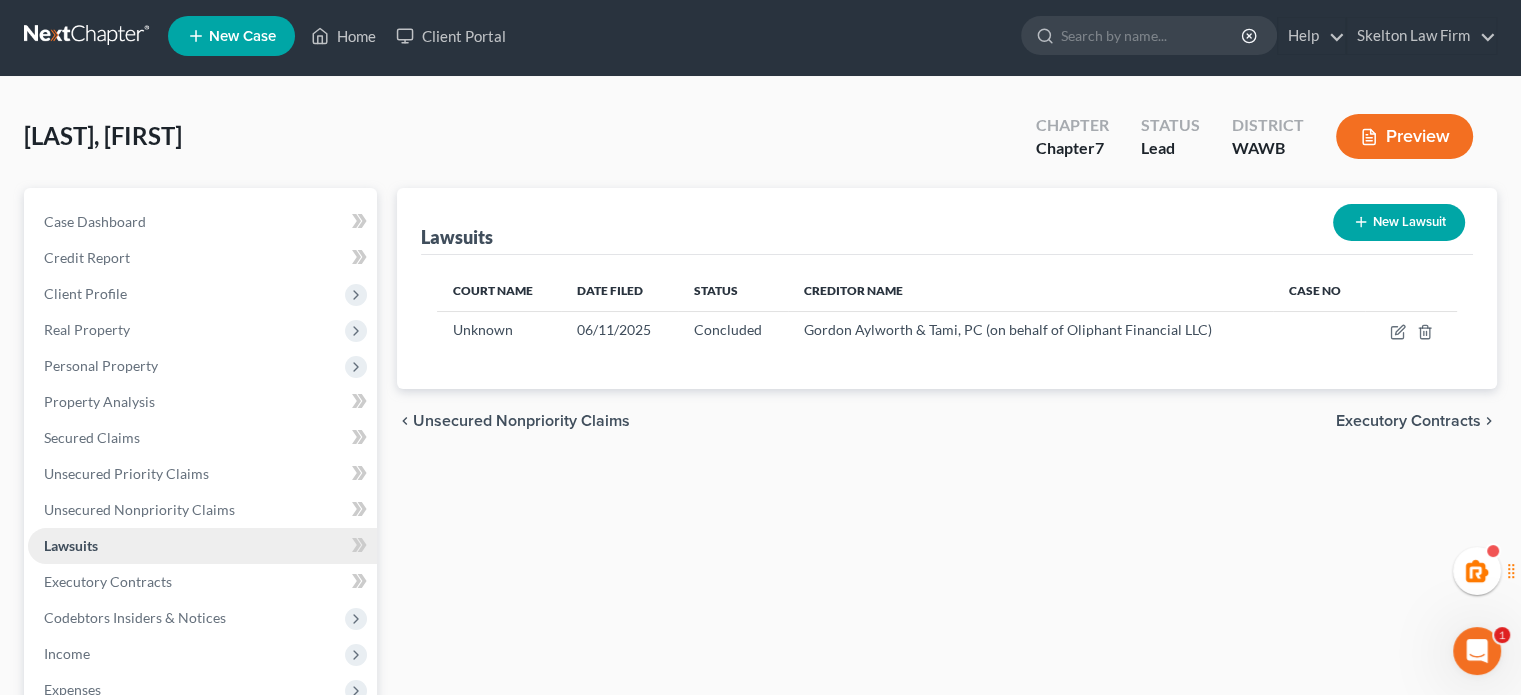 scroll, scrollTop: 0, scrollLeft: 0, axis: both 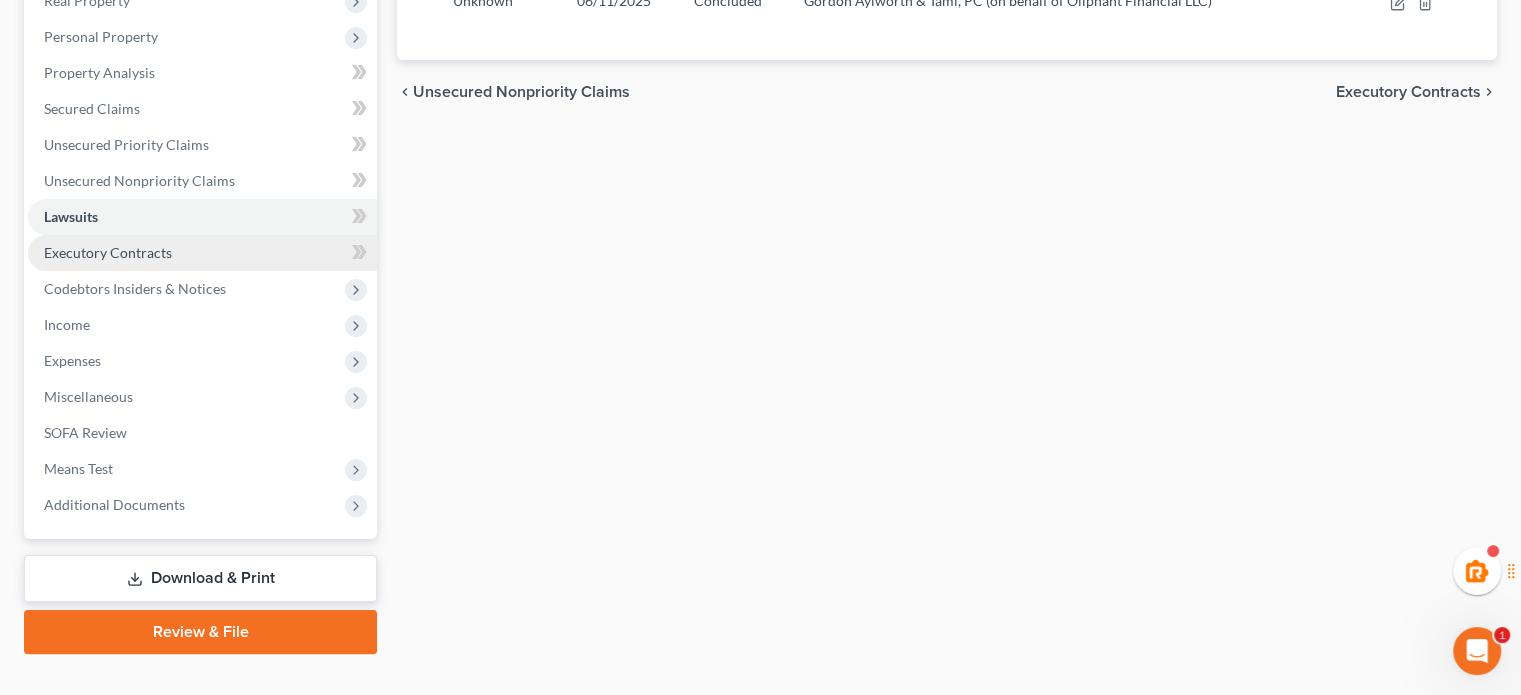 click on "Executory Contracts" at bounding box center (202, 253) 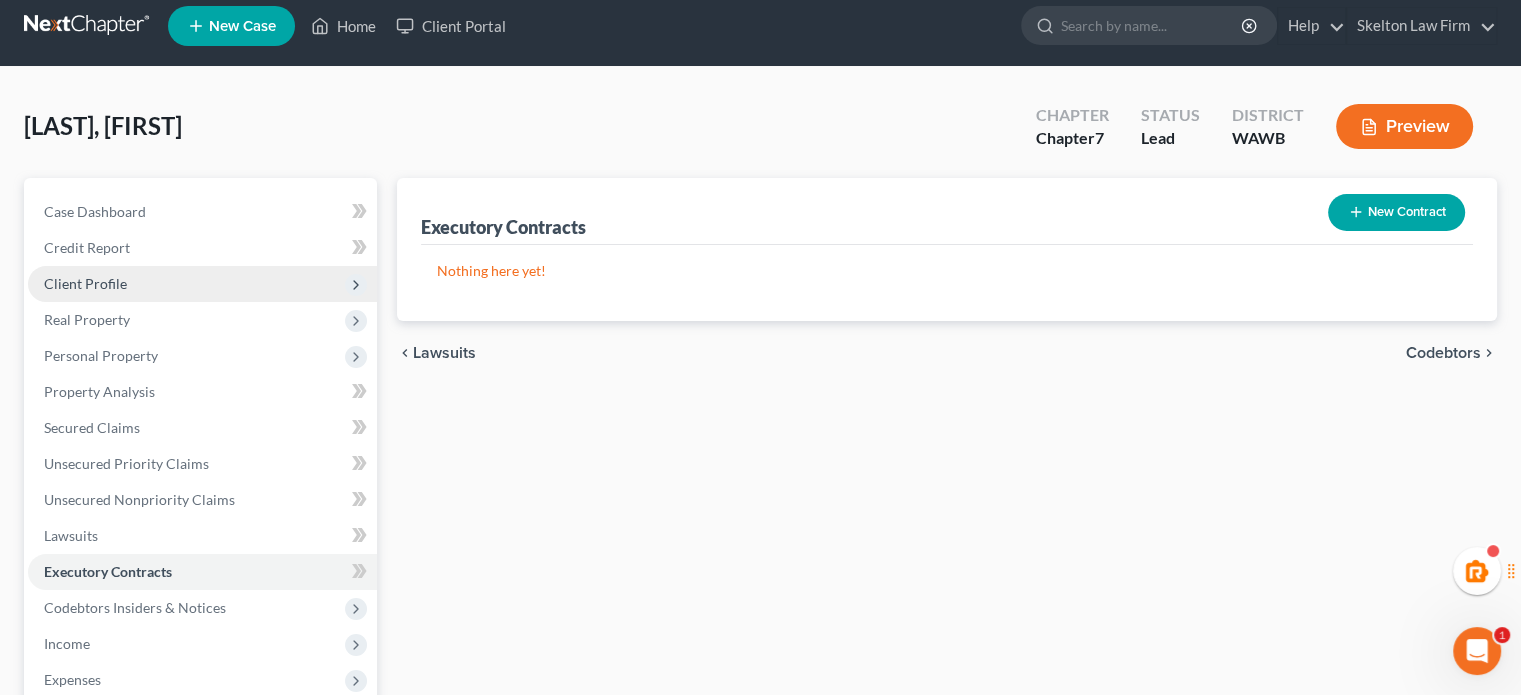 scroll, scrollTop: 0, scrollLeft: 0, axis: both 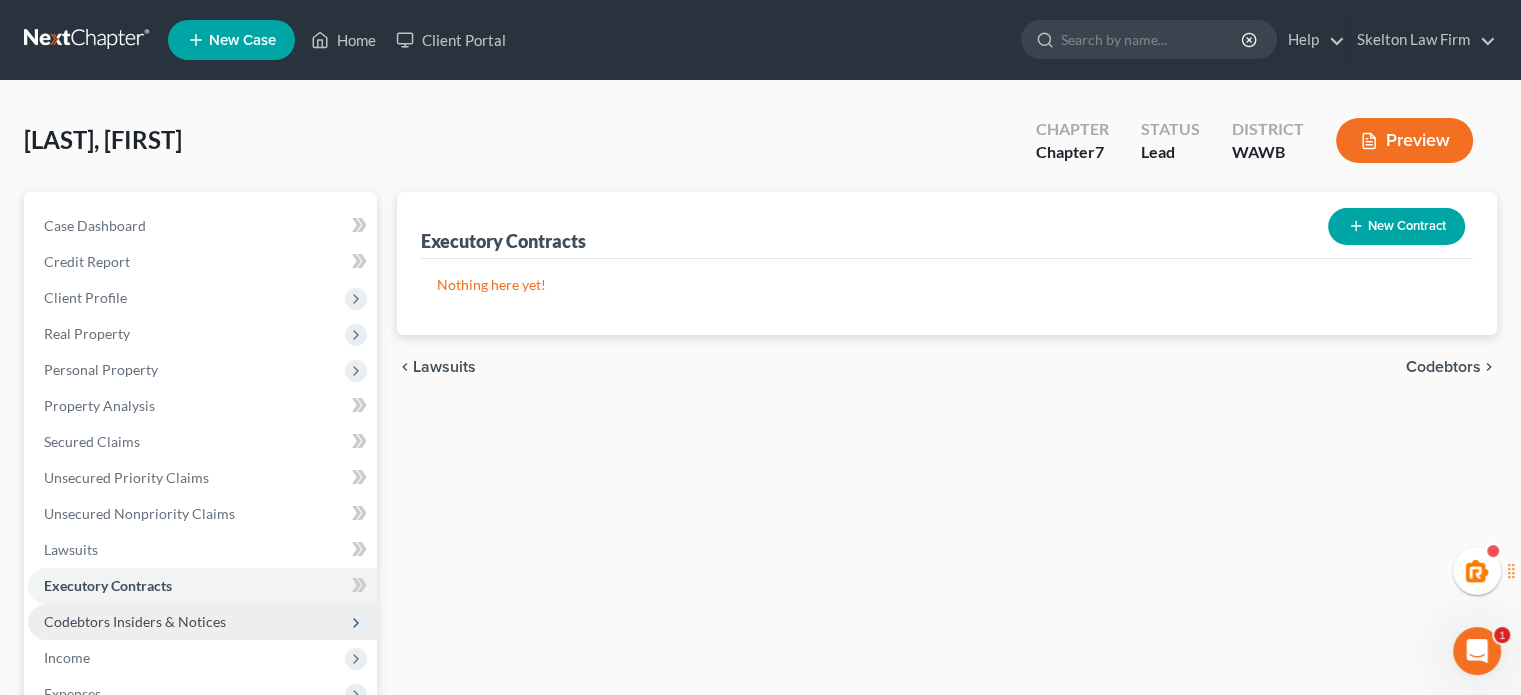 click on "Codebtors Insiders & Notices" at bounding box center [135, 621] 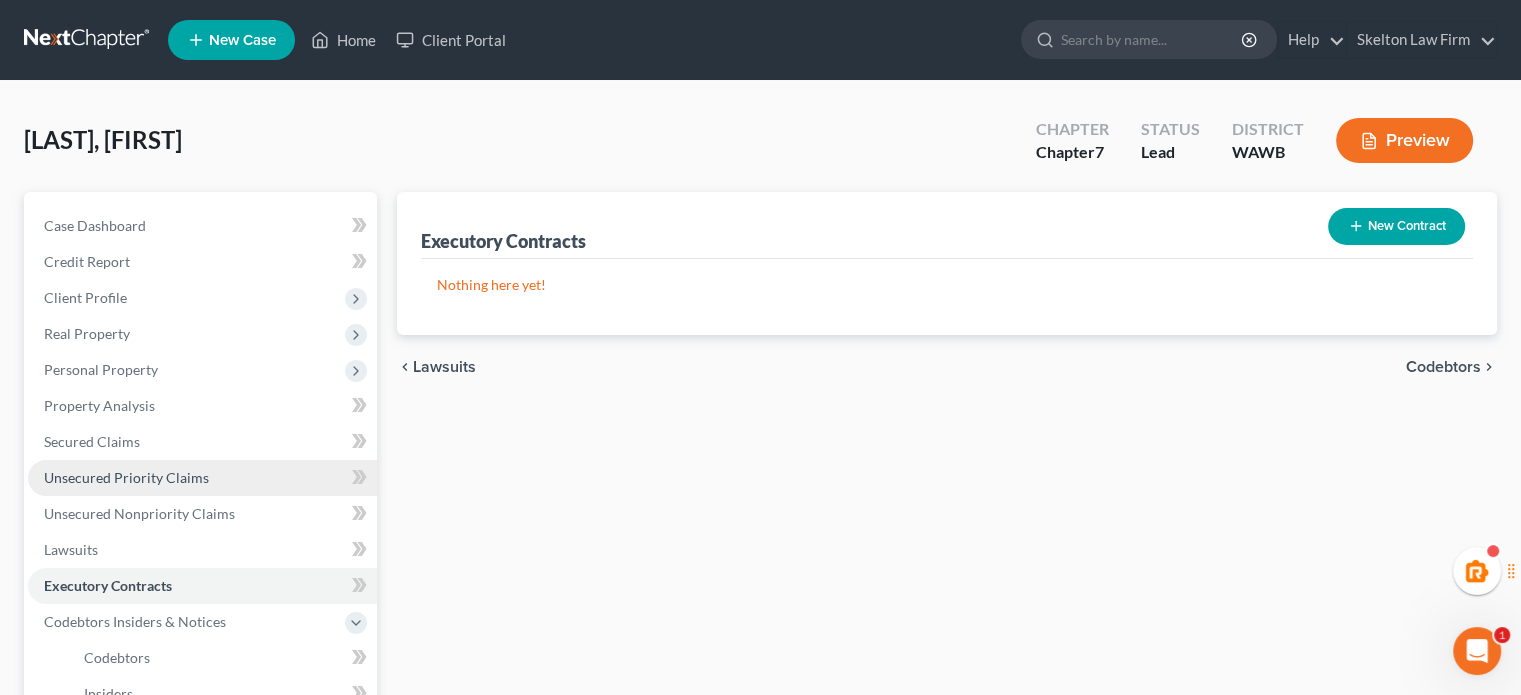 scroll, scrollTop: 333, scrollLeft: 0, axis: vertical 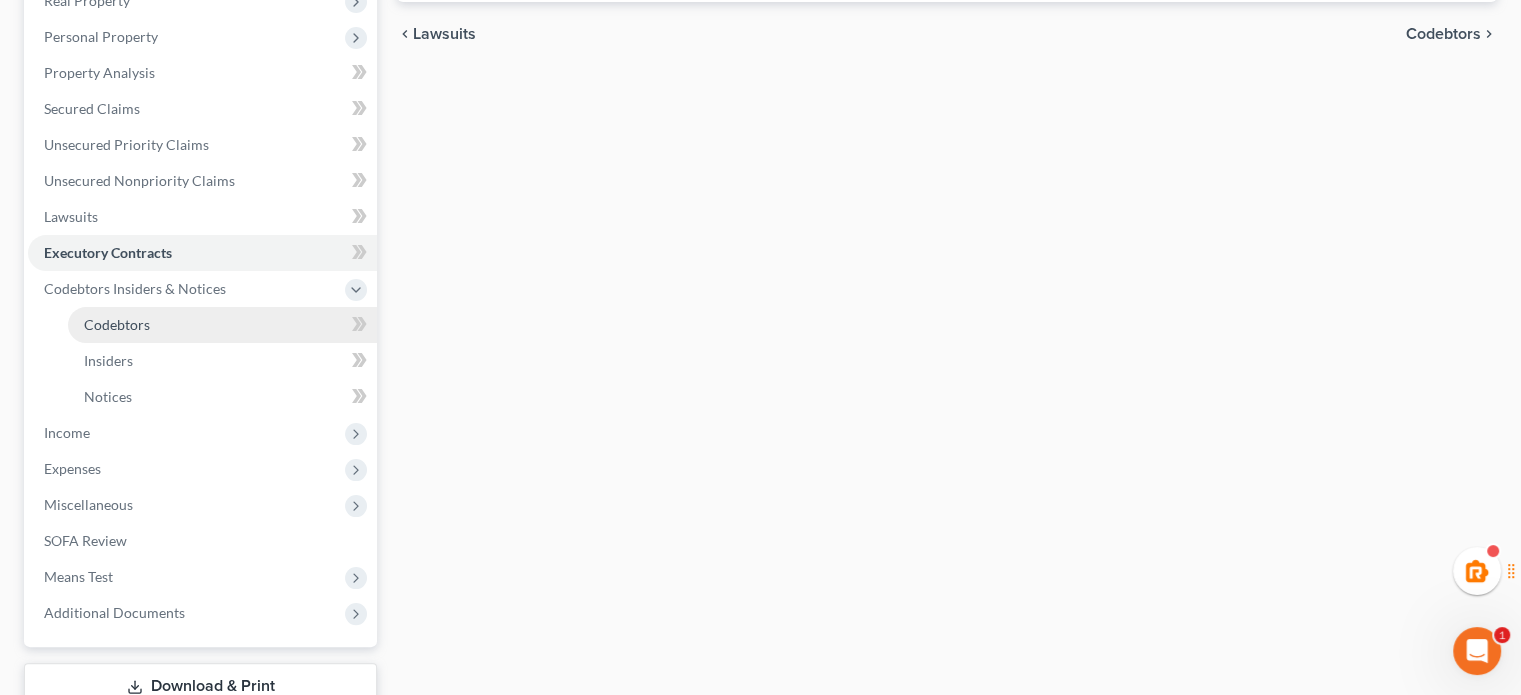 click on "Codebtors" at bounding box center (222, 325) 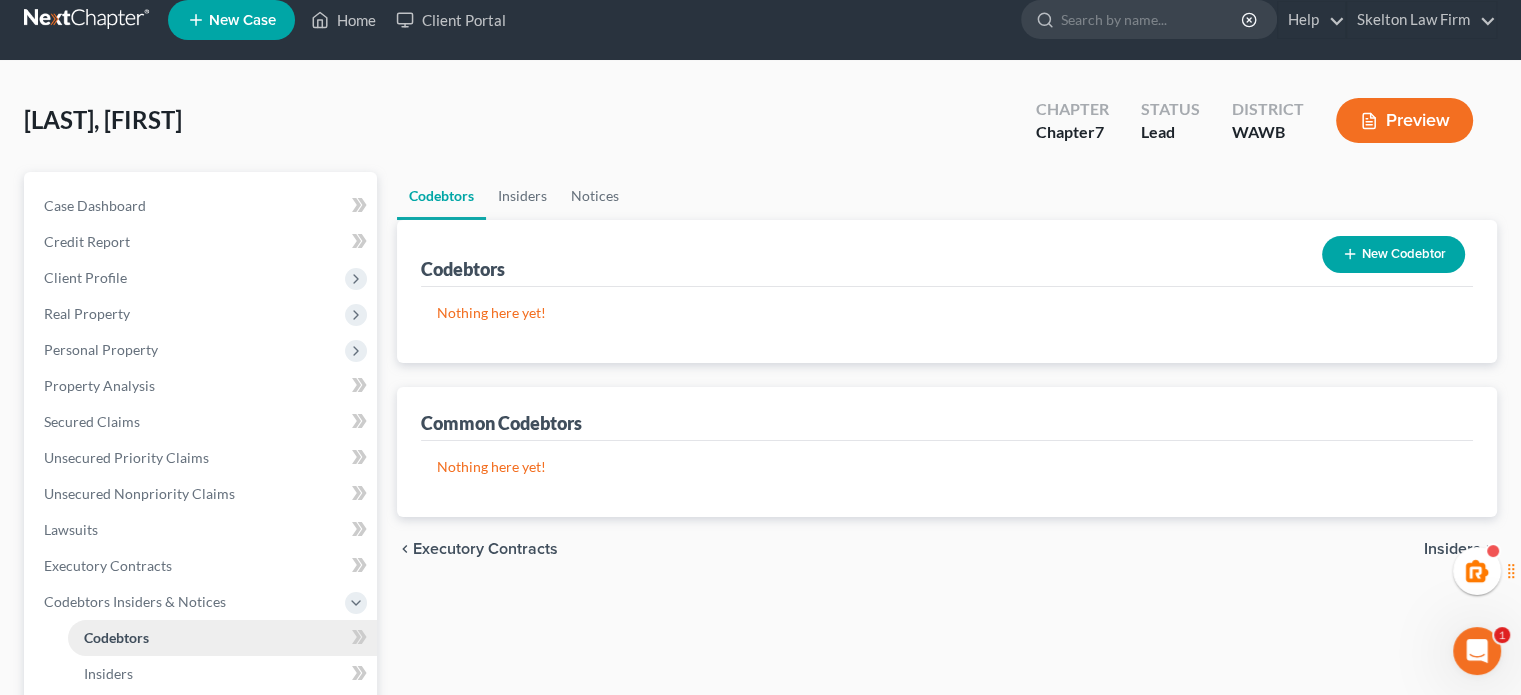 scroll, scrollTop: 0, scrollLeft: 0, axis: both 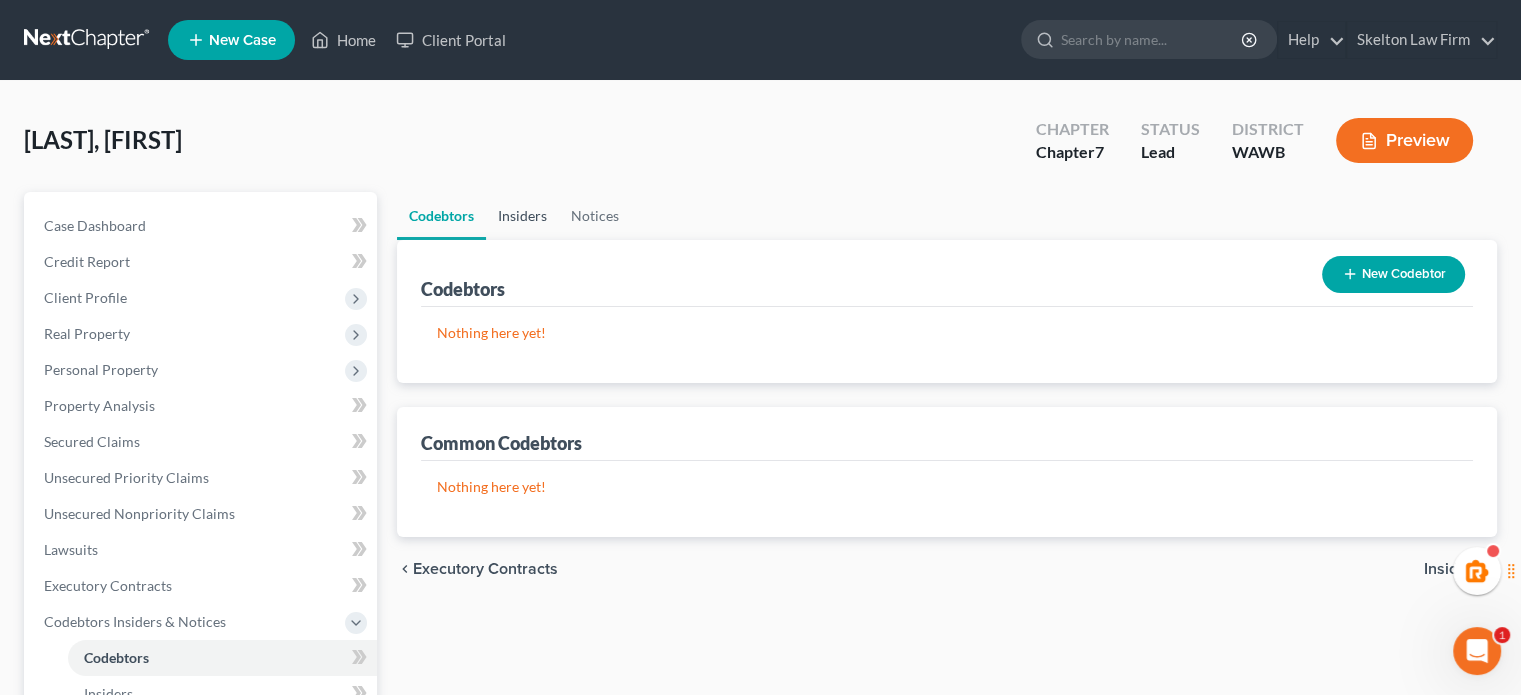 click on "Insiders" at bounding box center (522, 216) 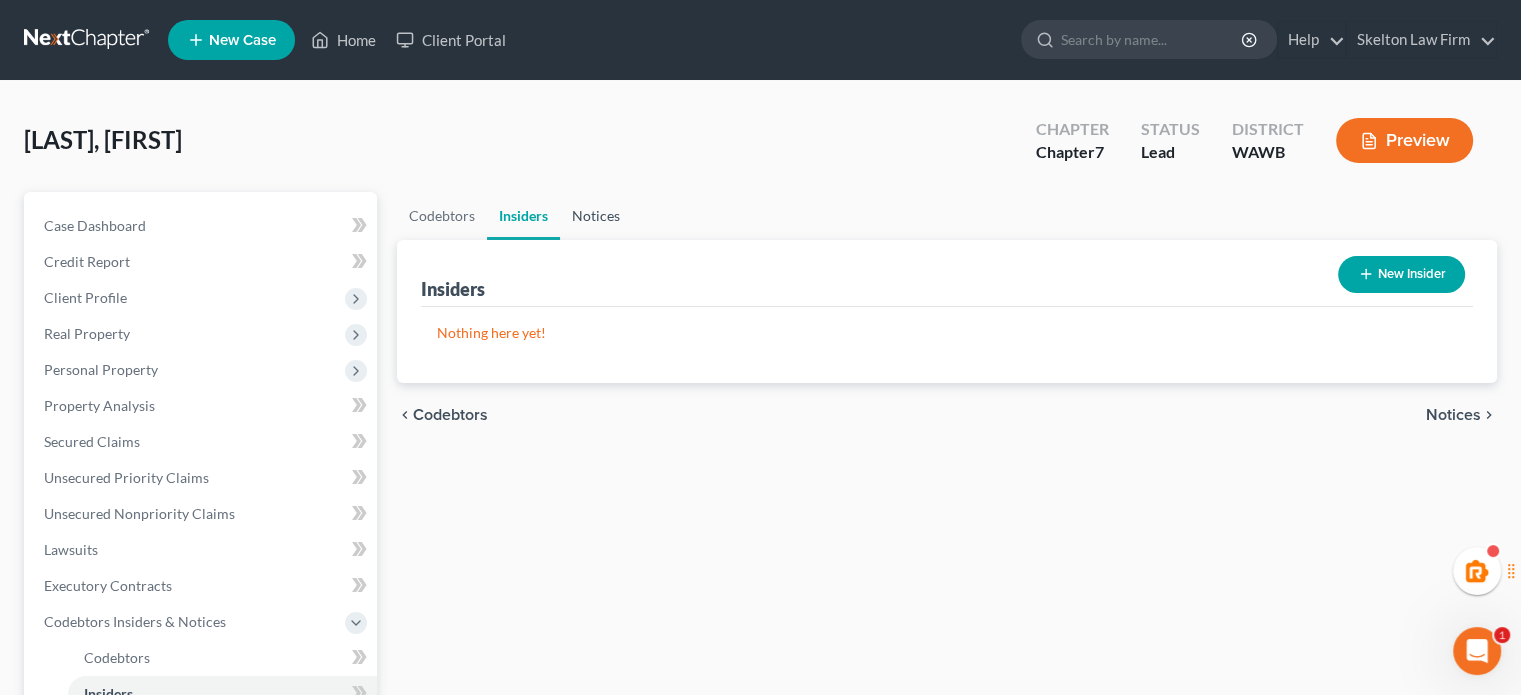 click on "Notices" at bounding box center (596, 216) 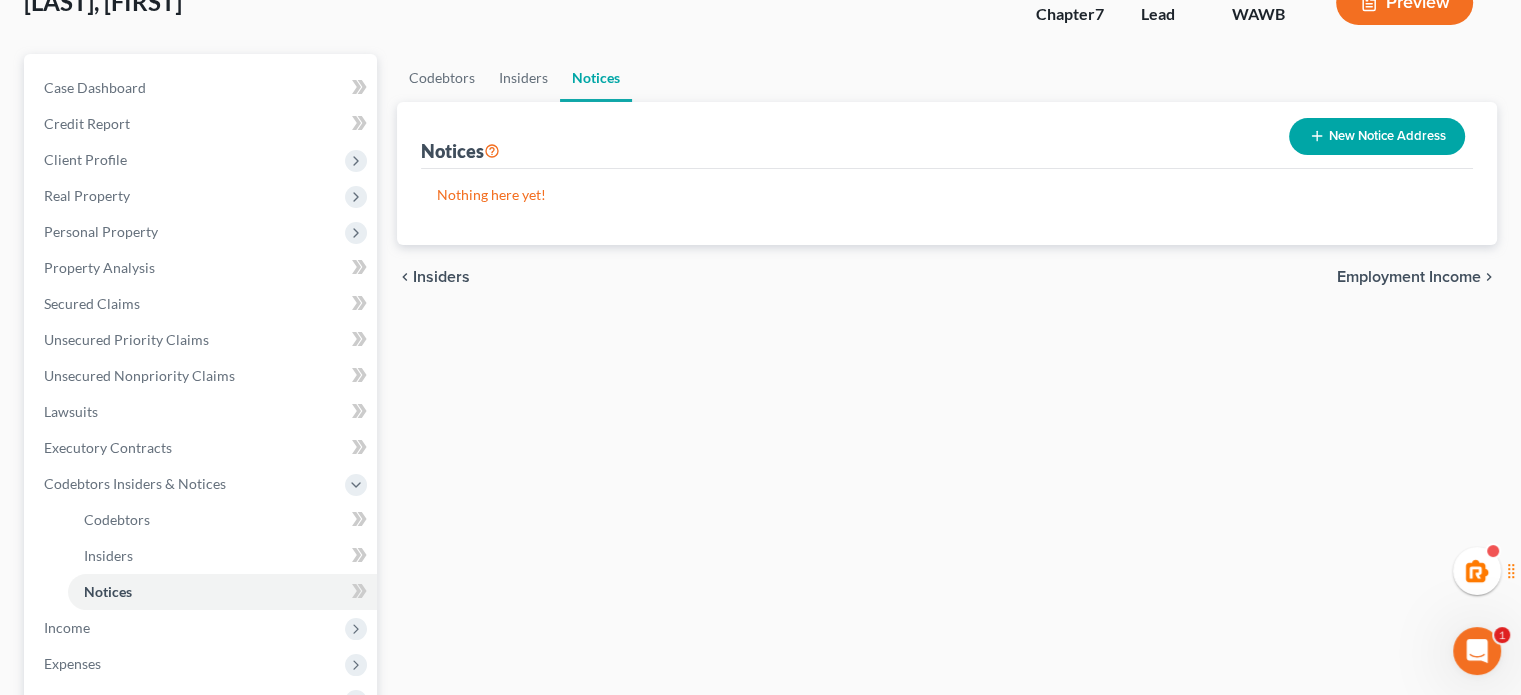 scroll, scrollTop: 333, scrollLeft: 0, axis: vertical 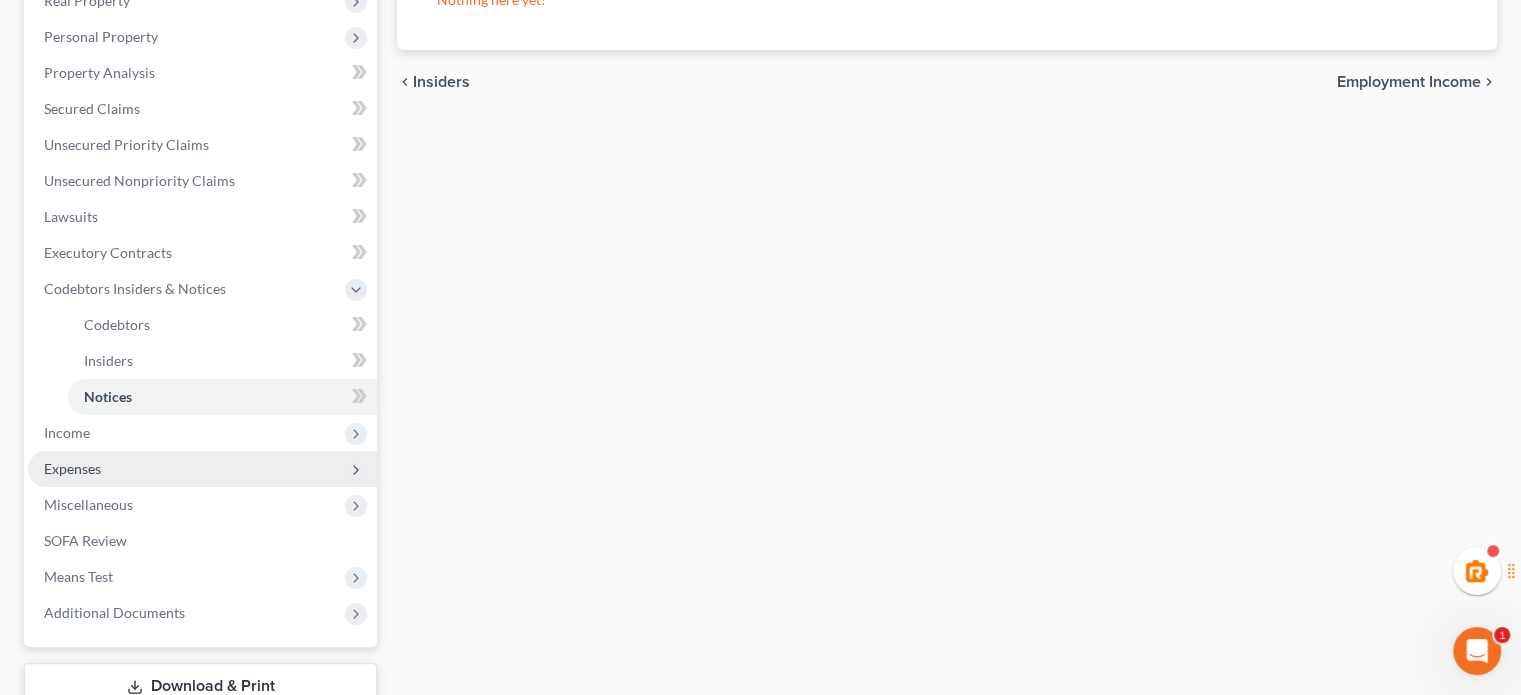 click on "Expenses" at bounding box center (202, 469) 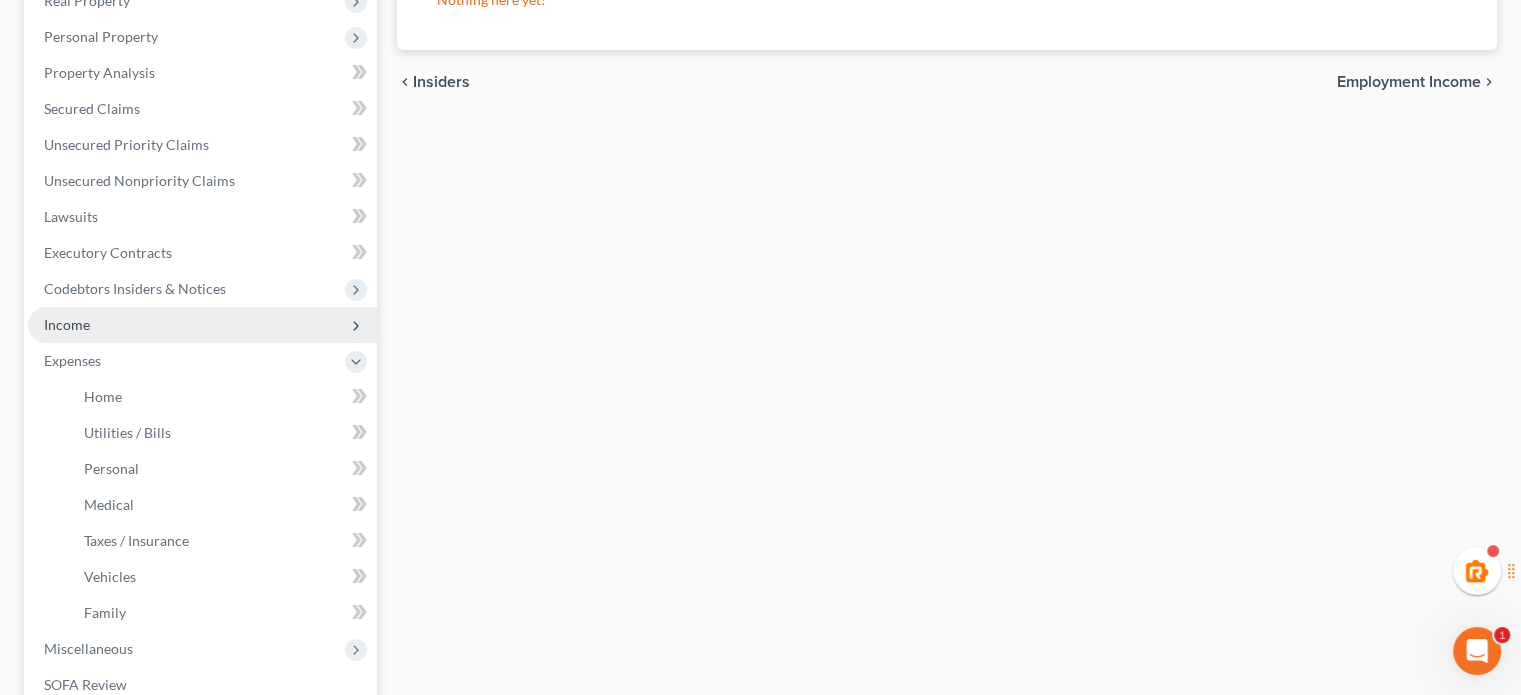 click on "Income" at bounding box center [202, 325] 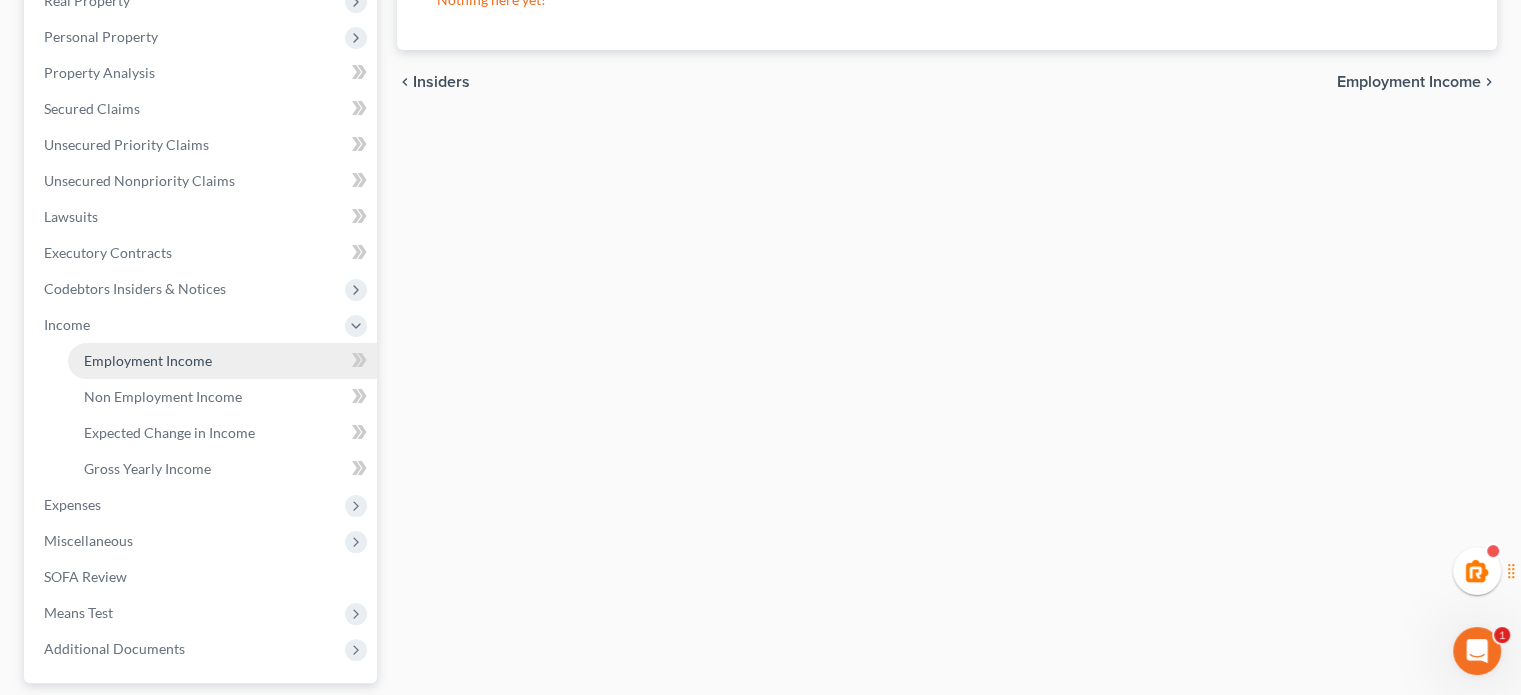 click on "Employment Income" at bounding box center (148, 360) 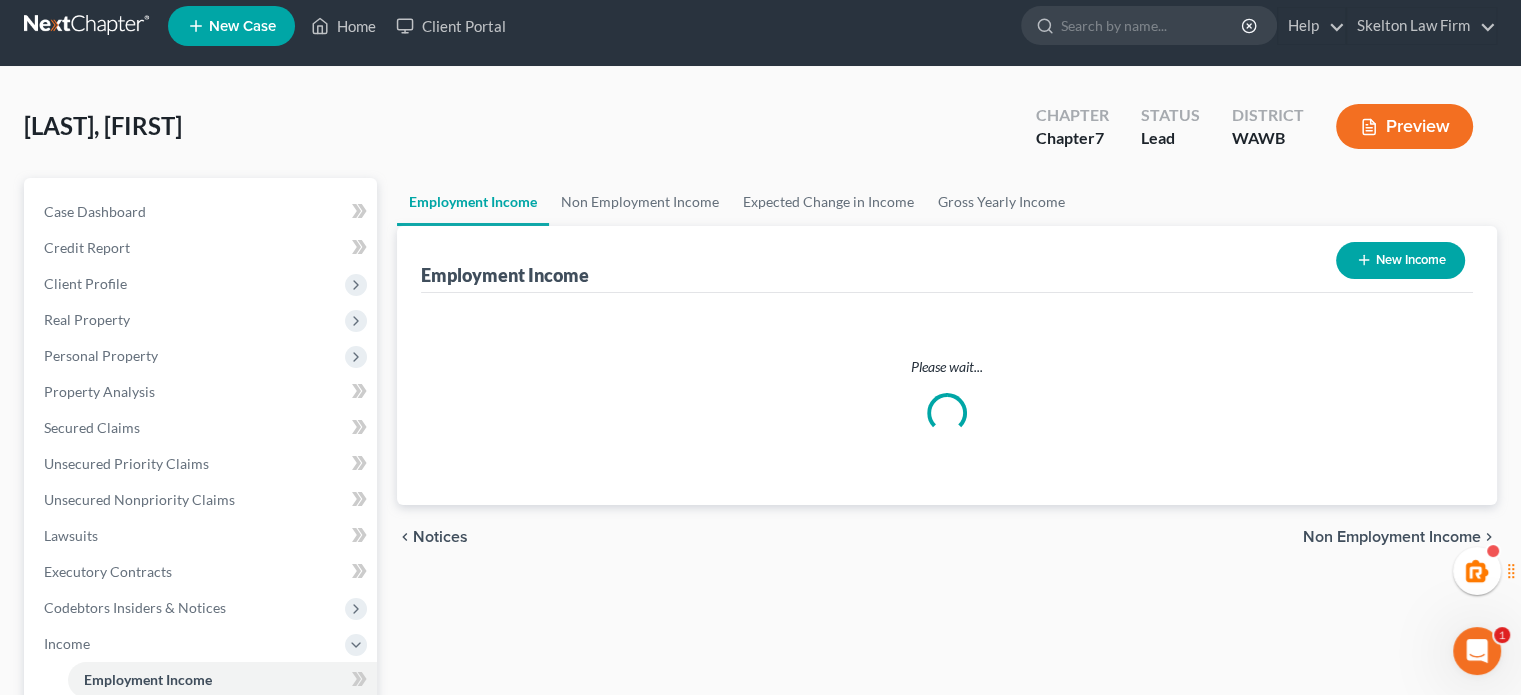 scroll, scrollTop: 0, scrollLeft: 0, axis: both 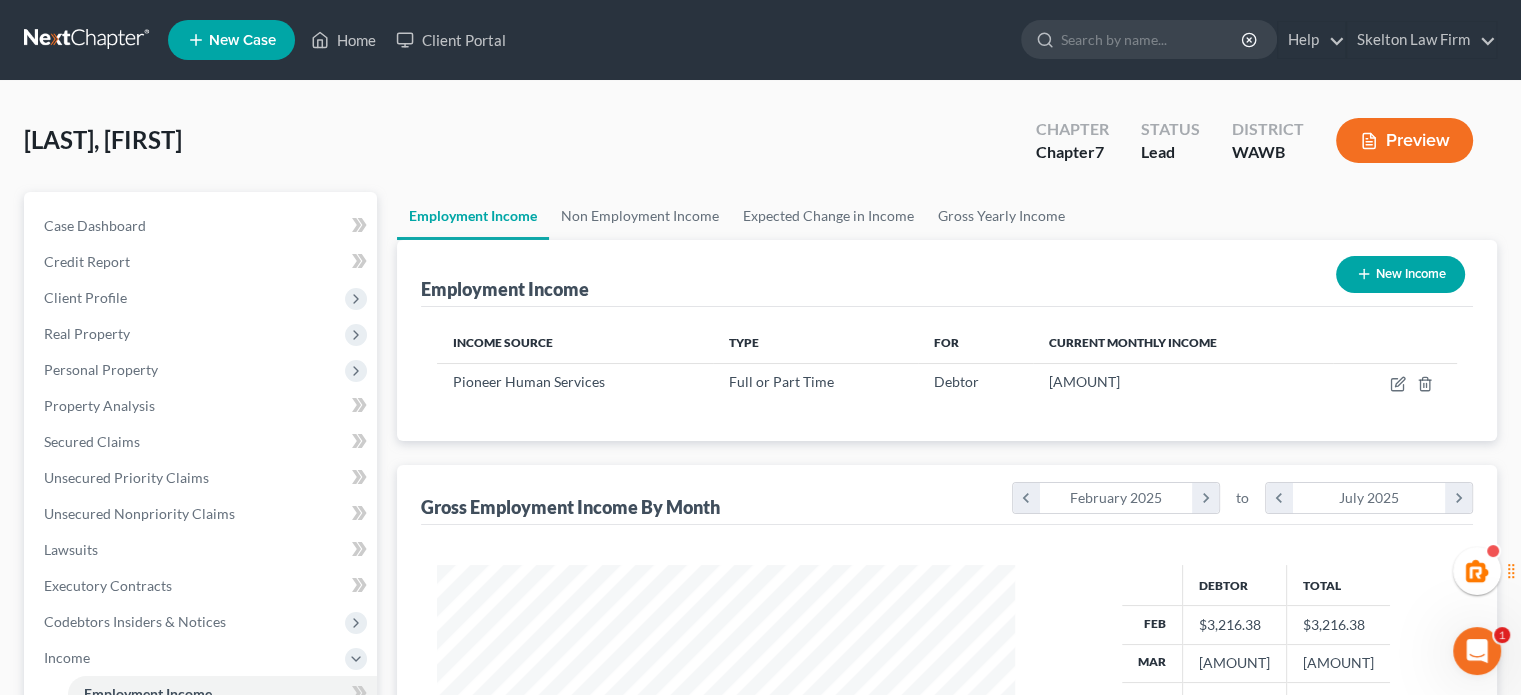 click on "[LAST], [FIRST] Upgraded Chapter Chapter  7 Status Lead District WAWB Preview" at bounding box center [760, 148] 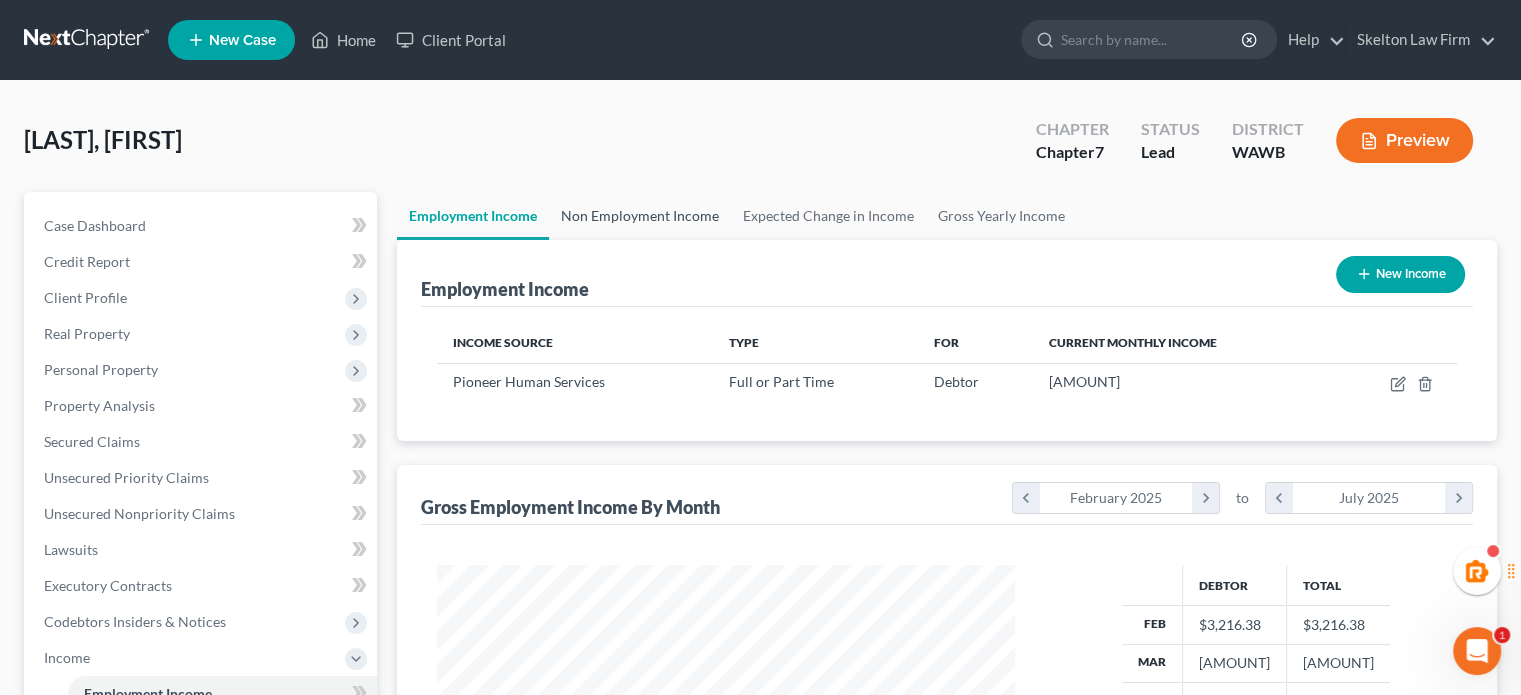 click on "Non Employment Income" at bounding box center [640, 216] 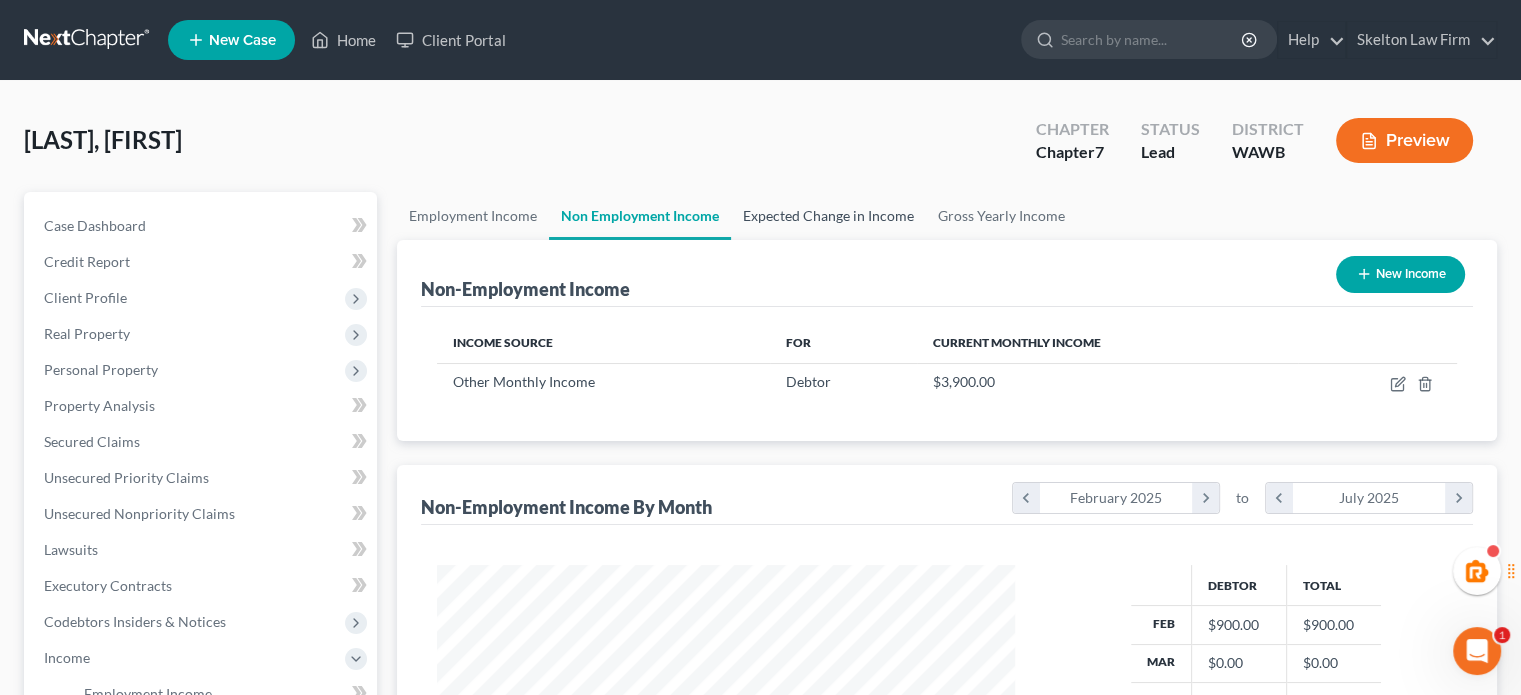 click on "Expected Change in Income" at bounding box center [828, 216] 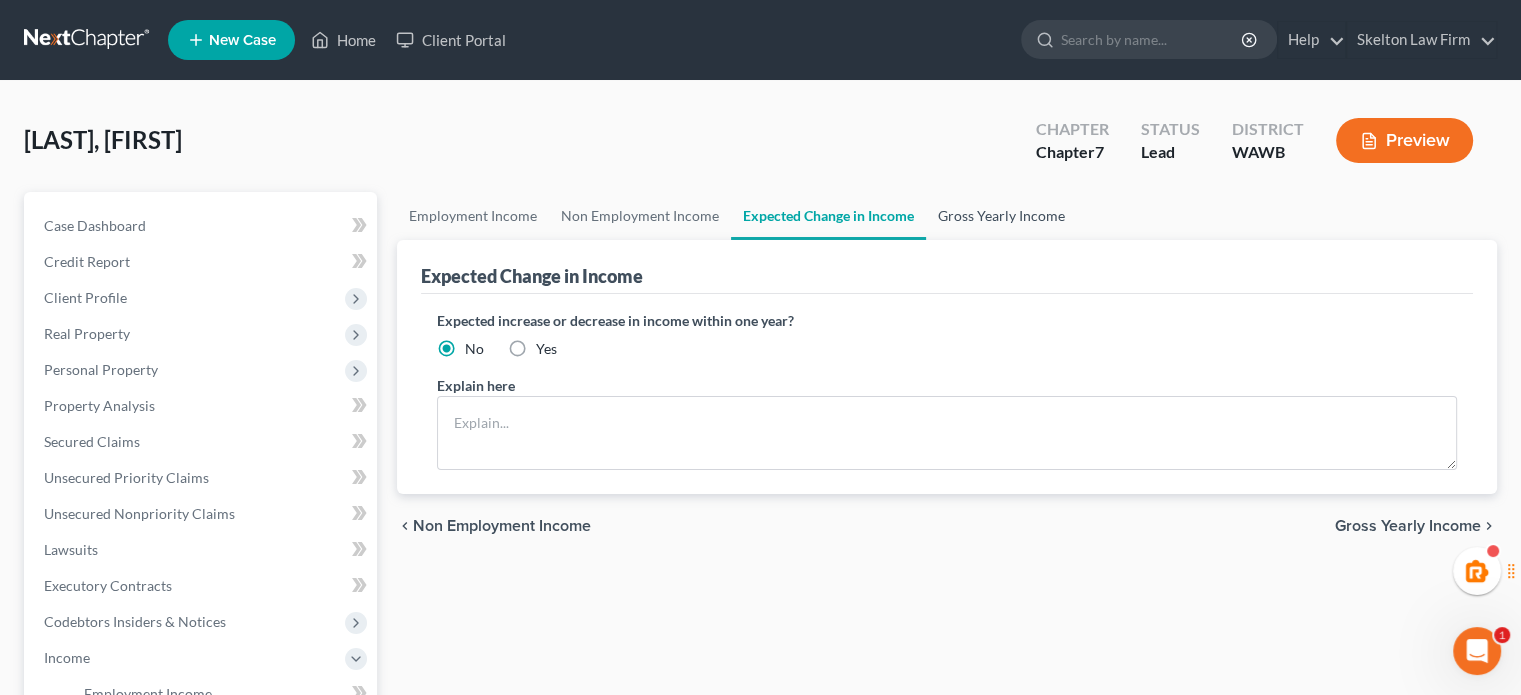 click on "Gross Yearly Income" at bounding box center [1001, 216] 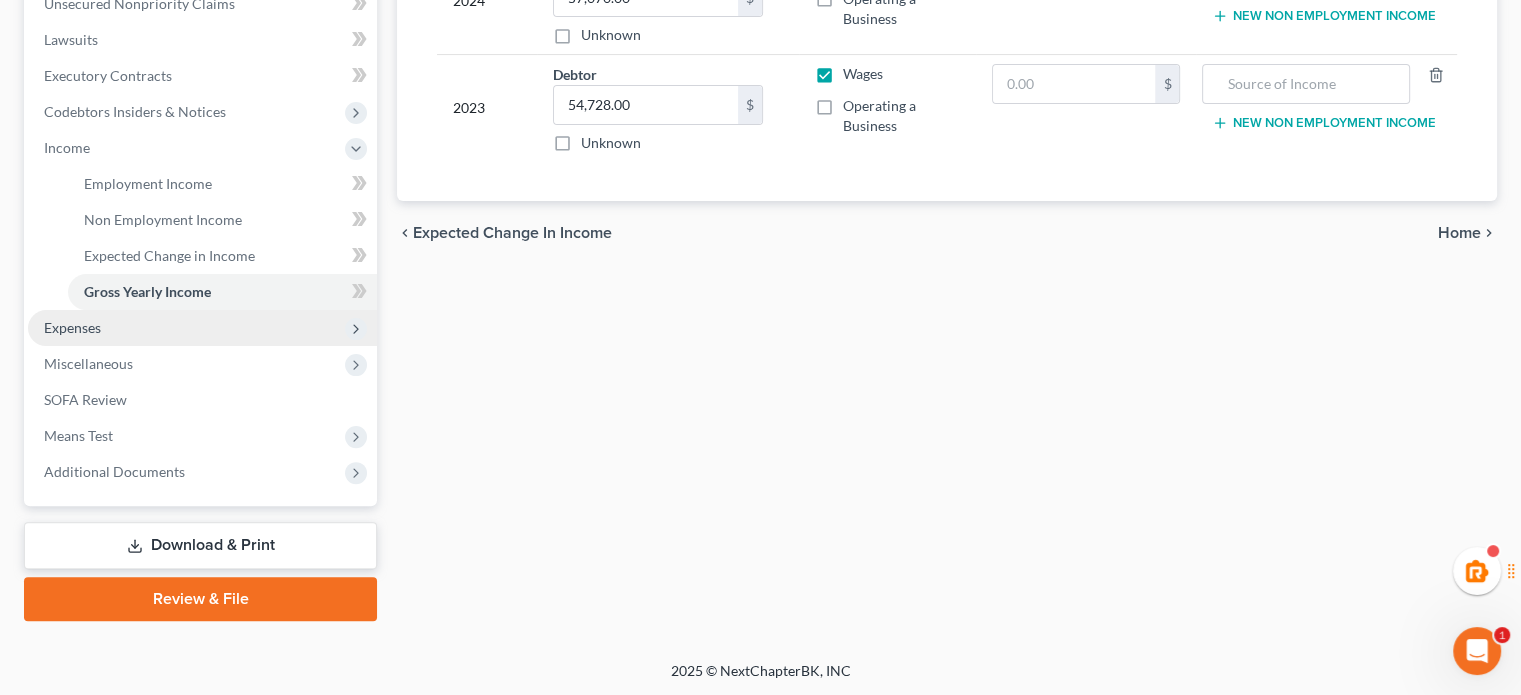 click on "Expenses" at bounding box center [202, 328] 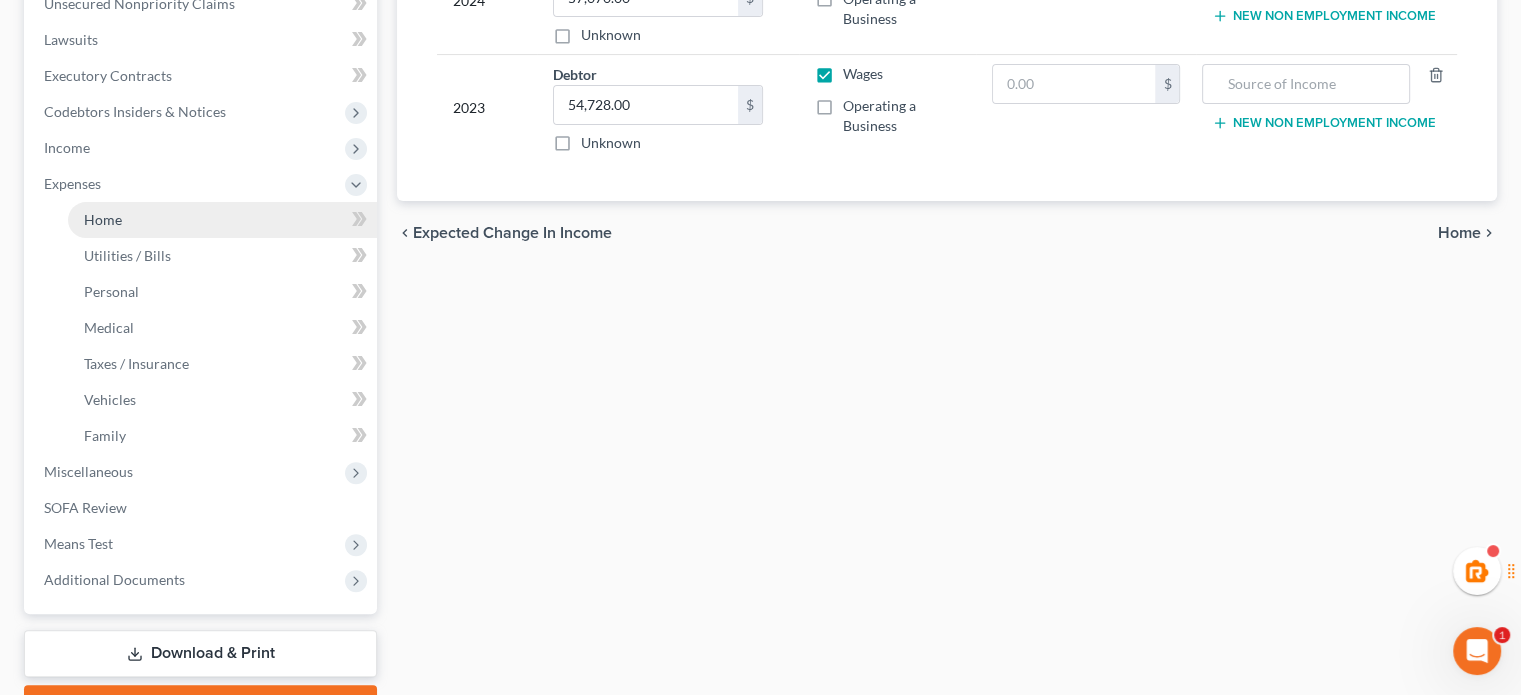 click on "Home" at bounding box center [222, 220] 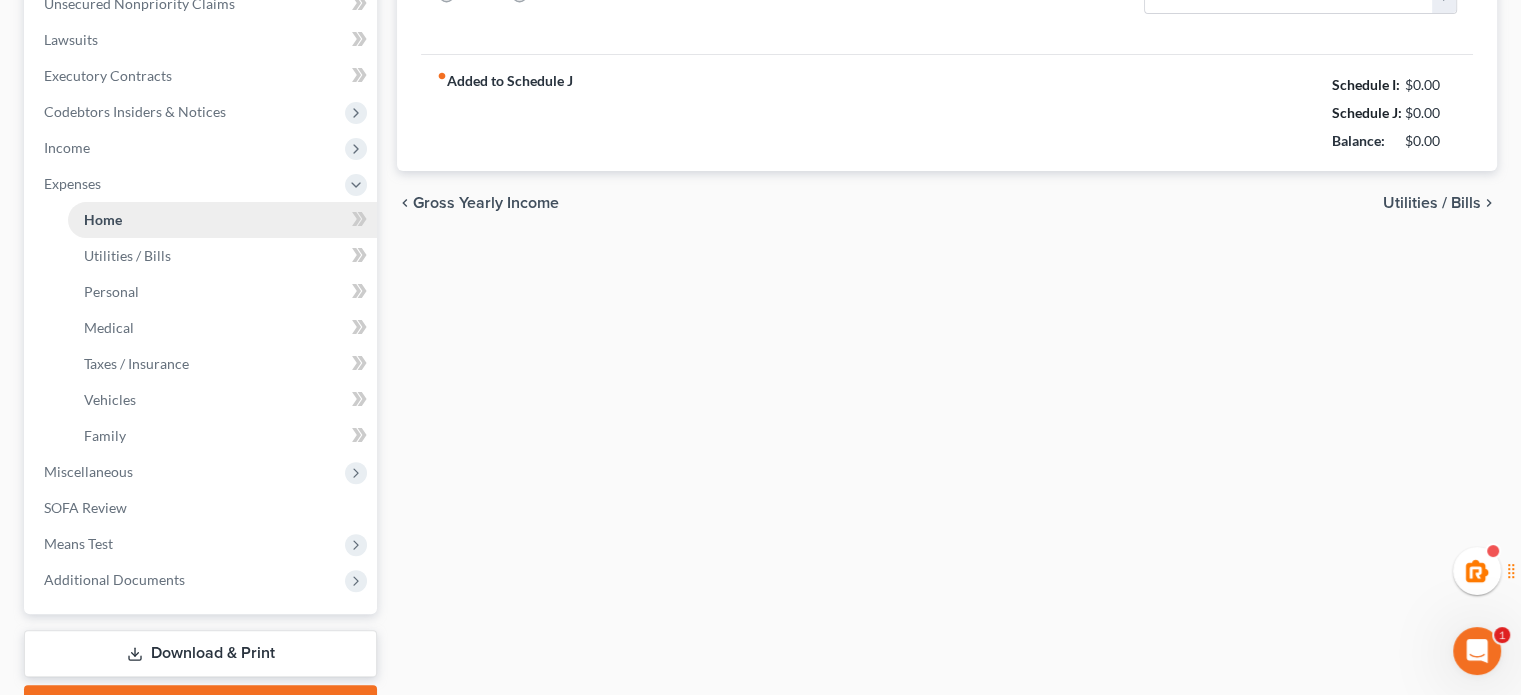 type on "0.00" 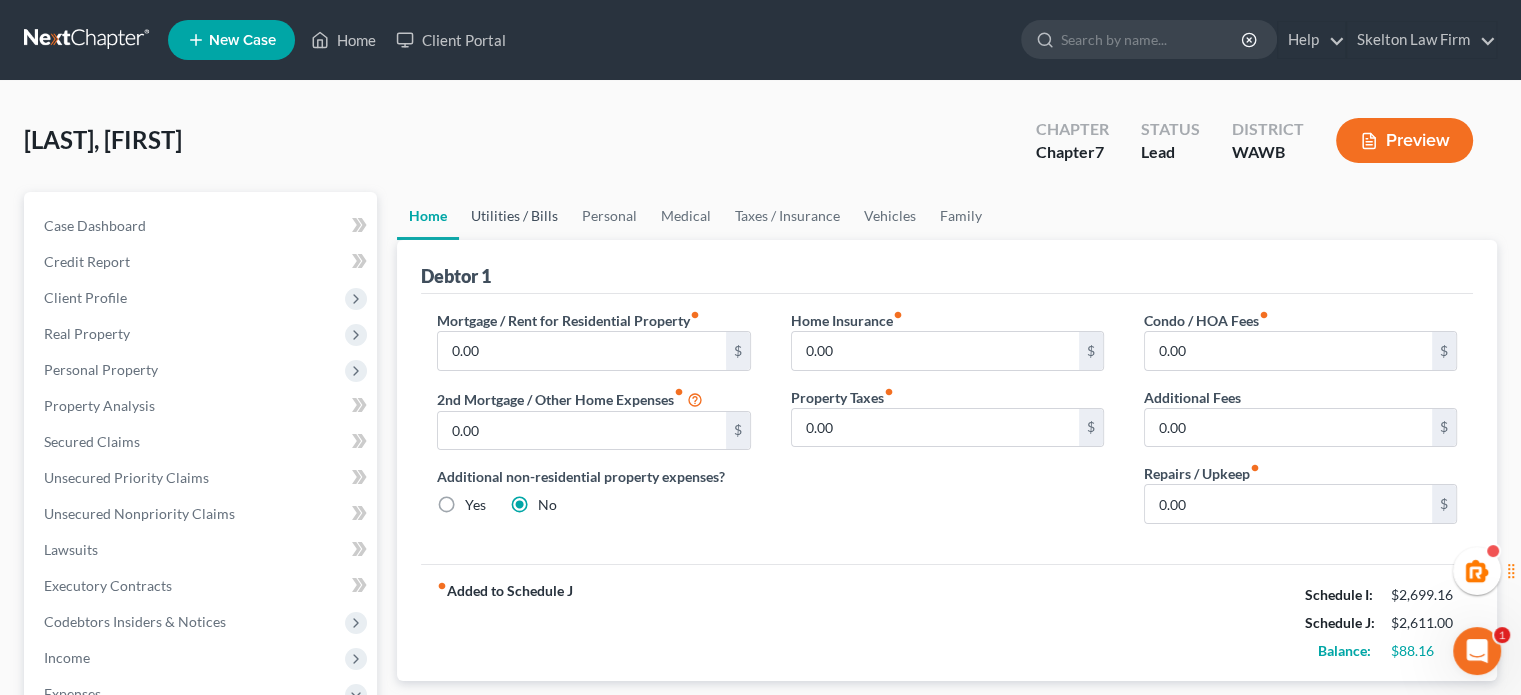 click on "Utilities / Bills" at bounding box center [514, 216] 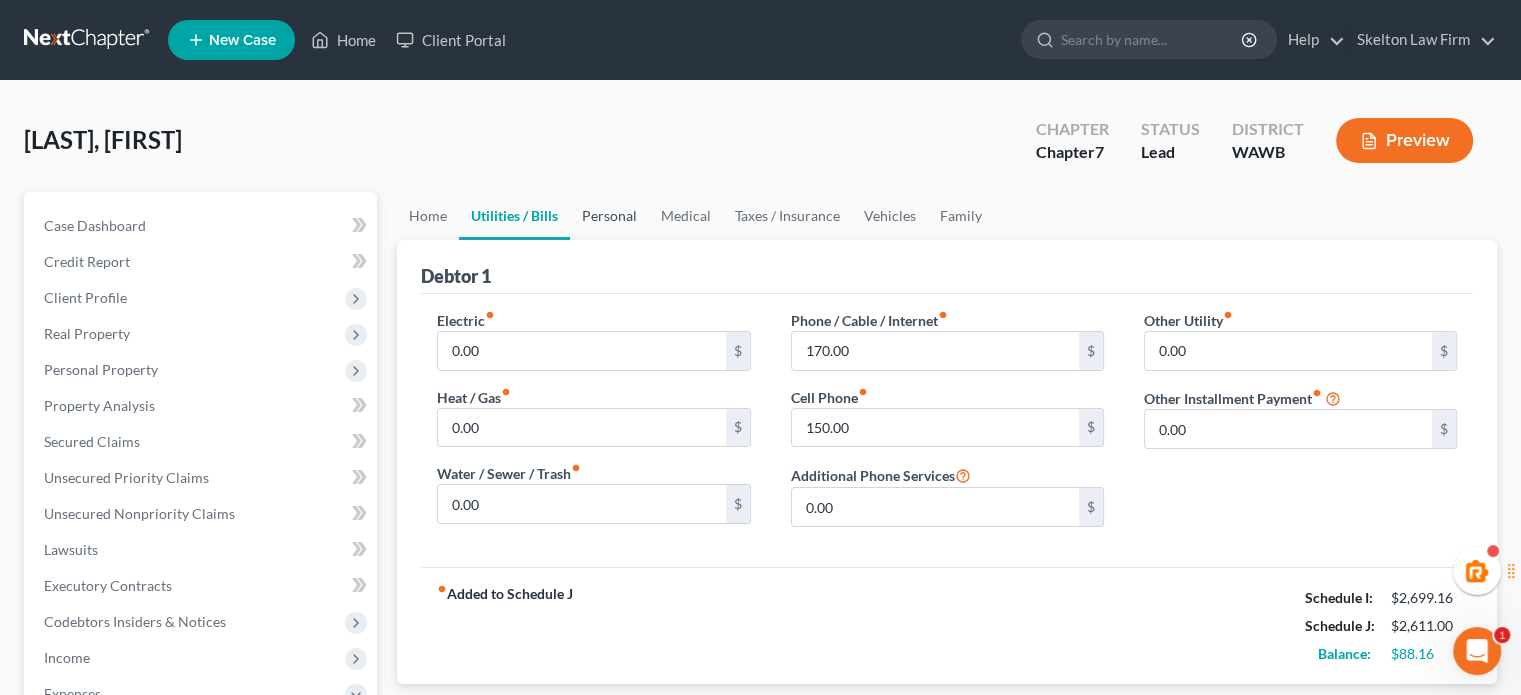 click on "Personal" at bounding box center [609, 216] 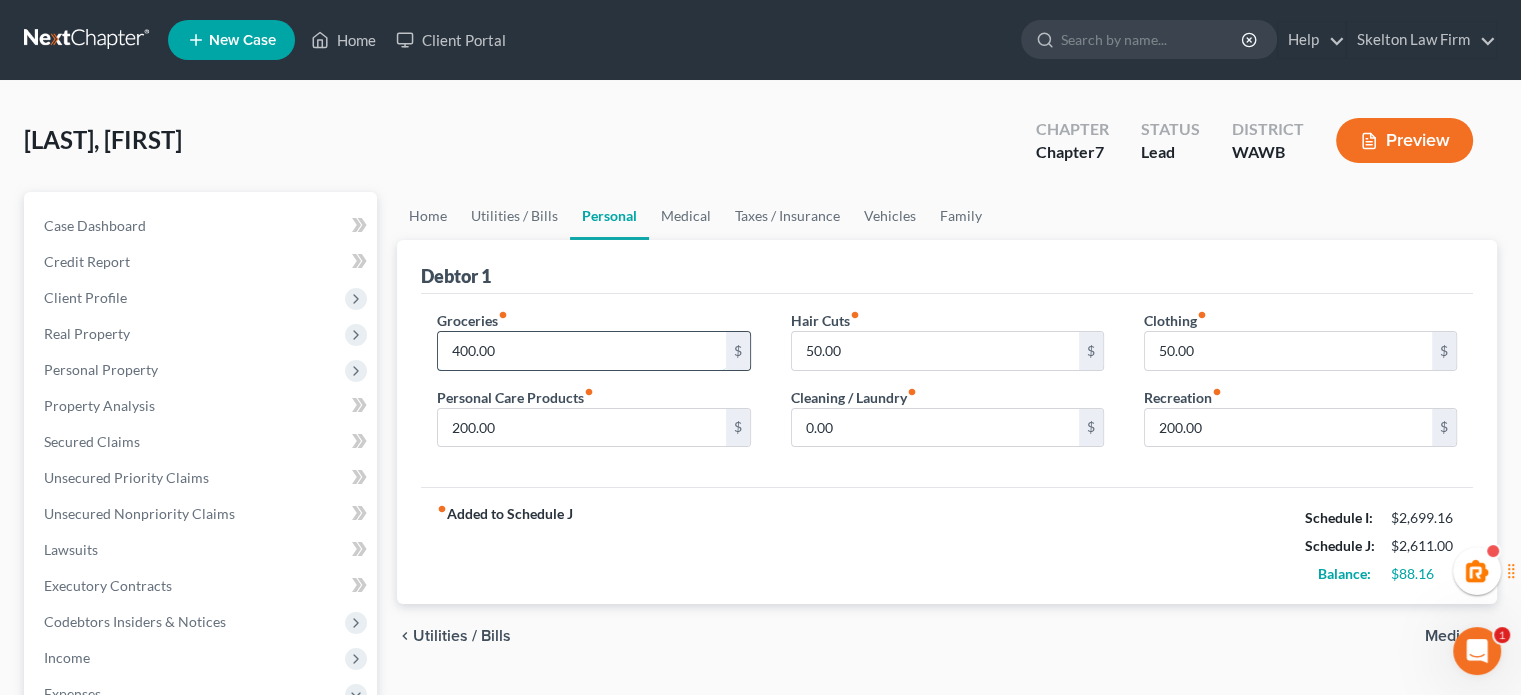 click on "400.00" at bounding box center (581, 351) 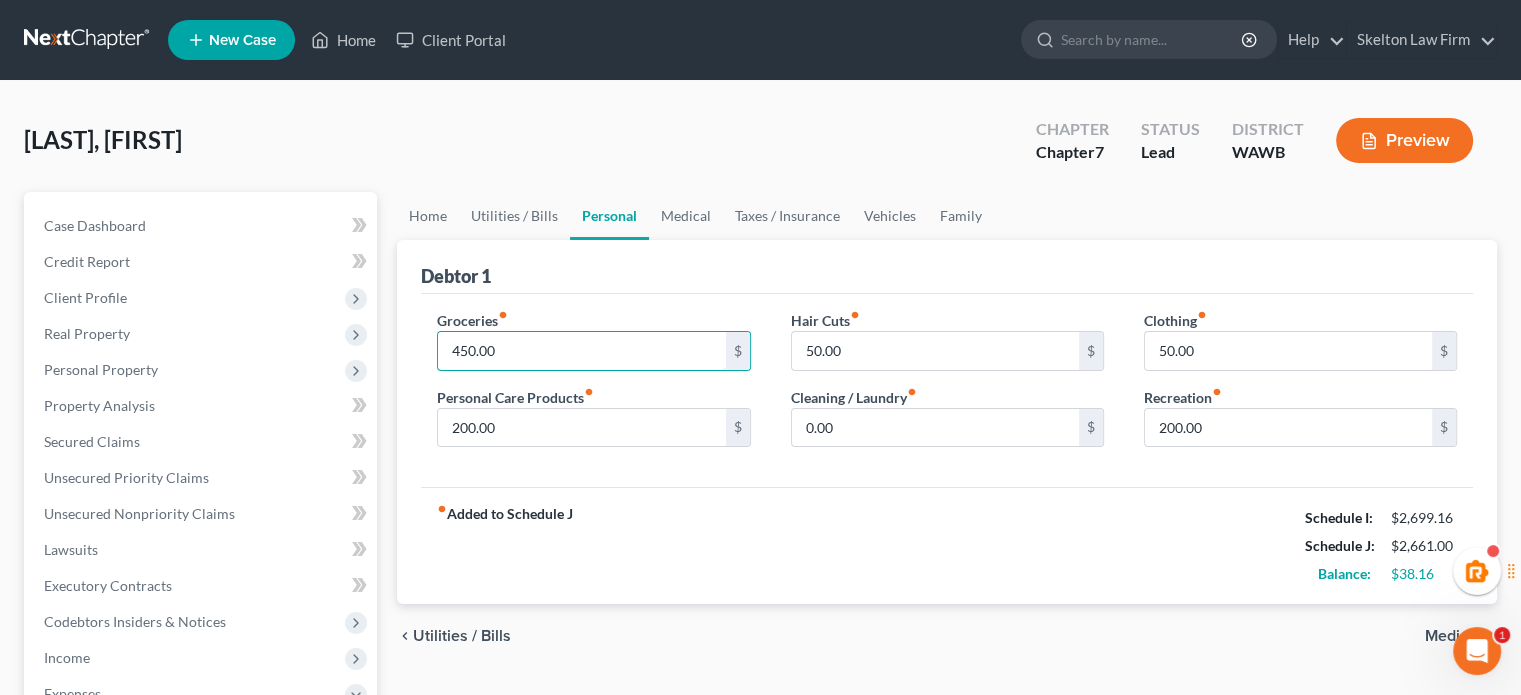 type on "450.00" 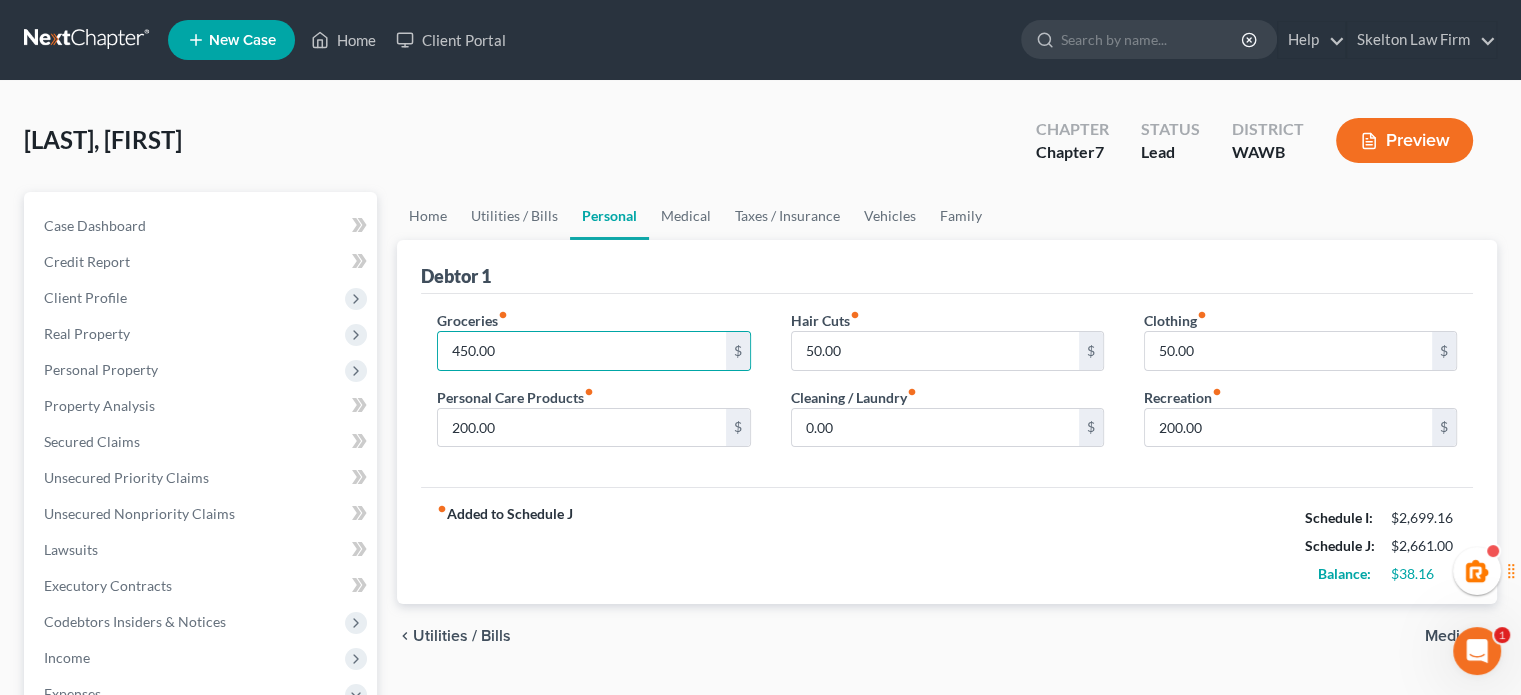 click on "[CATEGORY] [CATEGORY]: $[AMOUNT] [CATEGORY]: $[AMOUNT] [CATEGORY]: $[AMOUNT]" at bounding box center (947, 545) 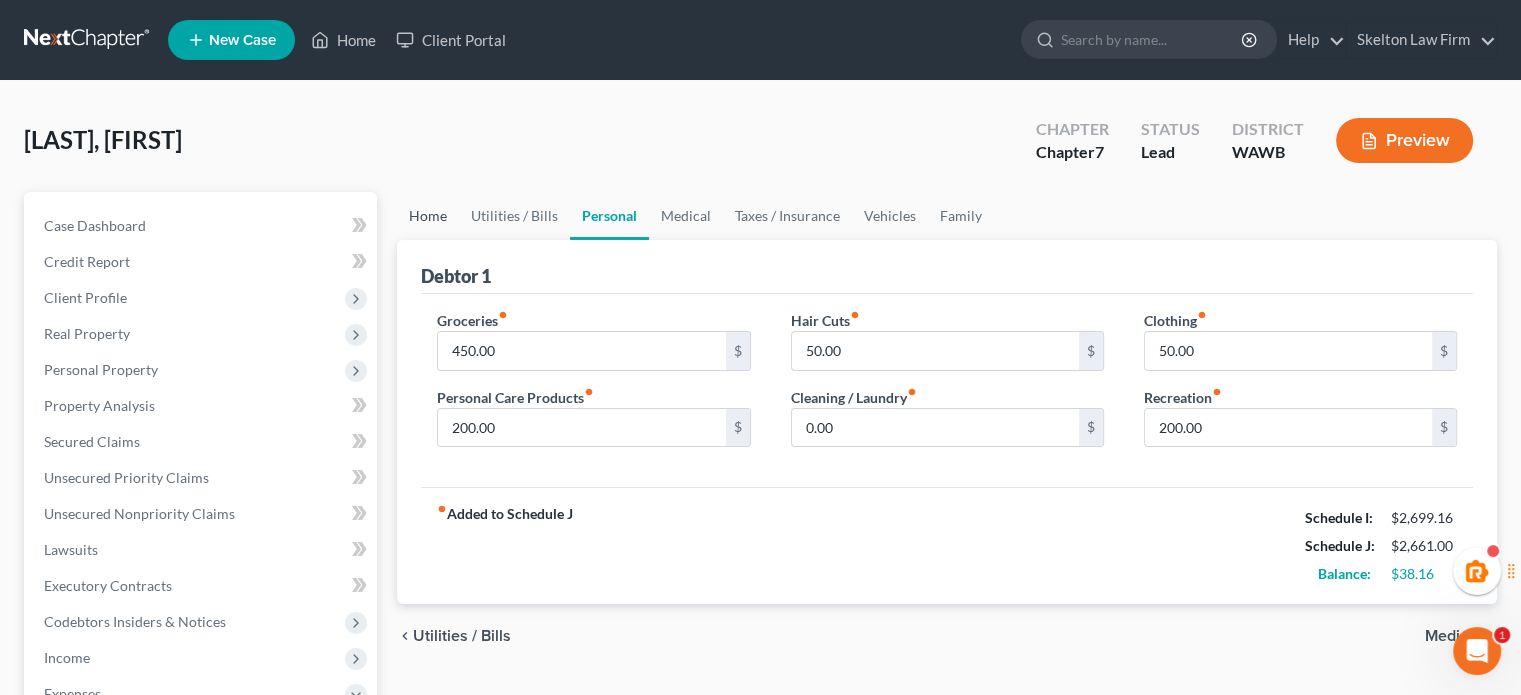 click on "Home" at bounding box center [428, 216] 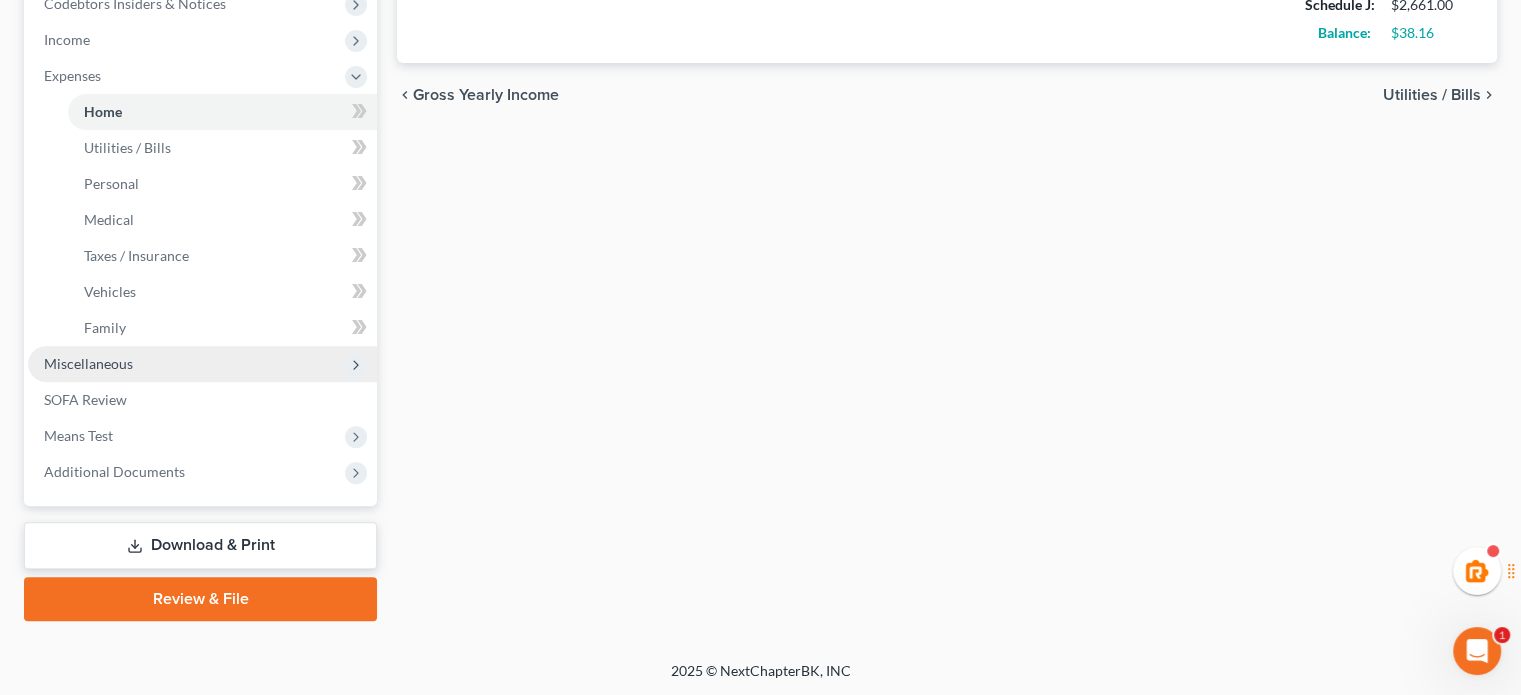 click on "Miscellaneous" at bounding box center [88, 363] 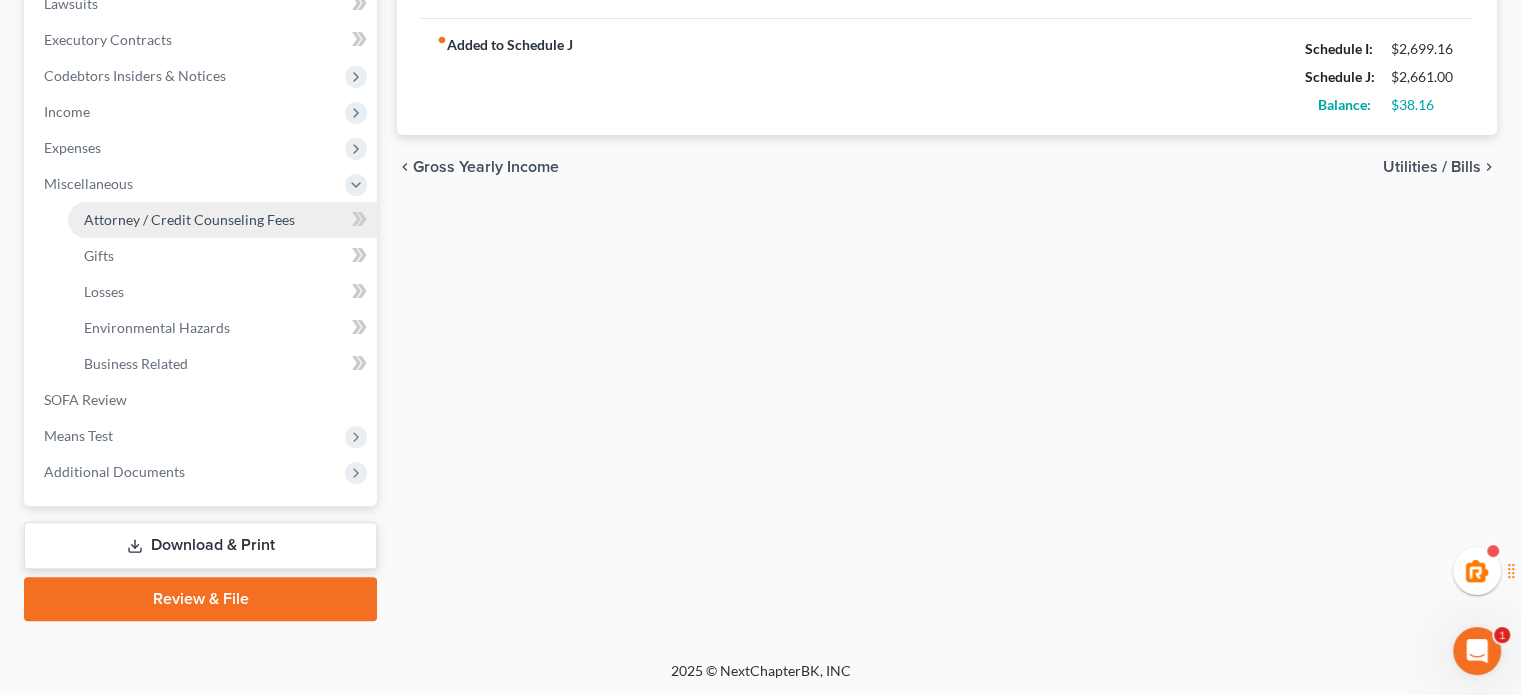 click on "Attorney / Credit Counseling Fees" at bounding box center [222, 220] 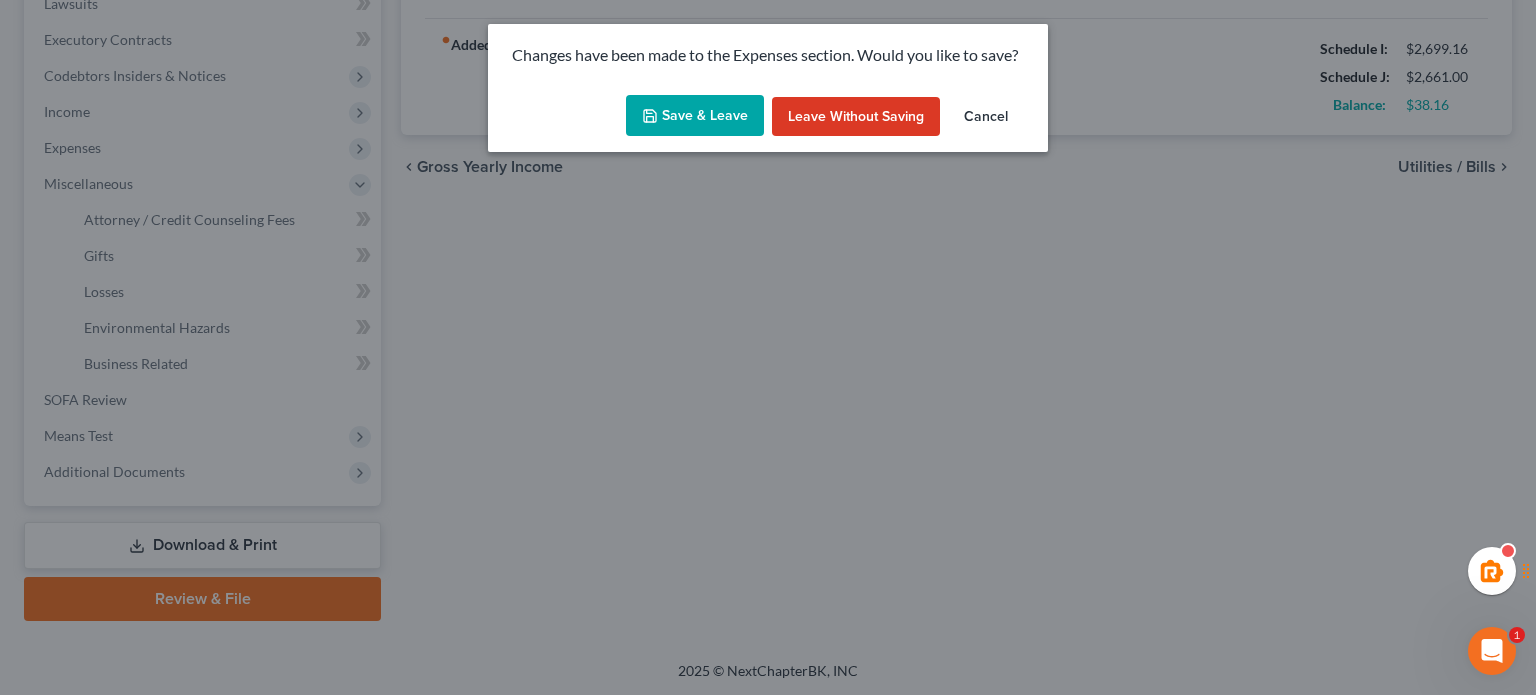 click on "Save & Leave Leave without Saving Cancel" at bounding box center [768, 120] 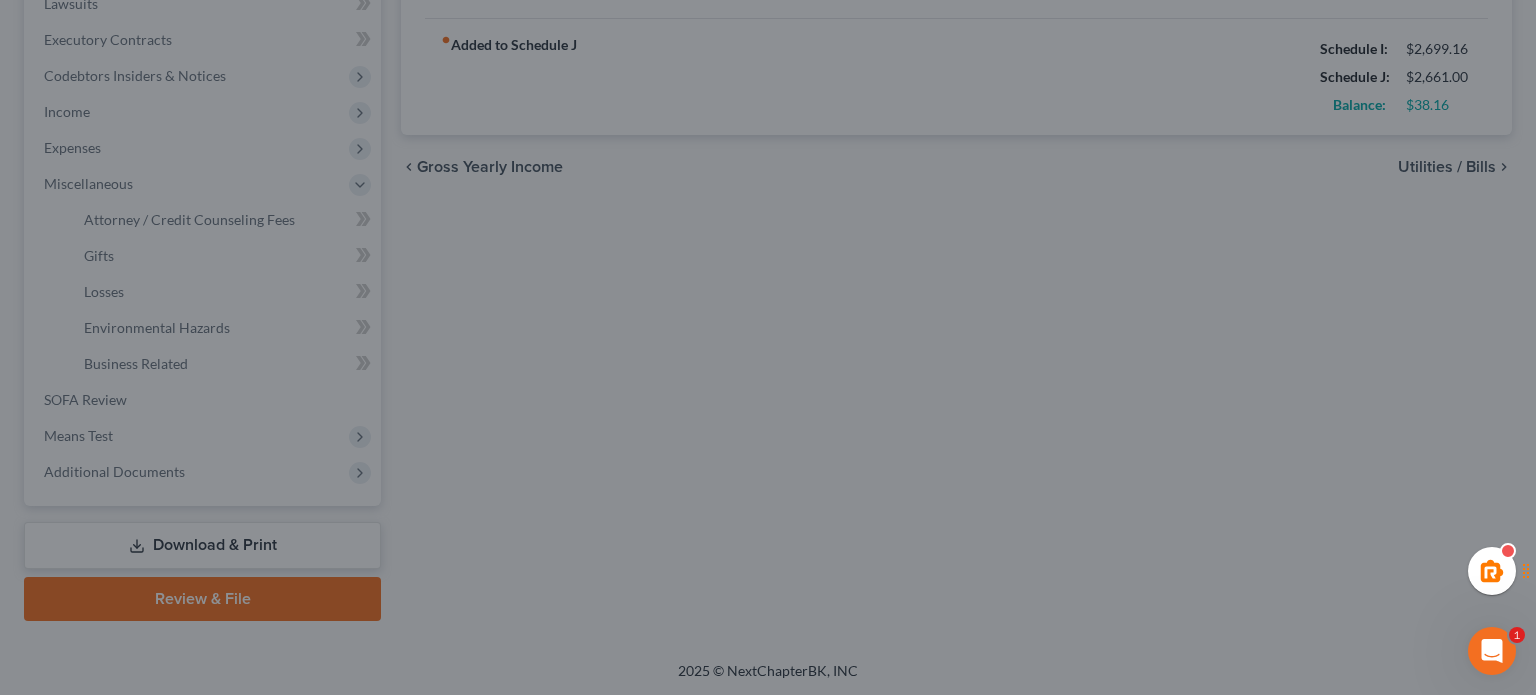 select on "1" 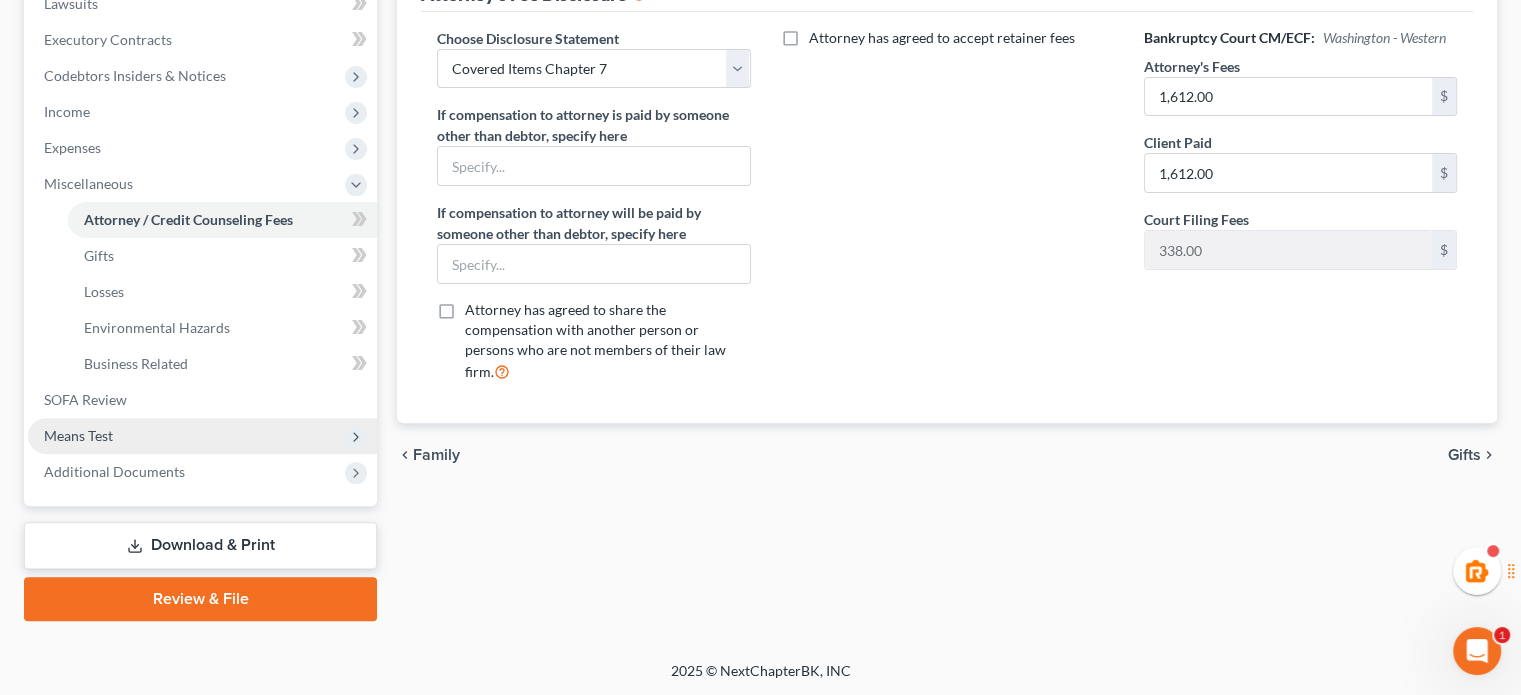 click on "Means Test" at bounding box center (78, 435) 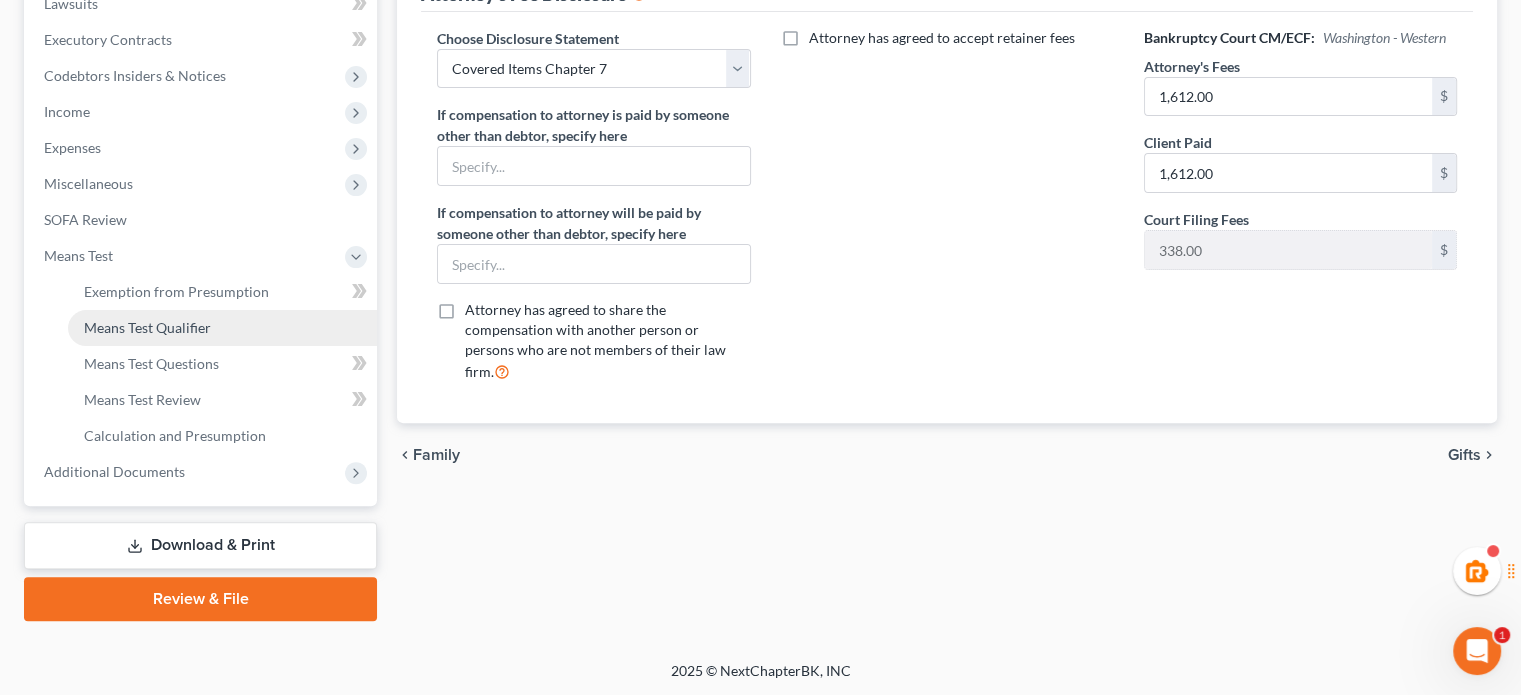click on "Means Test Qualifier" at bounding box center (222, 328) 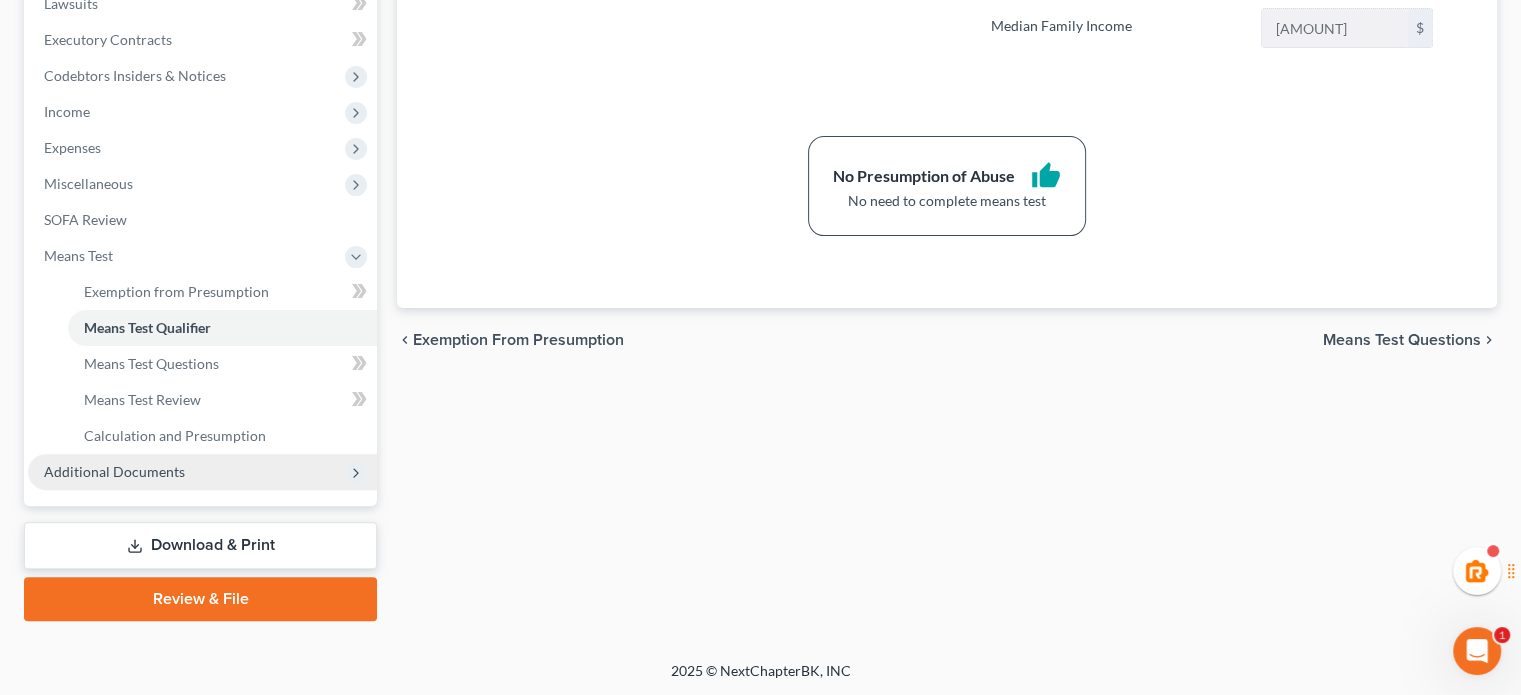 click on "Additional Documents" at bounding box center (114, 471) 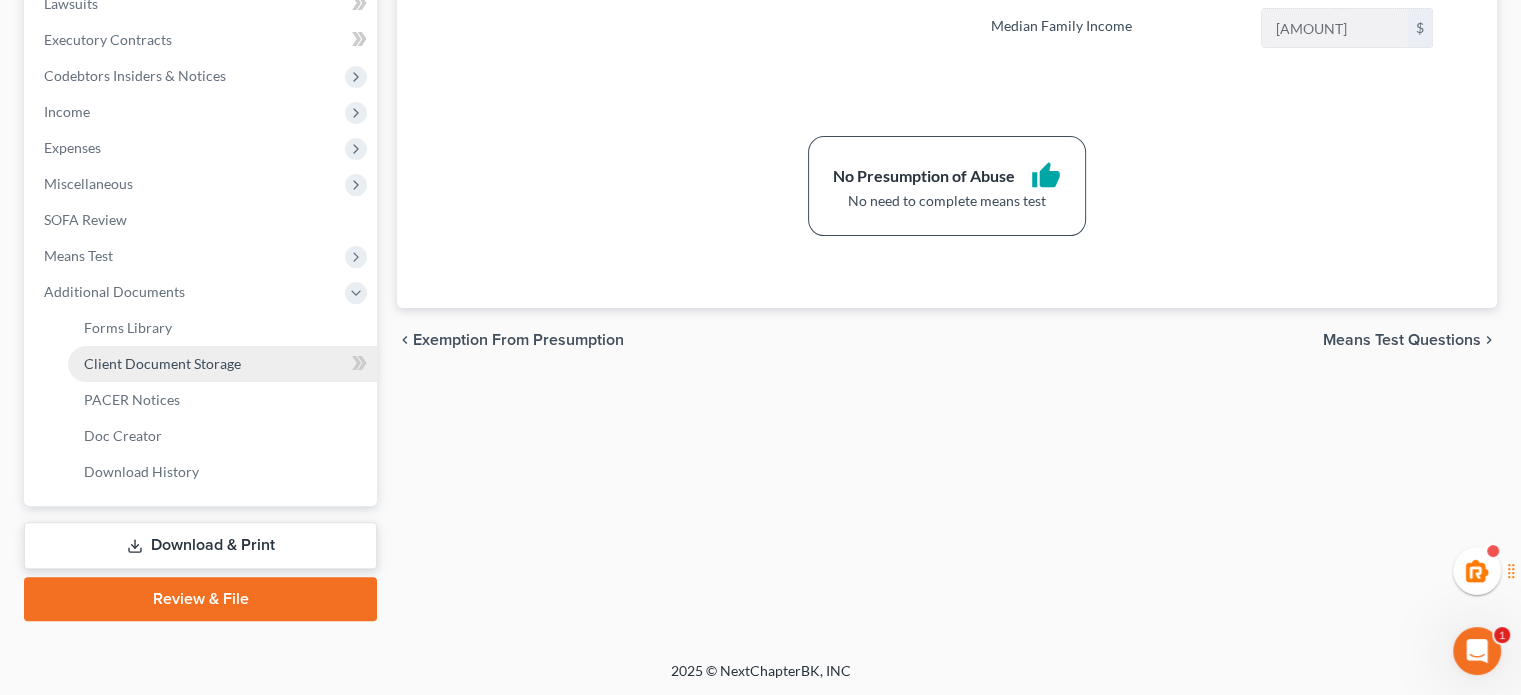 click on "Client Document Storage" at bounding box center [162, 363] 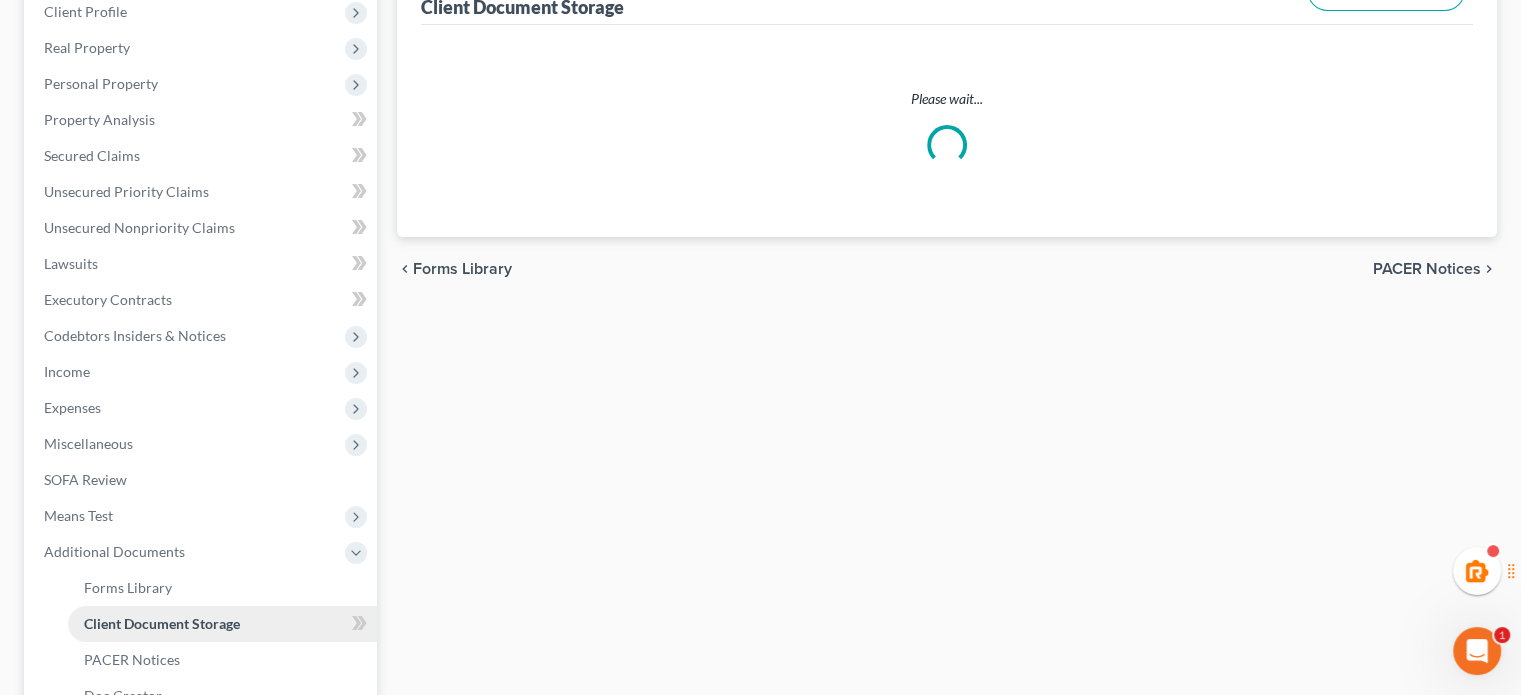 select on "0" 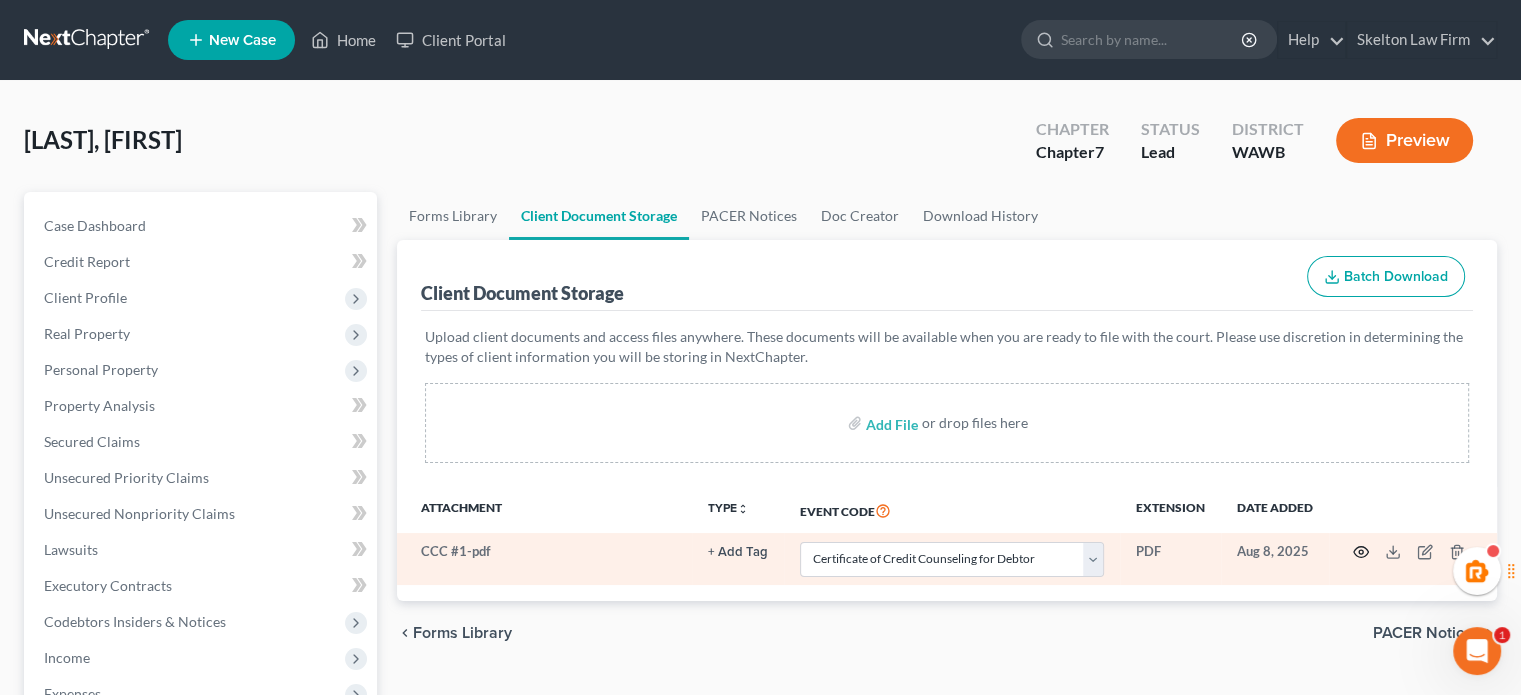 click 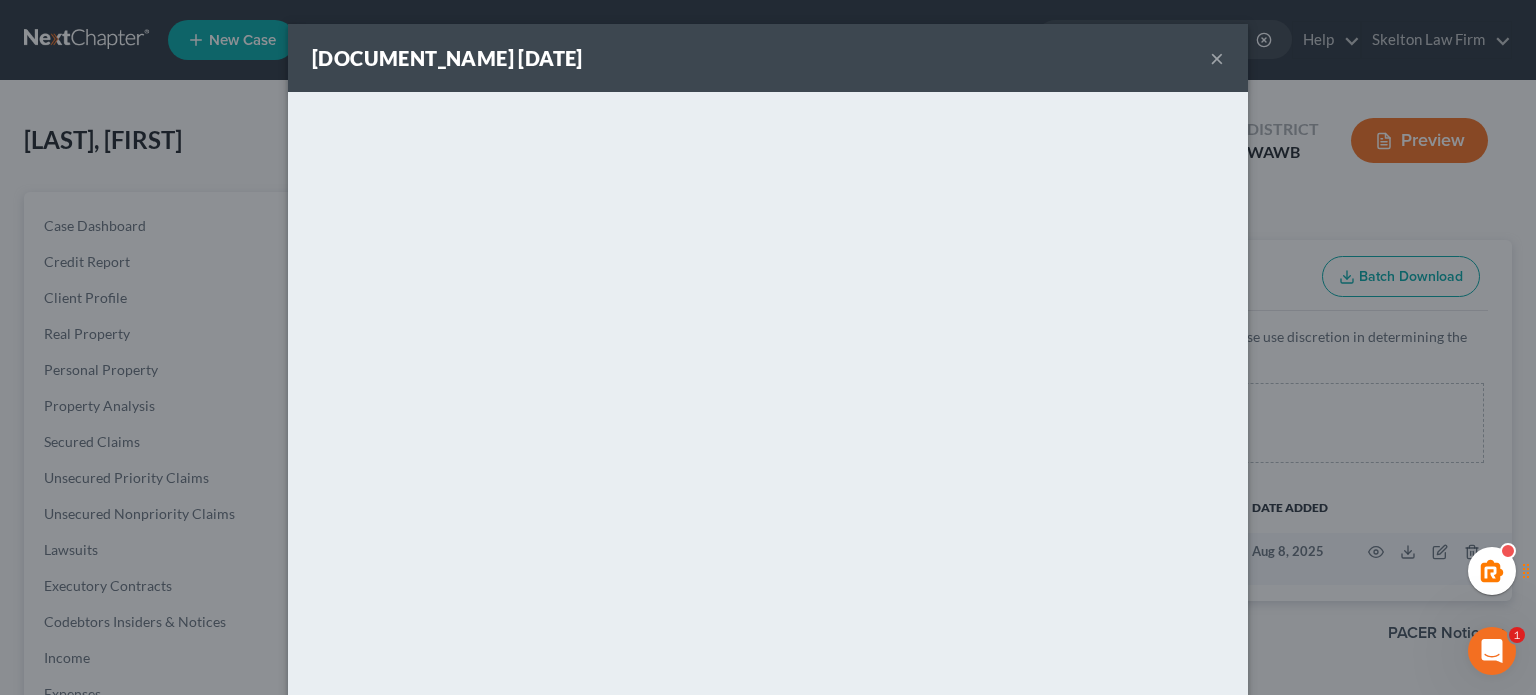 click on "×" at bounding box center [1217, 58] 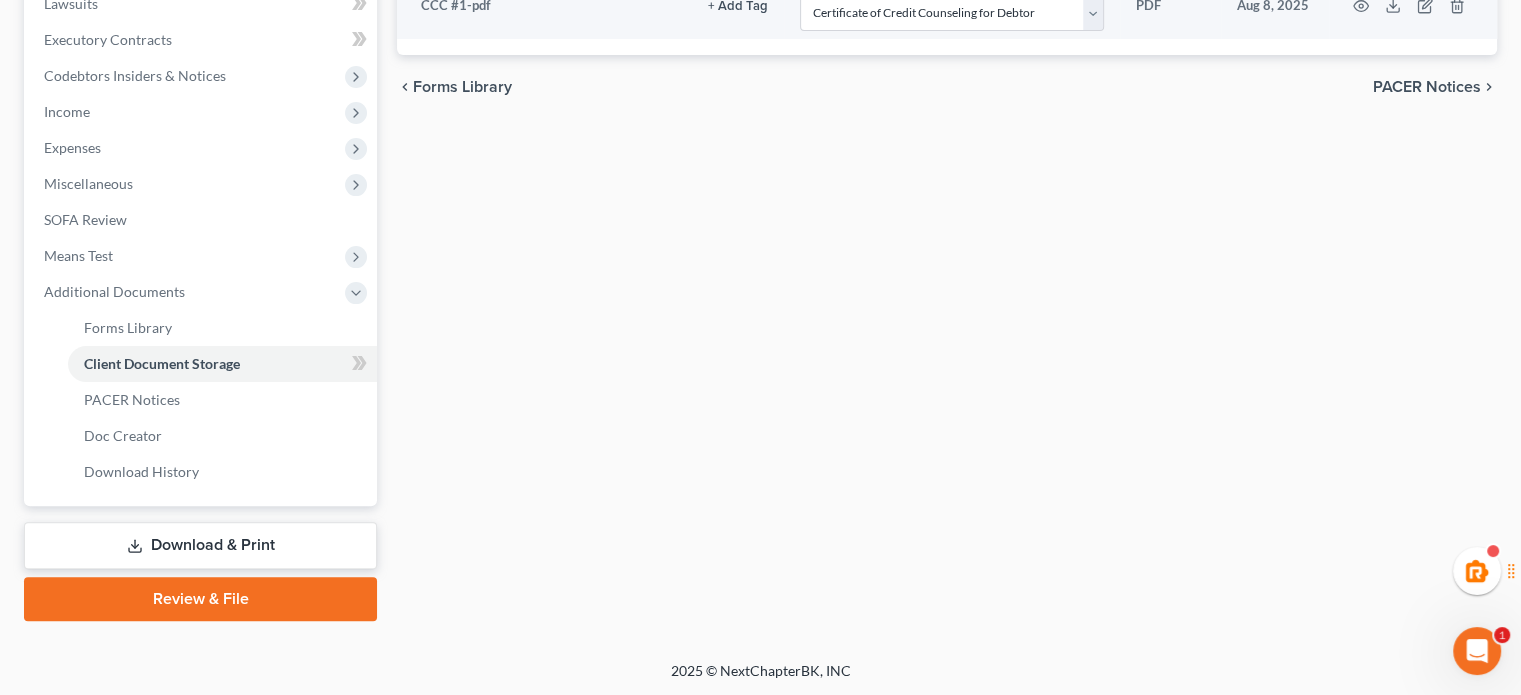 click on "Download & Print" at bounding box center (200, 545) 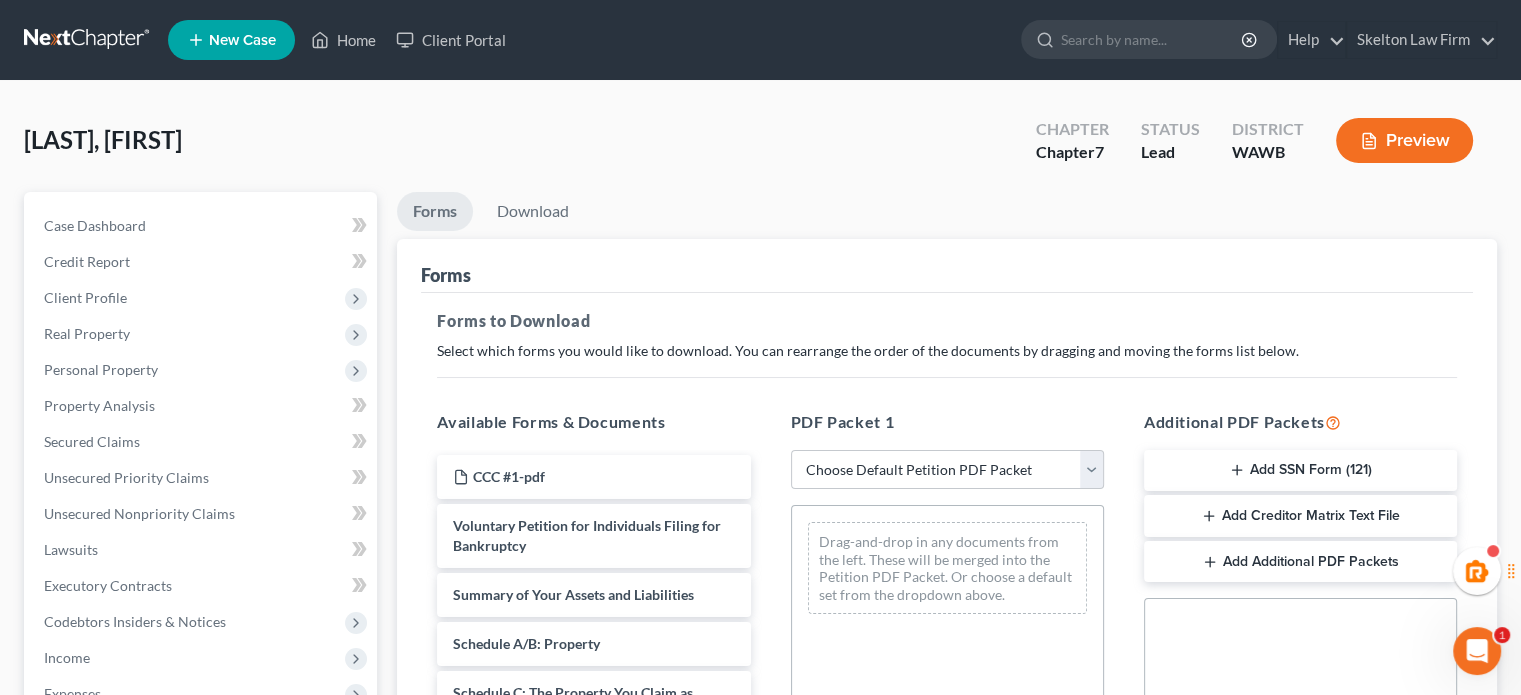 click on "PDF Packet 1 Choose Default Petition PDF Packet Complete Bankruptcy Petition (all forms and schedules) Emergency Filing Forms (Petition and Creditor List Only) Amended Forms Signature Pages Only Drag-and-drop in any documents from the left. These will be merged into the Petition PDF Packet. Or choose a default set from the dropdown above." at bounding box center (947, 733) 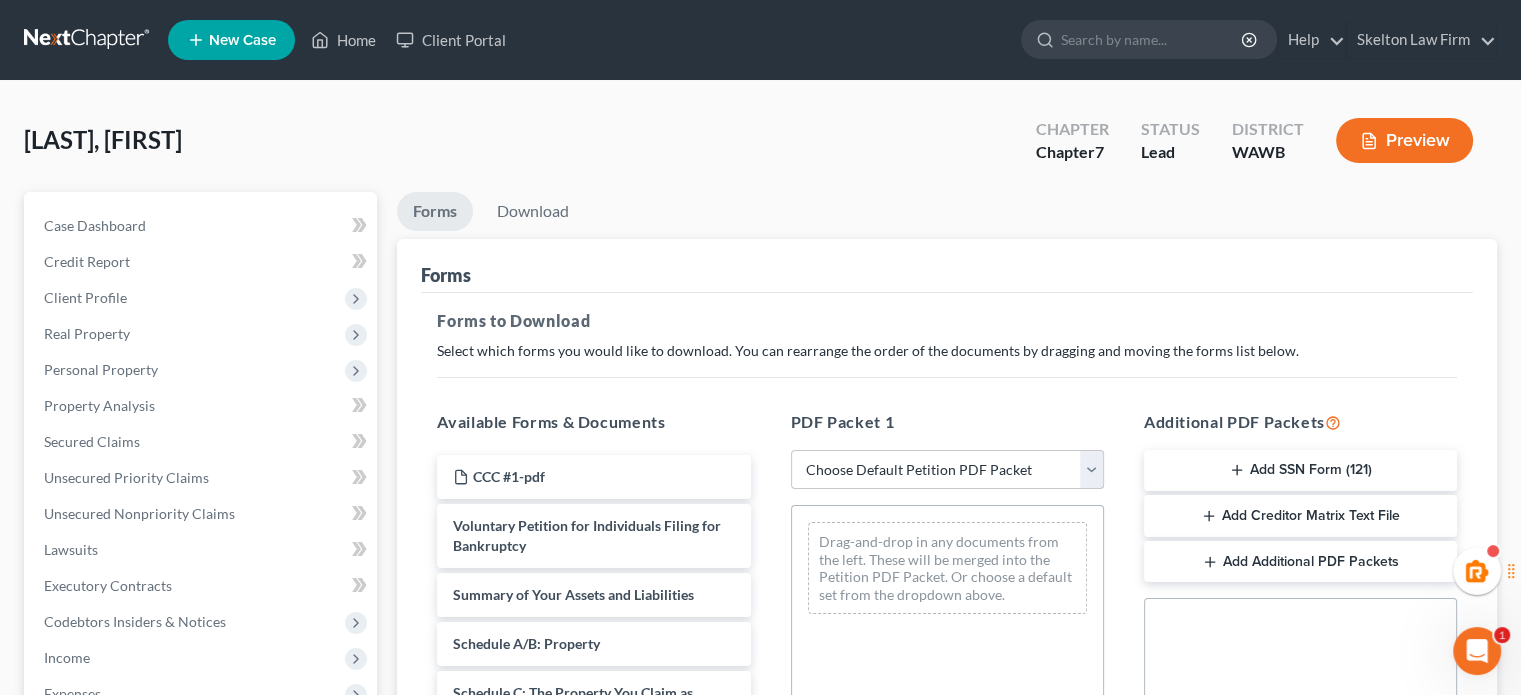 click on "Choose Default Petition PDF Packet Complete Bankruptcy Petition (all forms and schedules) Emergency Filing Forms (Petition and Creditor List Only) Amended Forms Signature Pages Only" at bounding box center (947, 470) 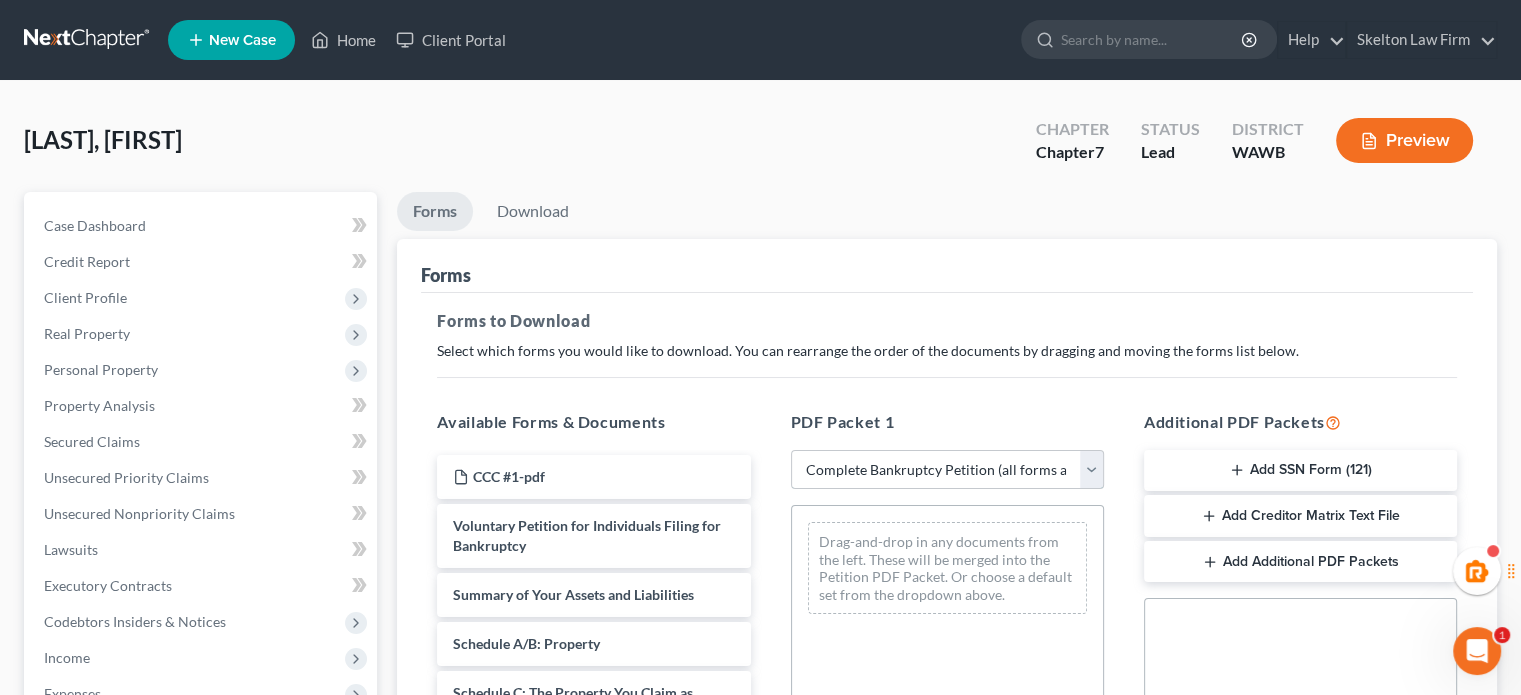 click on "Choose Default Petition PDF Packet Complete Bankruptcy Petition (all forms and schedules) Emergency Filing Forms (Petition and Creditor List Only) Amended Forms Signature Pages Only" at bounding box center [947, 470] 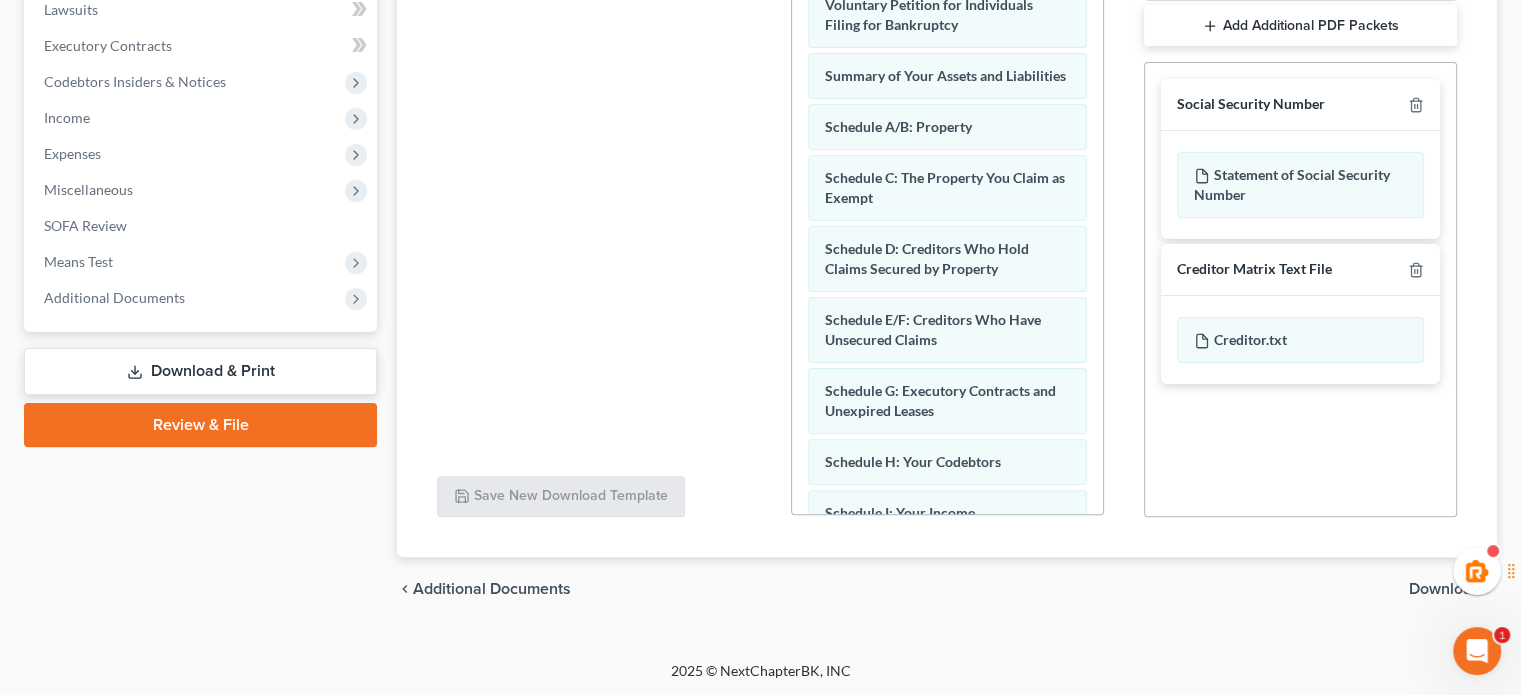 click on "Download" at bounding box center (1445, 589) 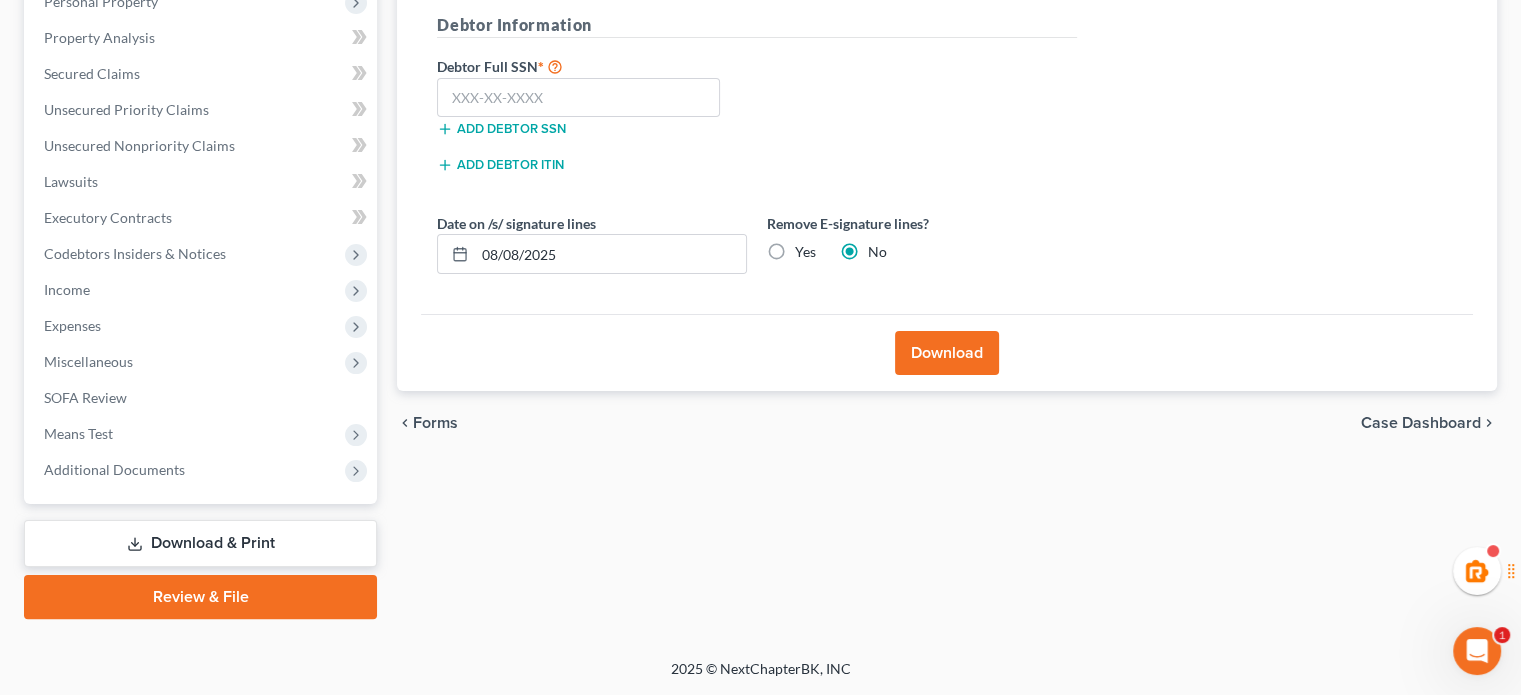 scroll, scrollTop: 366, scrollLeft: 0, axis: vertical 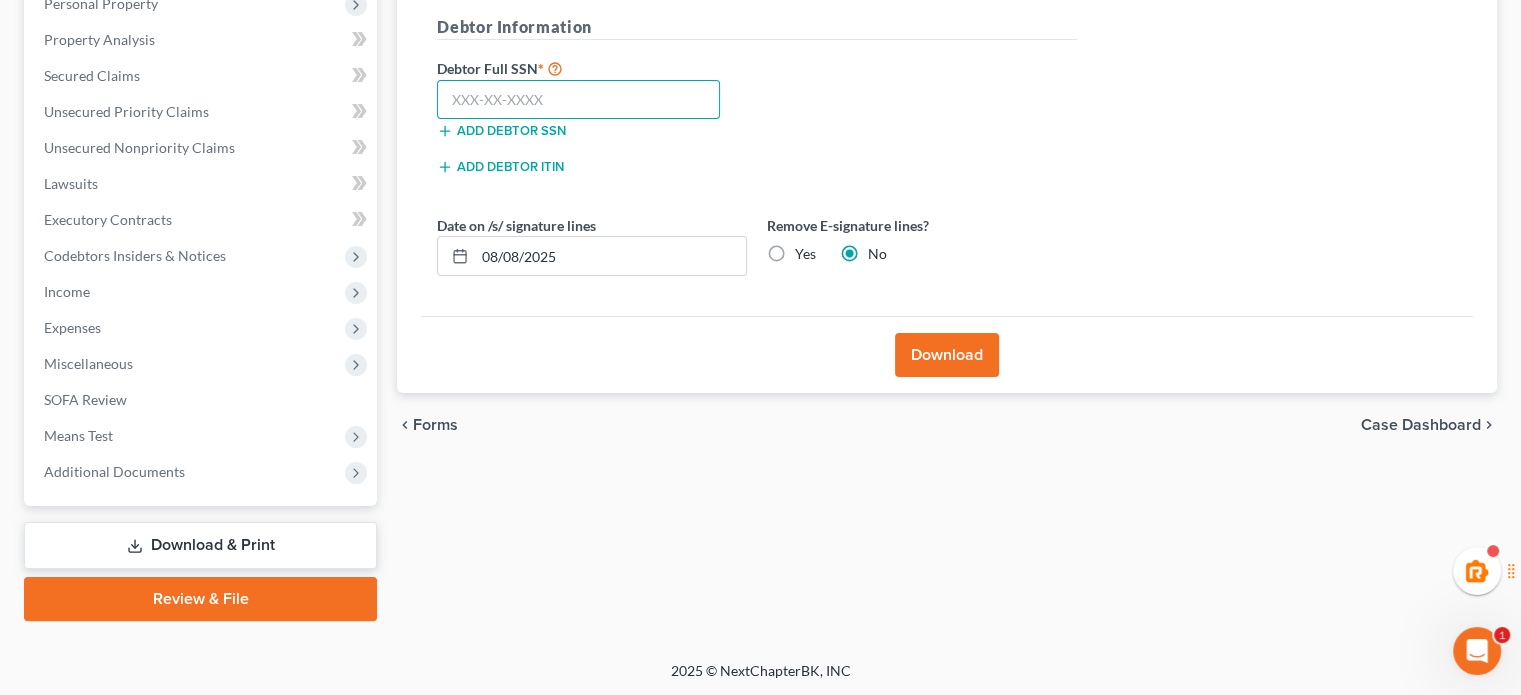 click at bounding box center (578, 100) 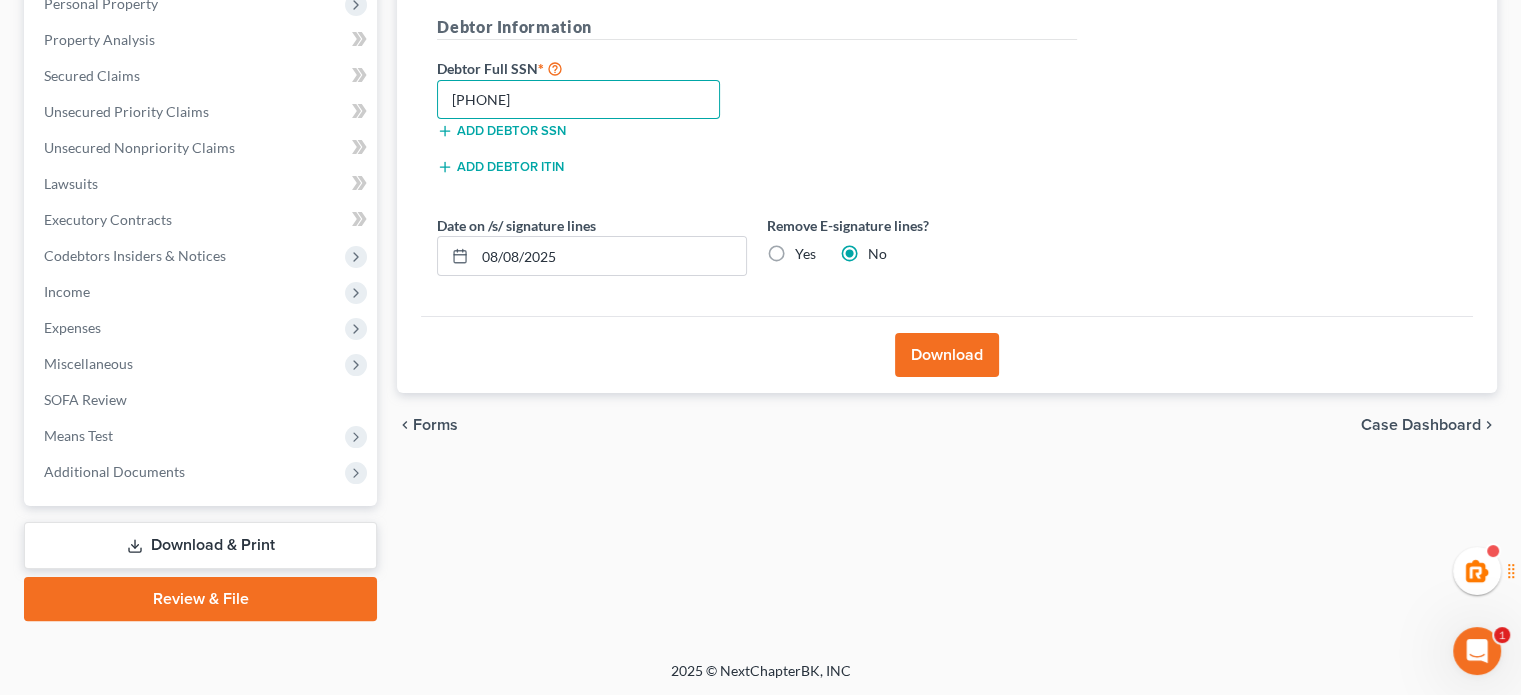 type on "[PHONE]" 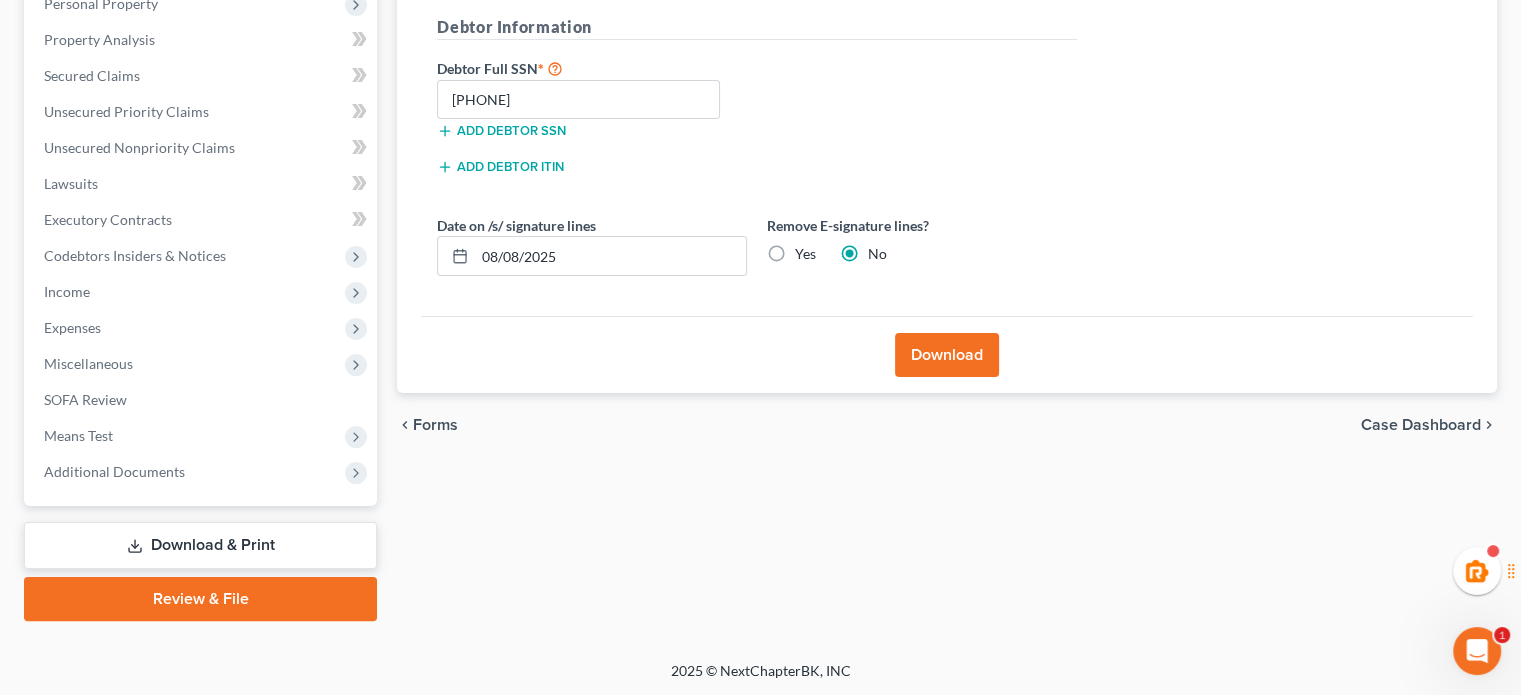 click on "Download" at bounding box center [947, 355] 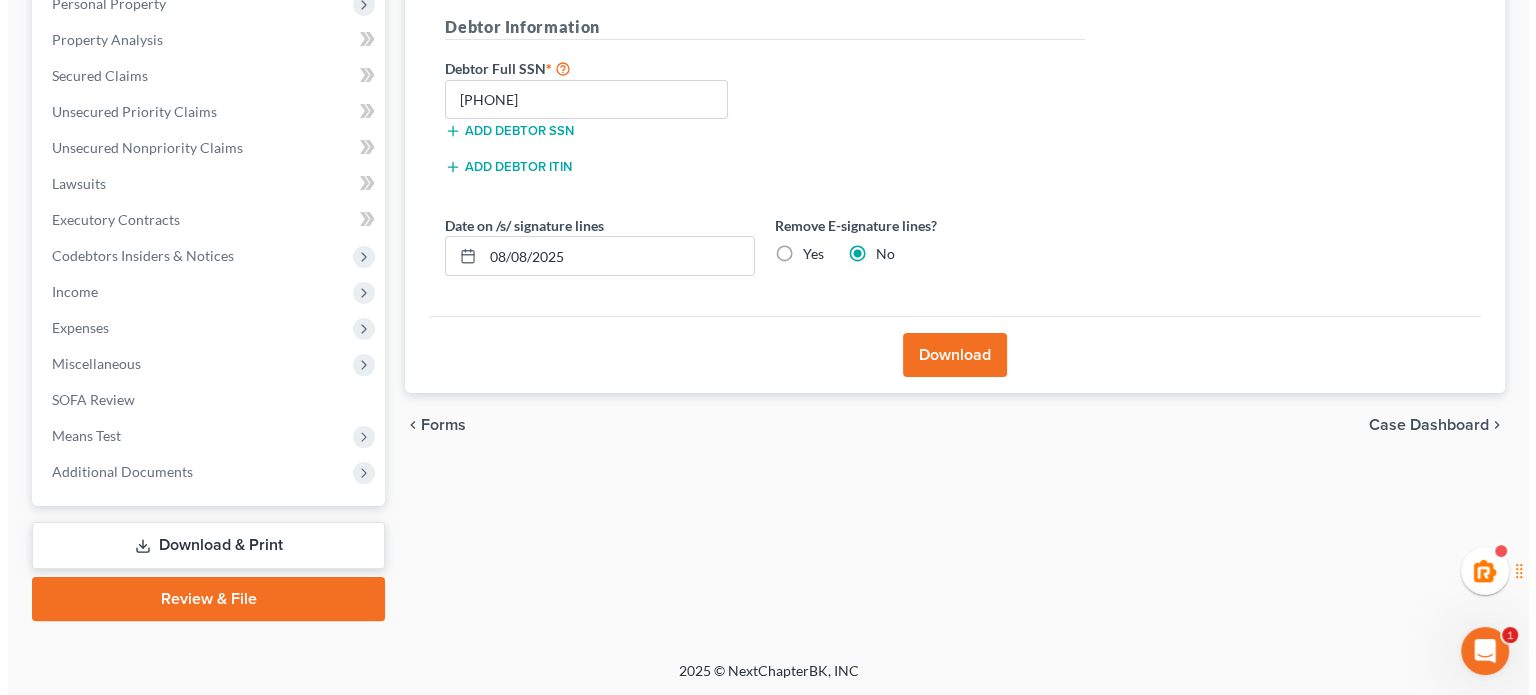 scroll, scrollTop: 32, scrollLeft: 0, axis: vertical 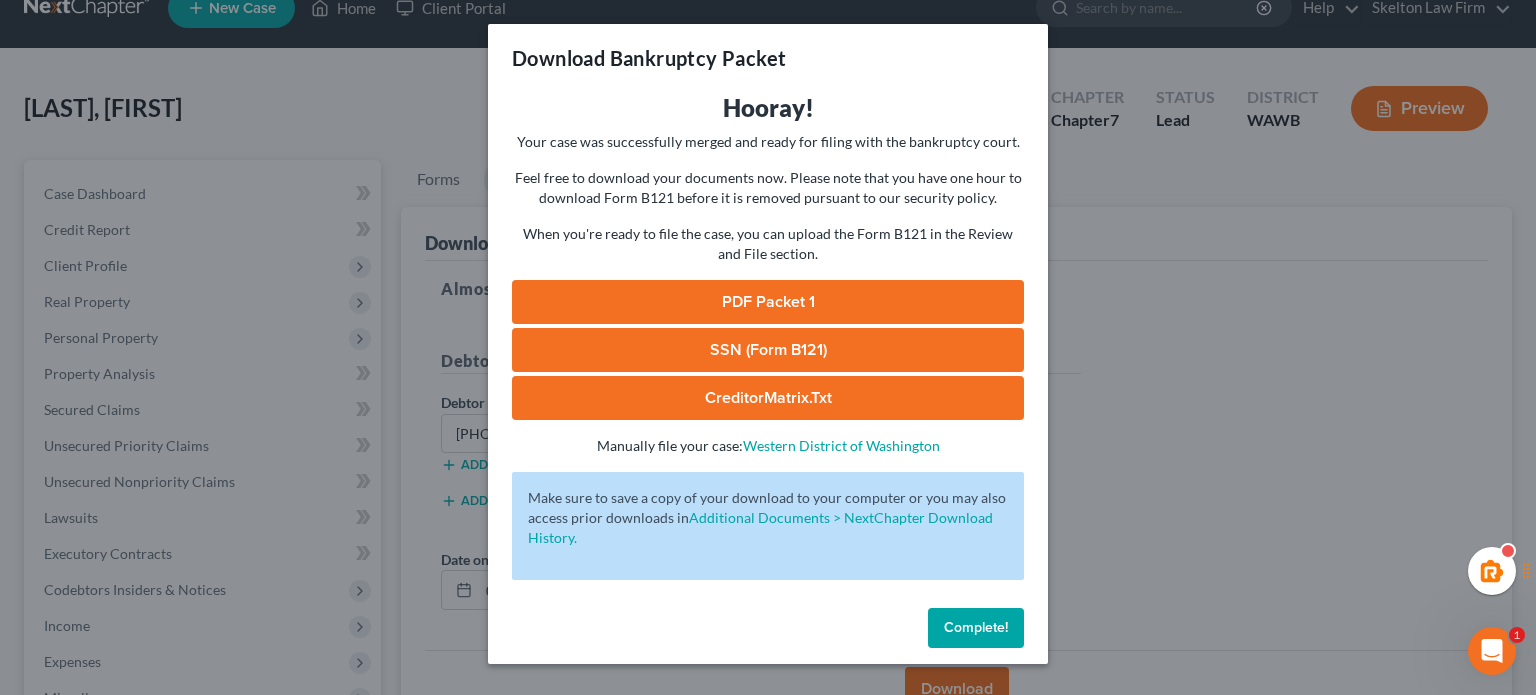 click on "PDF Packet 1" at bounding box center (768, 302) 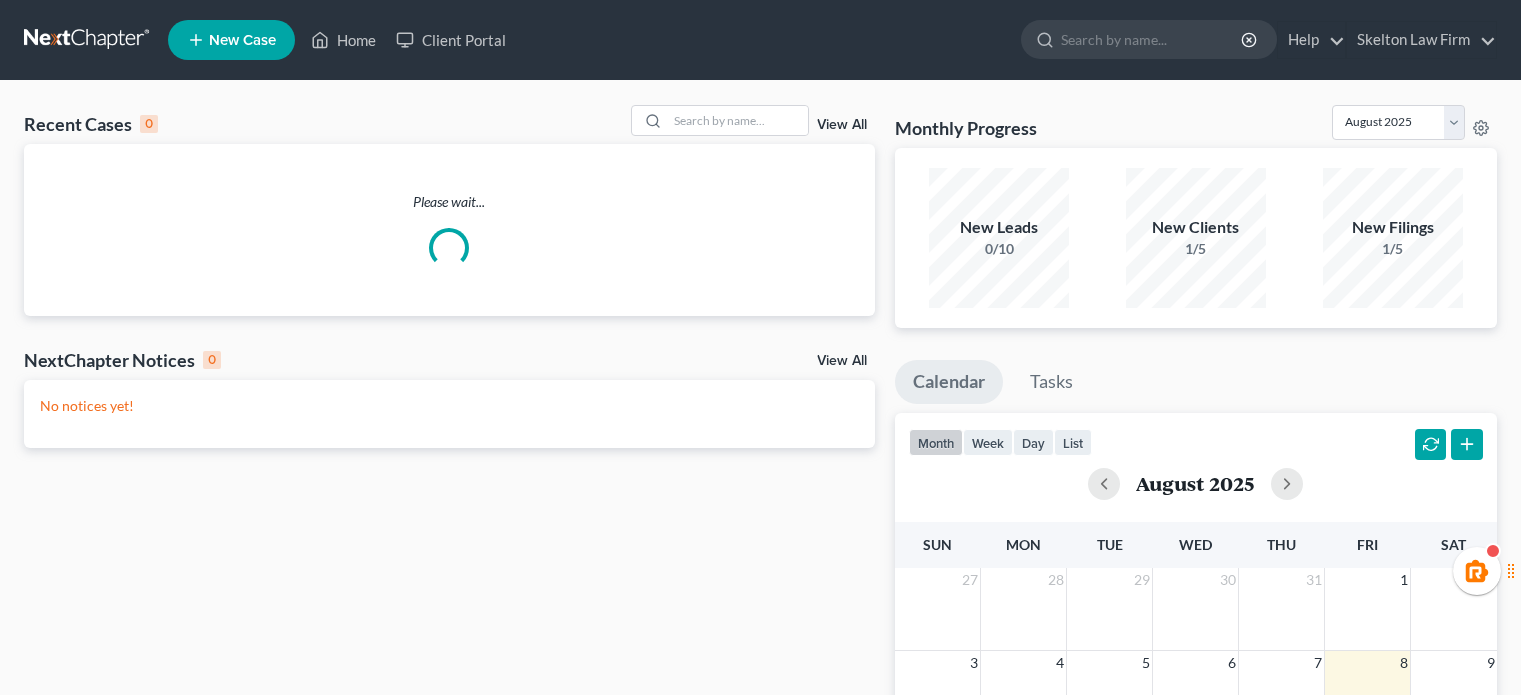 scroll, scrollTop: 0, scrollLeft: 0, axis: both 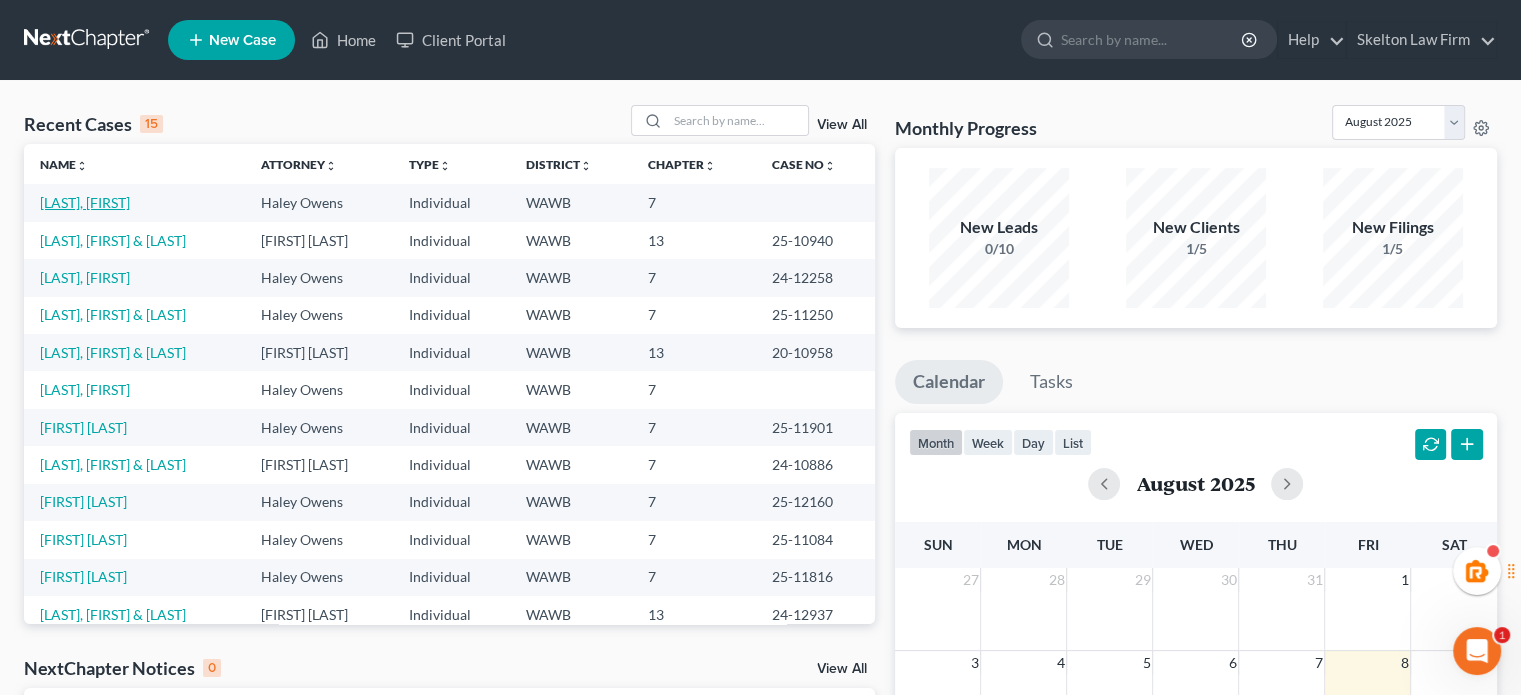 click on "[LAST], [FIRST]" at bounding box center [85, 202] 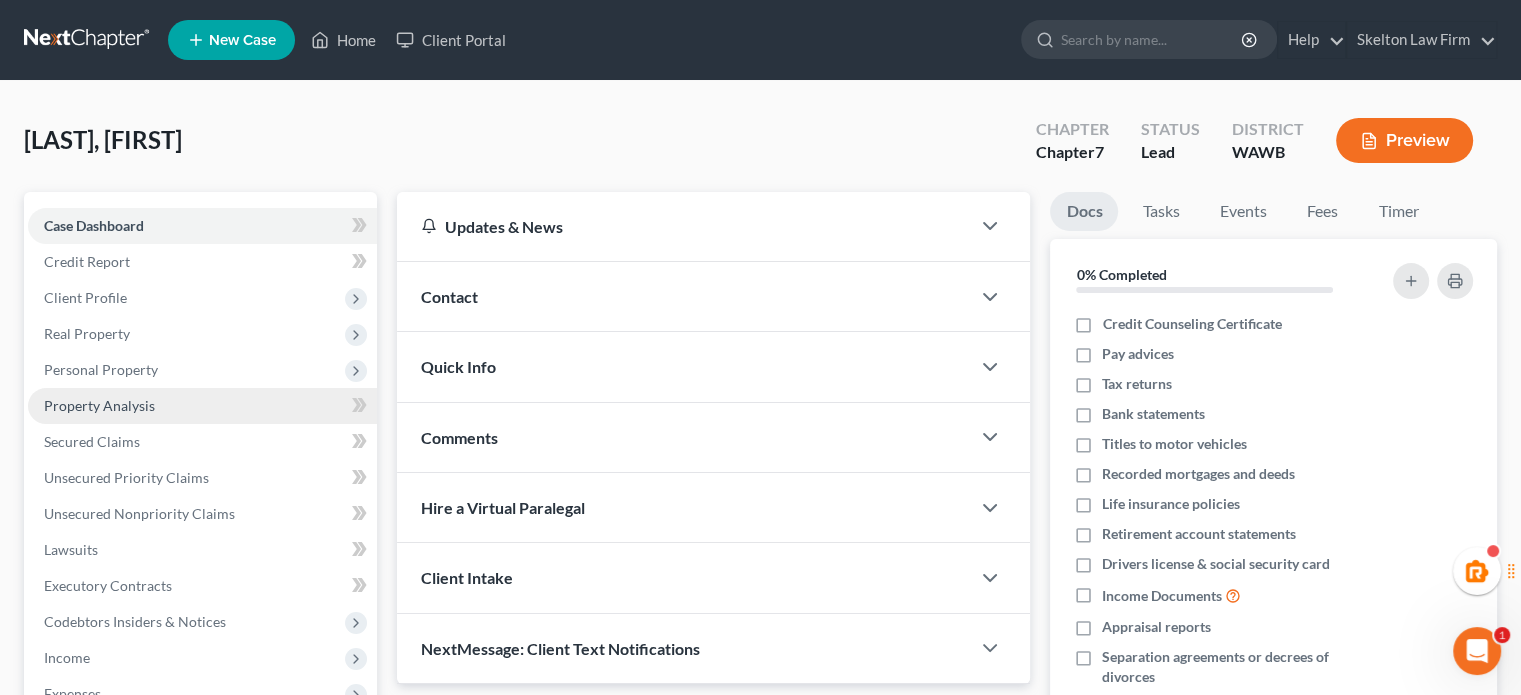 click on "Property Analysis" at bounding box center (99, 405) 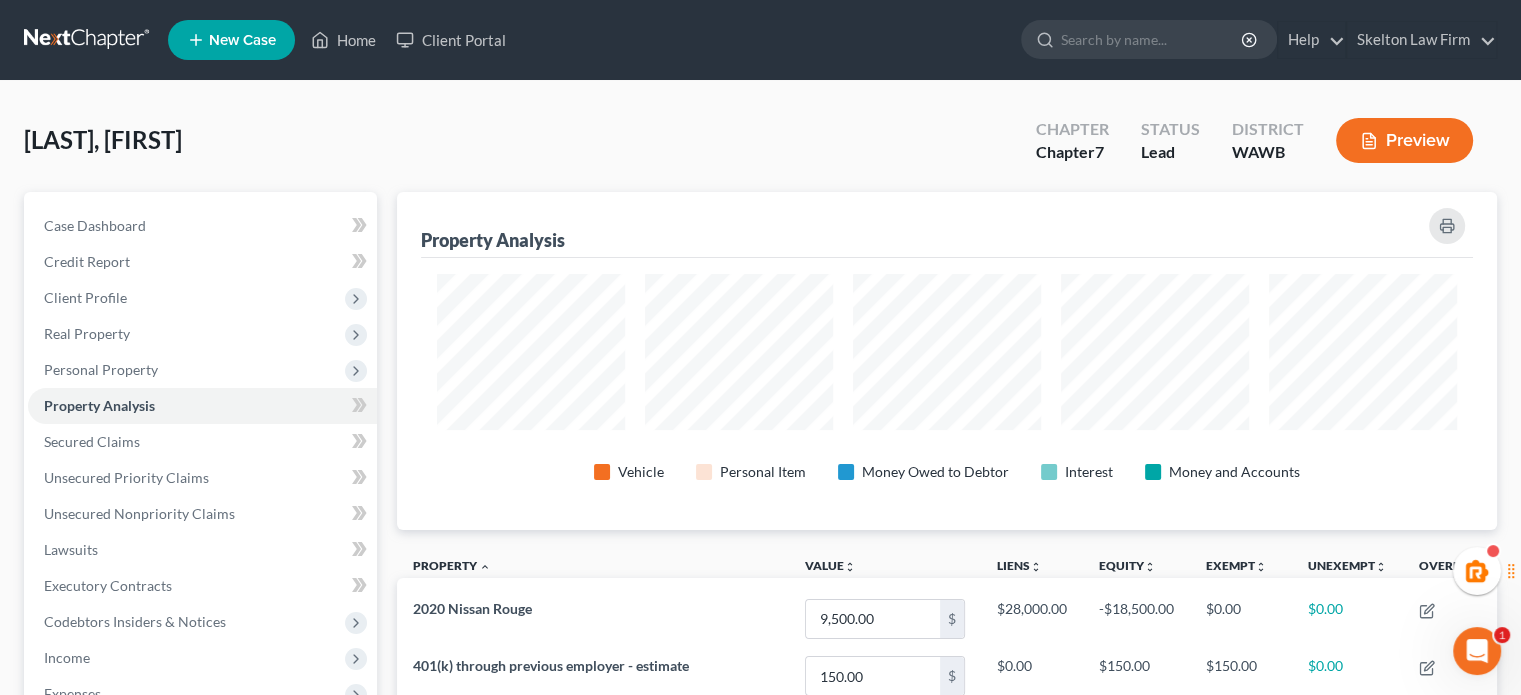 scroll, scrollTop: 999662, scrollLeft: 998900, axis: both 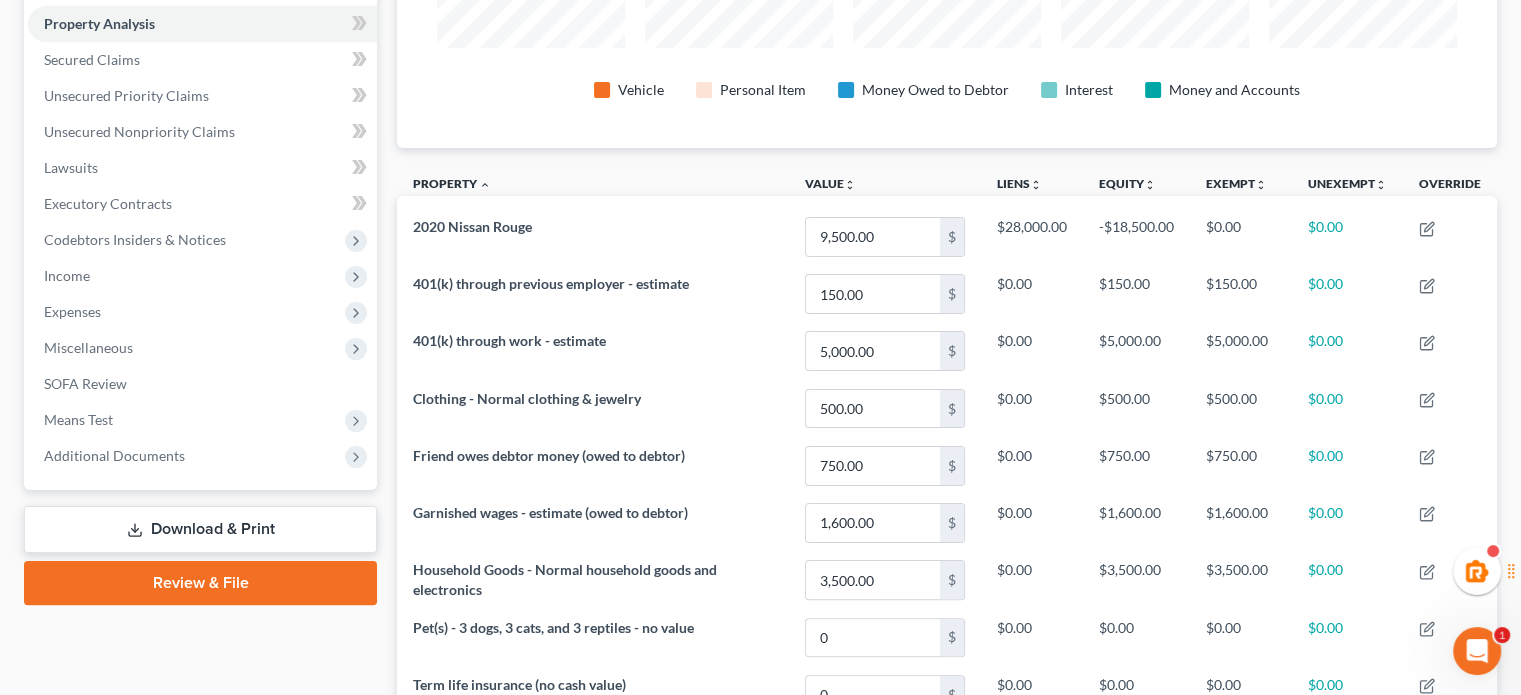 click on "Review & File" at bounding box center [200, 583] 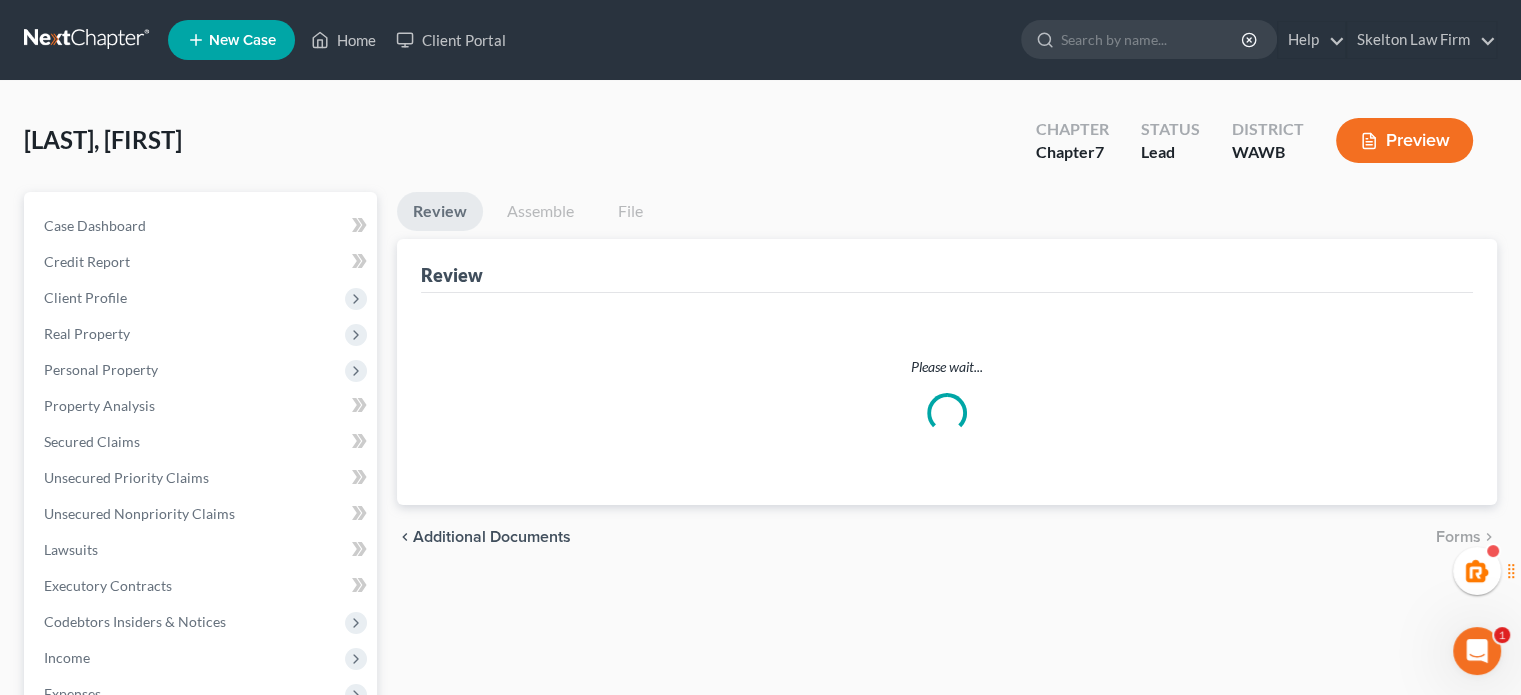 scroll, scrollTop: 0, scrollLeft: 0, axis: both 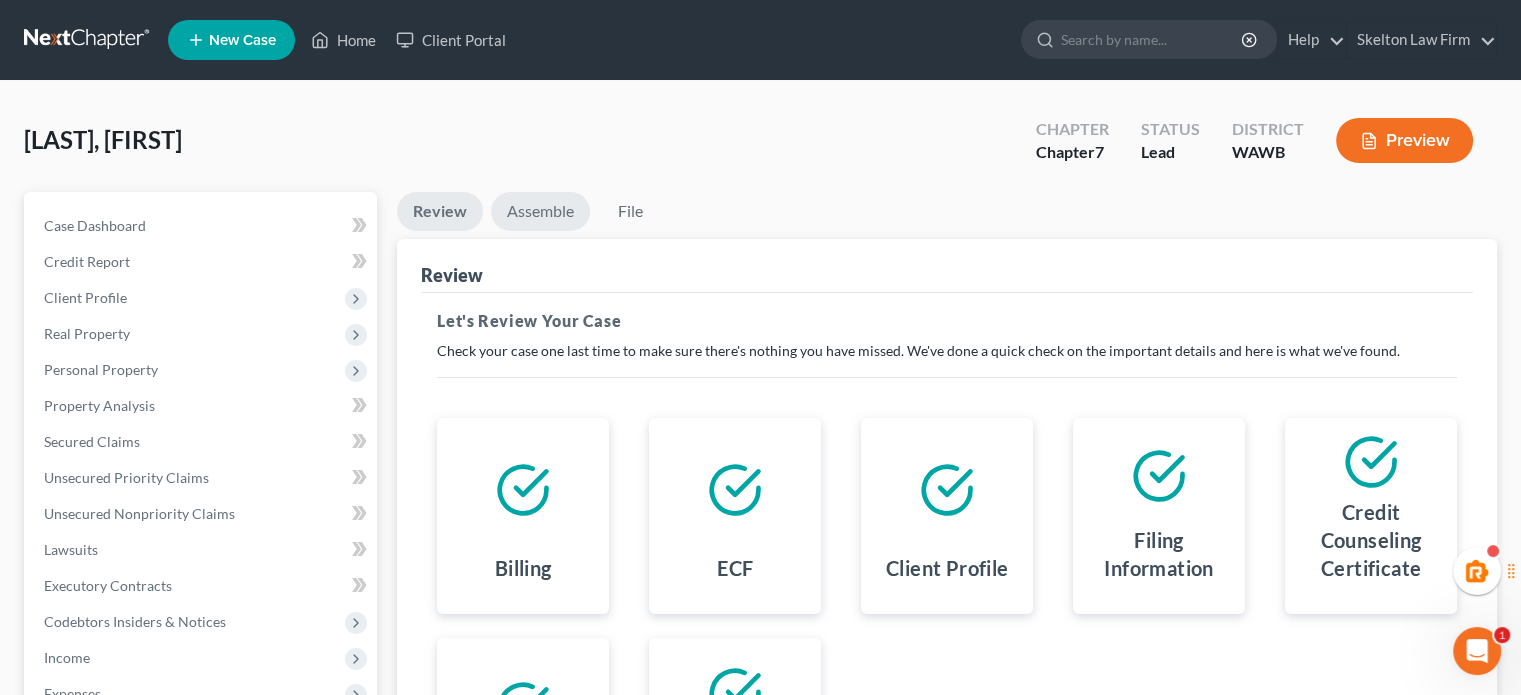 click on "Assemble" at bounding box center (540, 211) 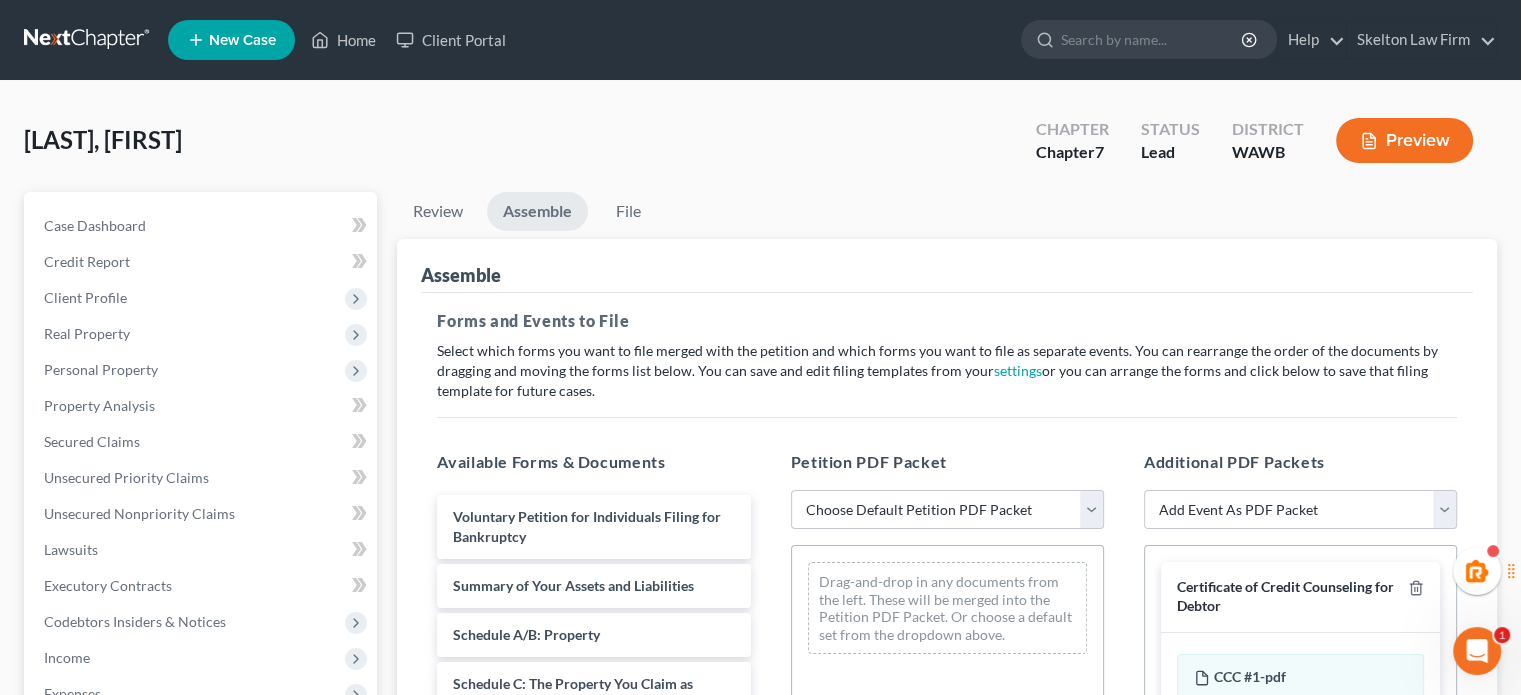 click on "Drag-and-drop in any documents from the left. These will be merged into the Petition PDF Packet. Or choose a default set from the dropdown above." at bounding box center [947, 608] 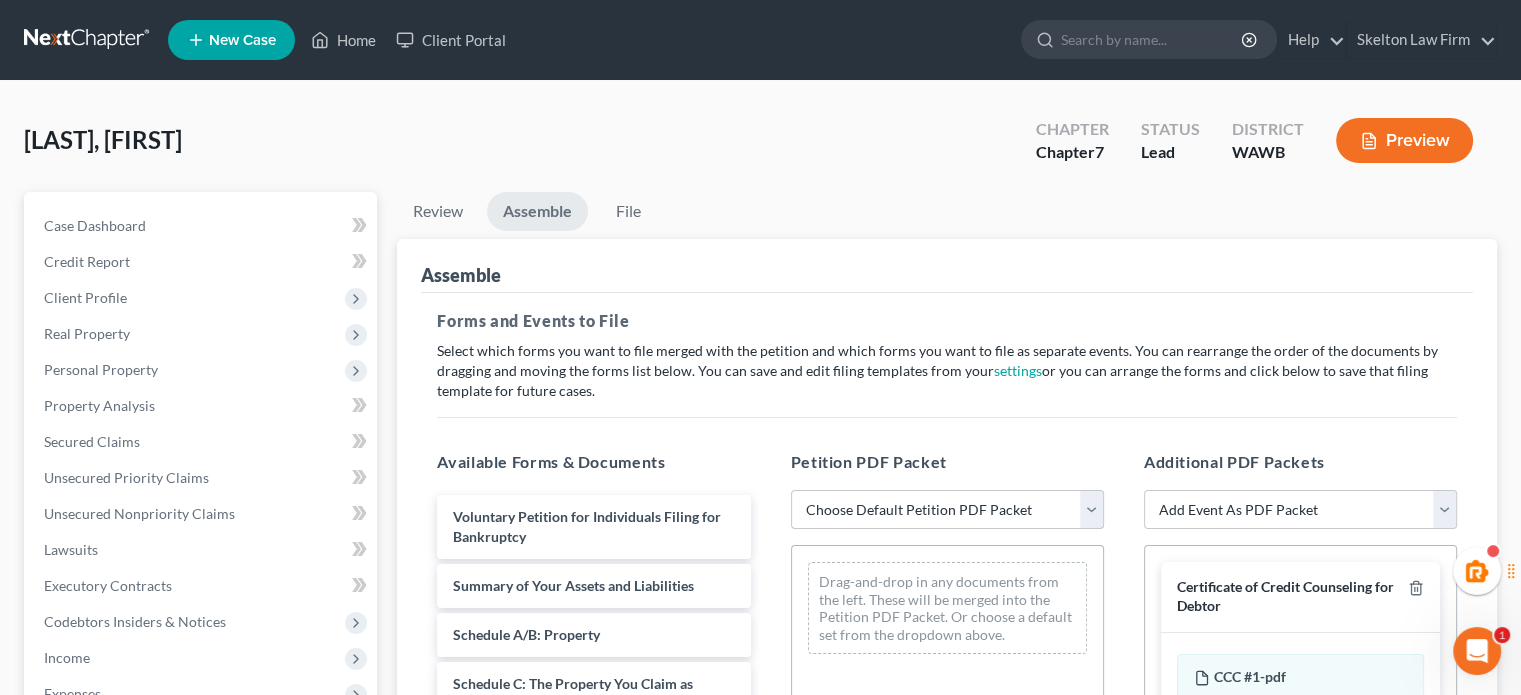click on "Choose Default Petition PDF Packet Emergency Filing (Voluntary Petition and Creditor List Only) Chapter 7 Template" at bounding box center (947, 510) 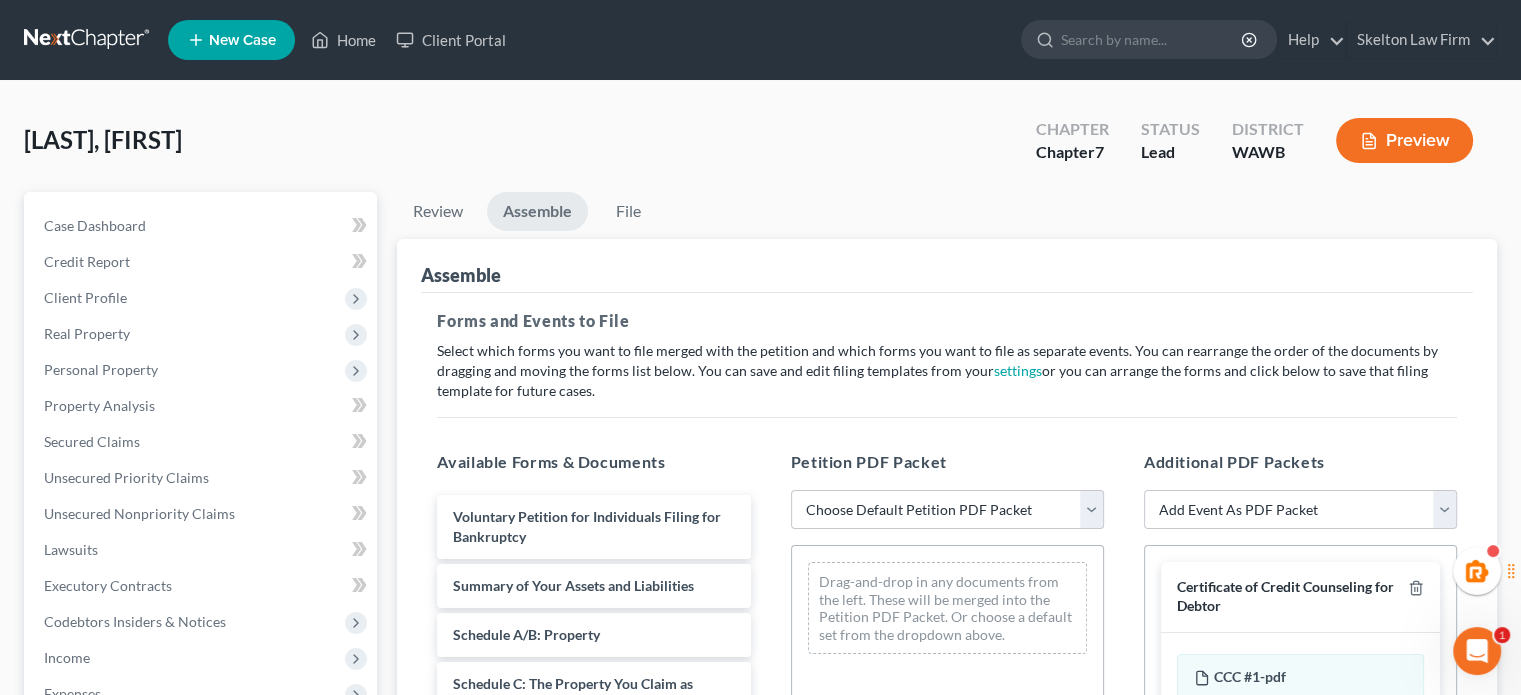 click on "Assemble" at bounding box center [947, 266] 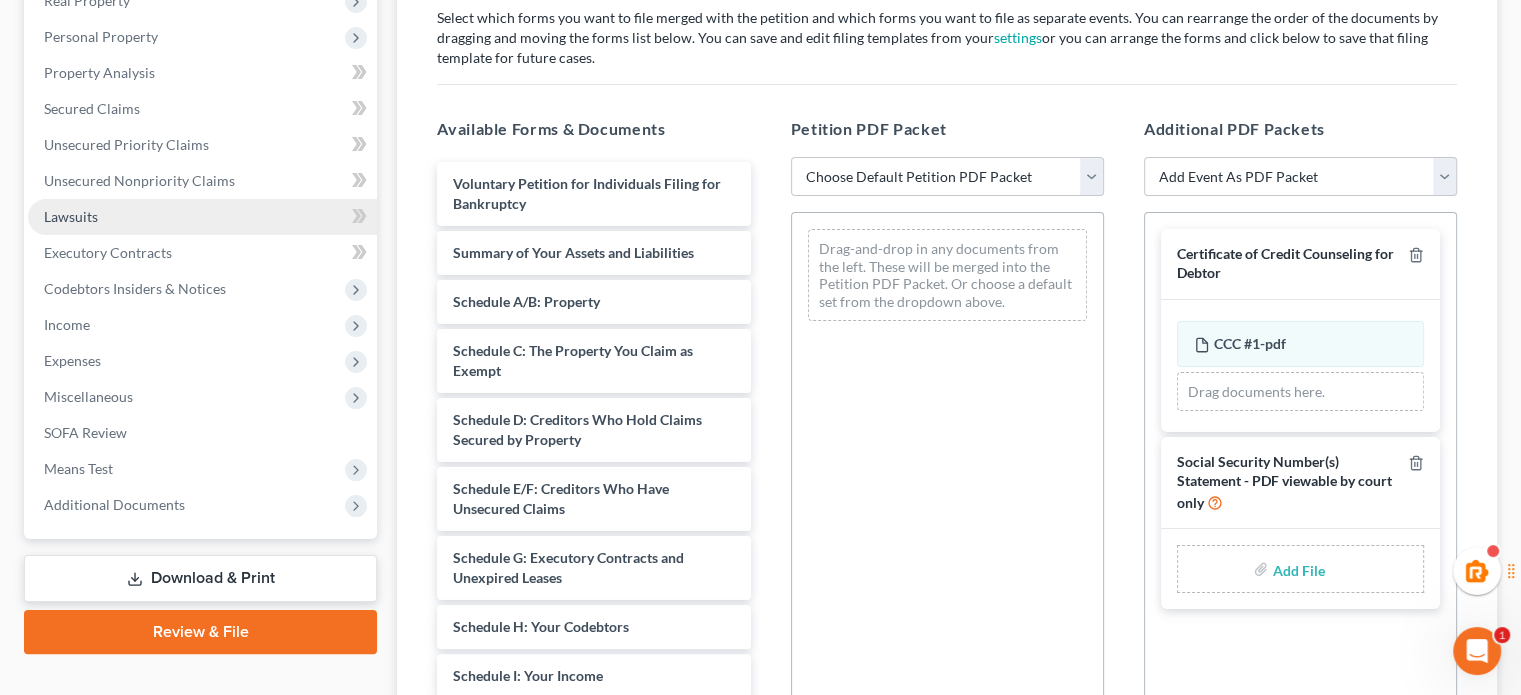 click on "Lawsuits" at bounding box center [71, 216] 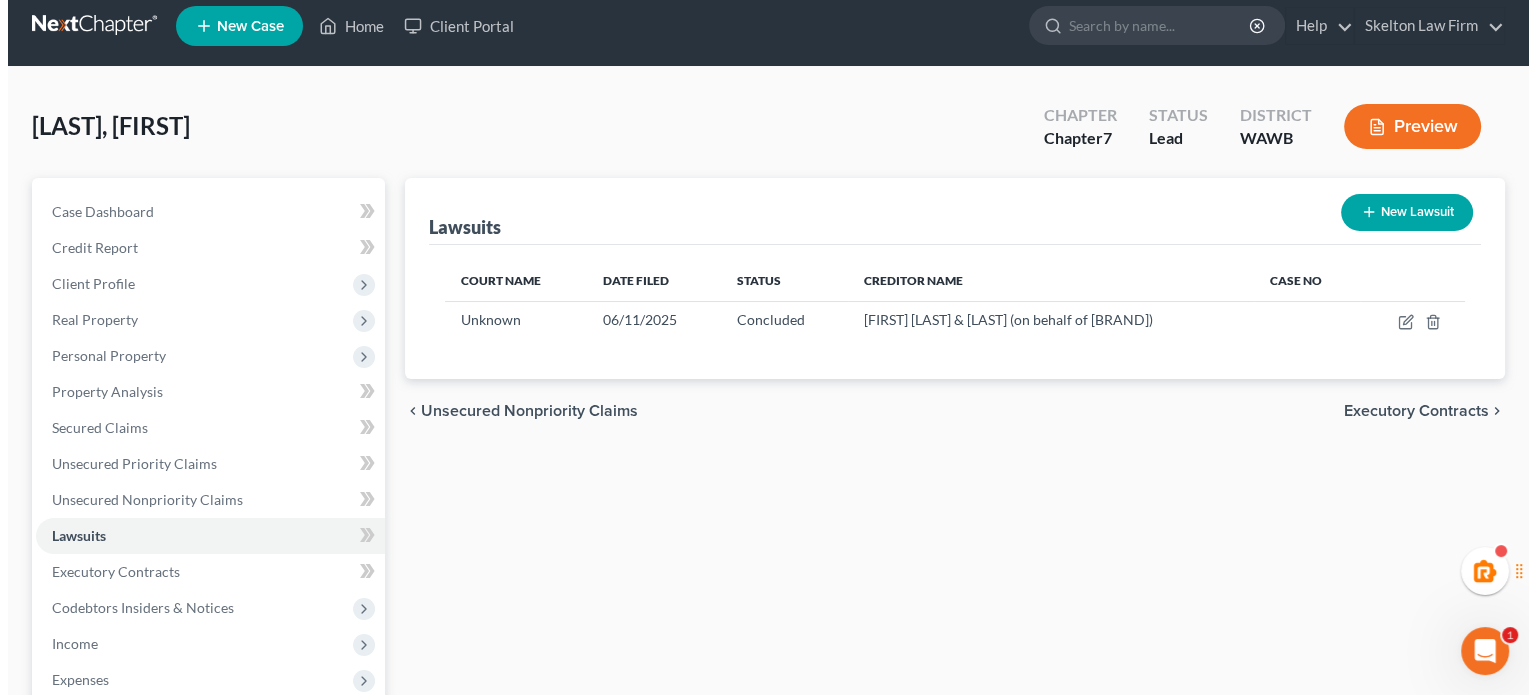 scroll, scrollTop: 0, scrollLeft: 0, axis: both 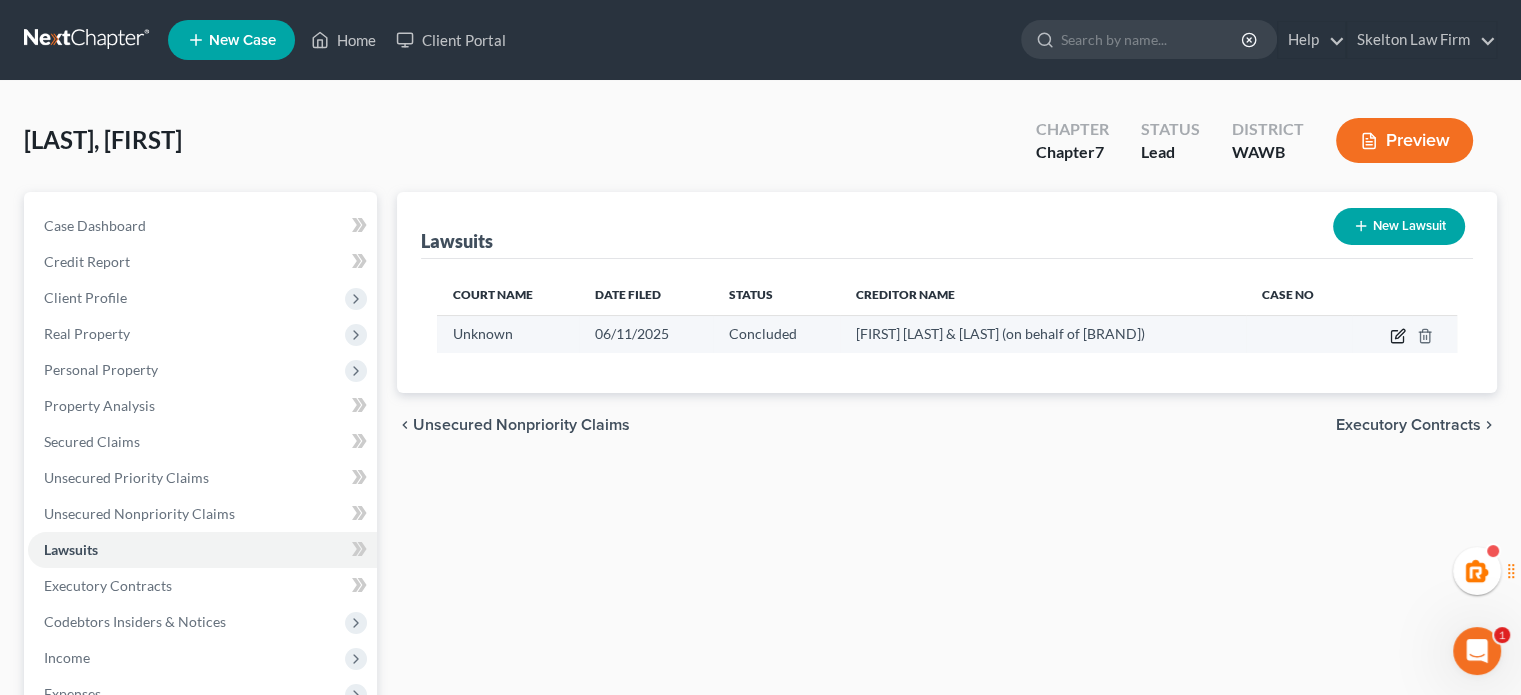 click 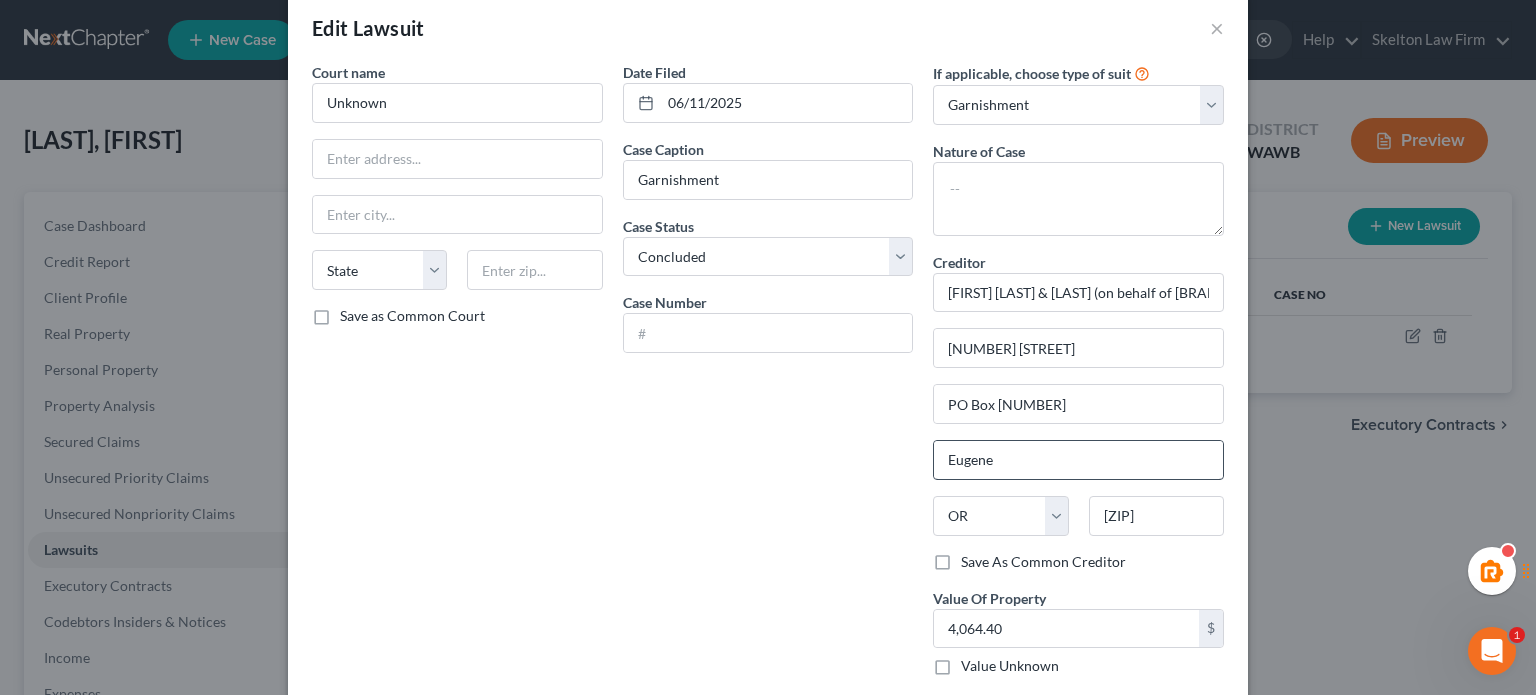 scroll, scrollTop: 0, scrollLeft: 0, axis: both 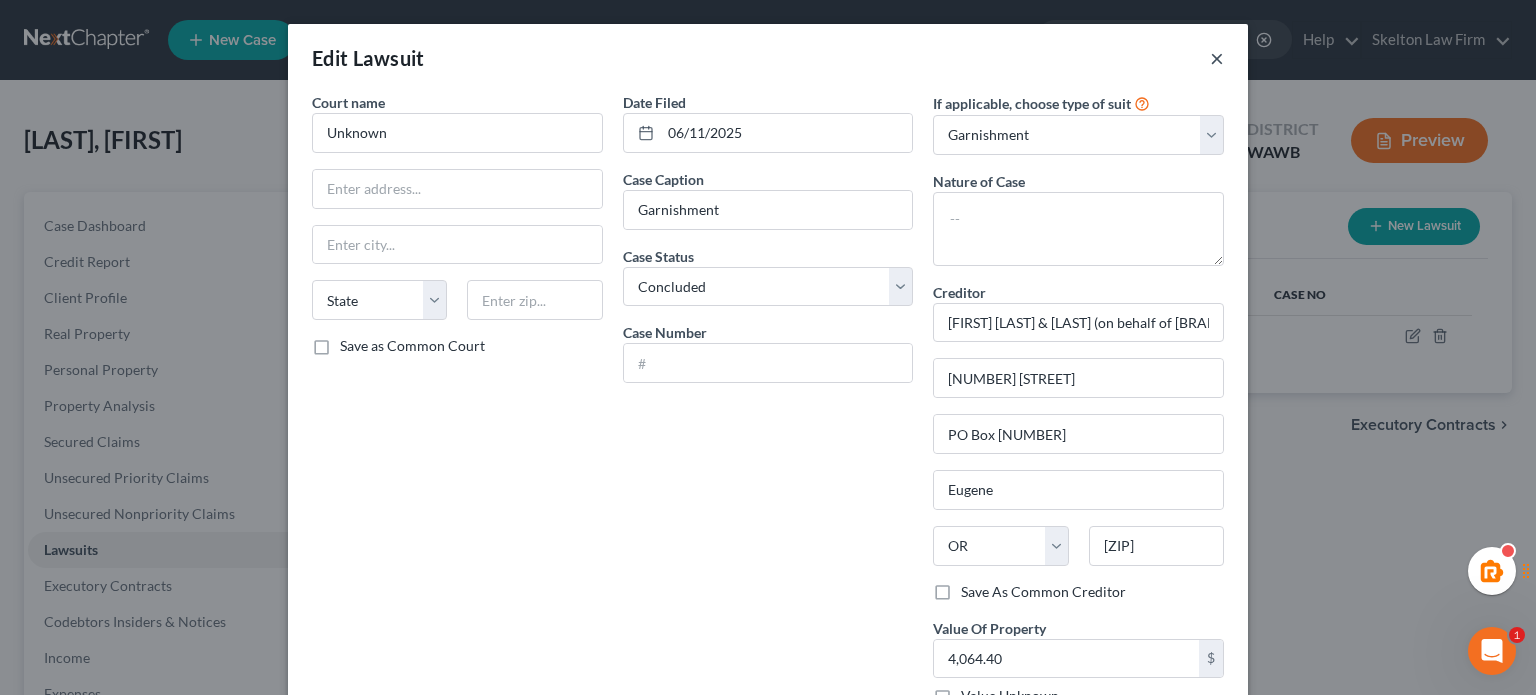 click on "×" at bounding box center (1217, 58) 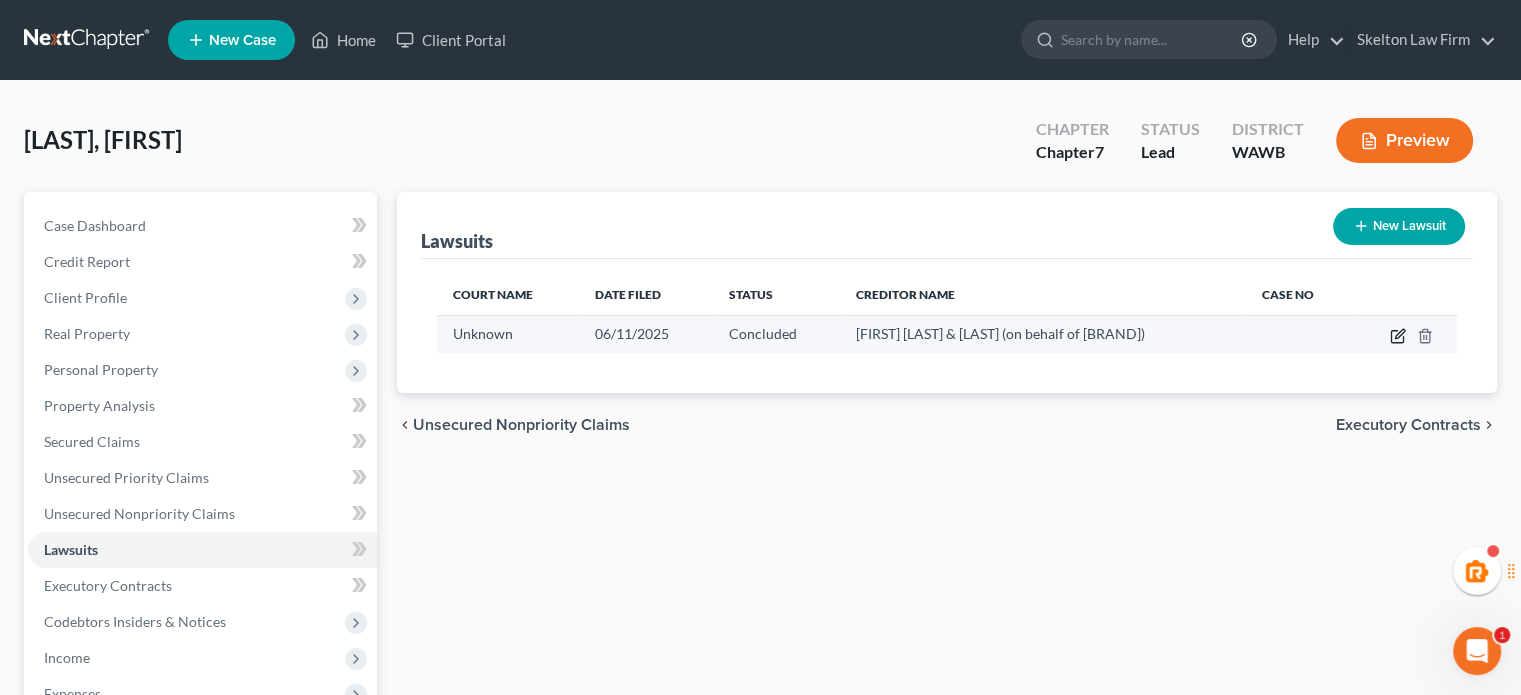 click 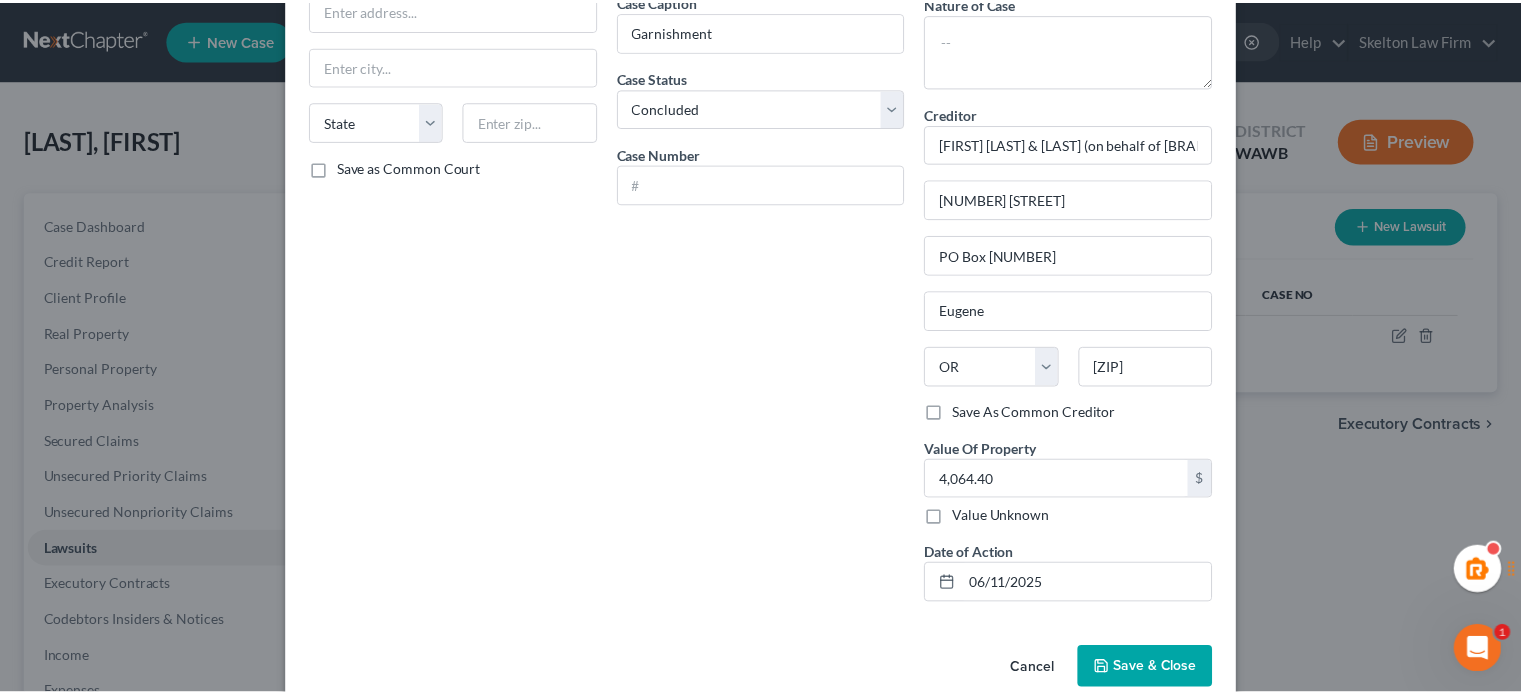 scroll, scrollTop: 210, scrollLeft: 0, axis: vertical 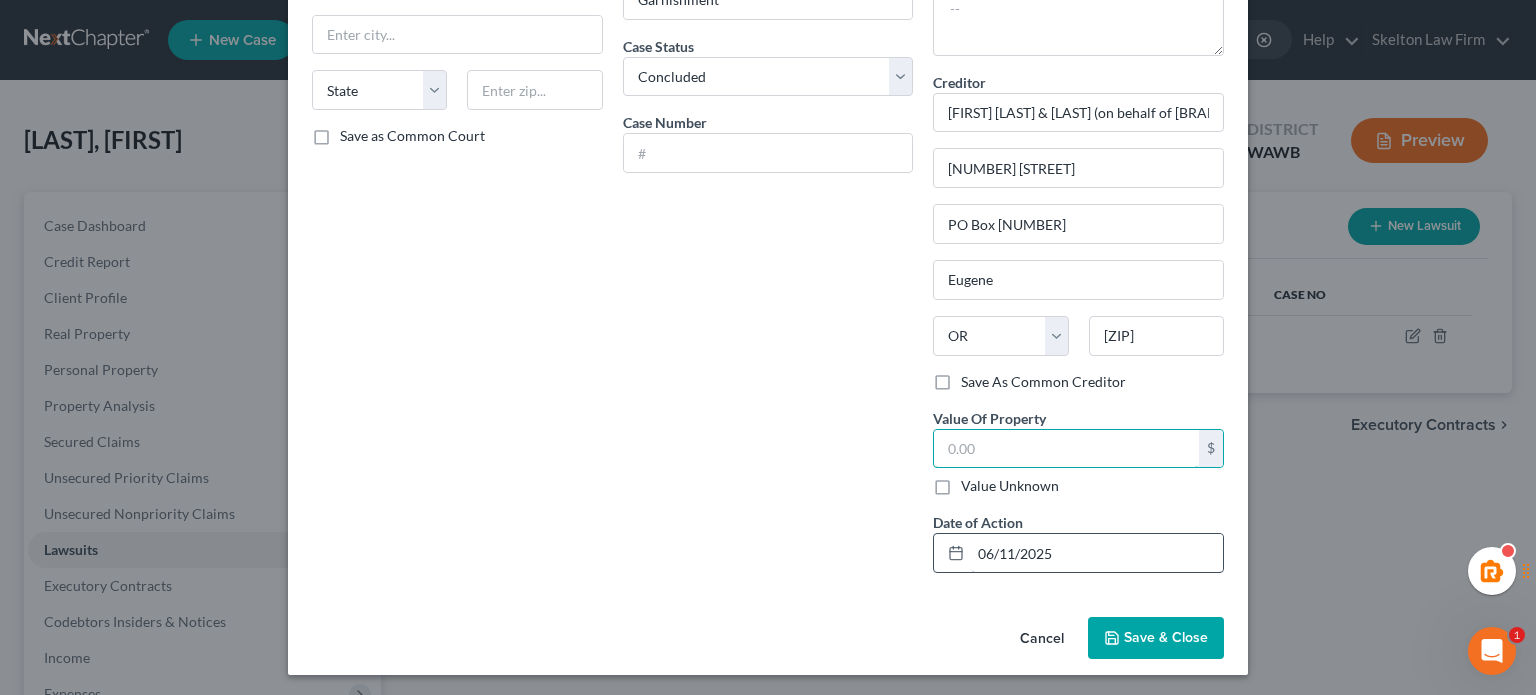 type 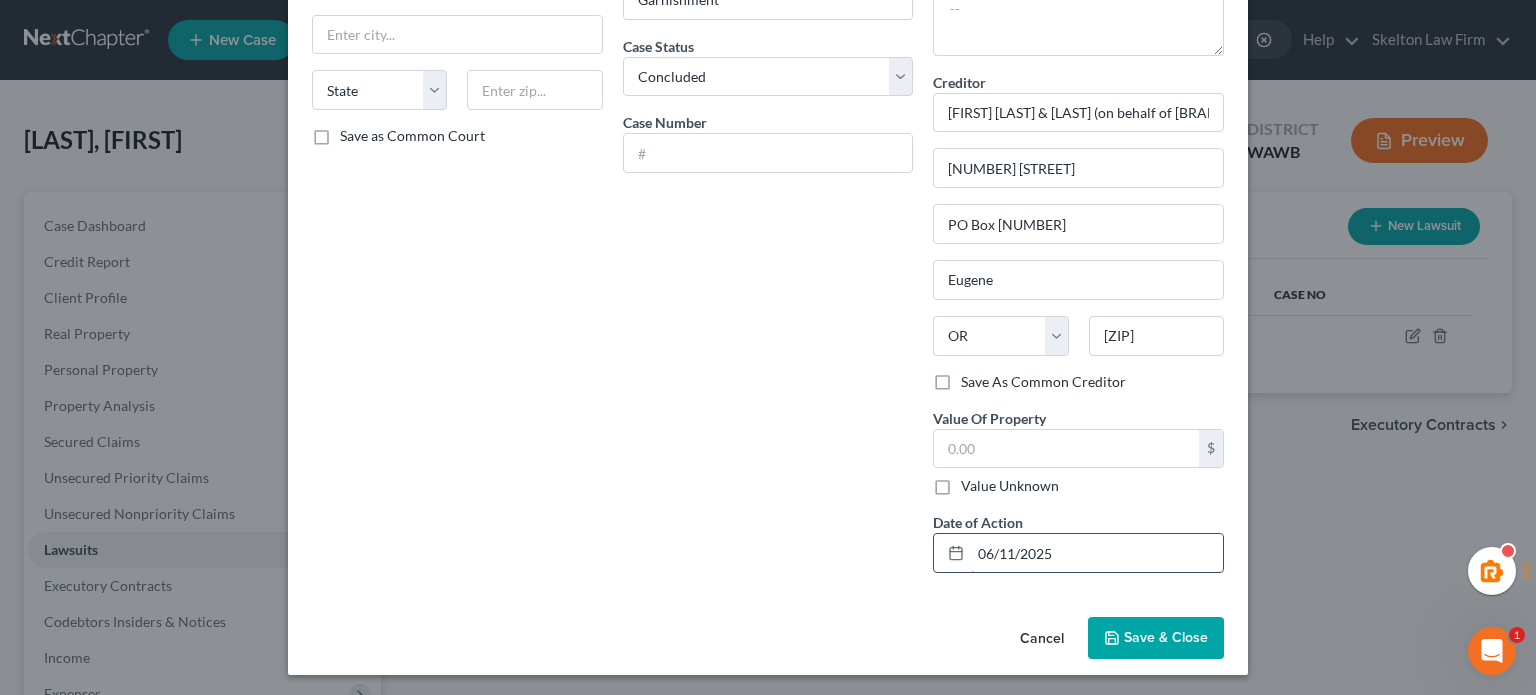 click on "06/11/2025" at bounding box center [1097, 553] 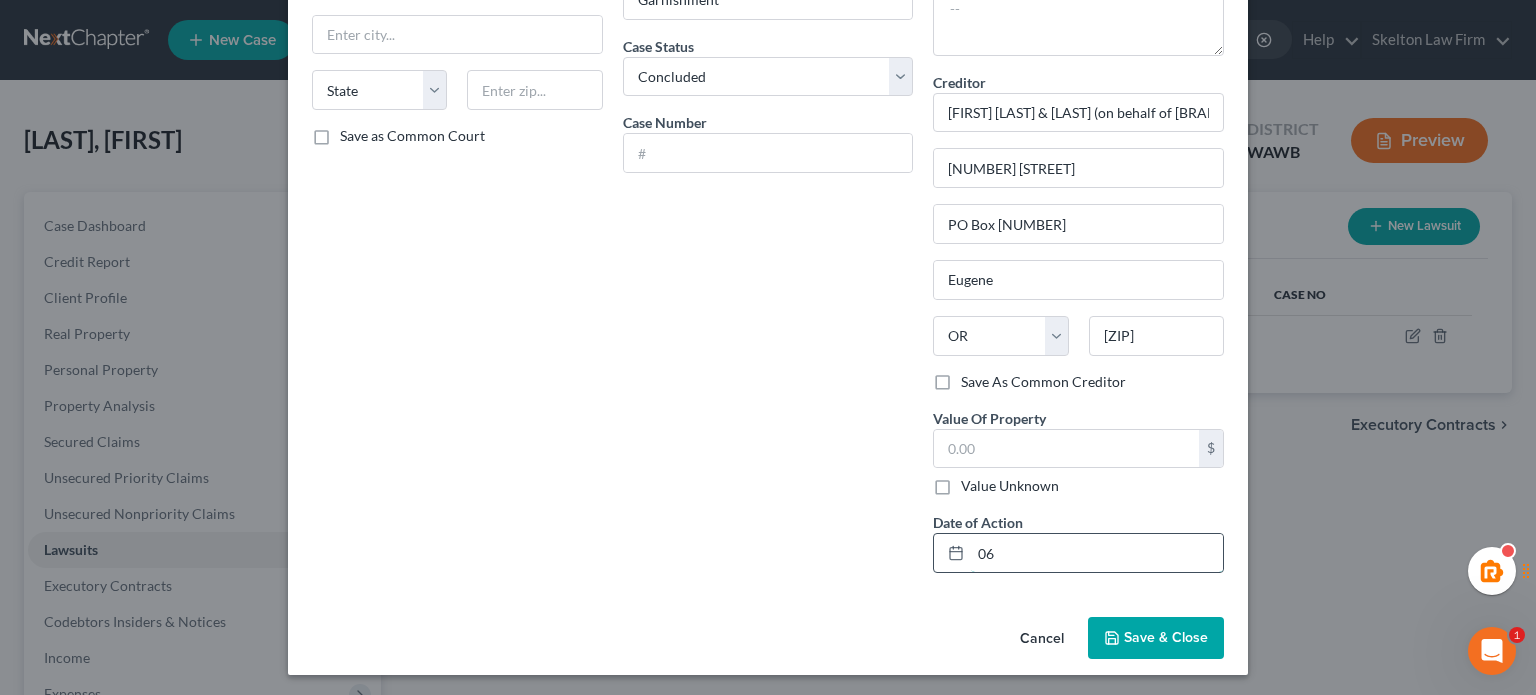 type on "0" 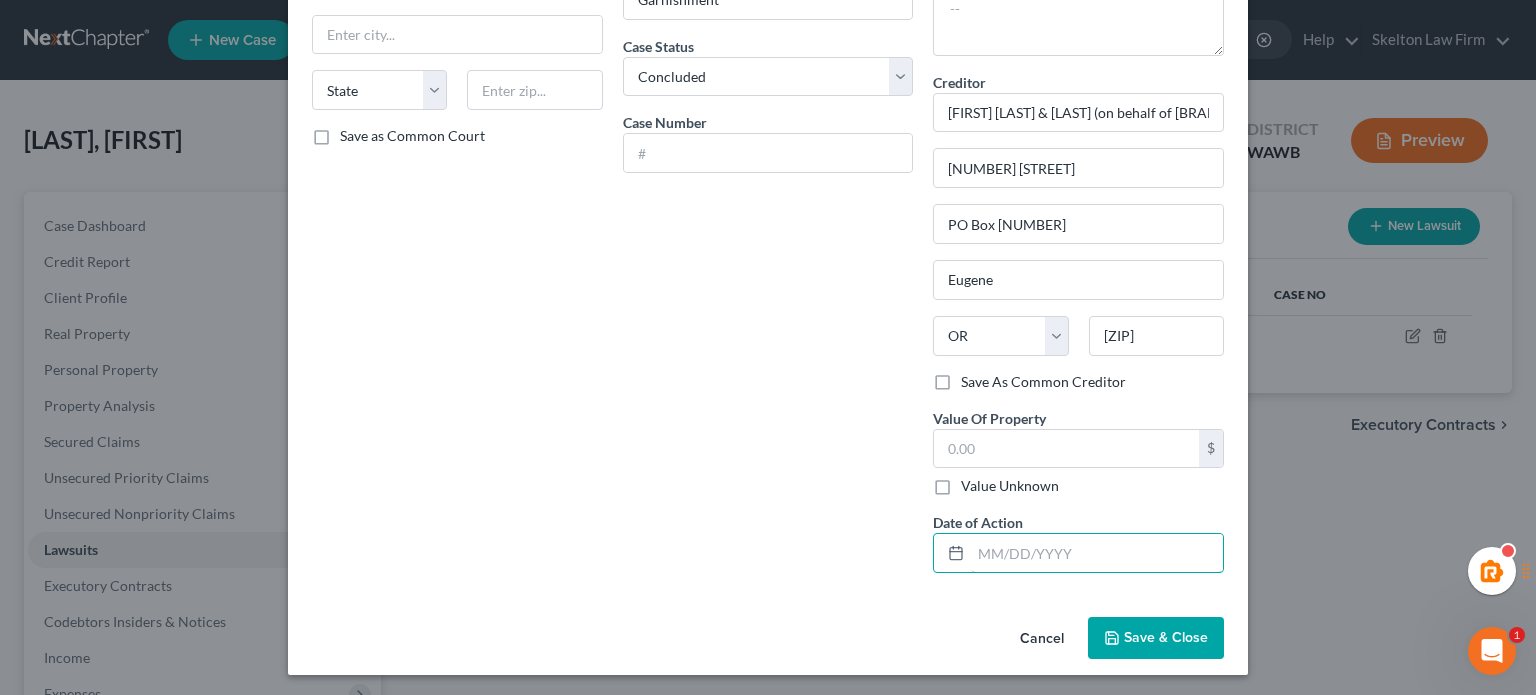 type 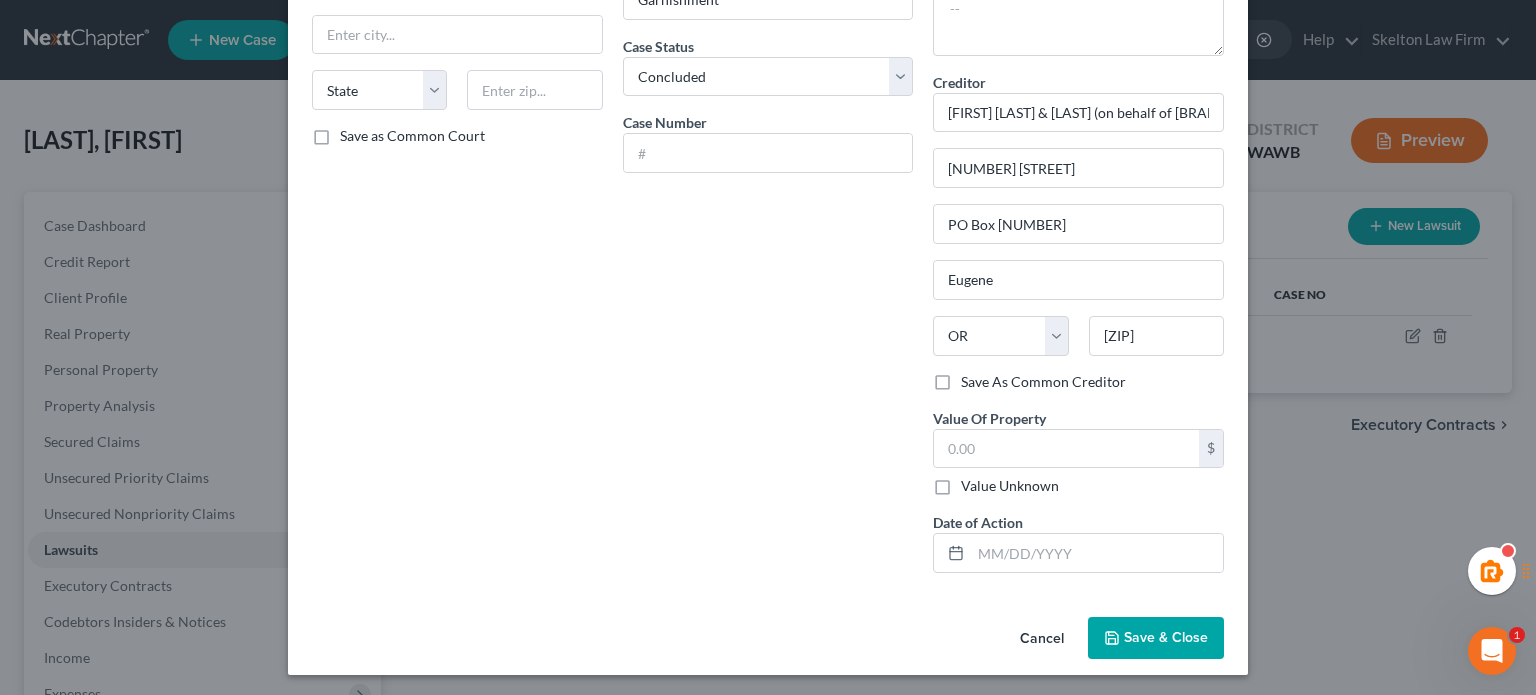 click on "Save & Close" at bounding box center (1156, 638) 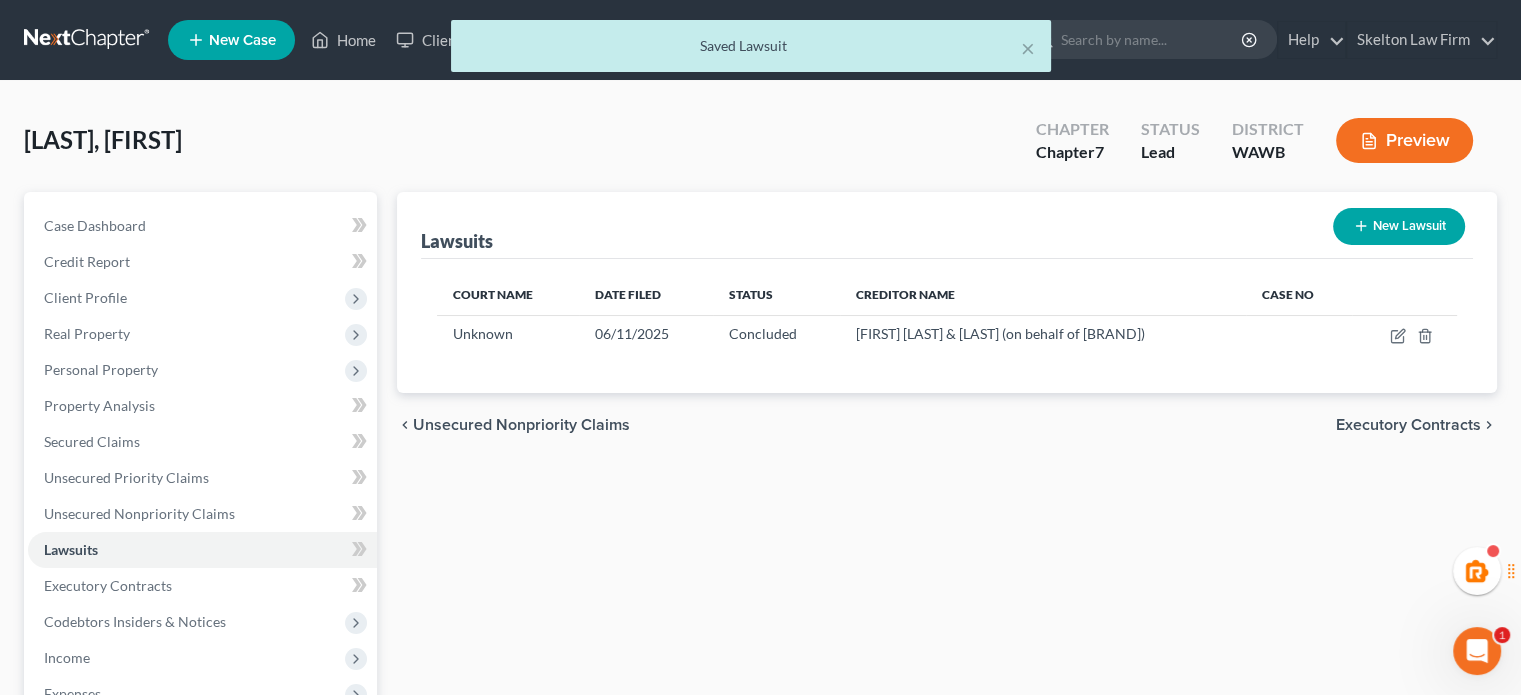 scroll, scrollTop: 333, scrollLeft: 0, axis: vertical 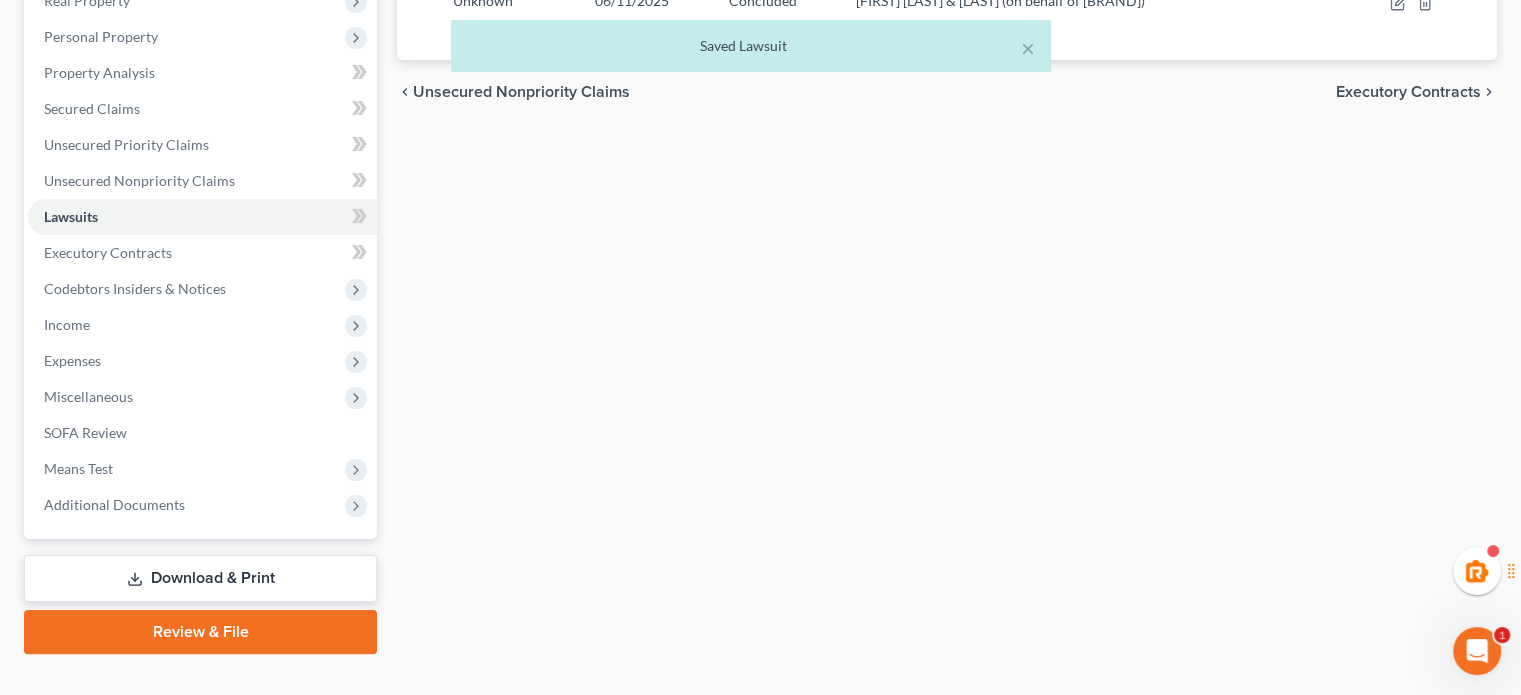 click on "Review & File" at bounding box center (200, 632) 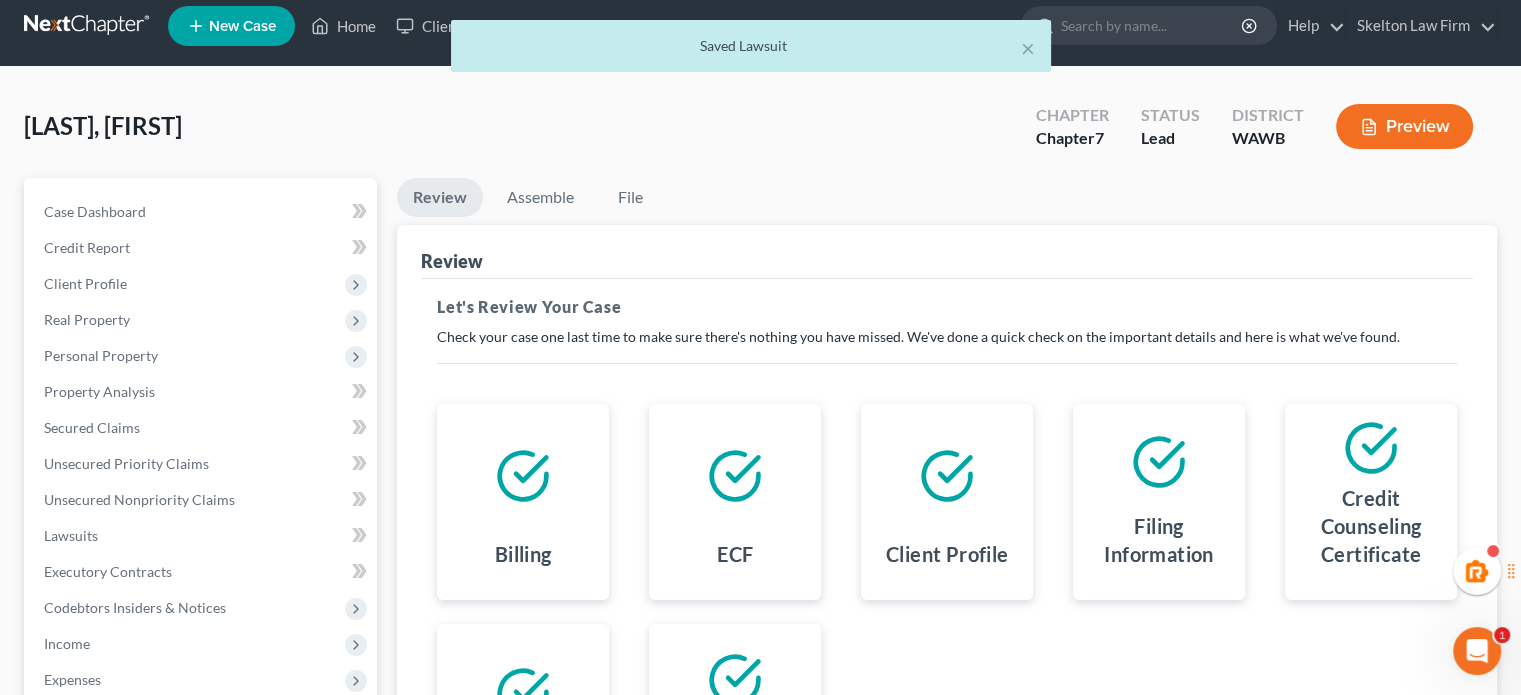 scroll, scrollTop: 0, scrollLeft: 0, axis: both 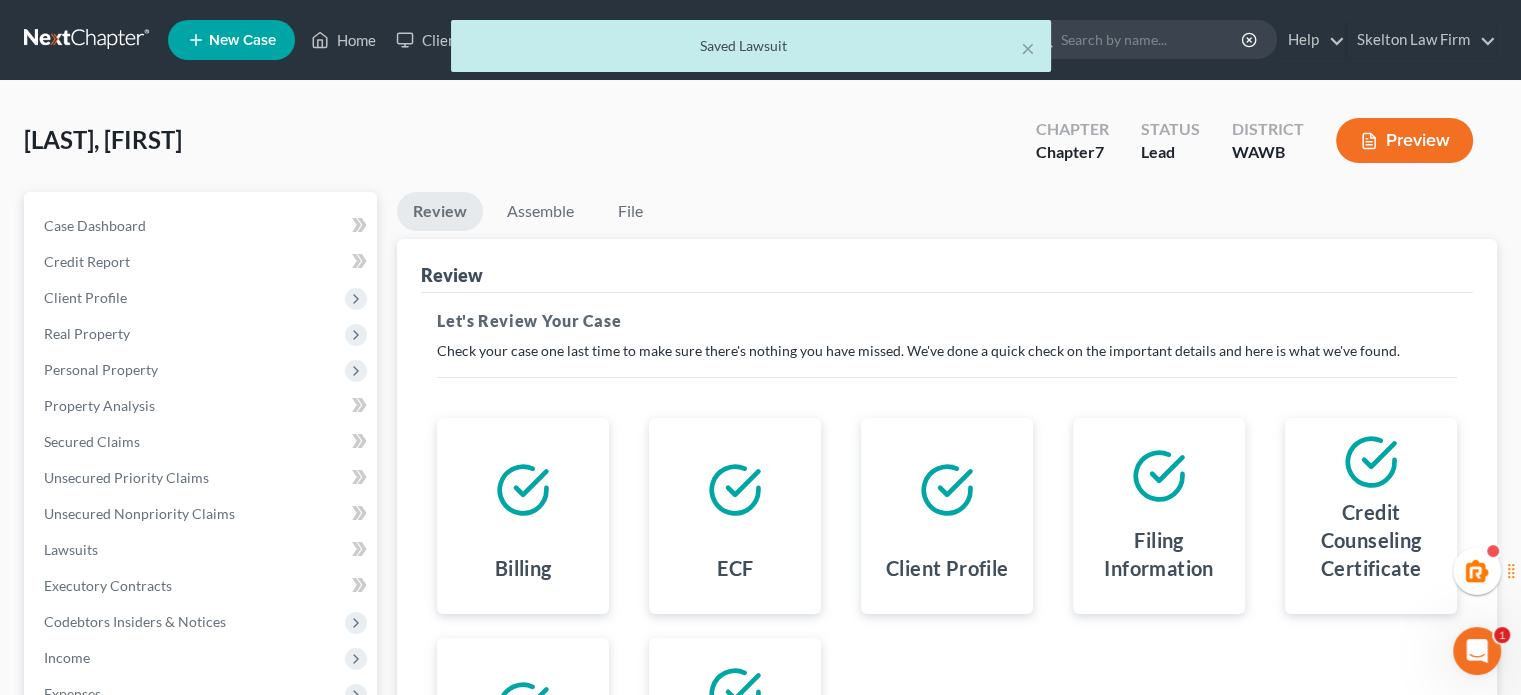 click on "[LAST], [FIRST] Upgraded Chapter Chapter  7 Status Lead District WAWB Preview" at bounding box center [760, 148] 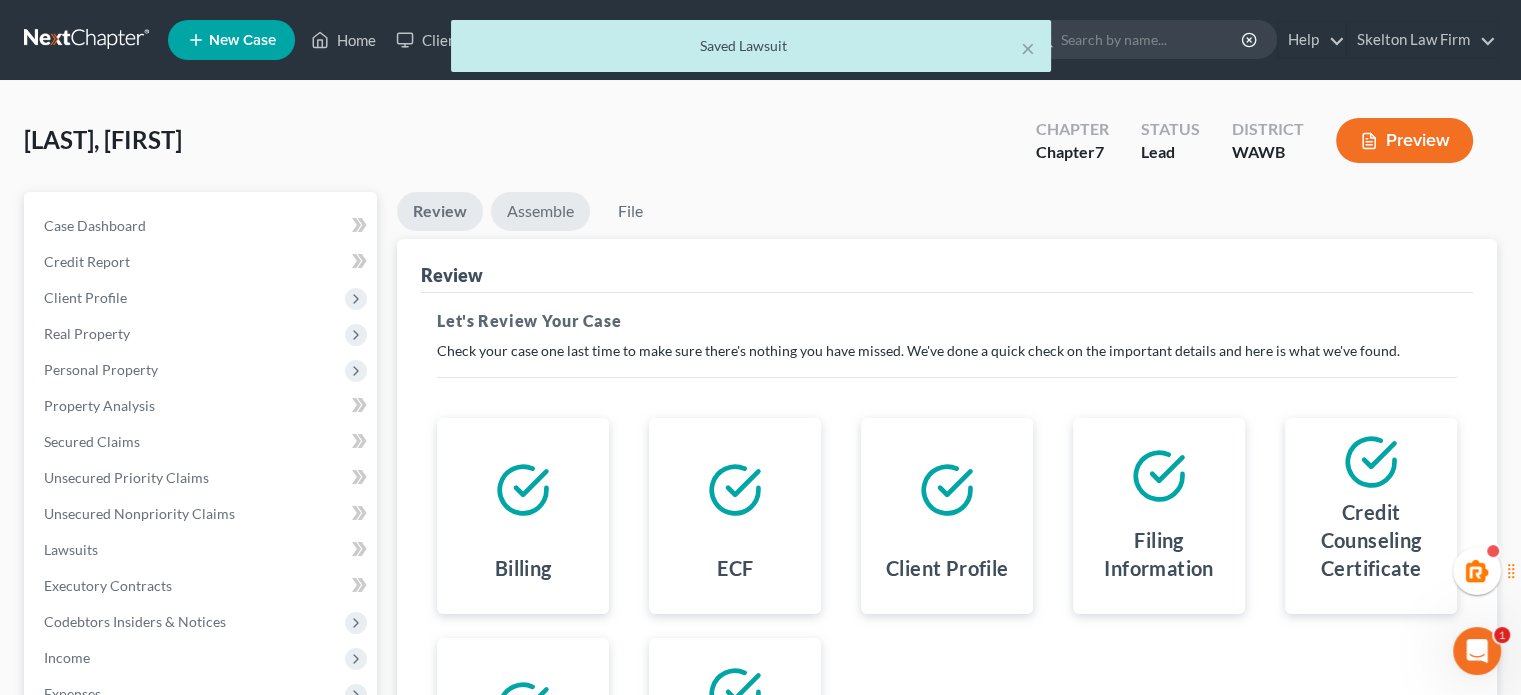 click on "Assemble" at bounding box center (540, 211) 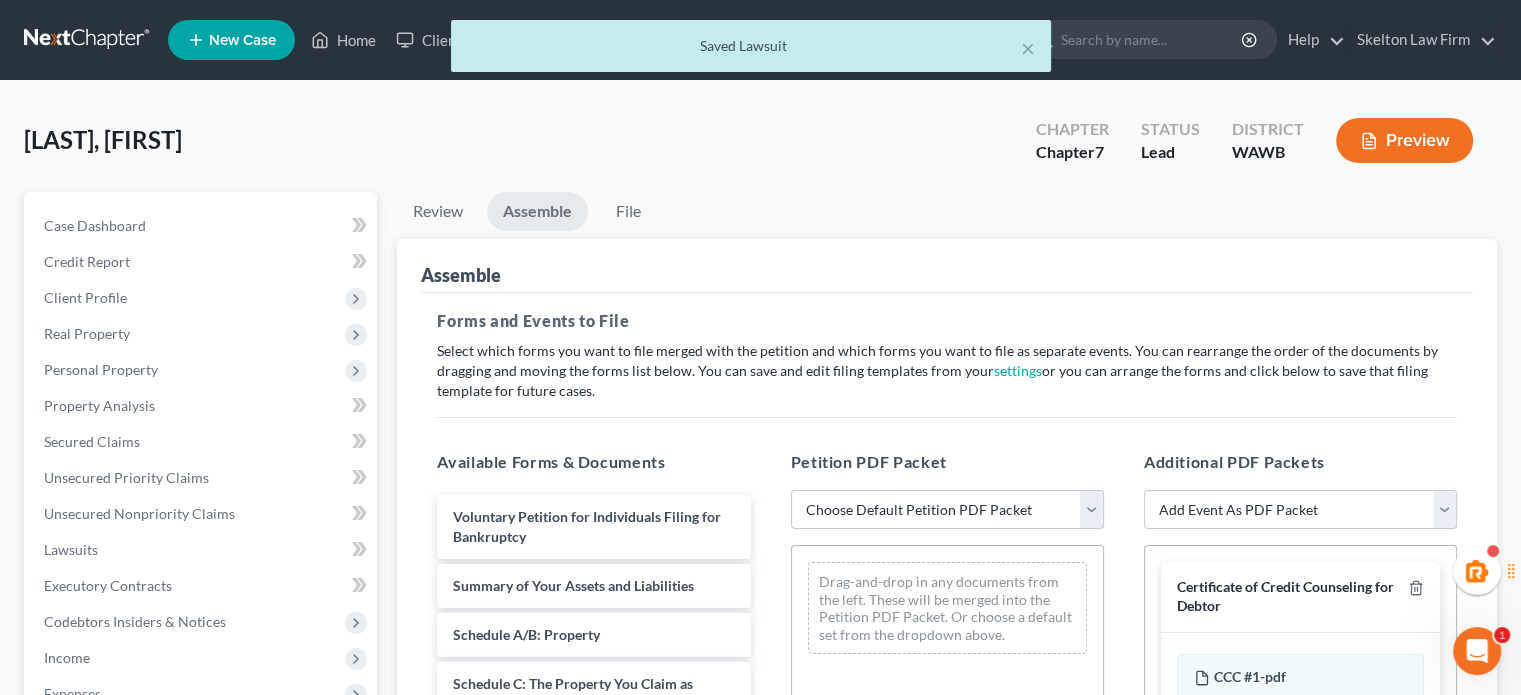 click on "Choose Default Petition PDF Packet Emergency Filing (Voluntary Petition and Creditor List Only) Chapter 7 Template" at bounding box center [947, 510] 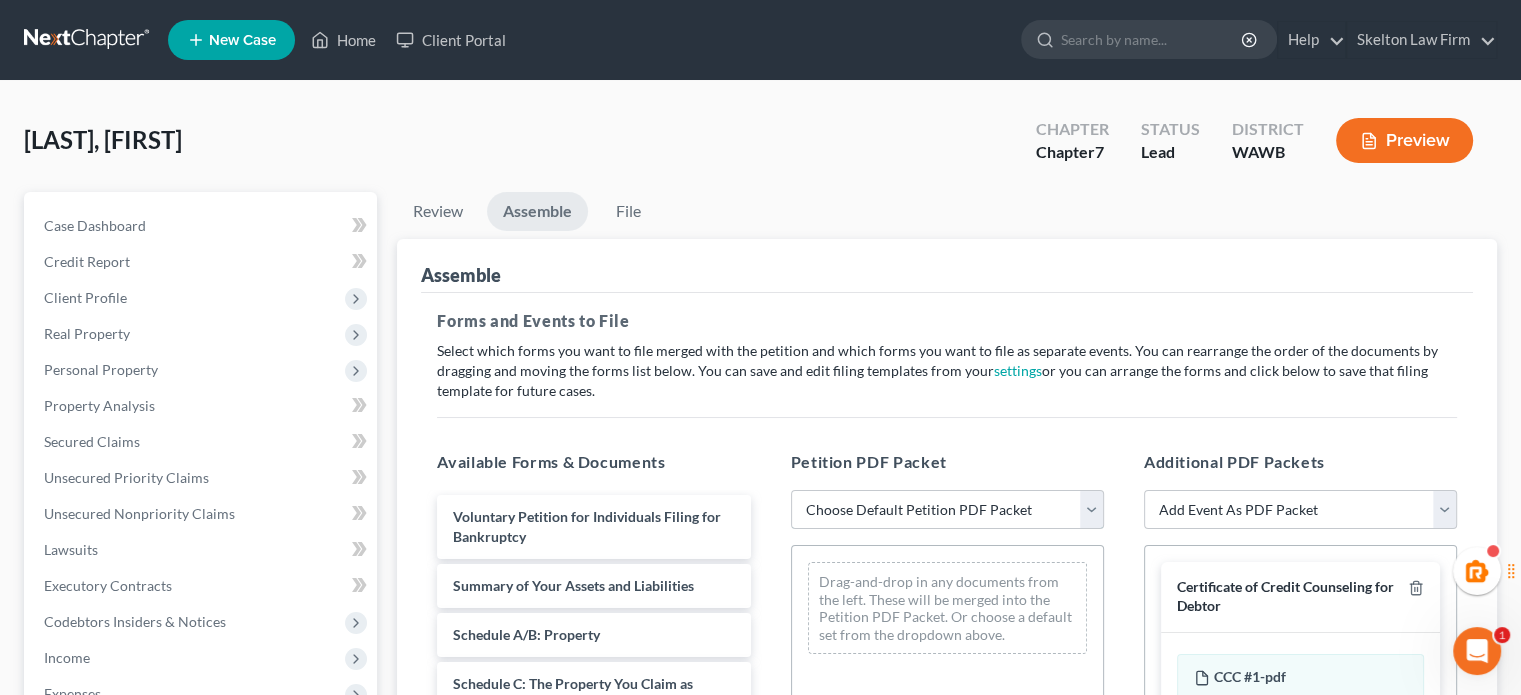 select on "1" 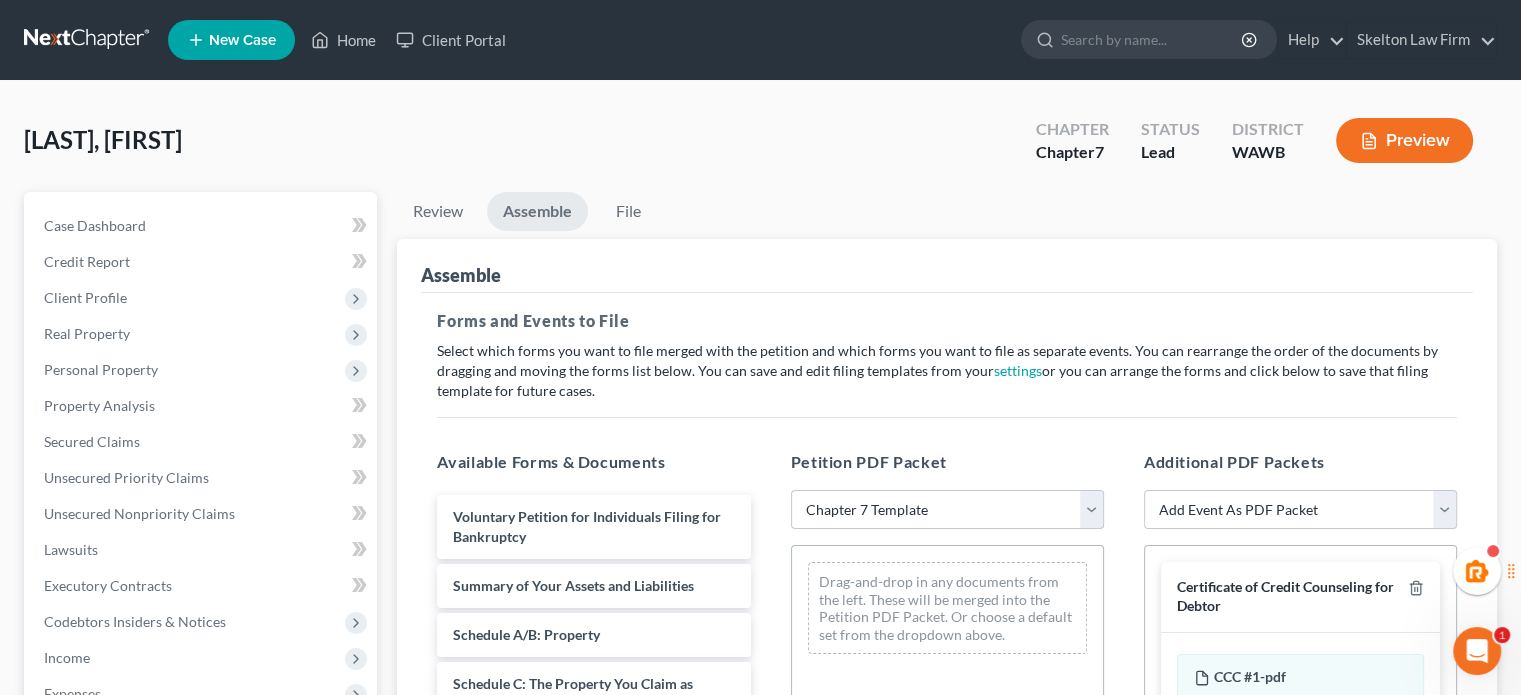 click on "Choose Default Petition PDF Packet Emergency Filing (Voluntary Petition and Creditor List Only) Chapter 7 Template" at bounding box center (947, 510) 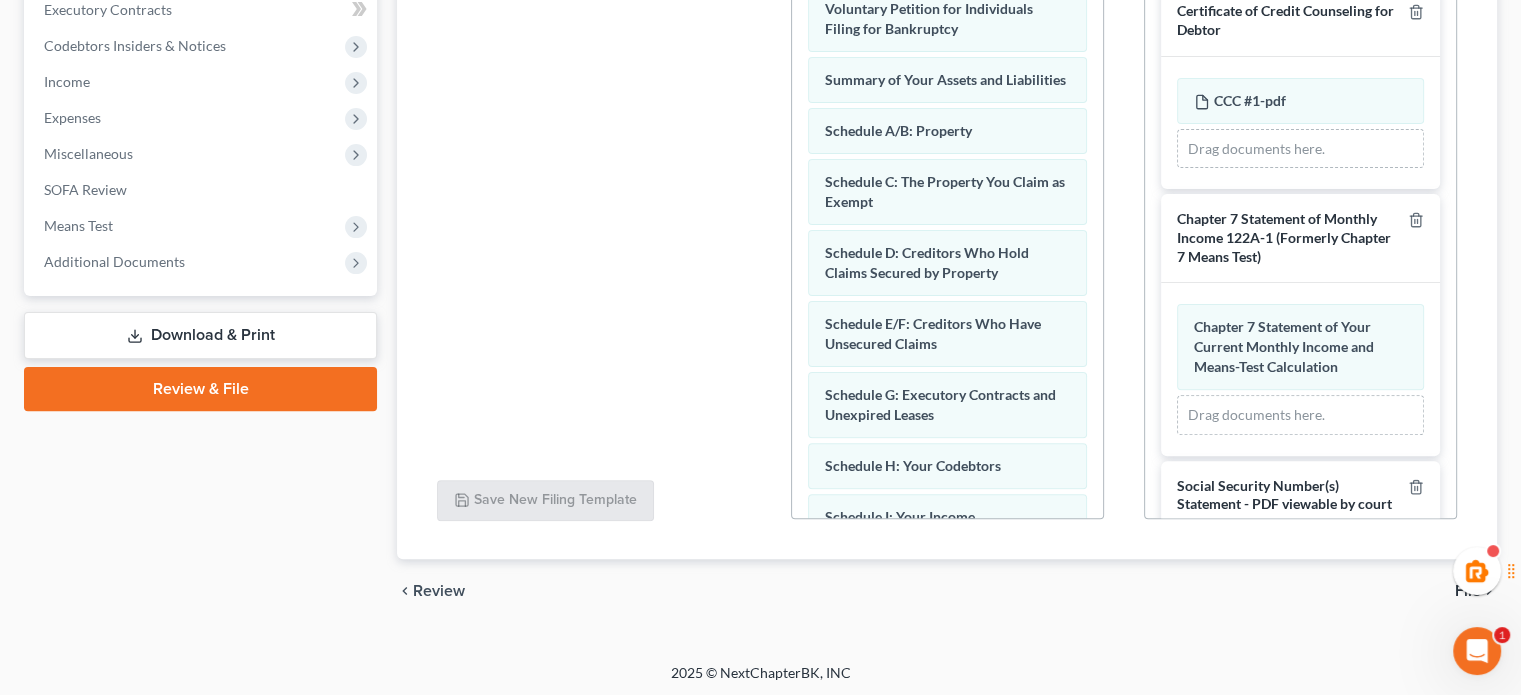 scroll, scrollTop: 578, scrollLeft: 0, axis: vertical 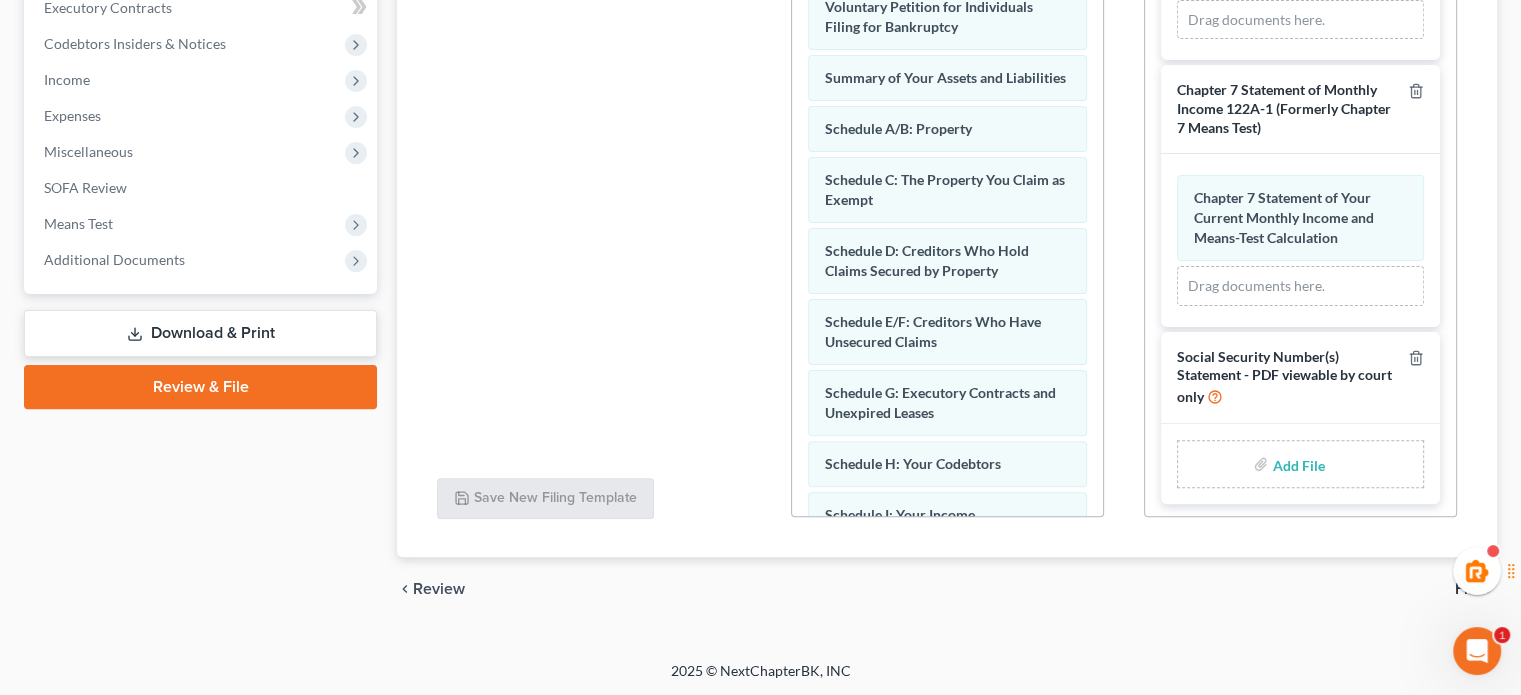 click at bounding box center [1296, 464] 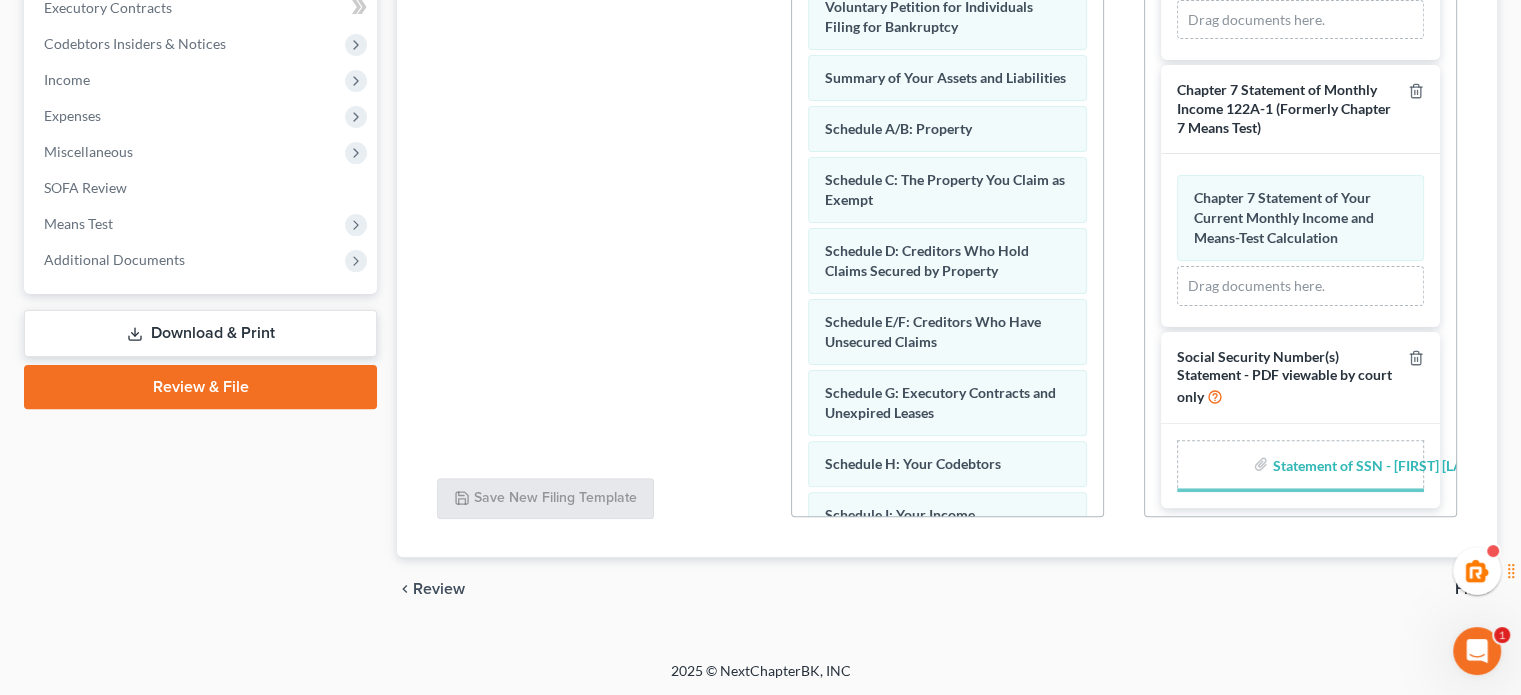 scroll, scrollTop: 119, scrollLeft: 0, axis: vertical 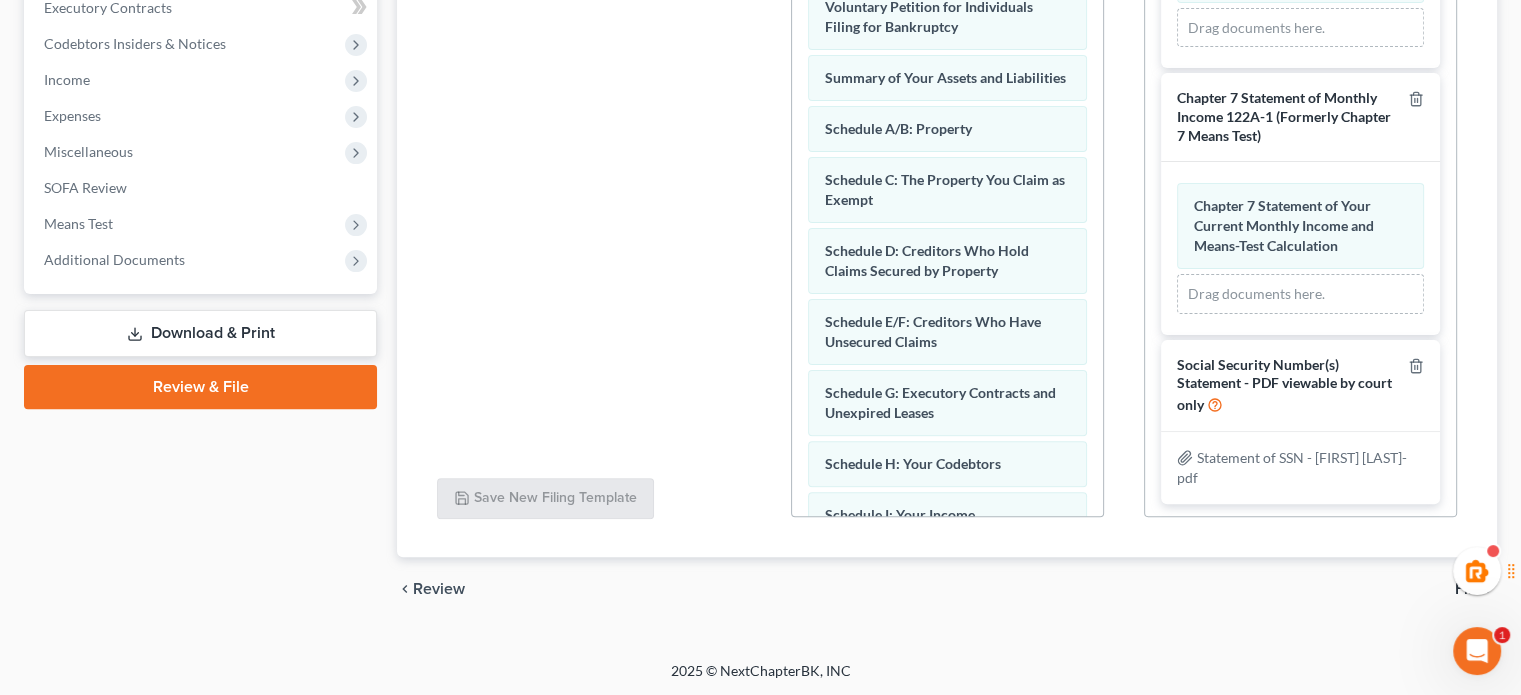 click at bounding box center (1506, 680) 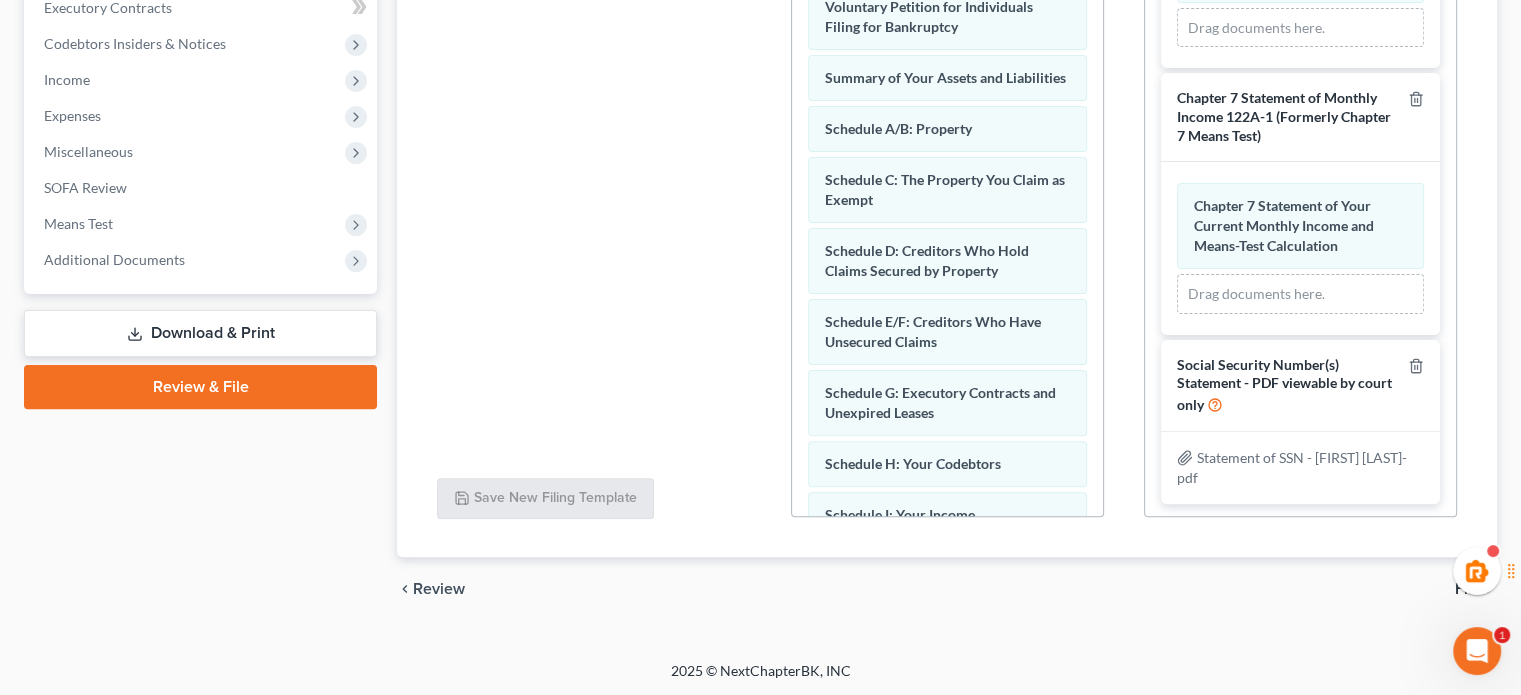 scroll, scrollTop: 568, scrollLeft: 0, axis: vertical 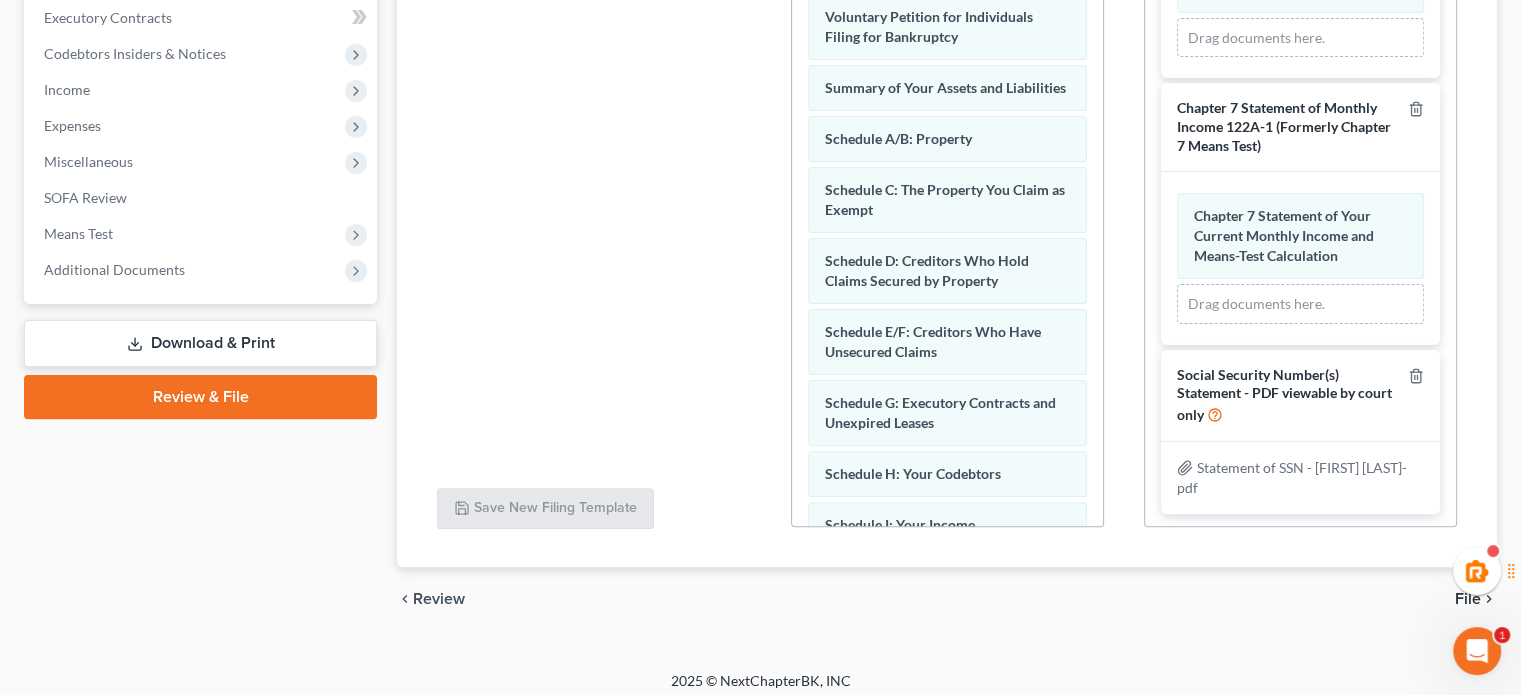 click on "File" at bounding box center (1468, 599) 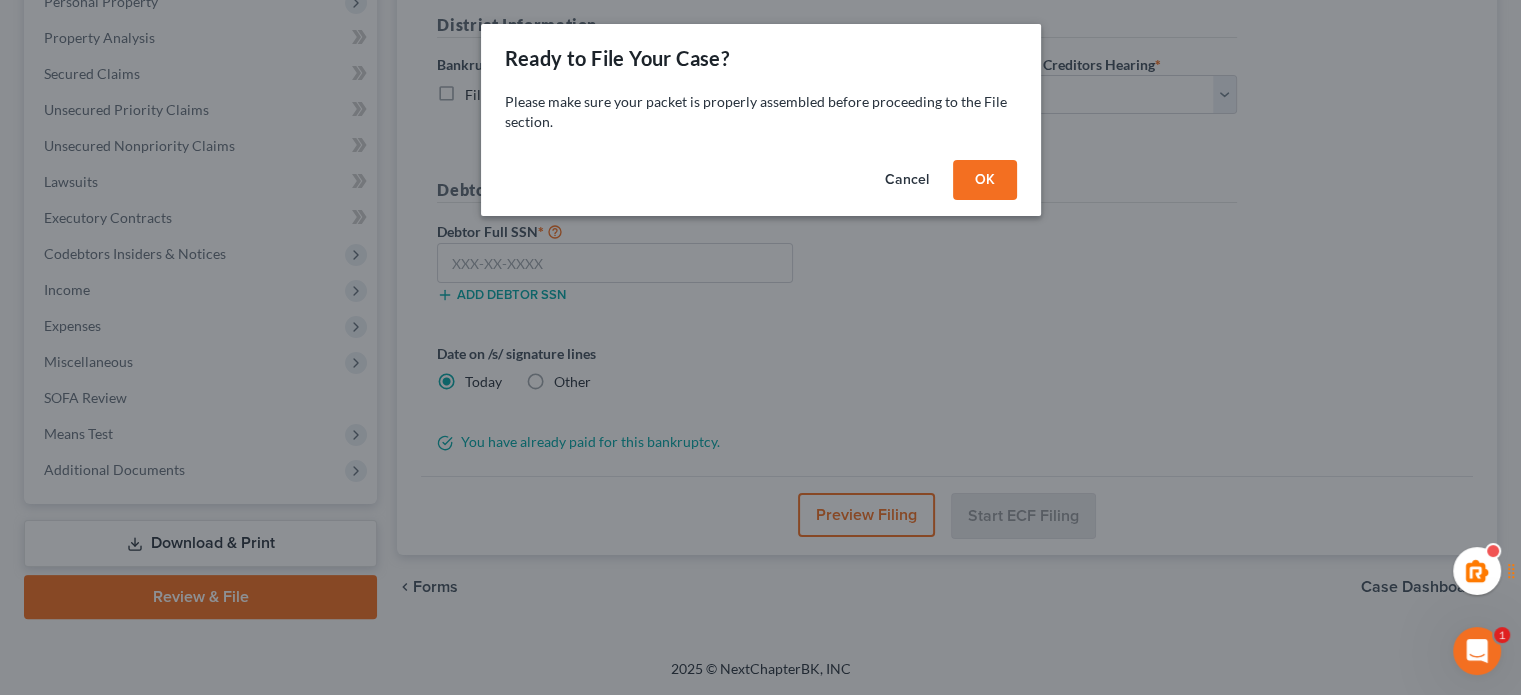 scroll, scrollTop: 366, scrollLeft: 0, axis: vertical 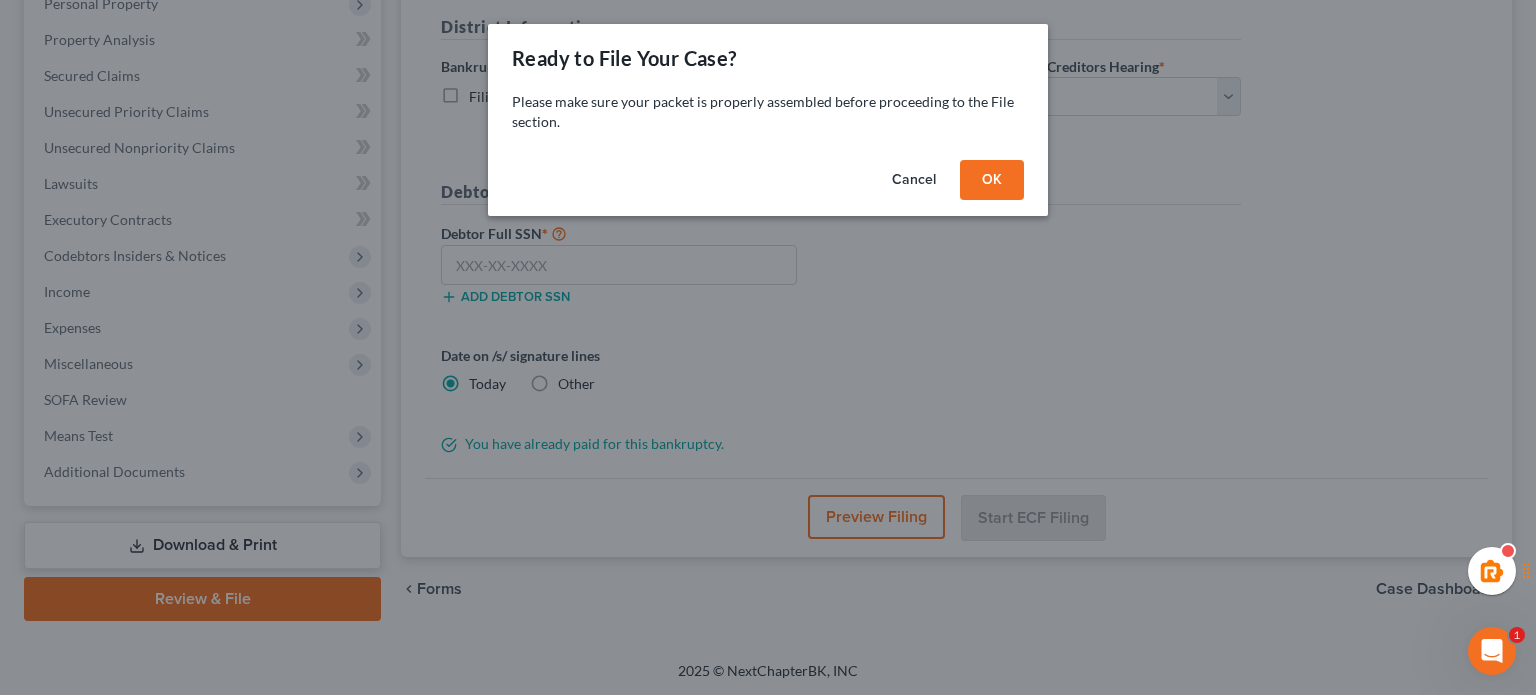 click on "Cancel OK" at bounding box center [768, 184] 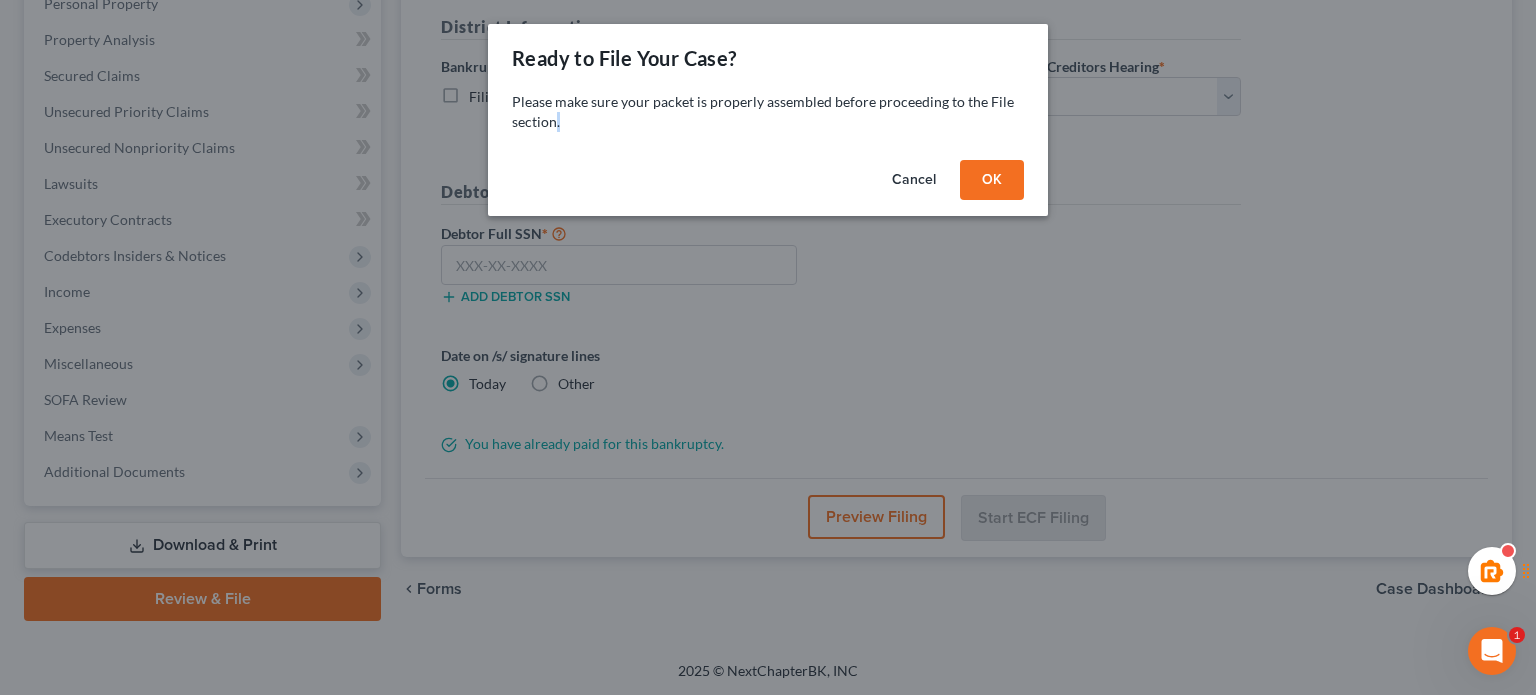 click on "Cancel OK" at bounding box center (768, 184) 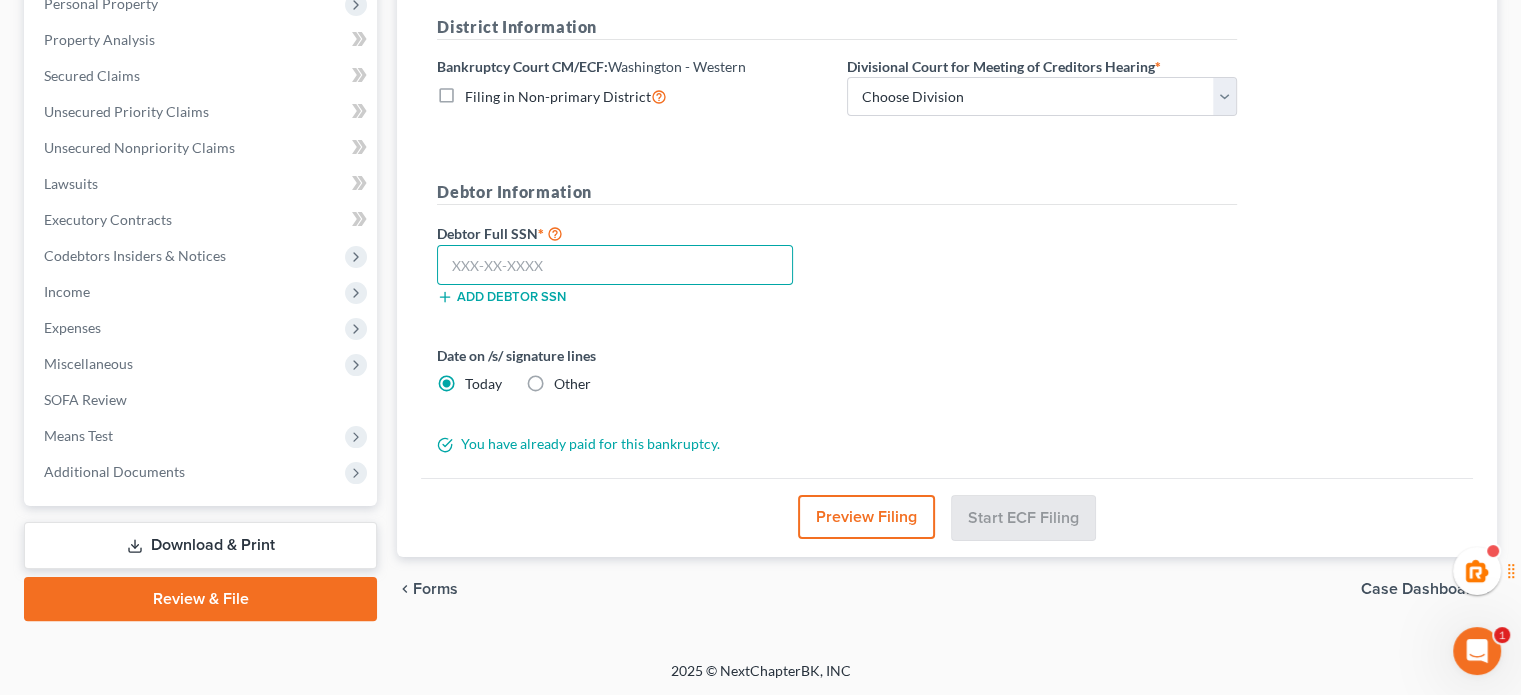 click at bounding box center (615, 265) 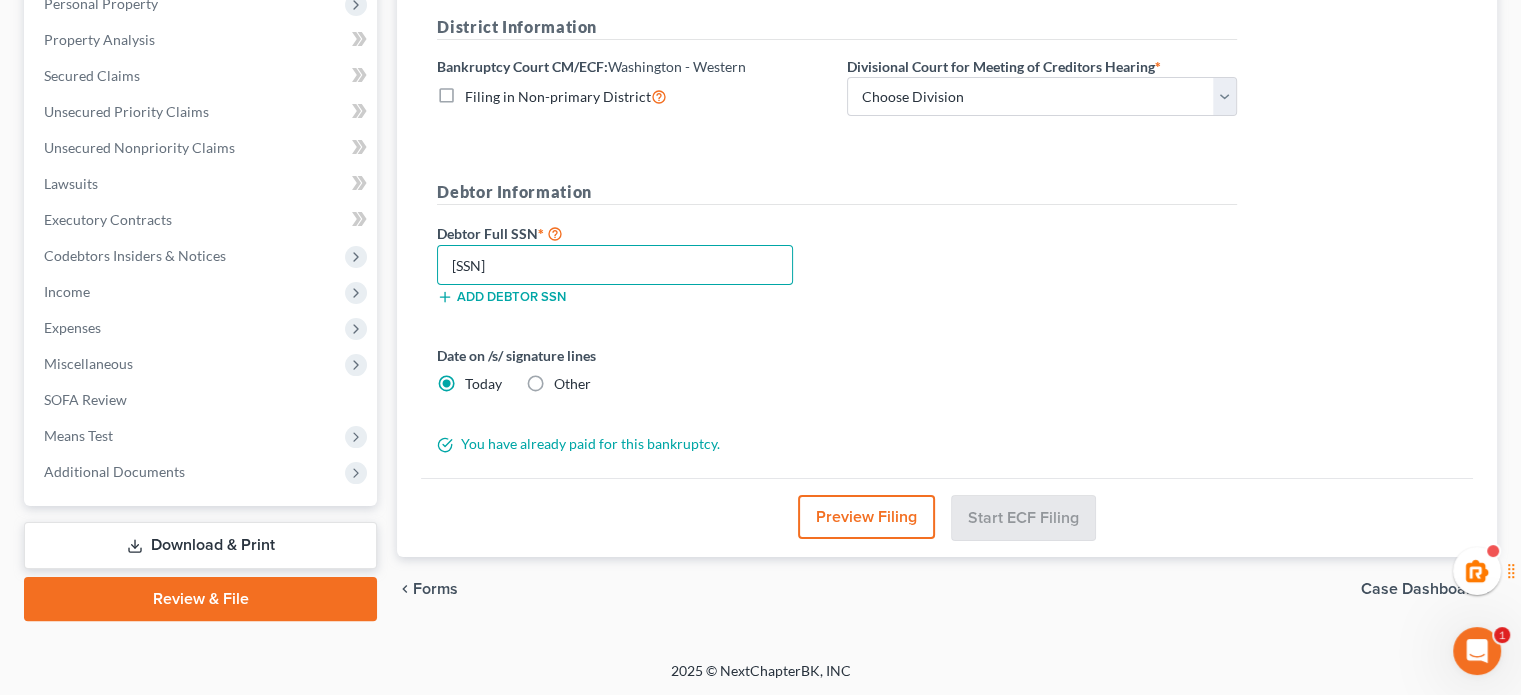 type on "[PHONE]" 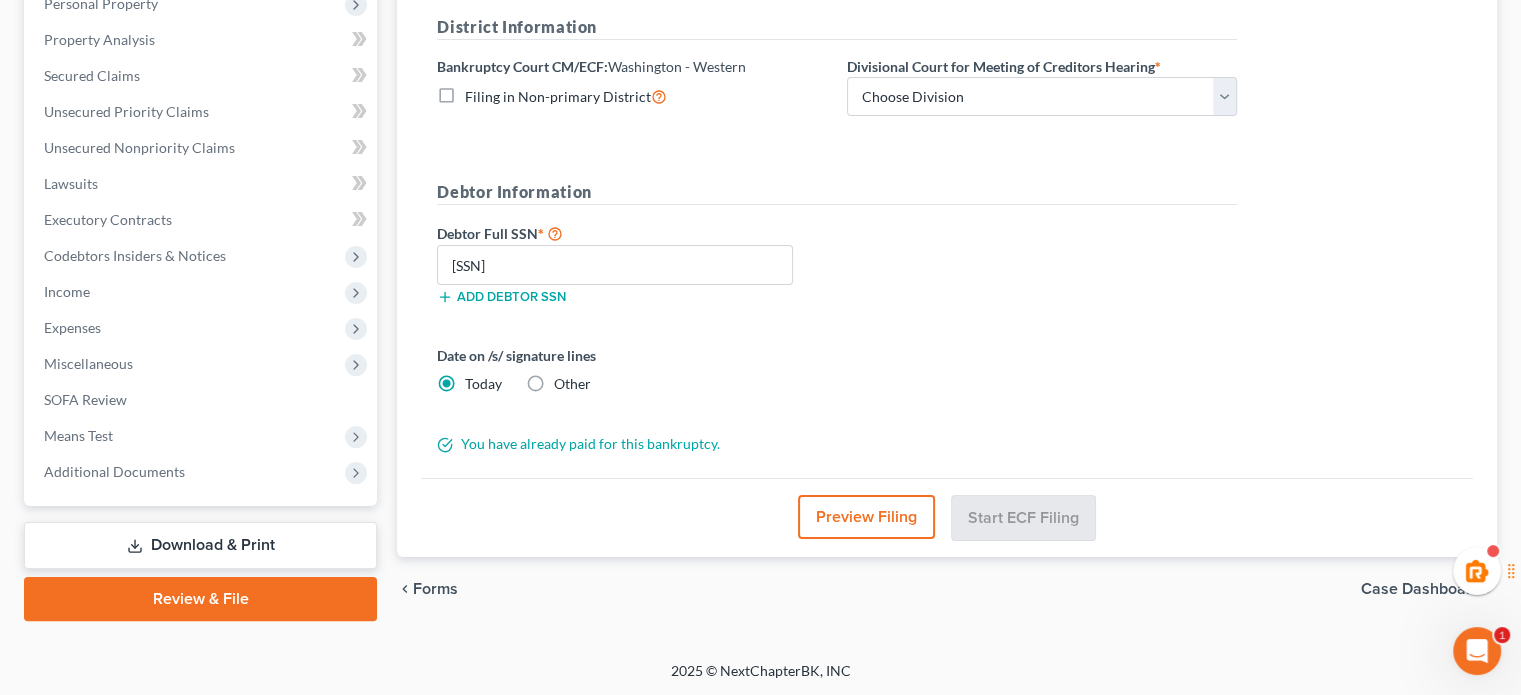 click on "Debtor Information" at bounding box center [837, 192] 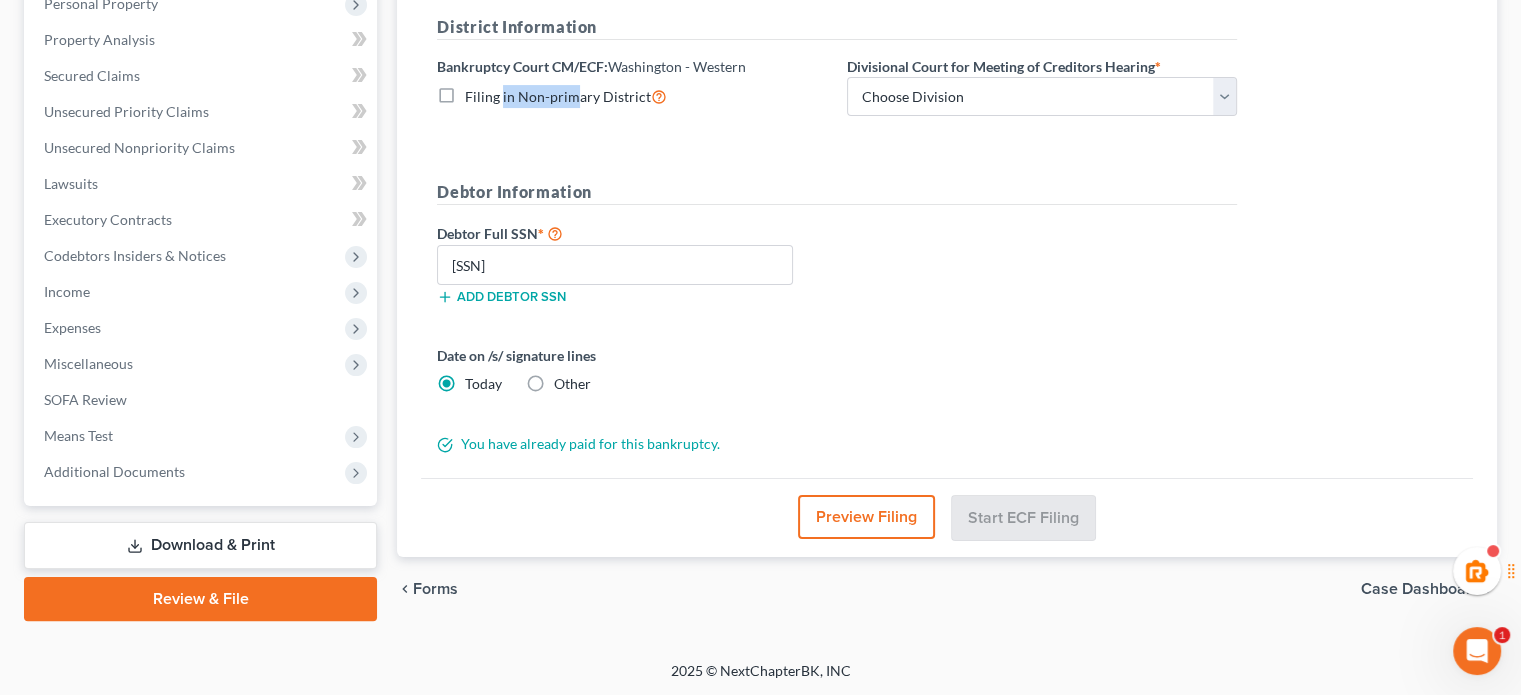 drag, startPoint x: 576, startPoint y: 95, endPoint x: 503, endPoint y: 98, distance: 73.061615 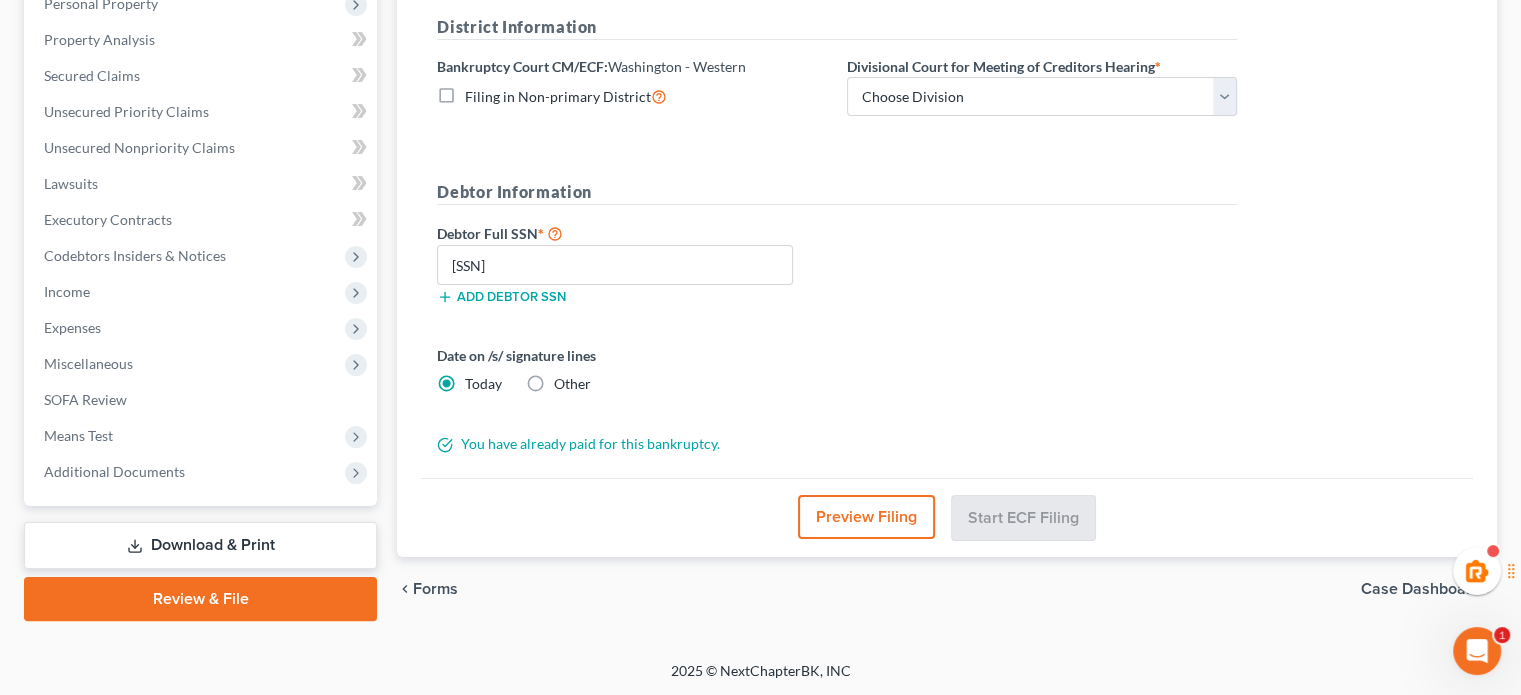 click on "District Information Bankruptcy Court CM/ECF:  Washington - Western Filing in Non-primary District  Divisional Court for Meeting of Creditors Hearing  * Choose Division Seattle Tacoma Debtor Information Debtor Full SSN  *   618-60-6058 Add debtor SSN Date on /s/ signature lines Today Other You have already paid for this bankruptcy." at bounding box center (837, 235) 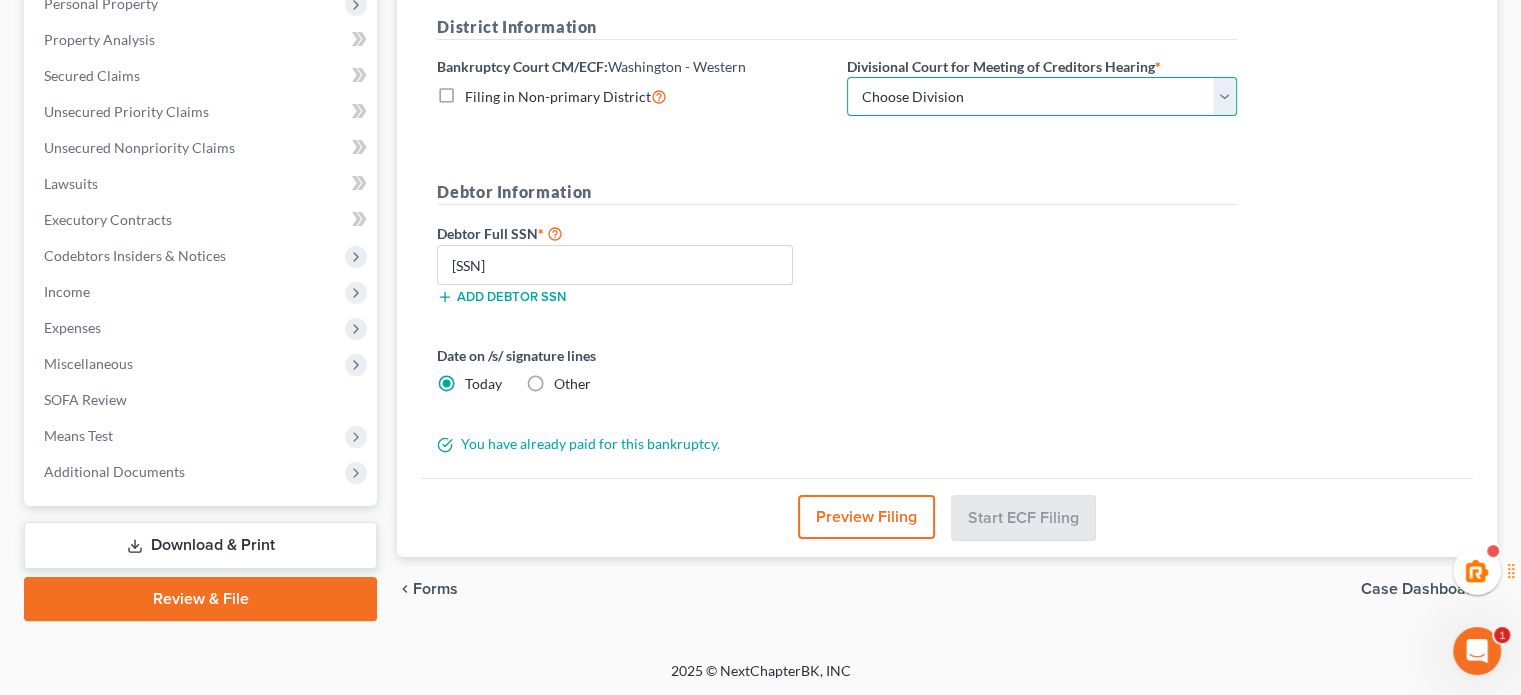 click on "Choose Division Seattle Tacoma" at bounding box center (1042, 97) 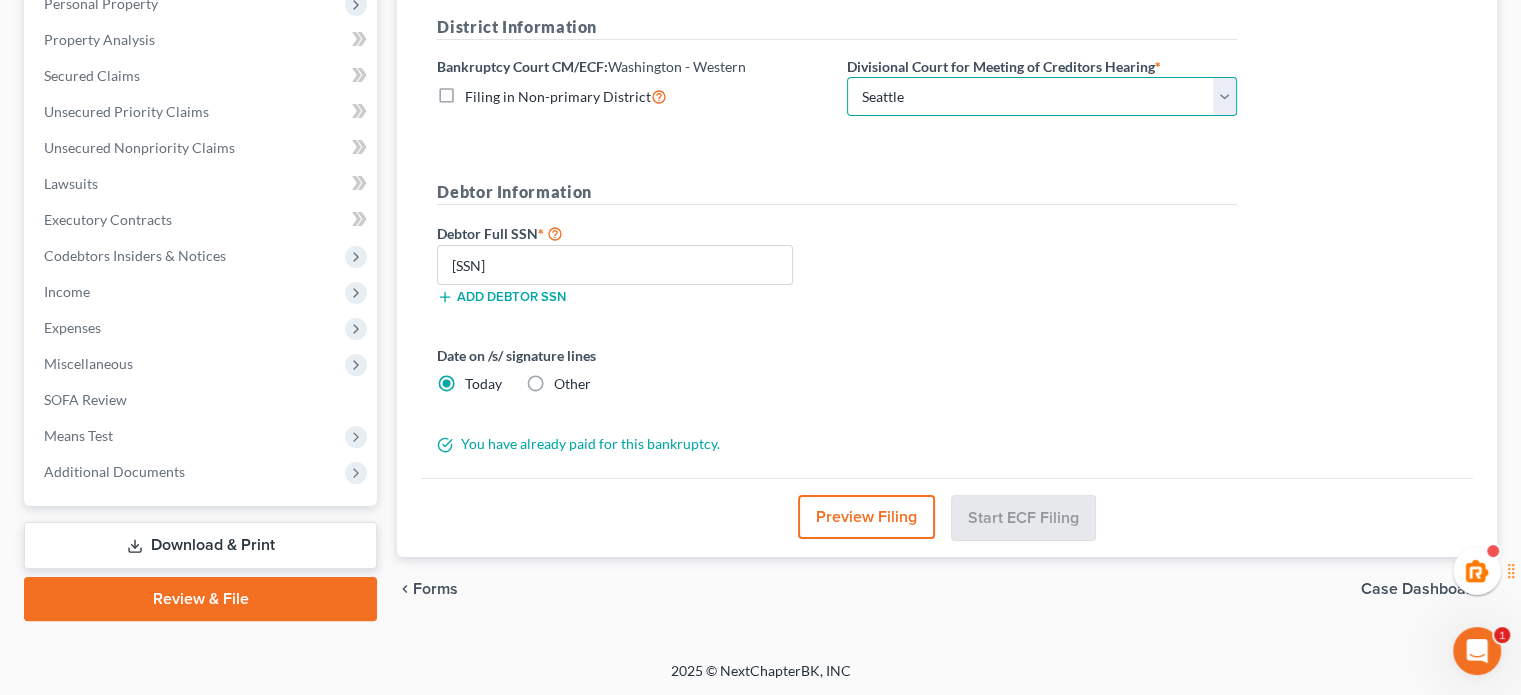 click on "Choose Division Seattle Tacoma" at bounding box center [1042, 97] 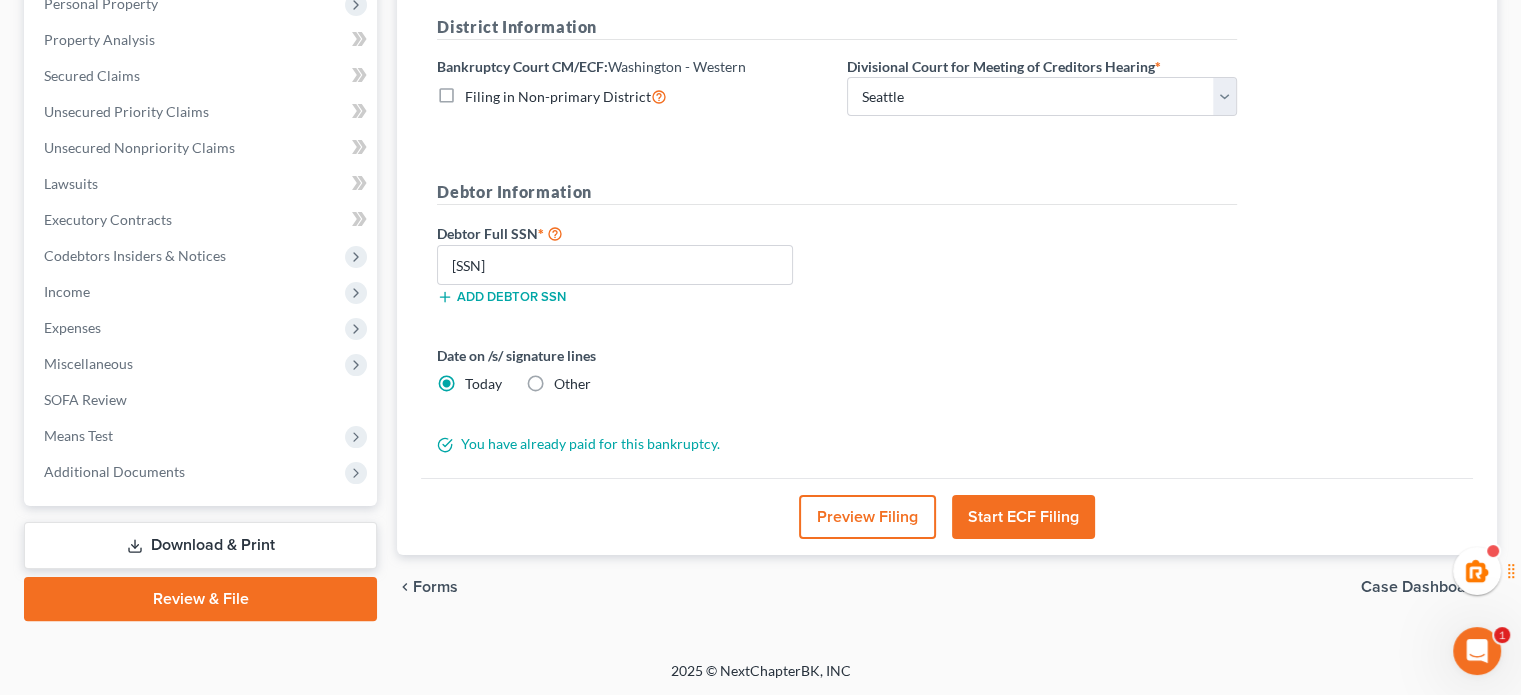 click on "Debtor Full SSN  *   618-60-6058 Add debtor SSN" at bounding box center (837, 271) 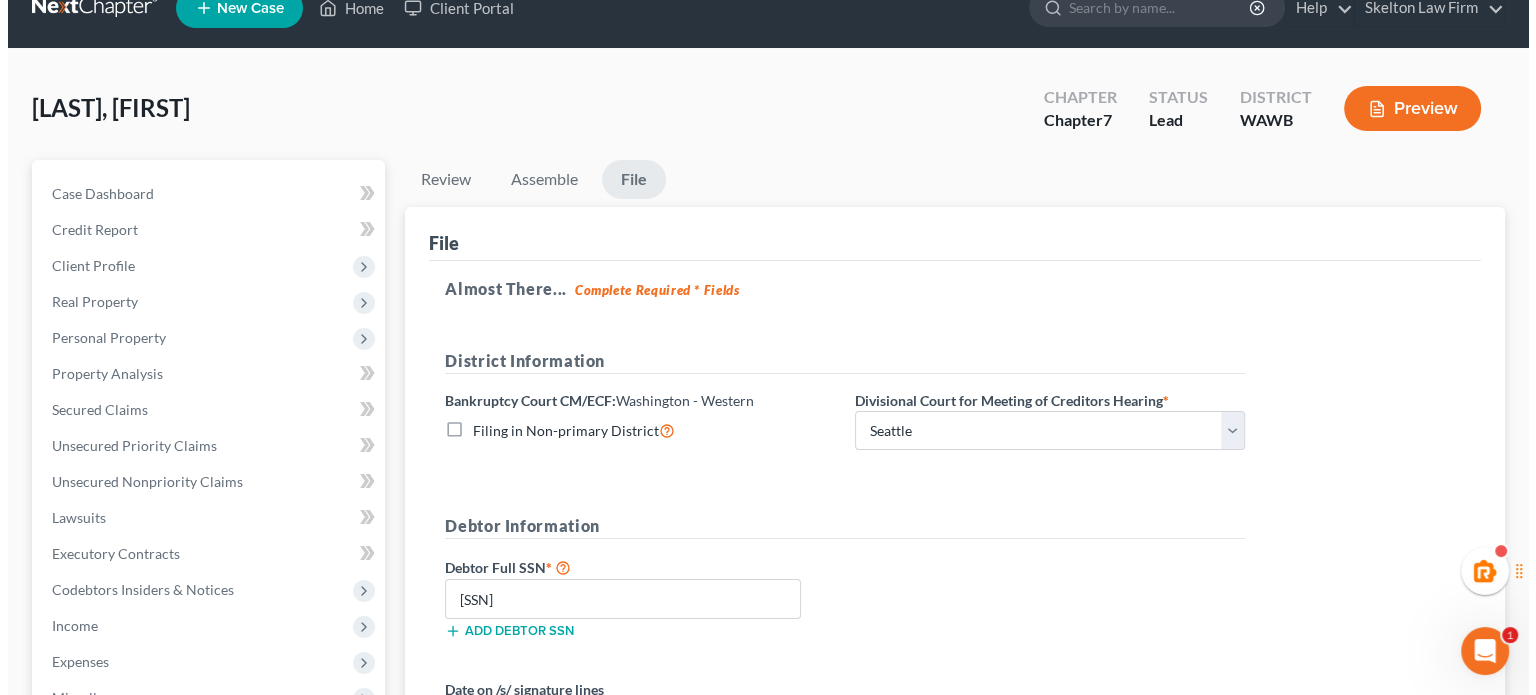 scroll, scrollTop: 366, scrollLeft: 0, axis: vertical 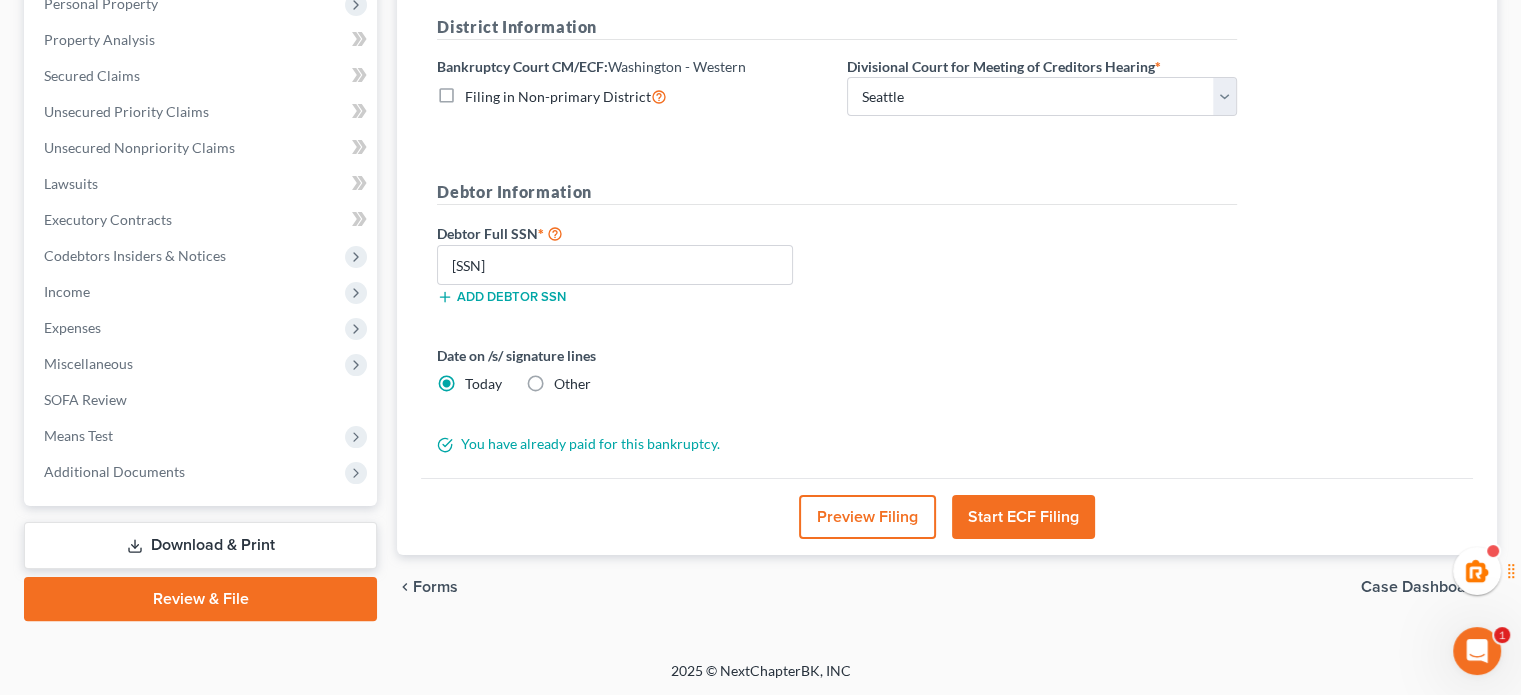 click on "Start ECF Filing" at bounding box center [1023, 517] 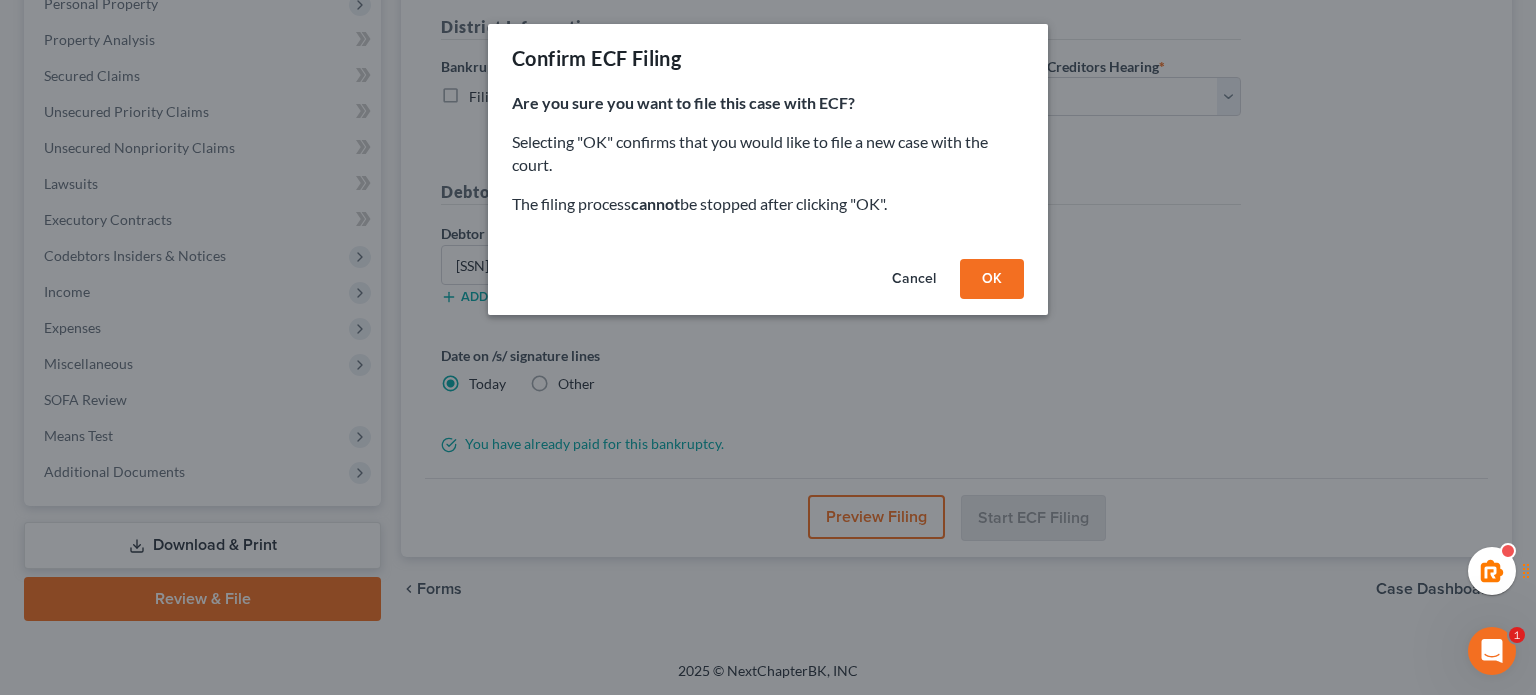 click on "OK" at bounding box center [992, 279] 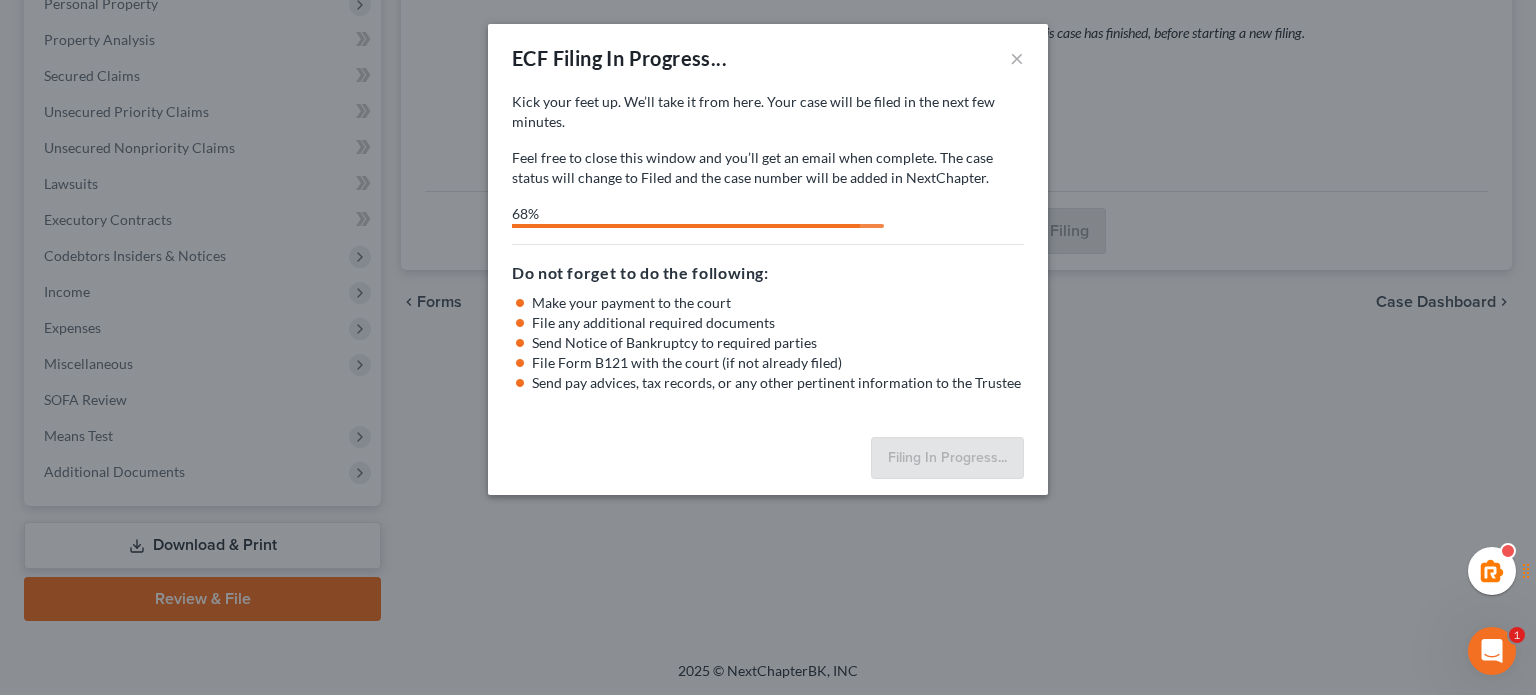 select on "0" 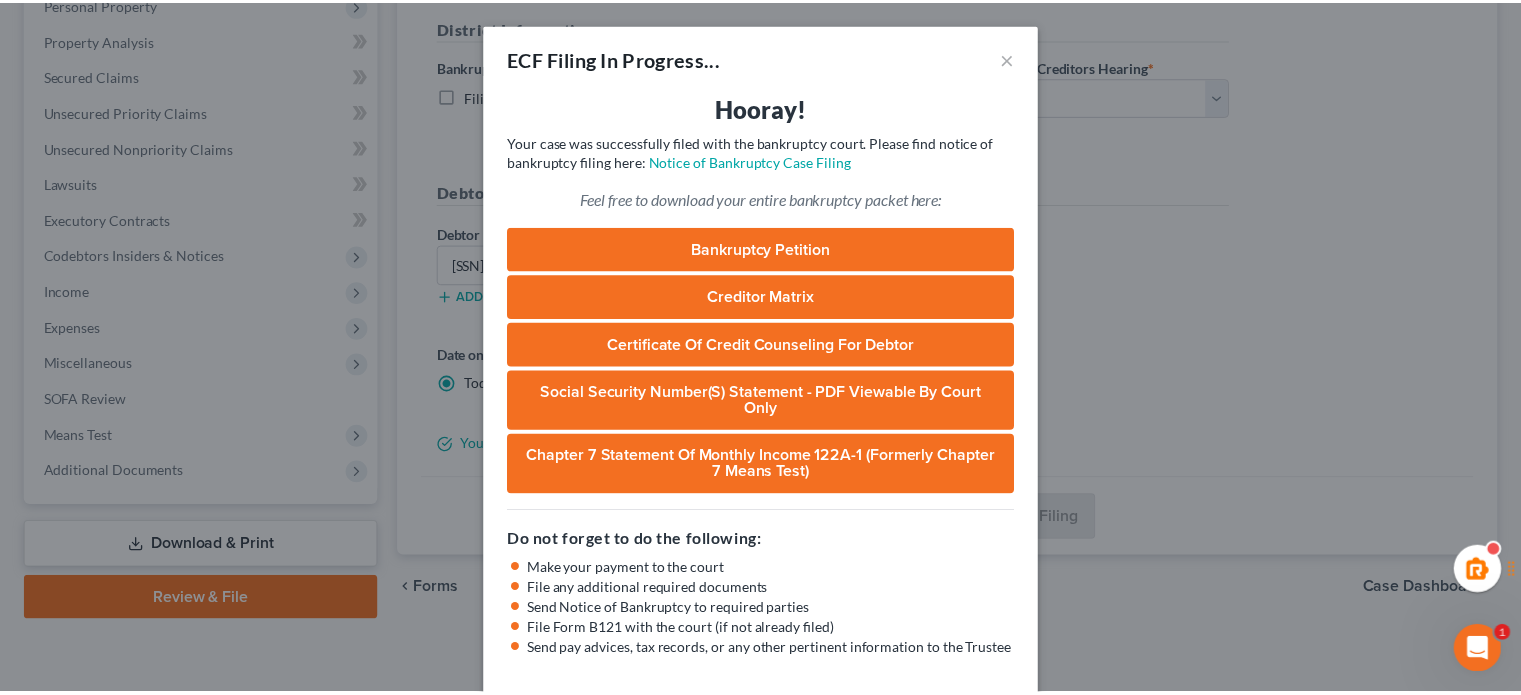 scroll, scrollTop: 72, scrollLeft: 0, axis: vertical 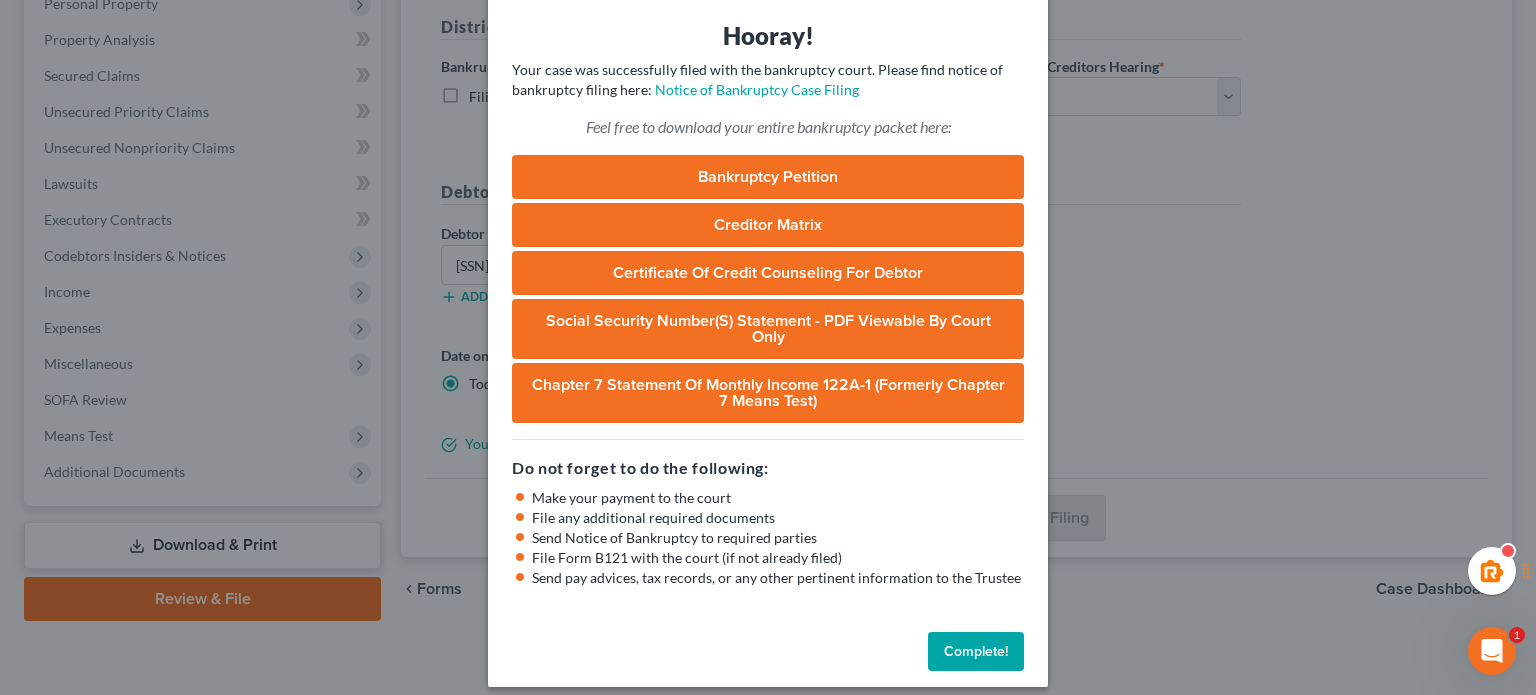 click on "Complete!" at bounding box center (976, 652) 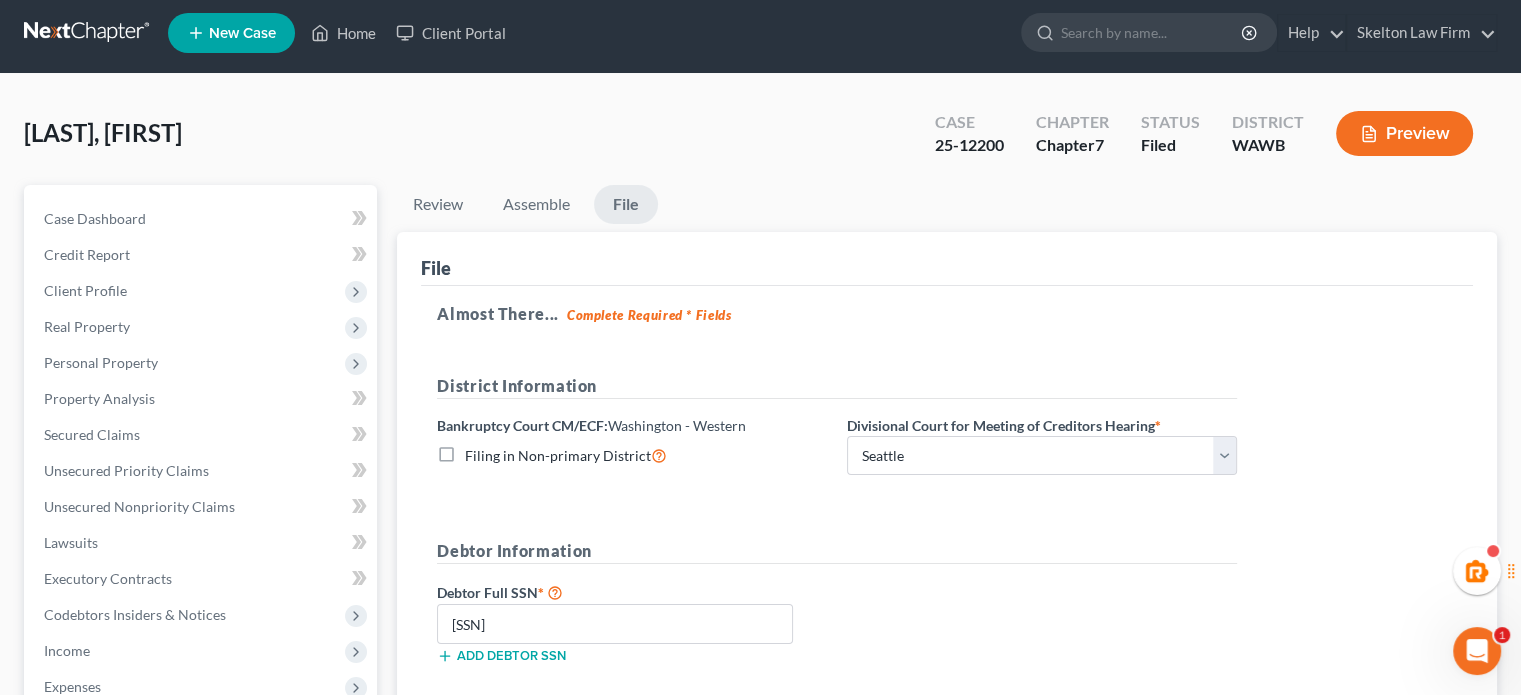scroll, scrollTop: 0, scrollLeft: 0, axis: both 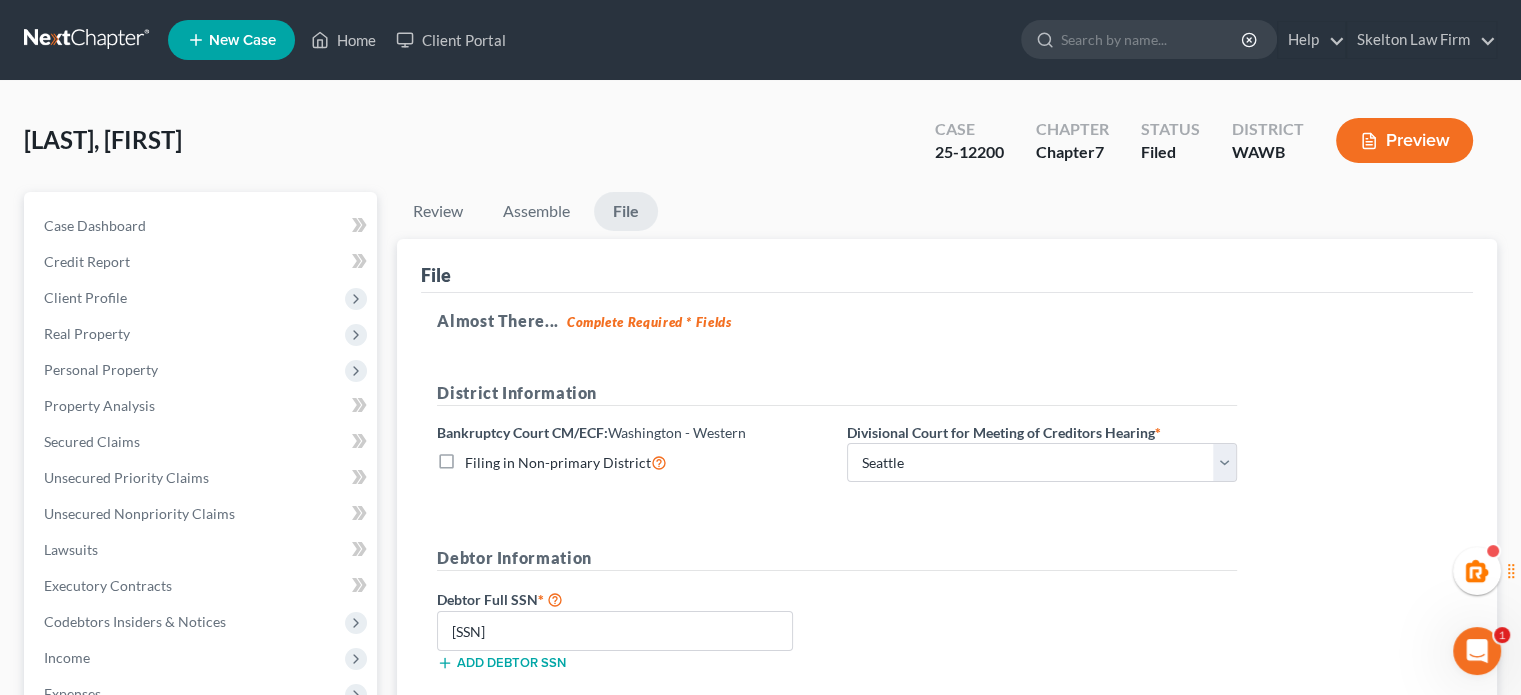 click at bounding box center [88, 40] 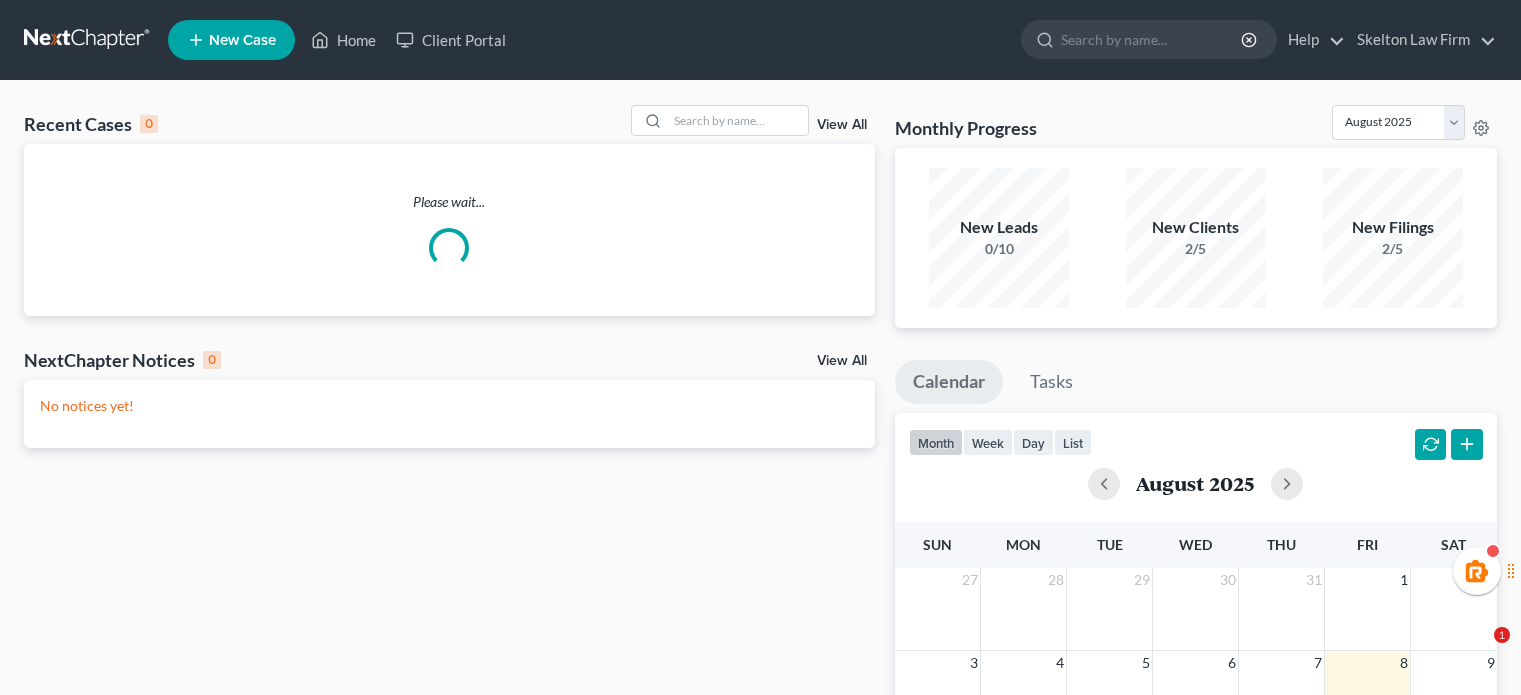 scroll, scrollTop: 0, scrollLeft: 0, axis: both 